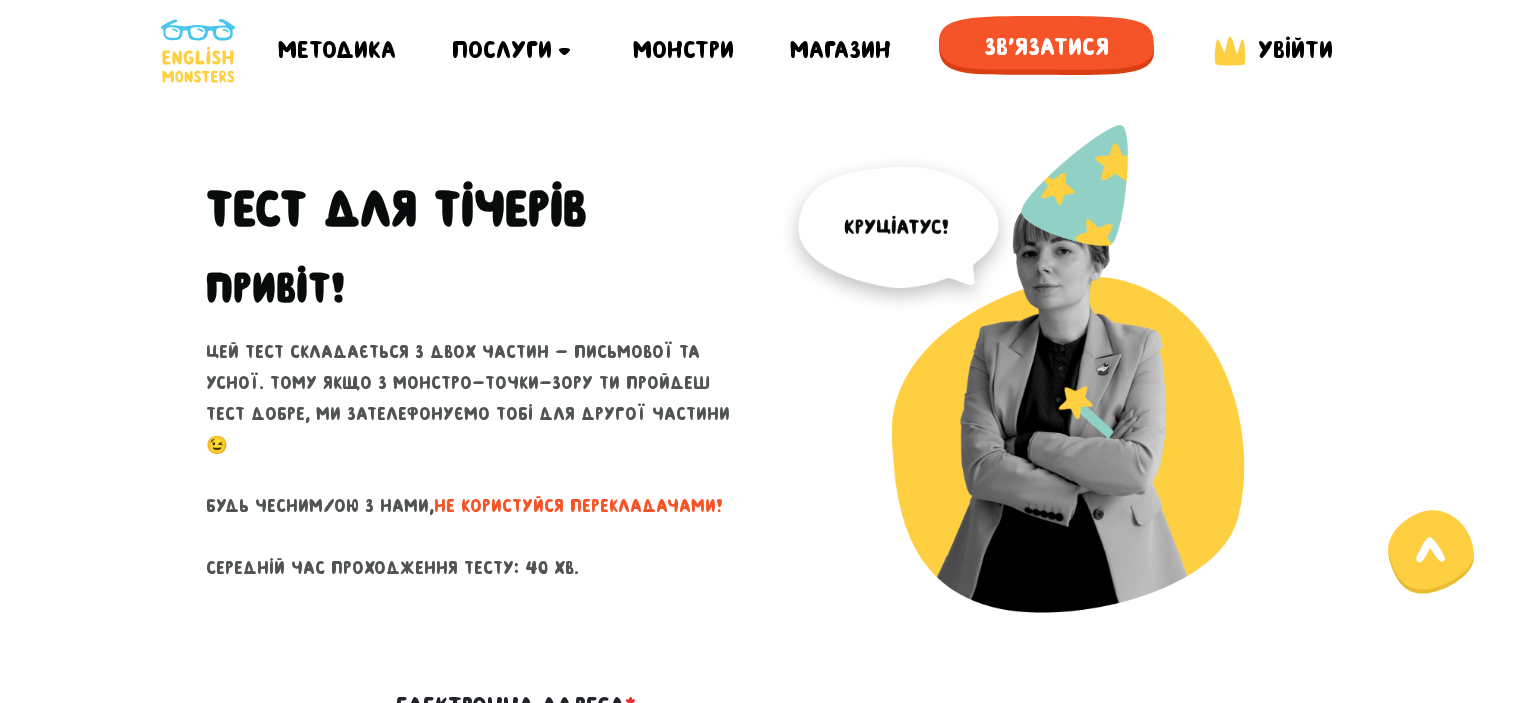 scroll, scrollTop: 900, scrollLeft: 0, axis: vertical 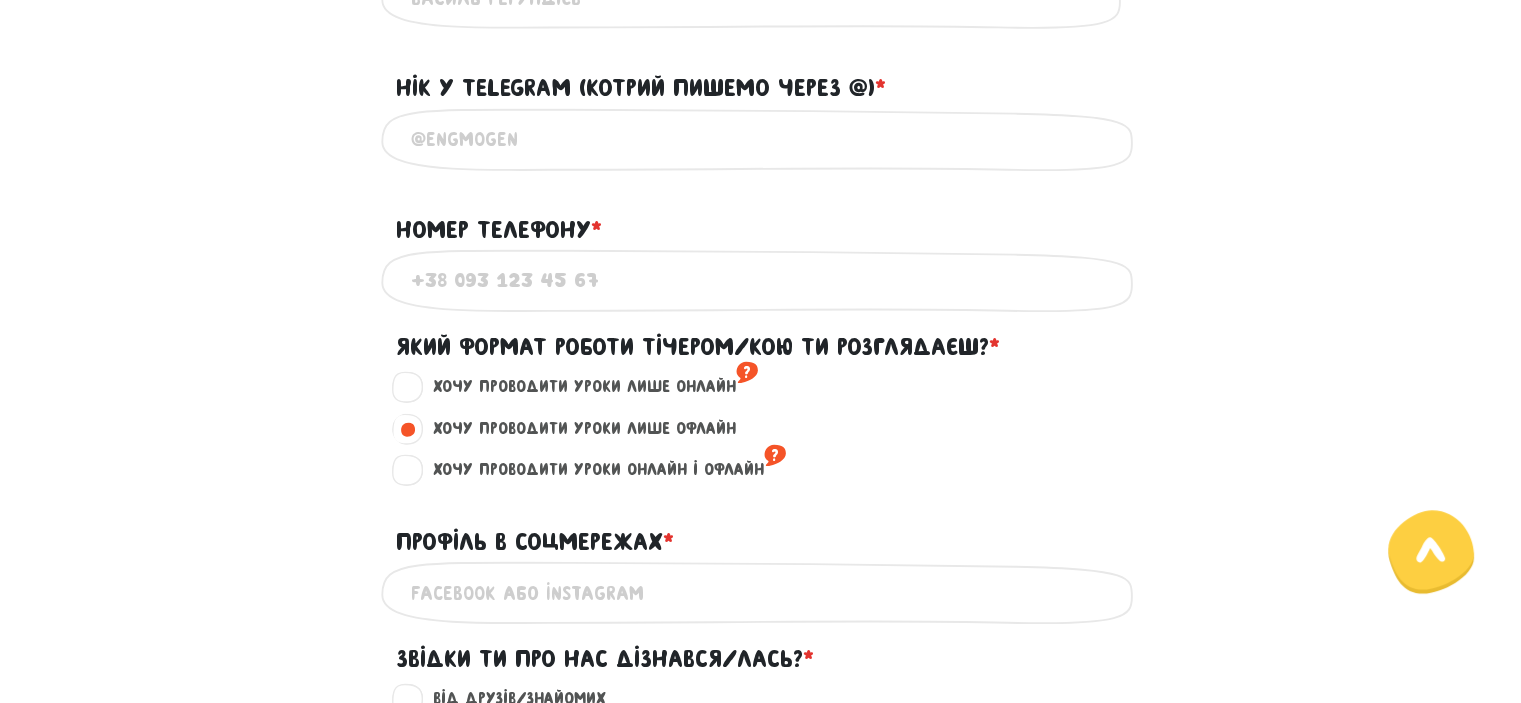 click on "Нік у Telegram (котрий пишемо через @) *
?" at bounding box center [761, 139] 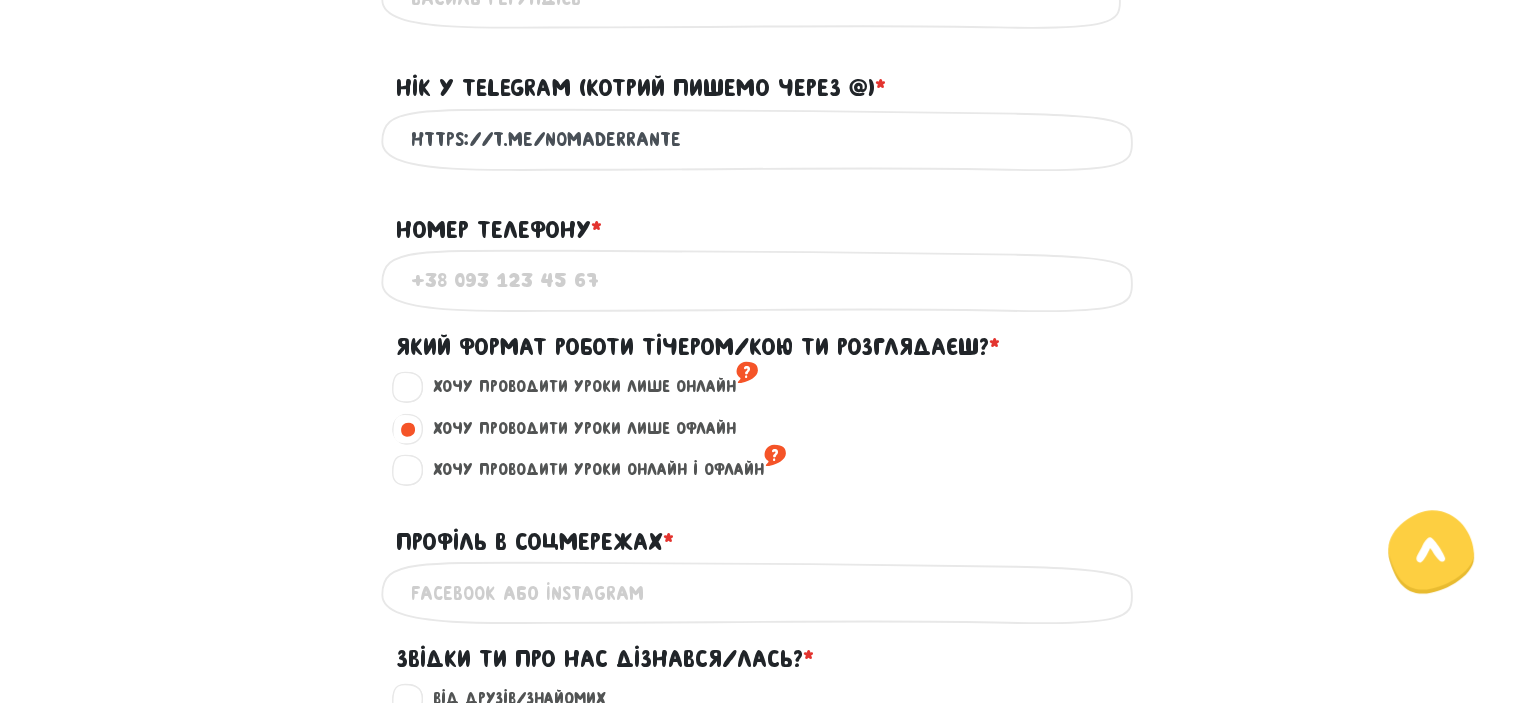drag, startPoint x: 543, startPoint y: 140, endPoint x: 375, endPoint y: 147, distance: 168.14577 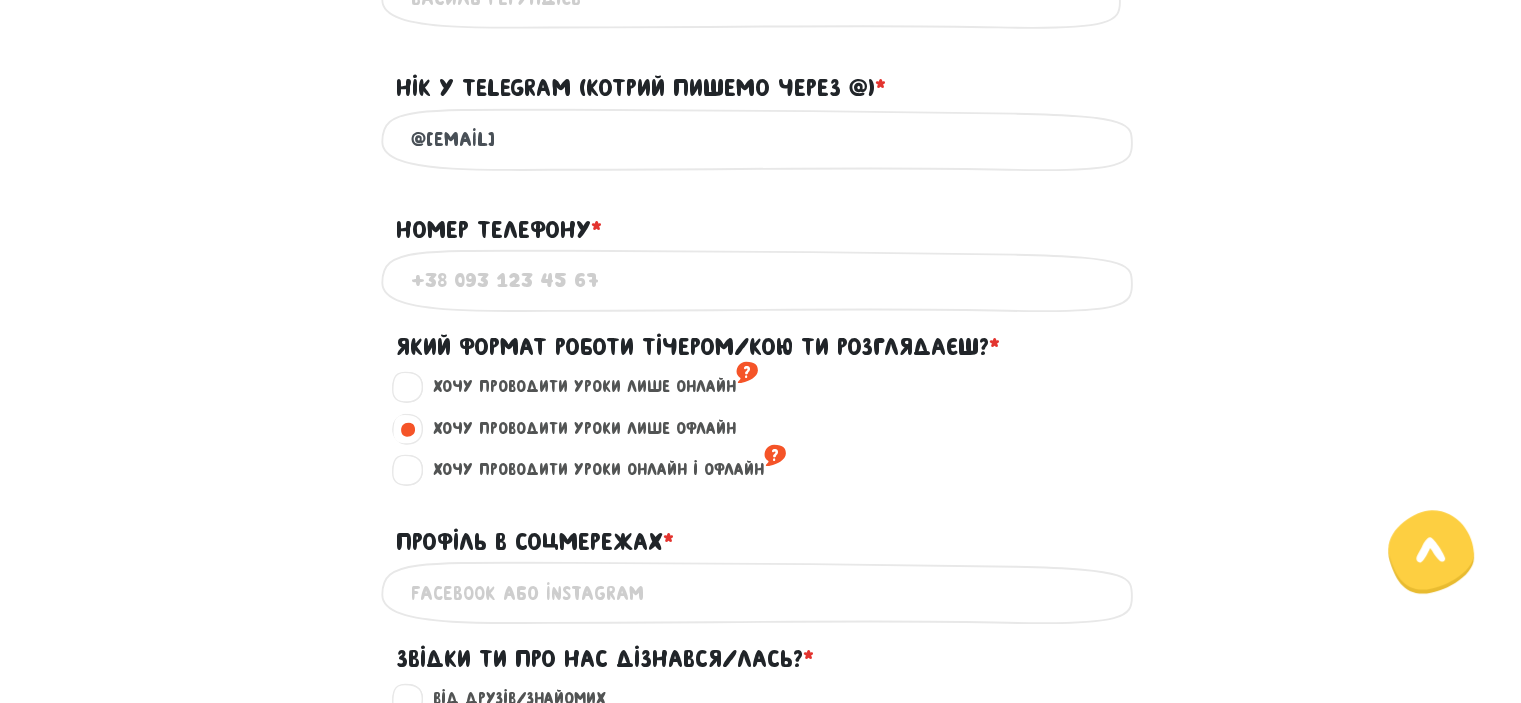 type on "@[EMAIL]" 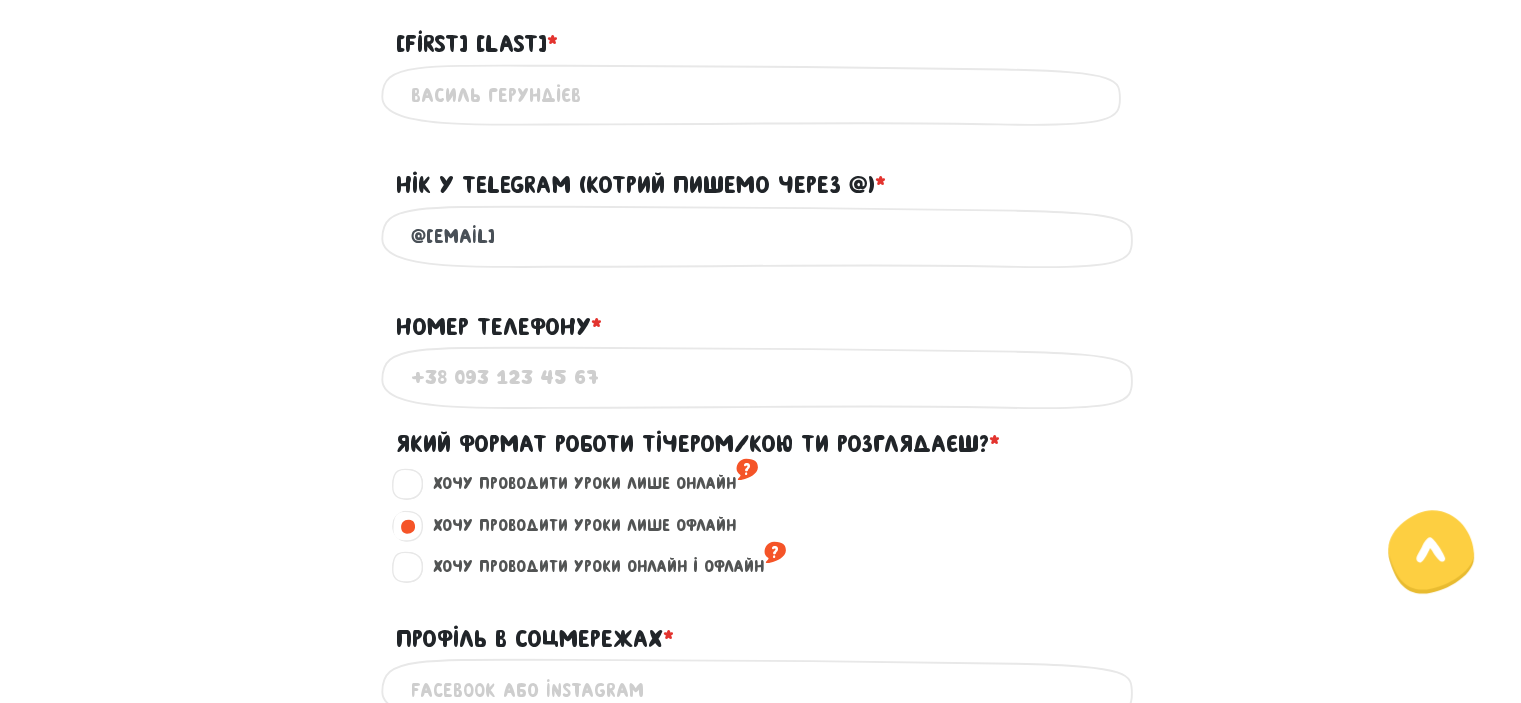scroll, scrollTop: 900, scrollLeft: 0, axis: vertical 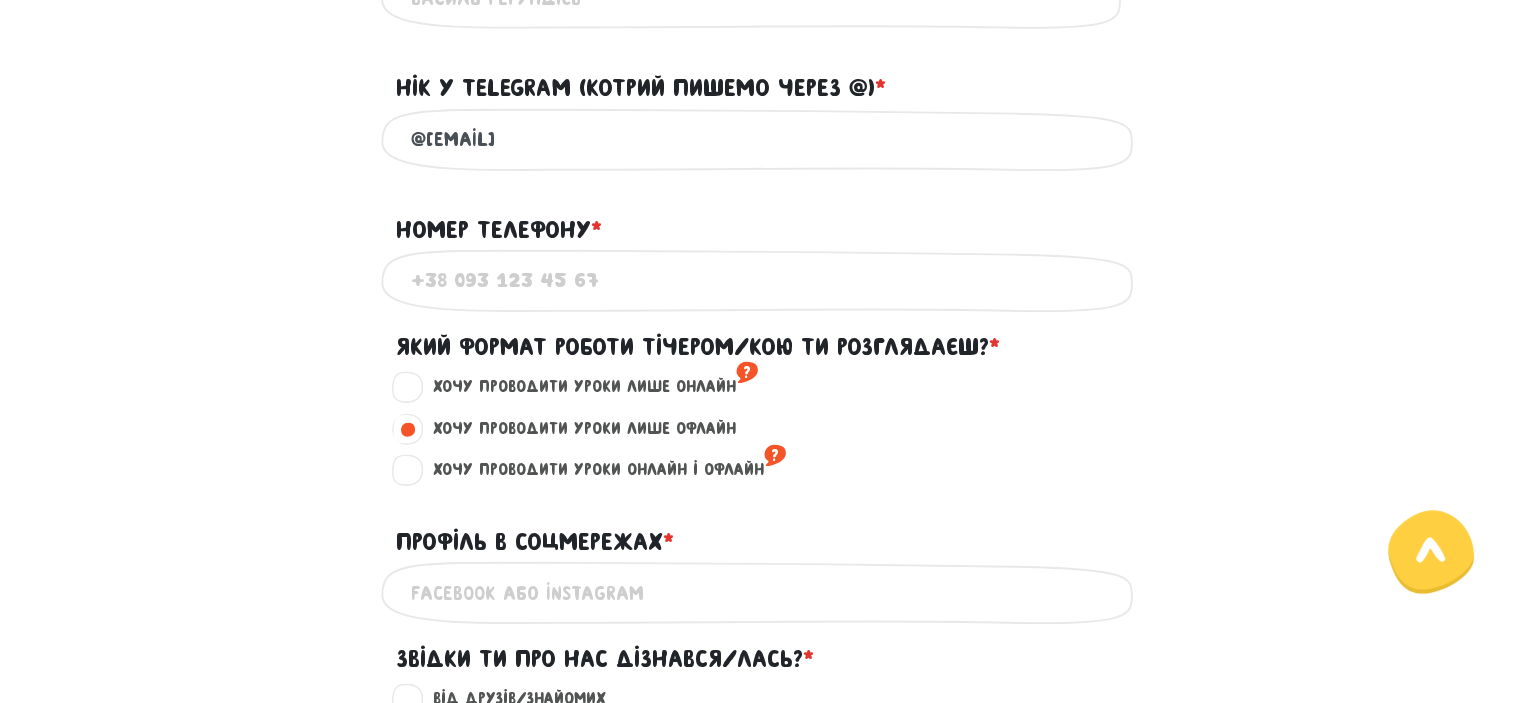 click on "Номер телефону *
?" at bounding box center (761, 280) 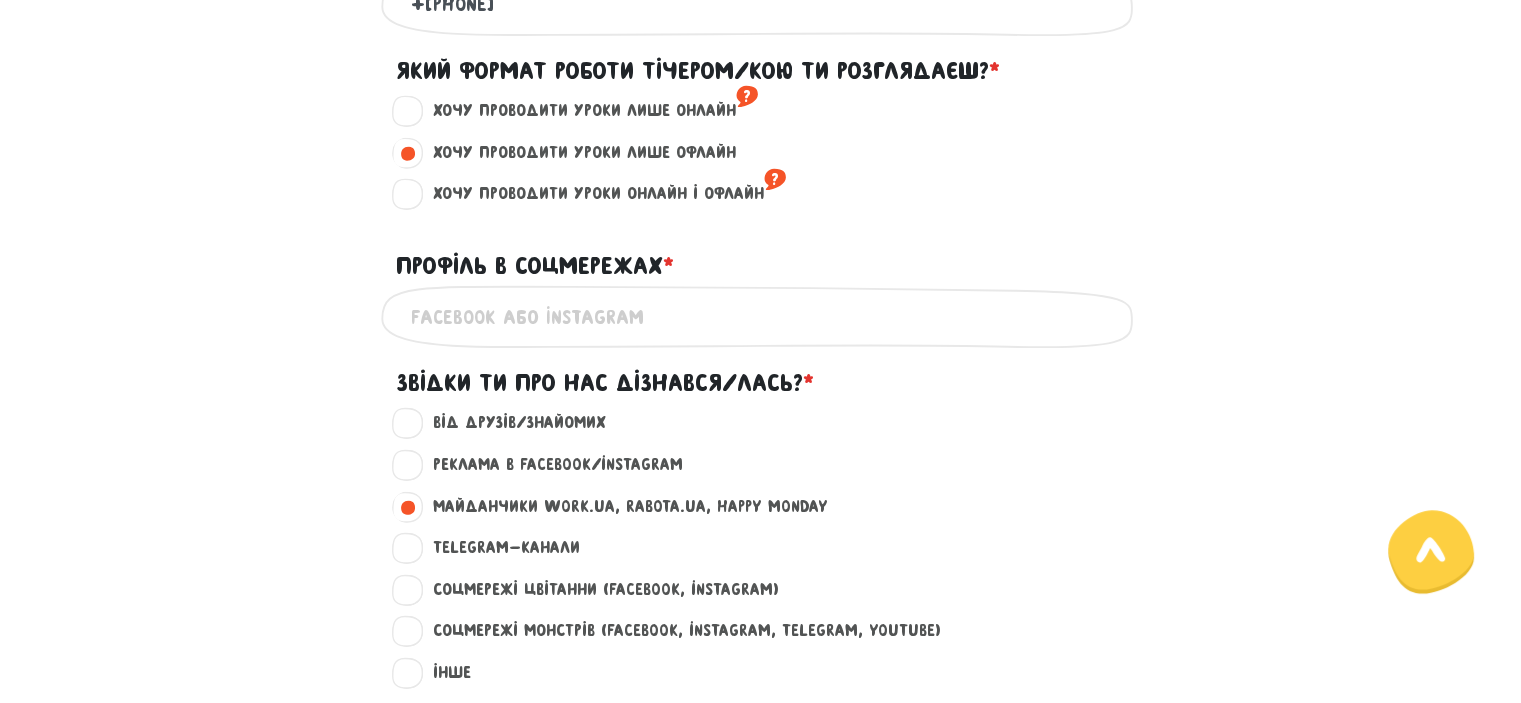 scroll, scrollTop: 1200, scrollLeft: 0, axis: vertical 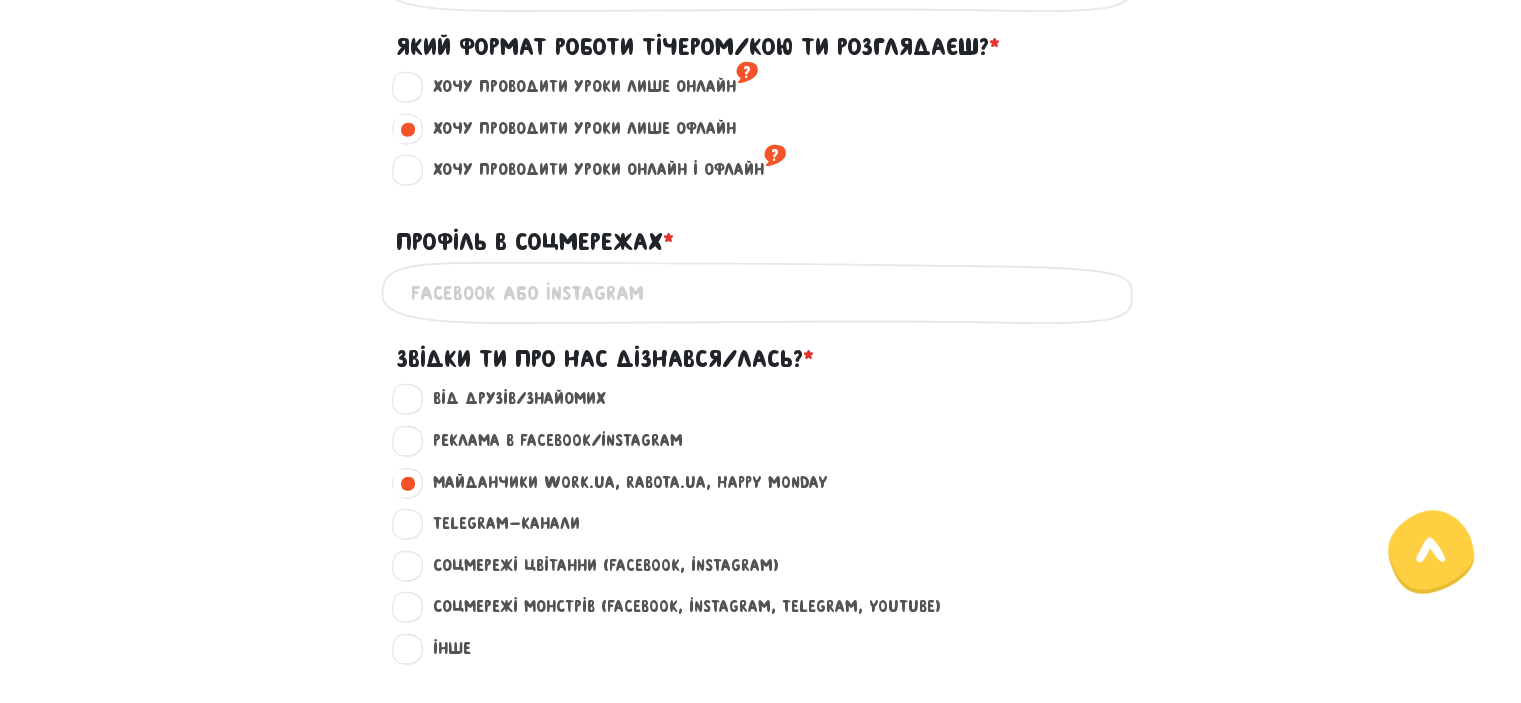 type on "+[PHONE]" 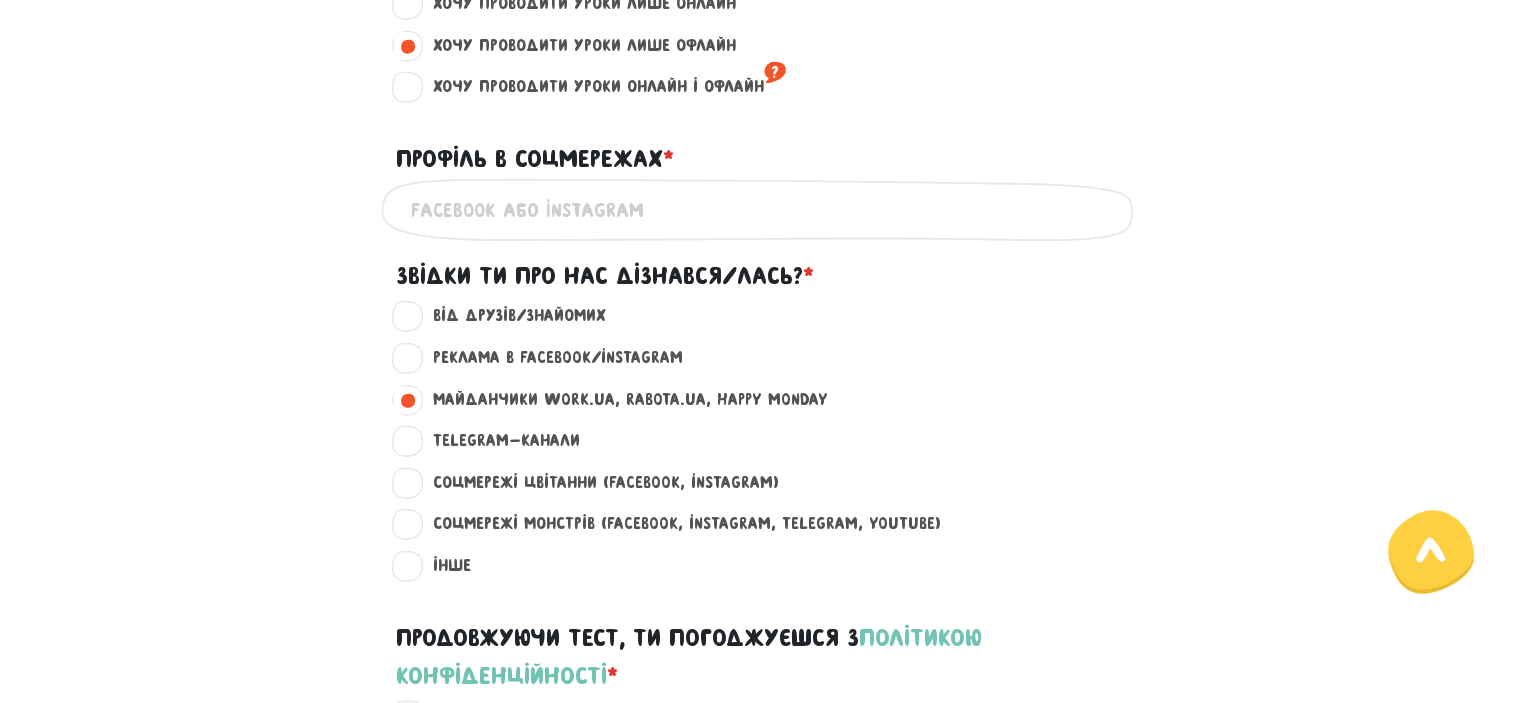 scroll, scrollTop: 1400, scrollLeft: 0, axis: vertical 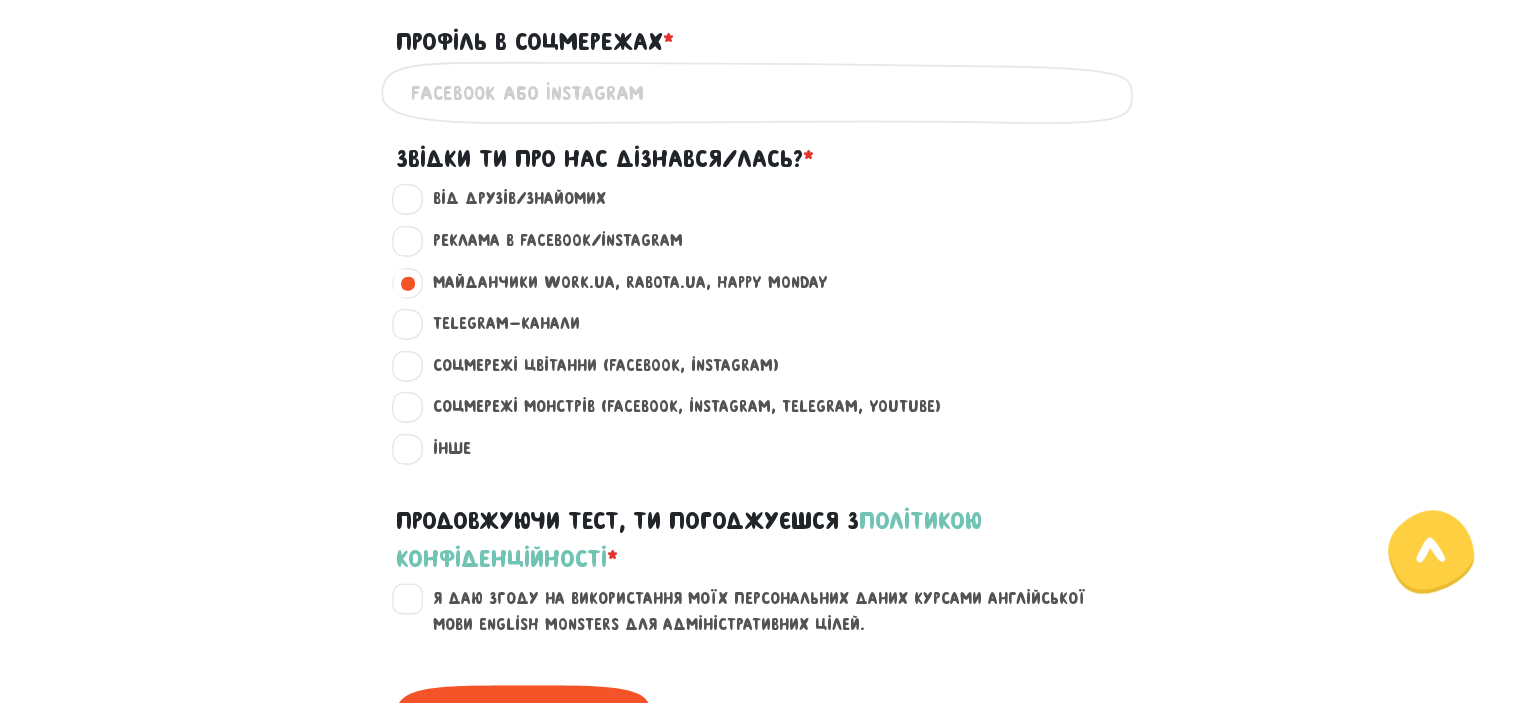 click on "Я даю згоду на використання моїх персональних даних курсами англійської мови English Monsters для адміністративних цілей." at bounding box center [773, 611] 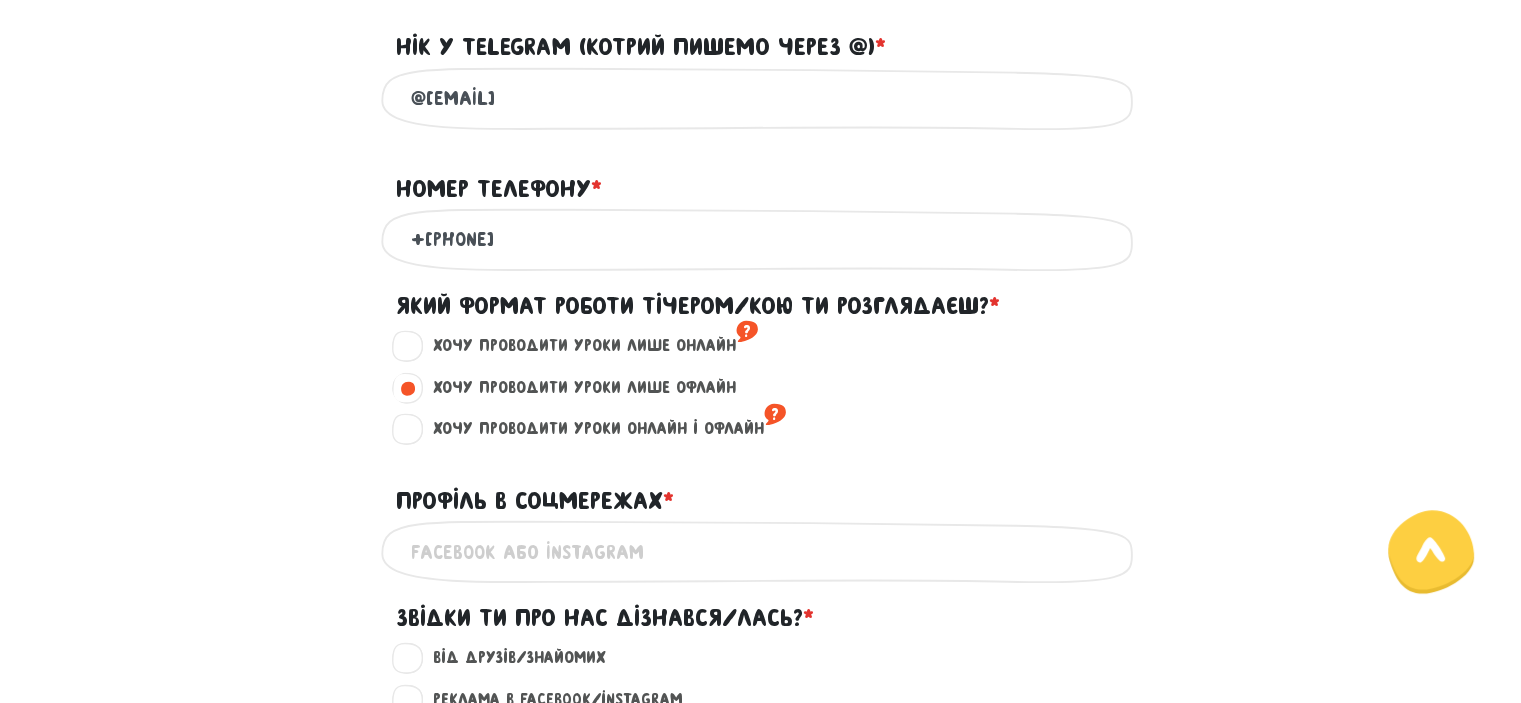 scroll, scrollTop: 500, scrollLeft: 0, axis: vertical 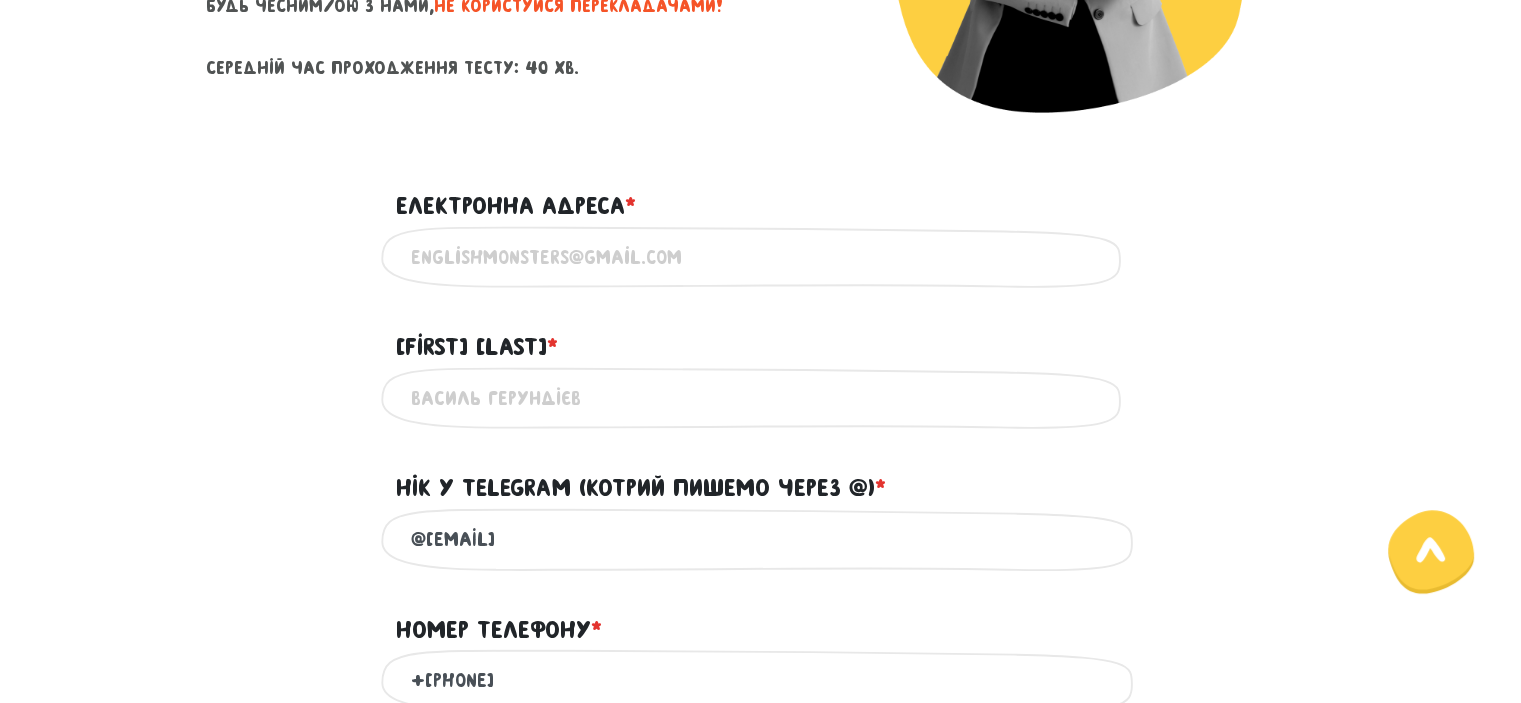 click on "Електронна адреса *
?" at bounding box center (761, 257) 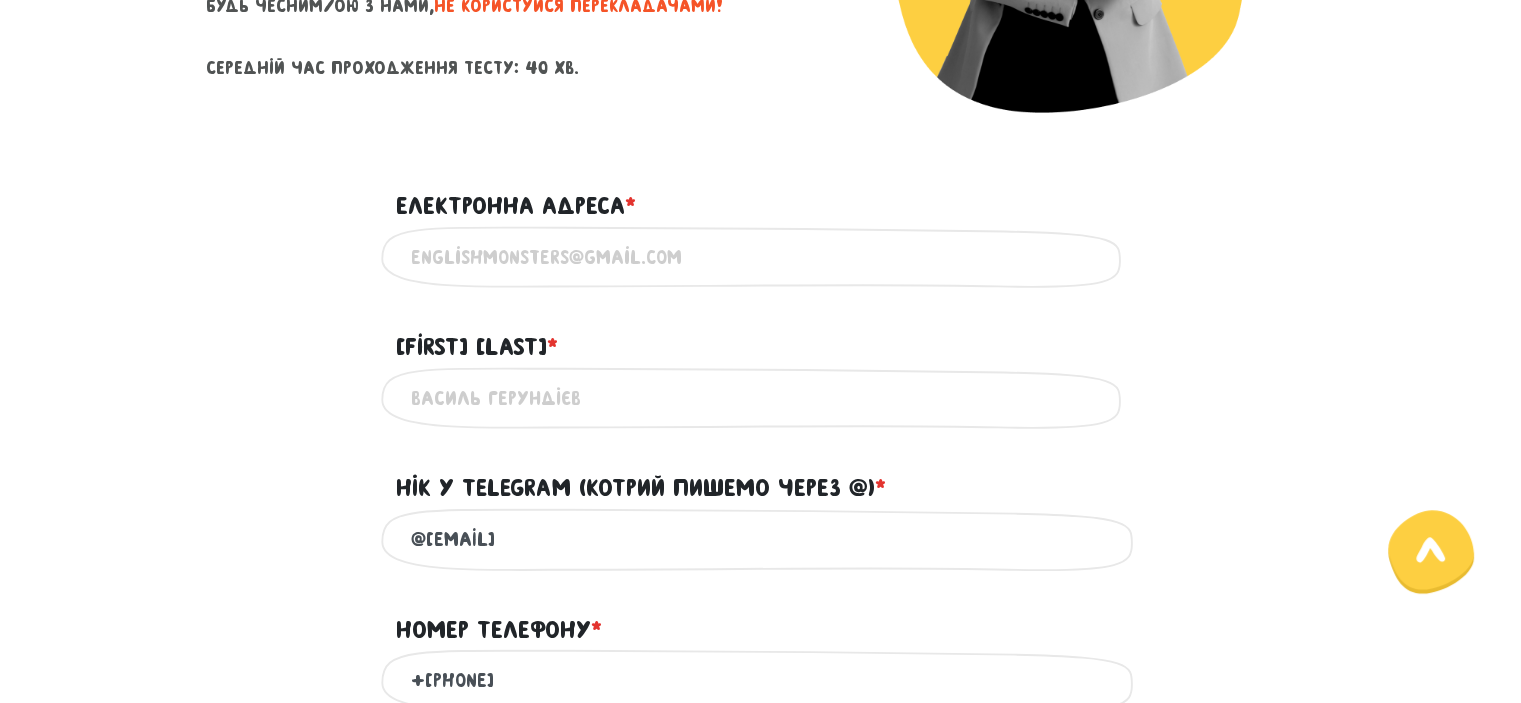 type on "tetyana.kadun@[EMAIL]" 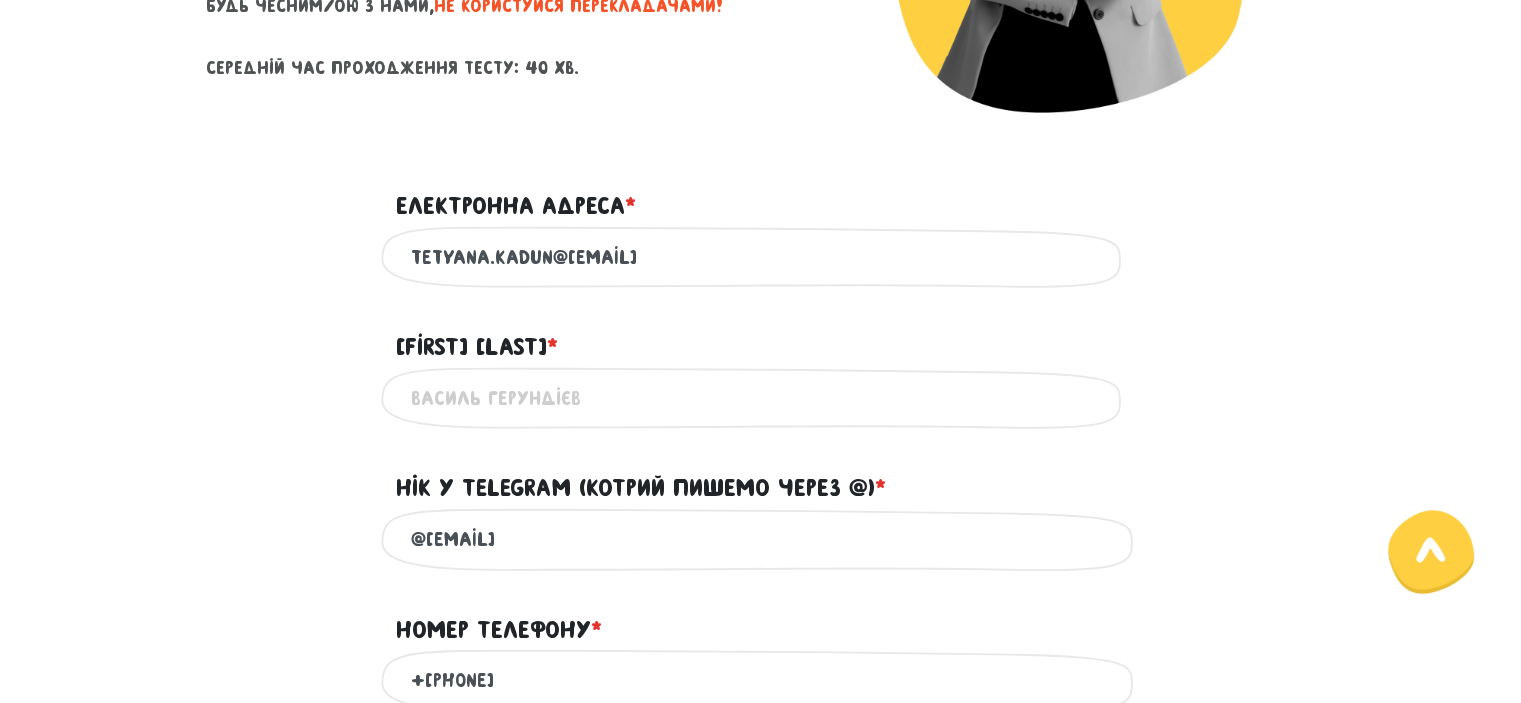 click on "Ім'я та прізвище *
?" at bounding box center [761, 398] 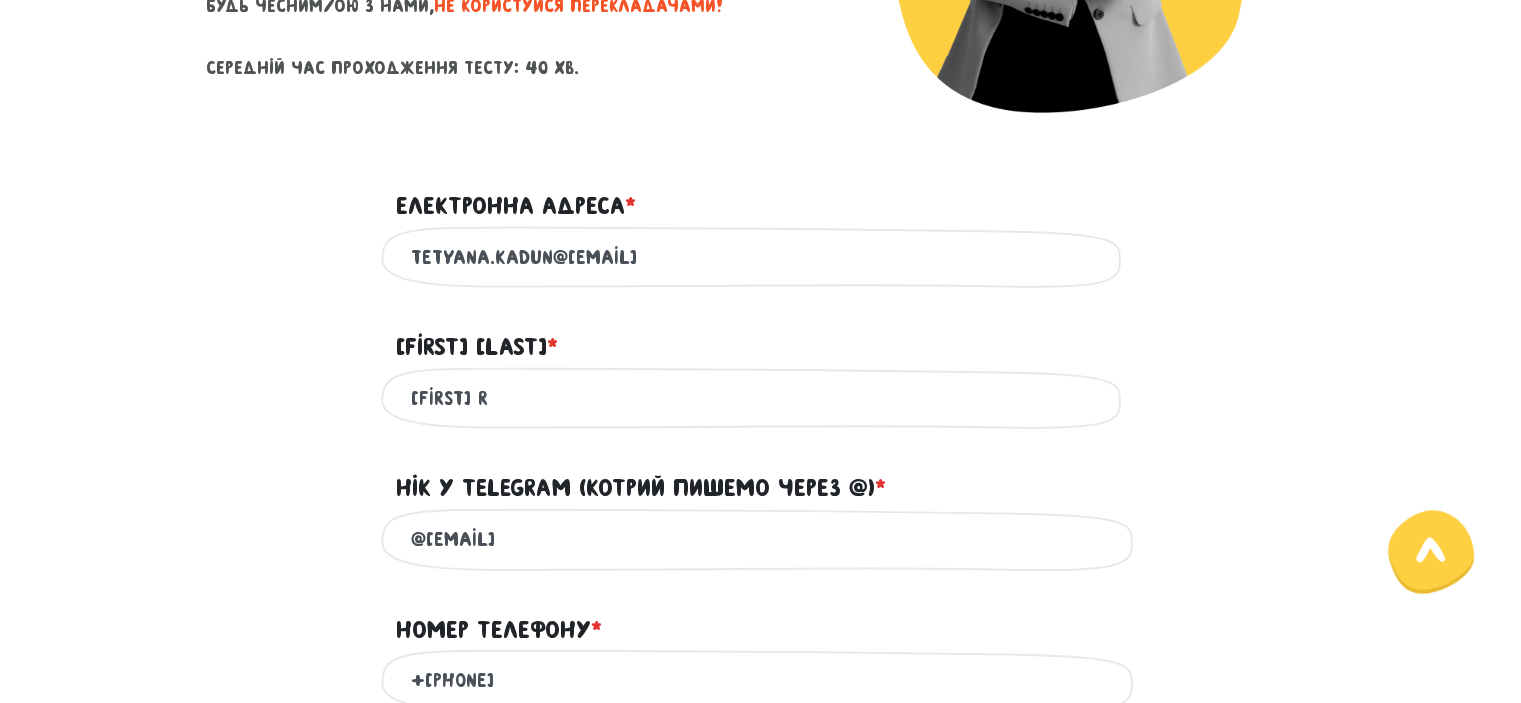 type on "[NAME]" 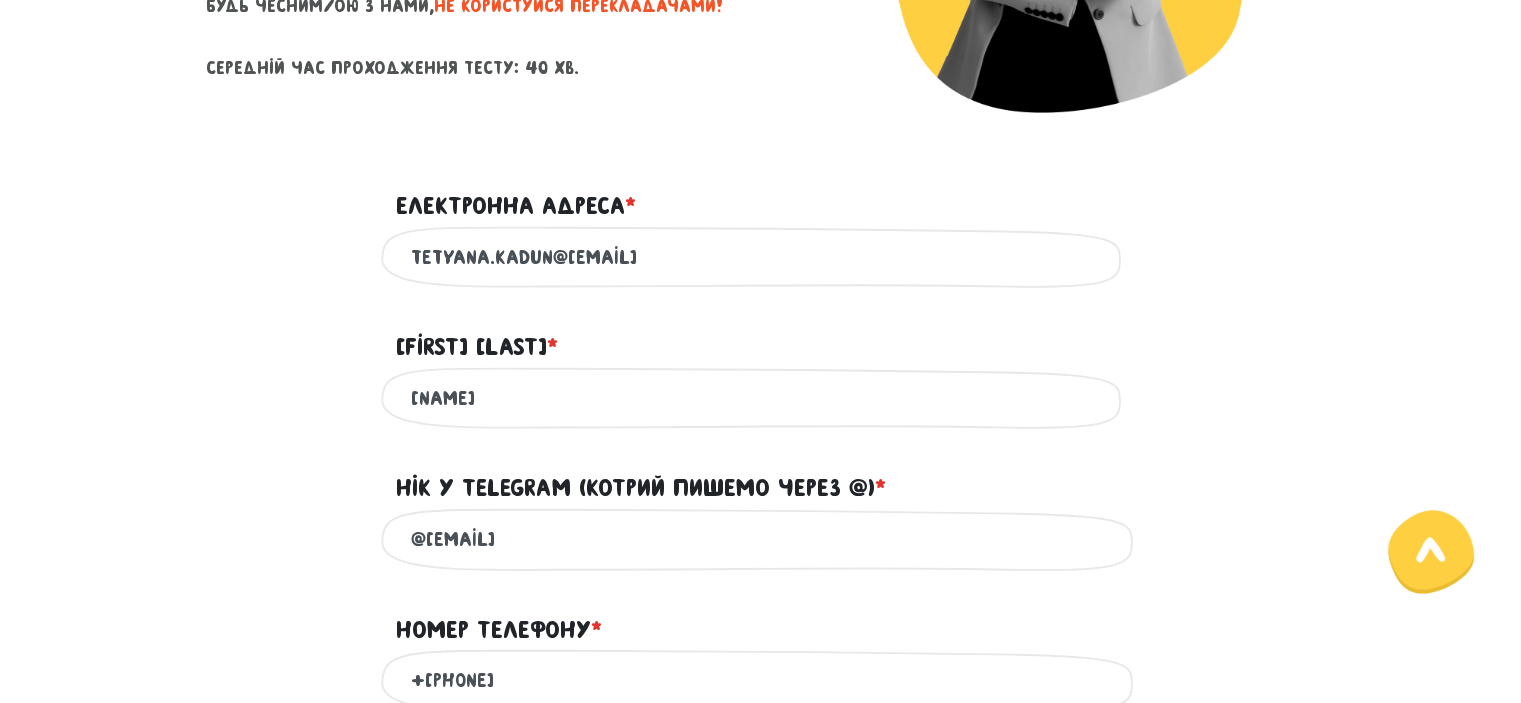 drag, startPoint x: 532, startPoint y: 409, endPoint x: 325, endPoint y: 391, distance: 207.78113 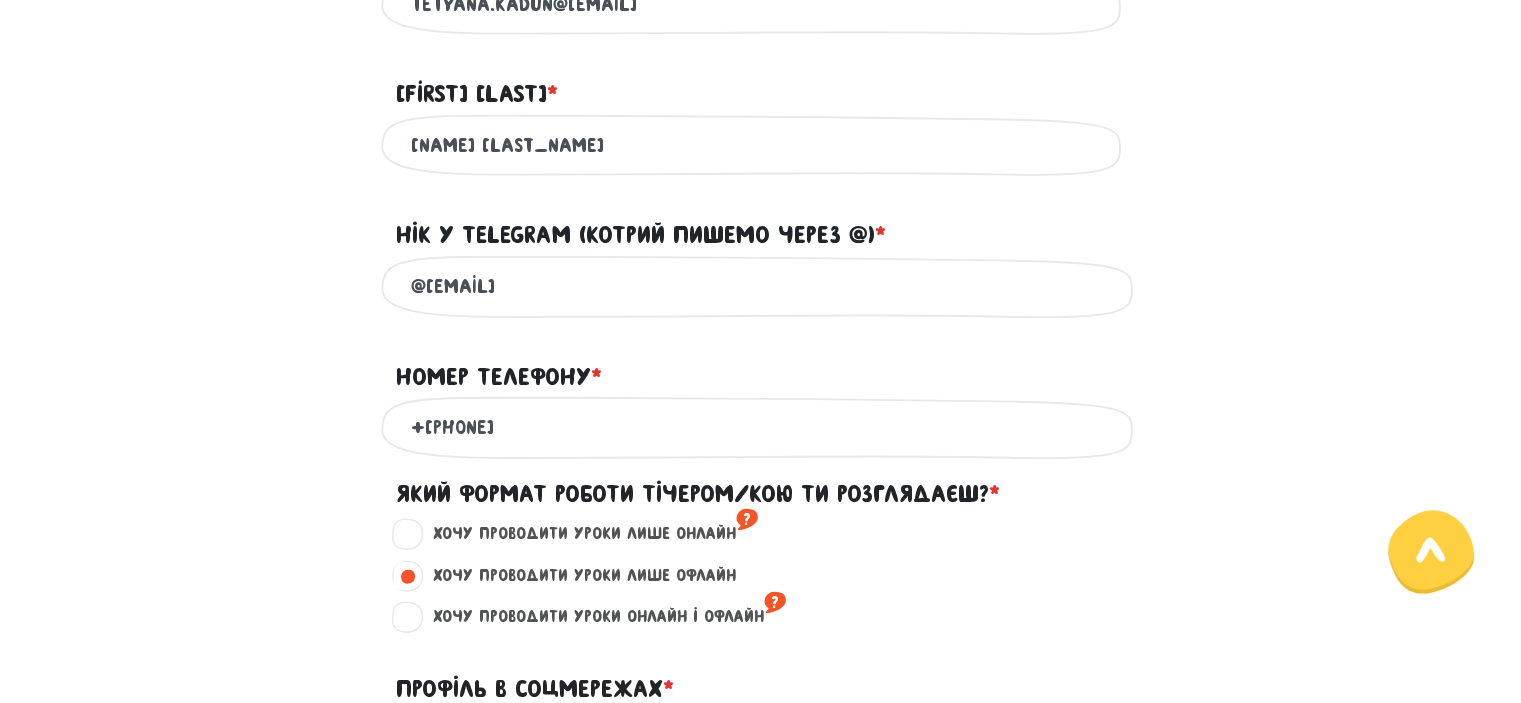 scroll, scrollTop: 800, scrollLeft: 0, axis: vertical 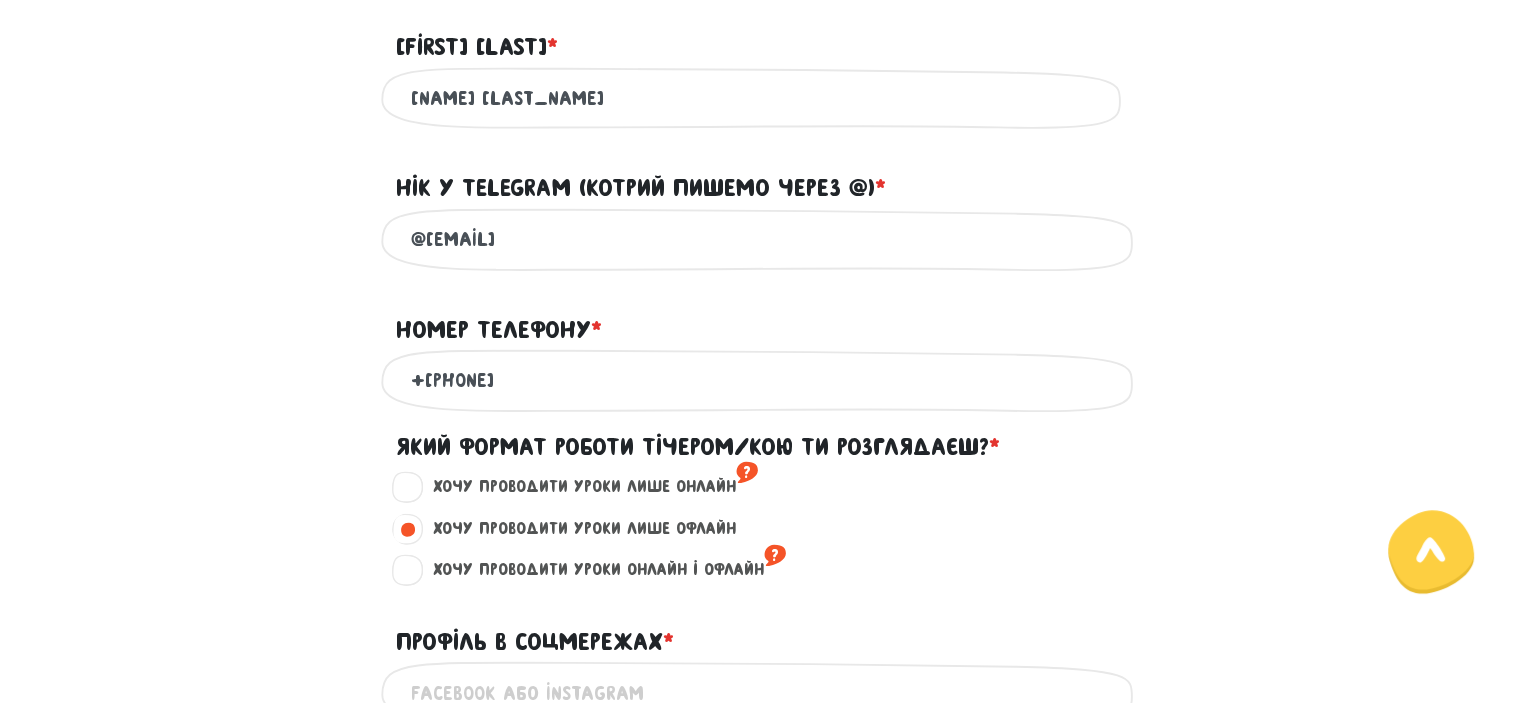 type on "[NAME] [LAST_NAME]" 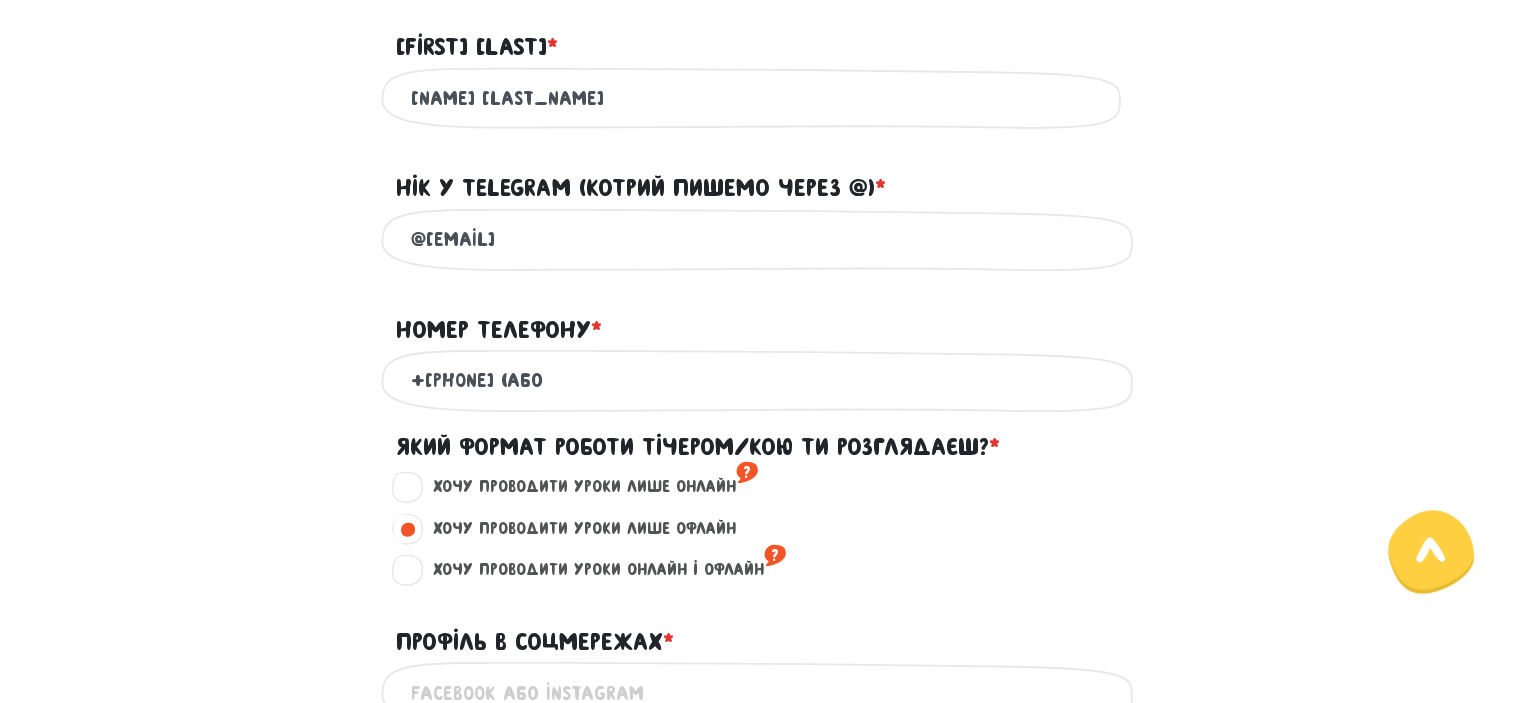 paste on "+[PHONE]" 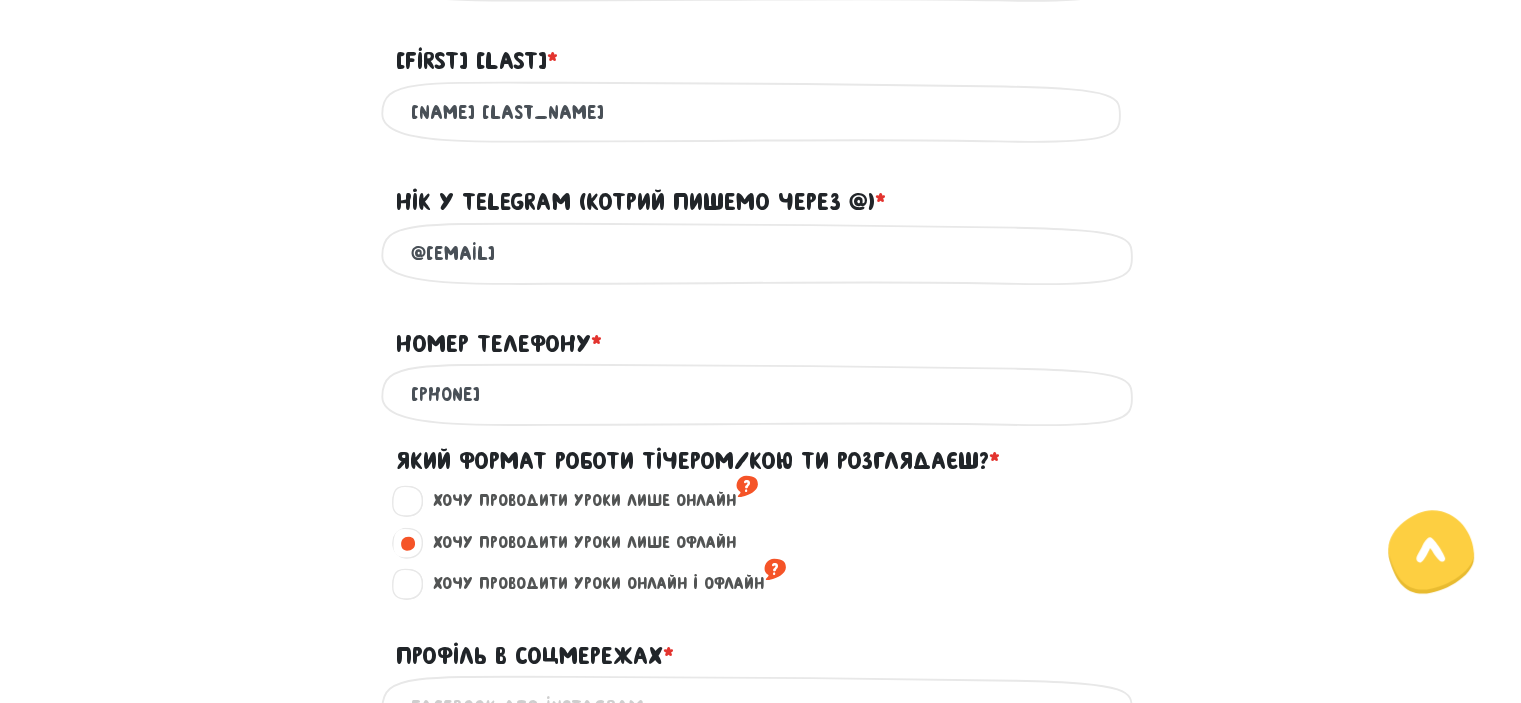 scroll, scrollTop: 700, scrollLeft: 0, axis: vertical 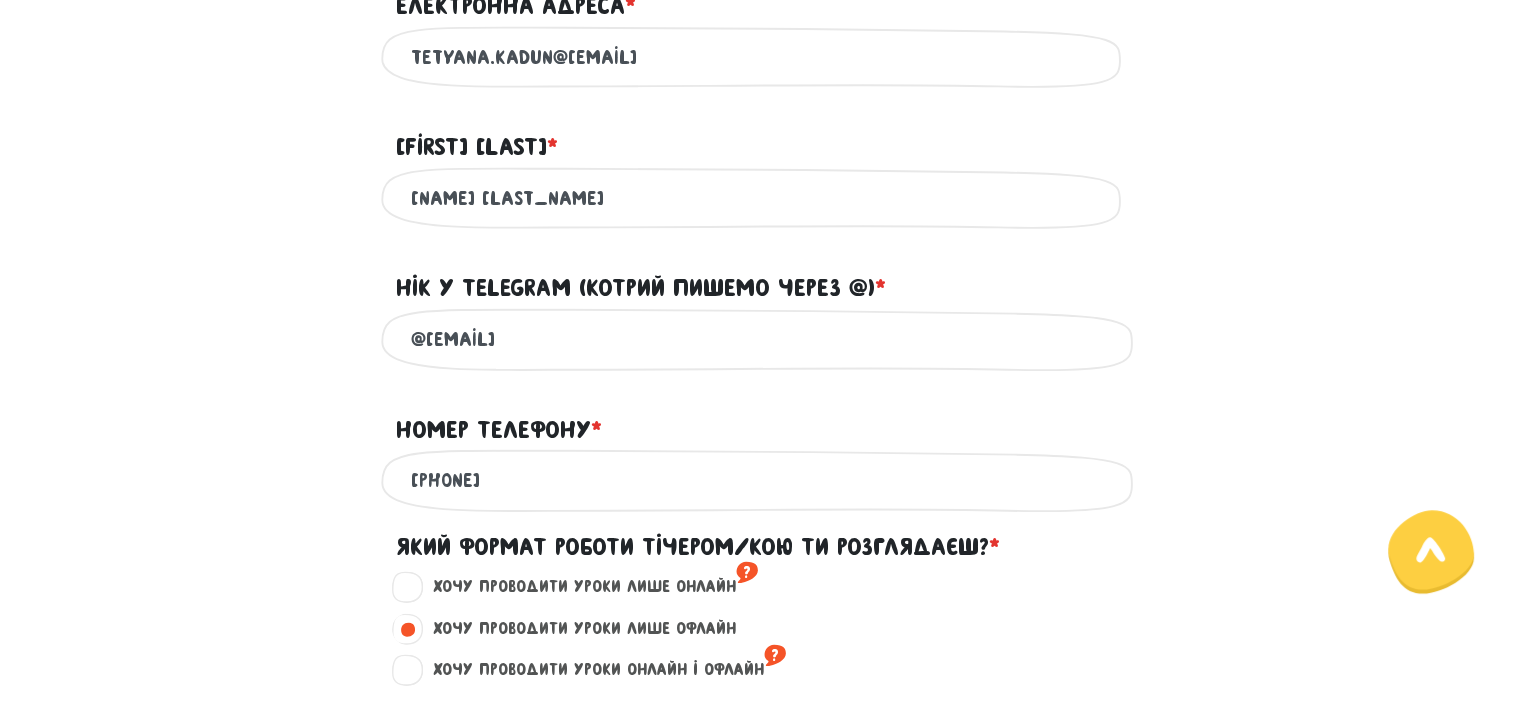 type on "[PHONE]" 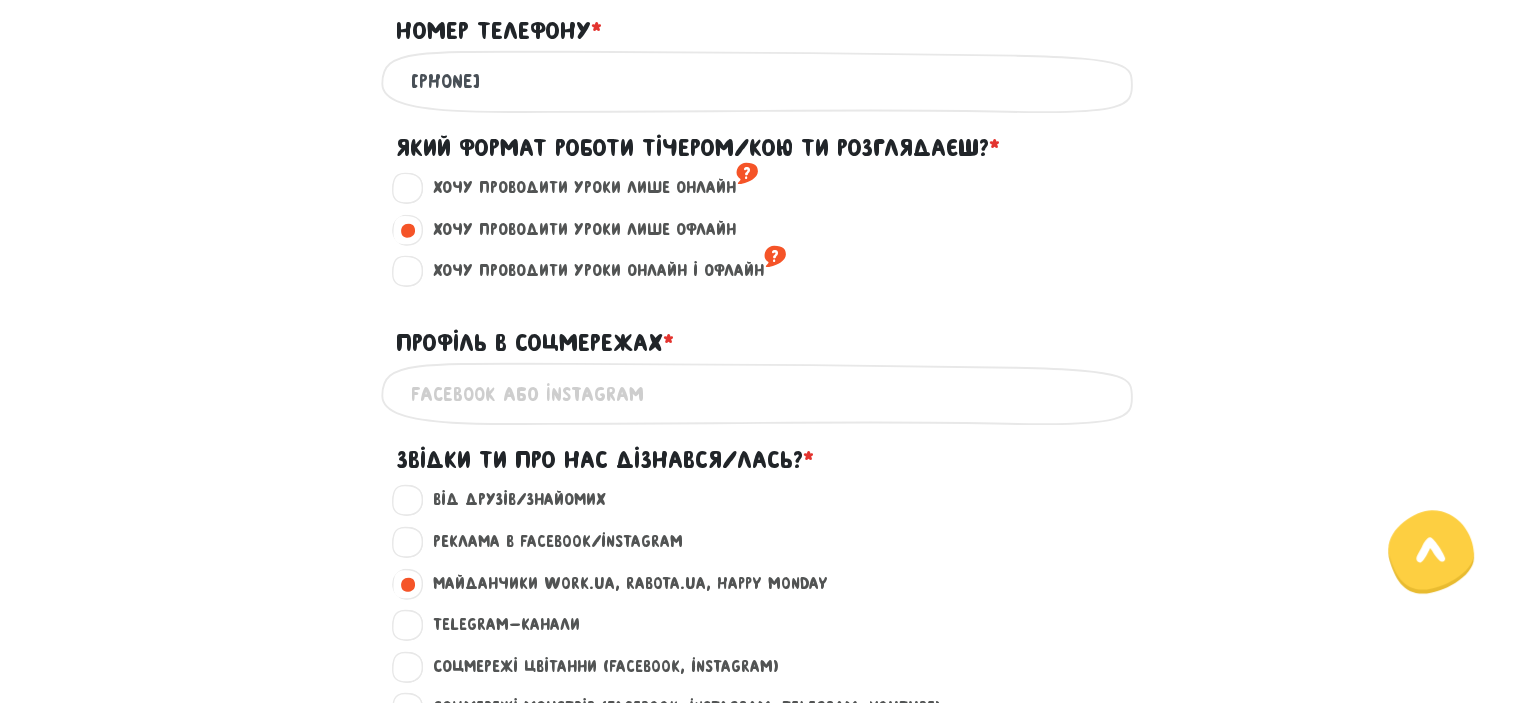 scroll, scrollTop: 1100, scrollLeft: 0, axis: vertical 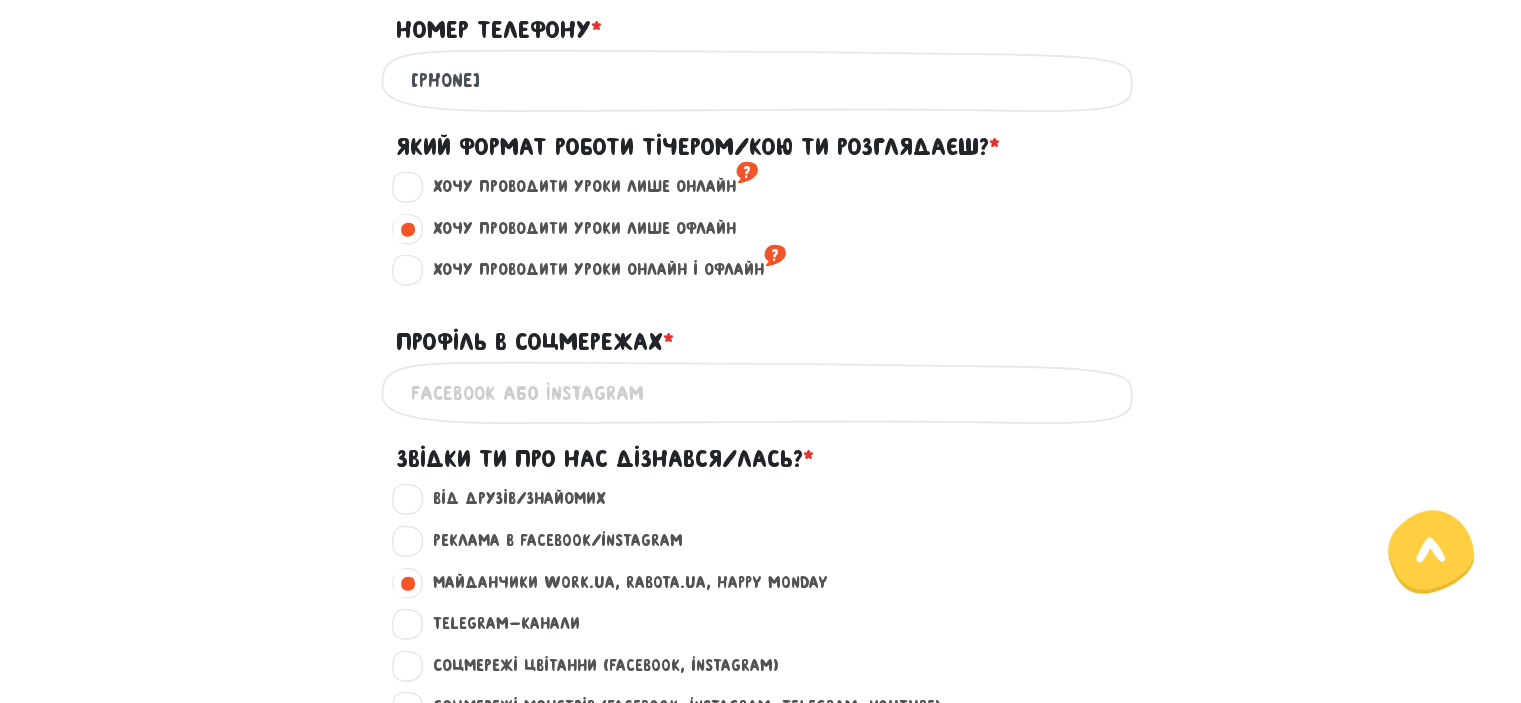 click on "Профіль в соцмережах *
?" at bounding box center [761, 392] 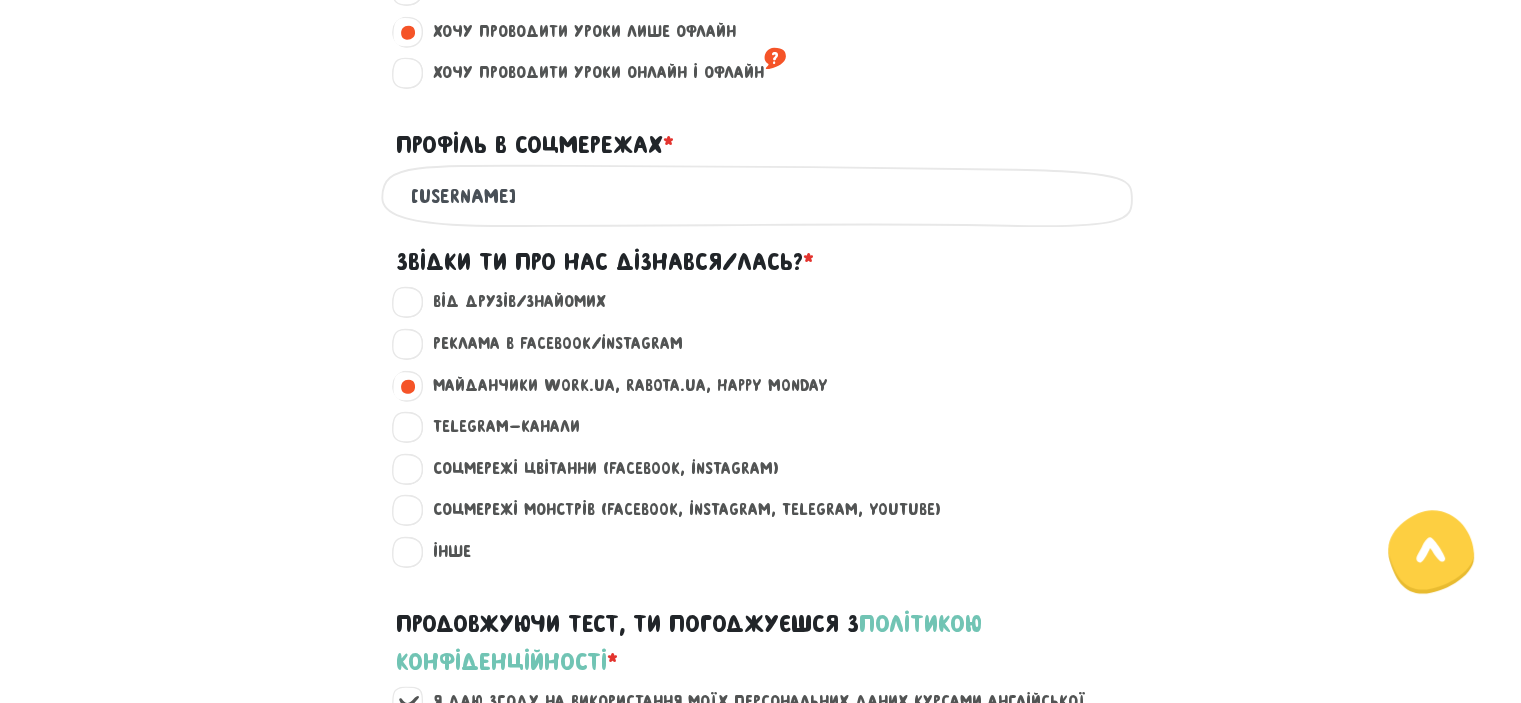 scroll, scrollTop: 1300, scrollLeft: 0, axis: vertical 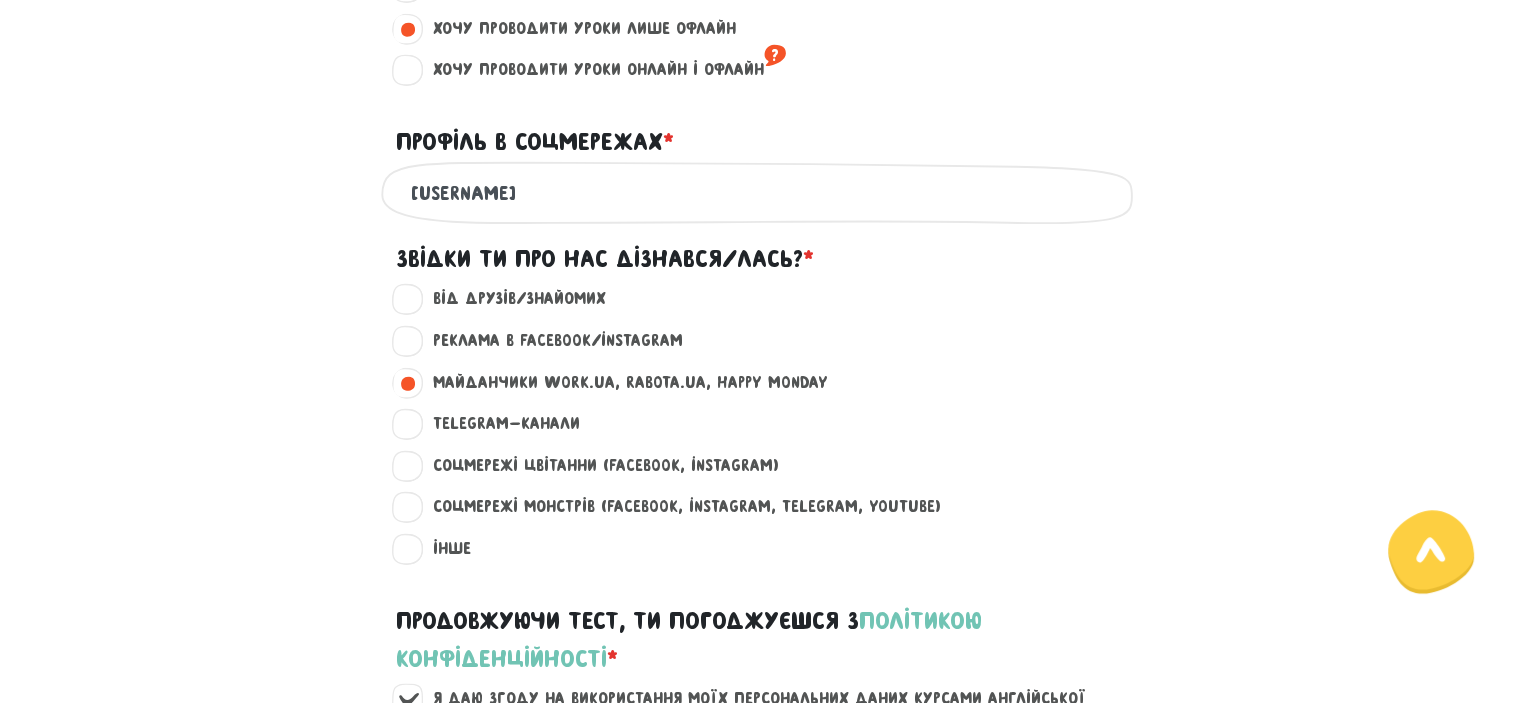 click on "[USERNAME]" at bounding box center (761, 192) 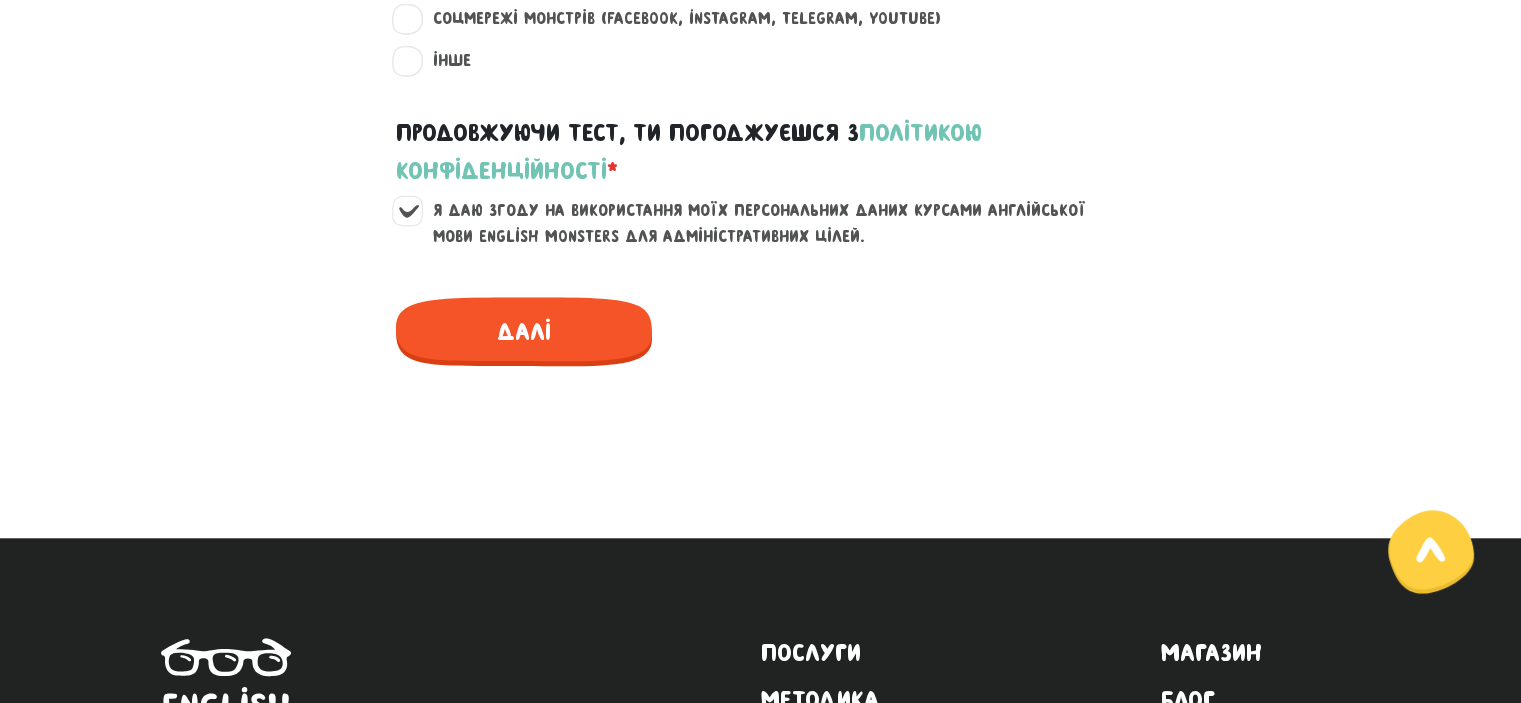 scroll, scrollTop: 1800, scrollLeft: 0, axis: vertical 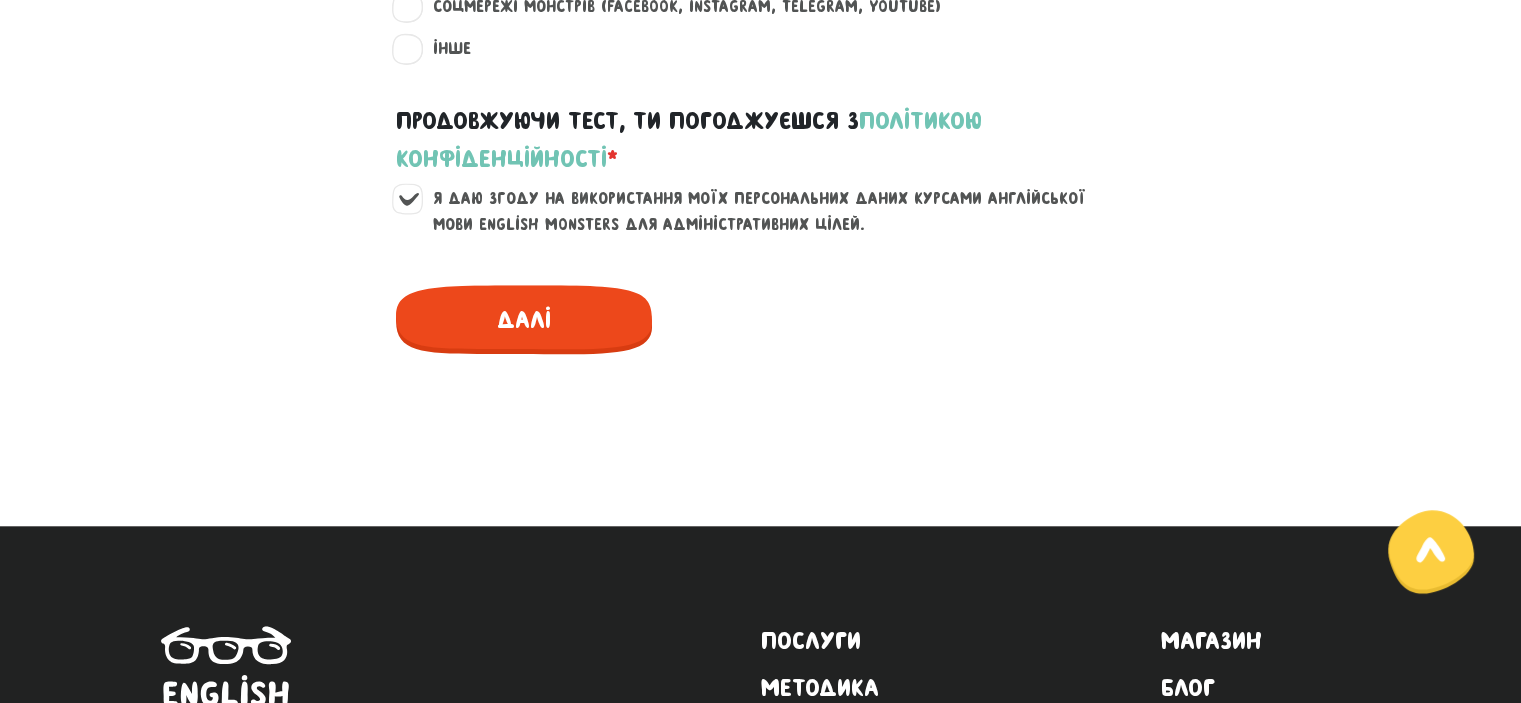type on "[USERNAME]" 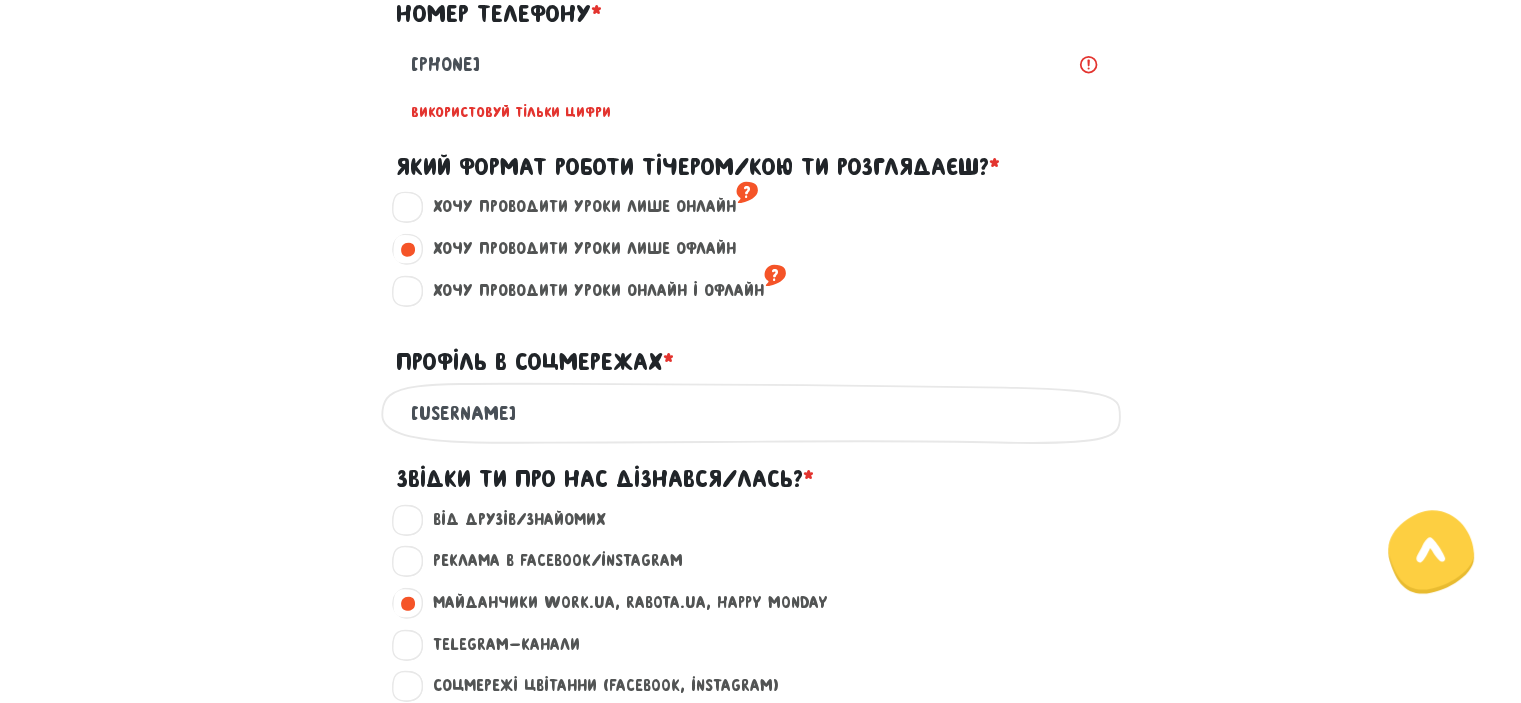 scroll, scrollTop: 916, scrollLeft: 0, axis: vertical 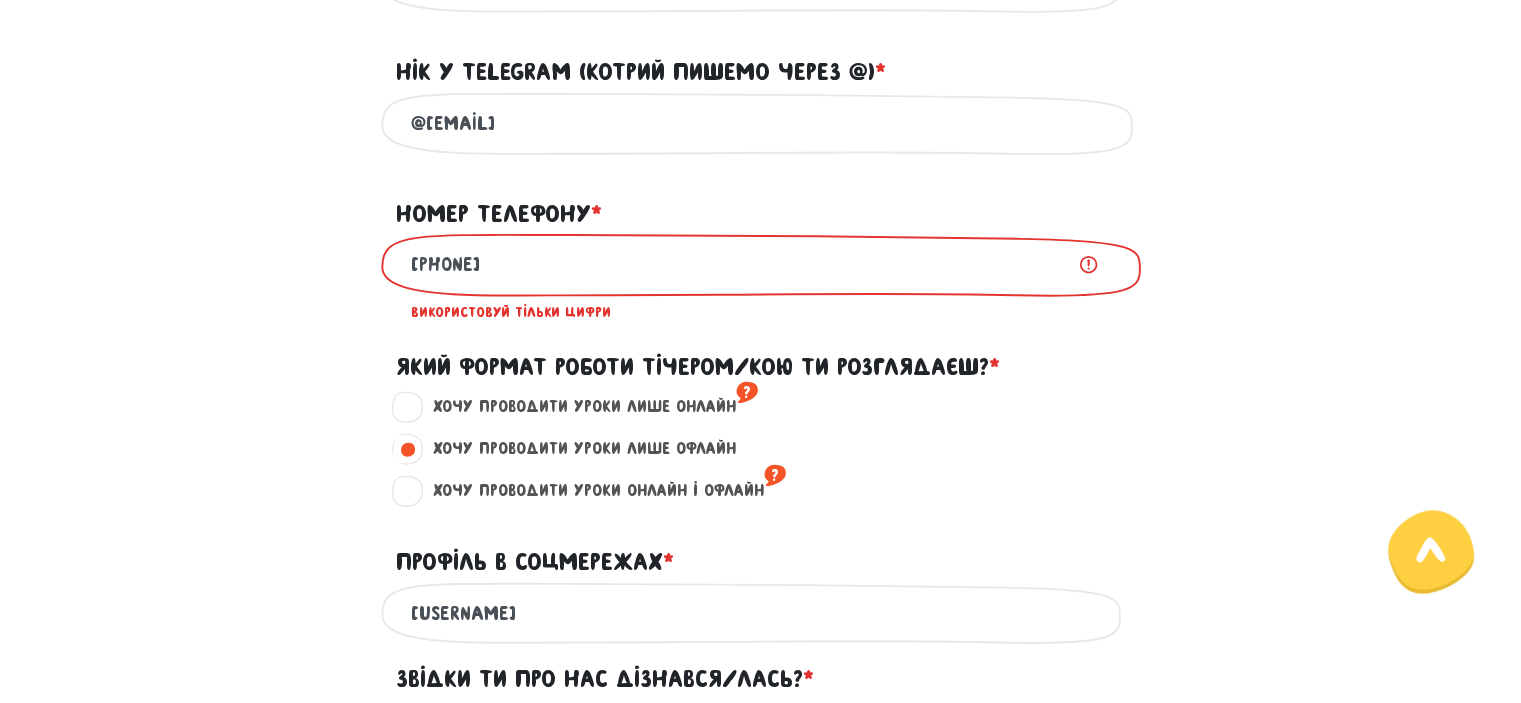 click on "[PHONE]" at bounding box center [761, 264] 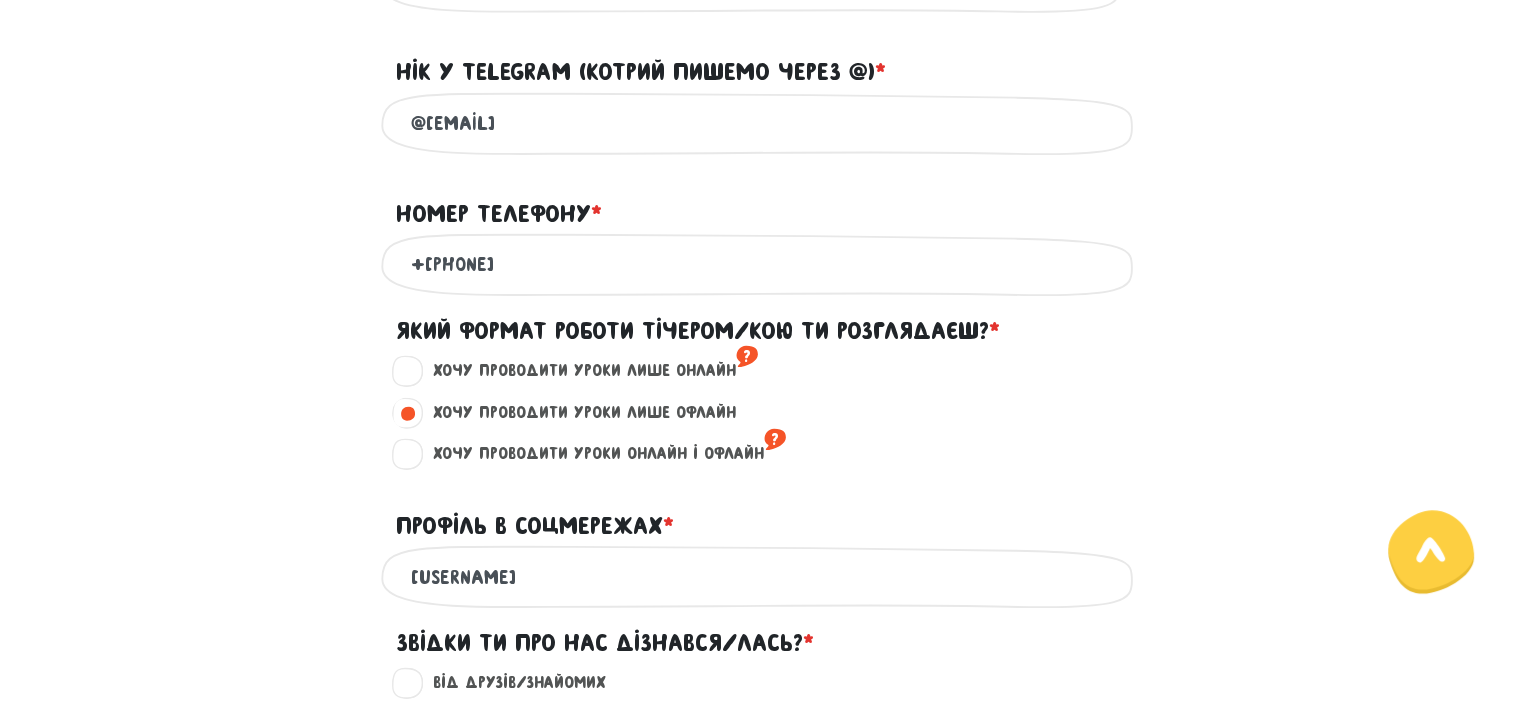 scroll, scrollTop: 1716, scrollLeft: 0, axis: vertical 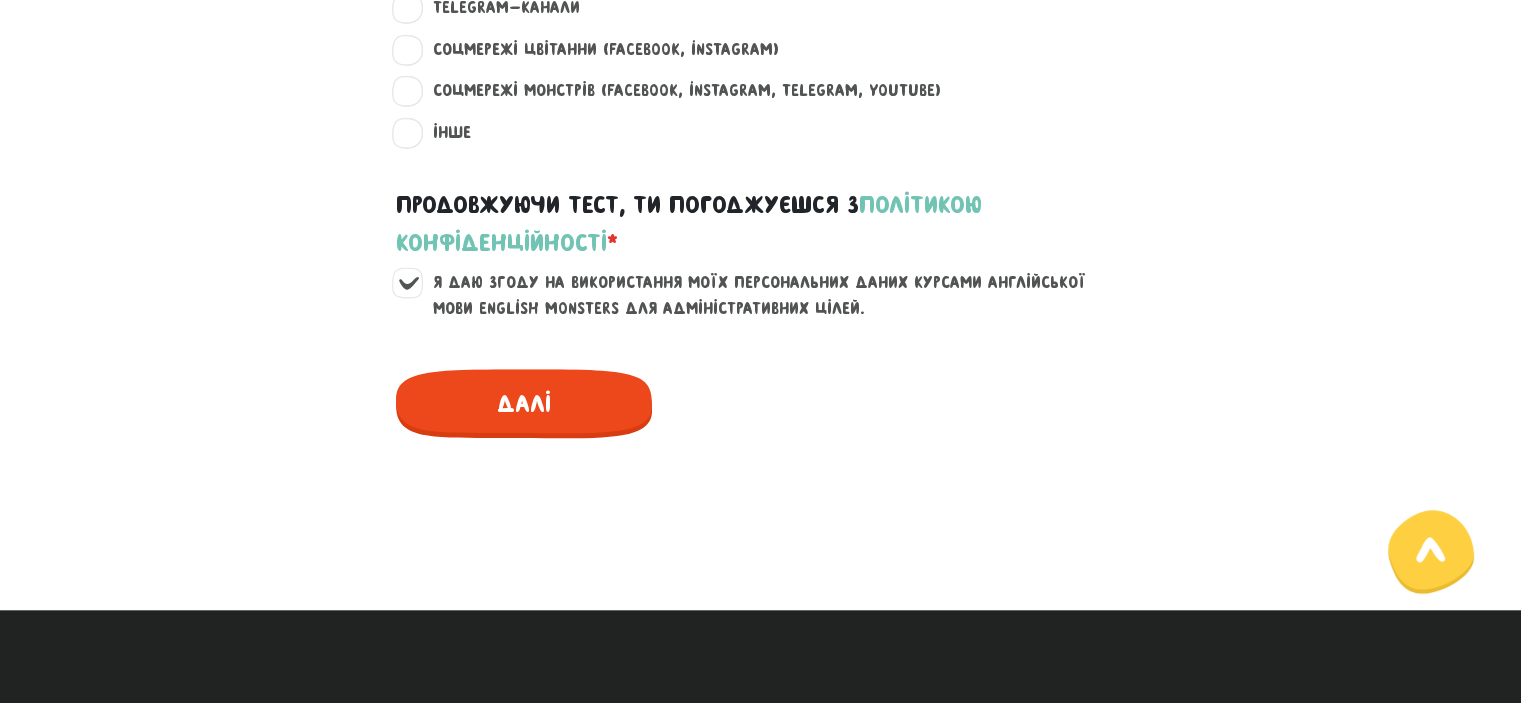 click on "Далі" at bounding box center (524, 403) 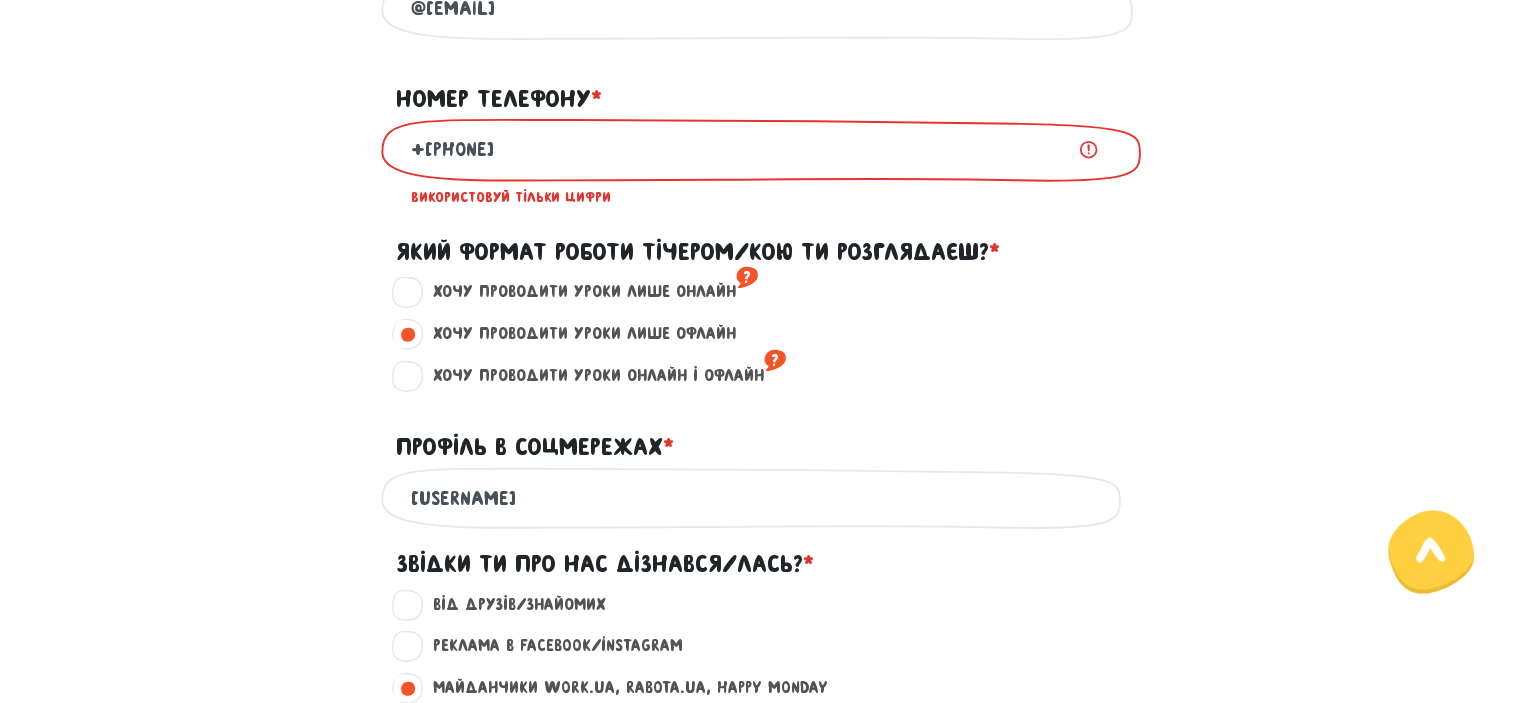 scroll, scrollTop: 916, scrollLeft: 0, axis: vertical 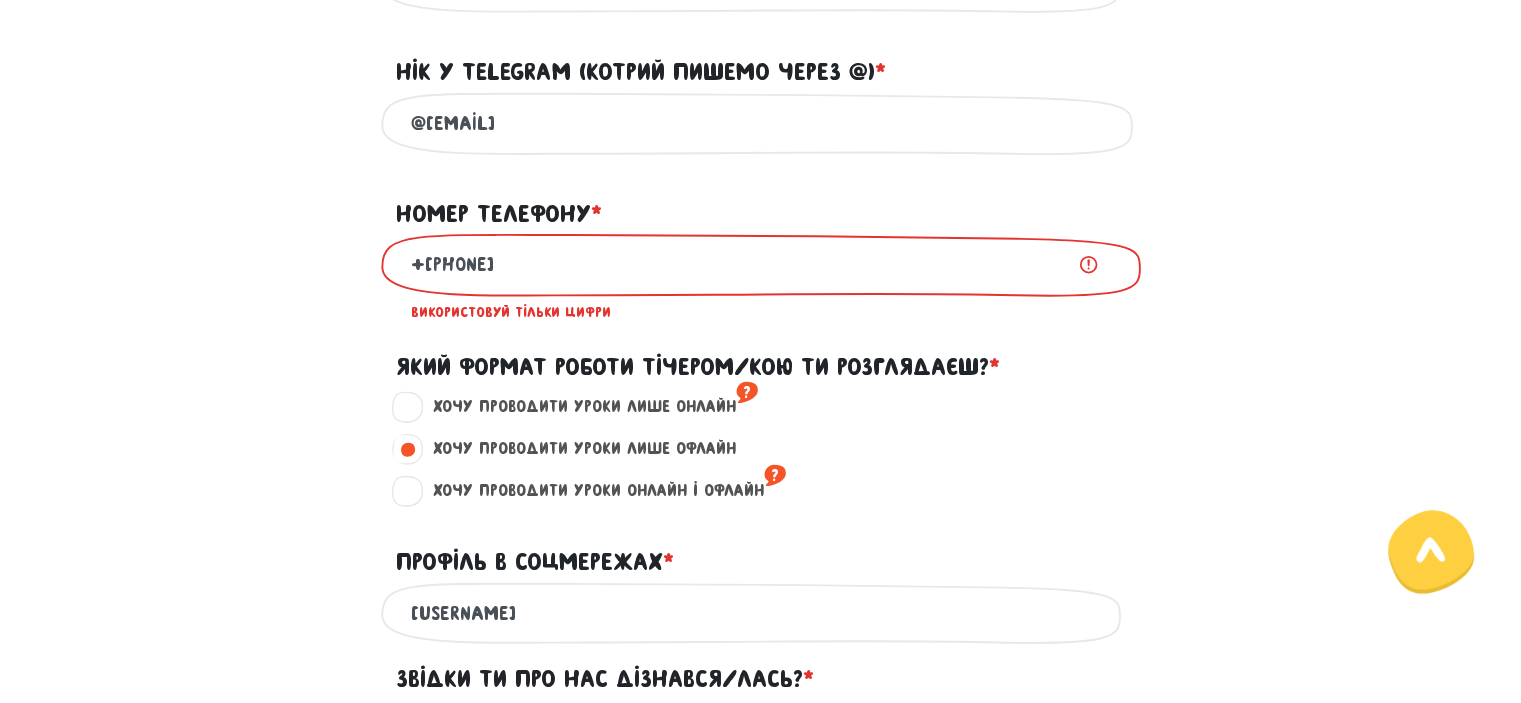 click on "+[PHONE]" at bounding box center [761, 264] 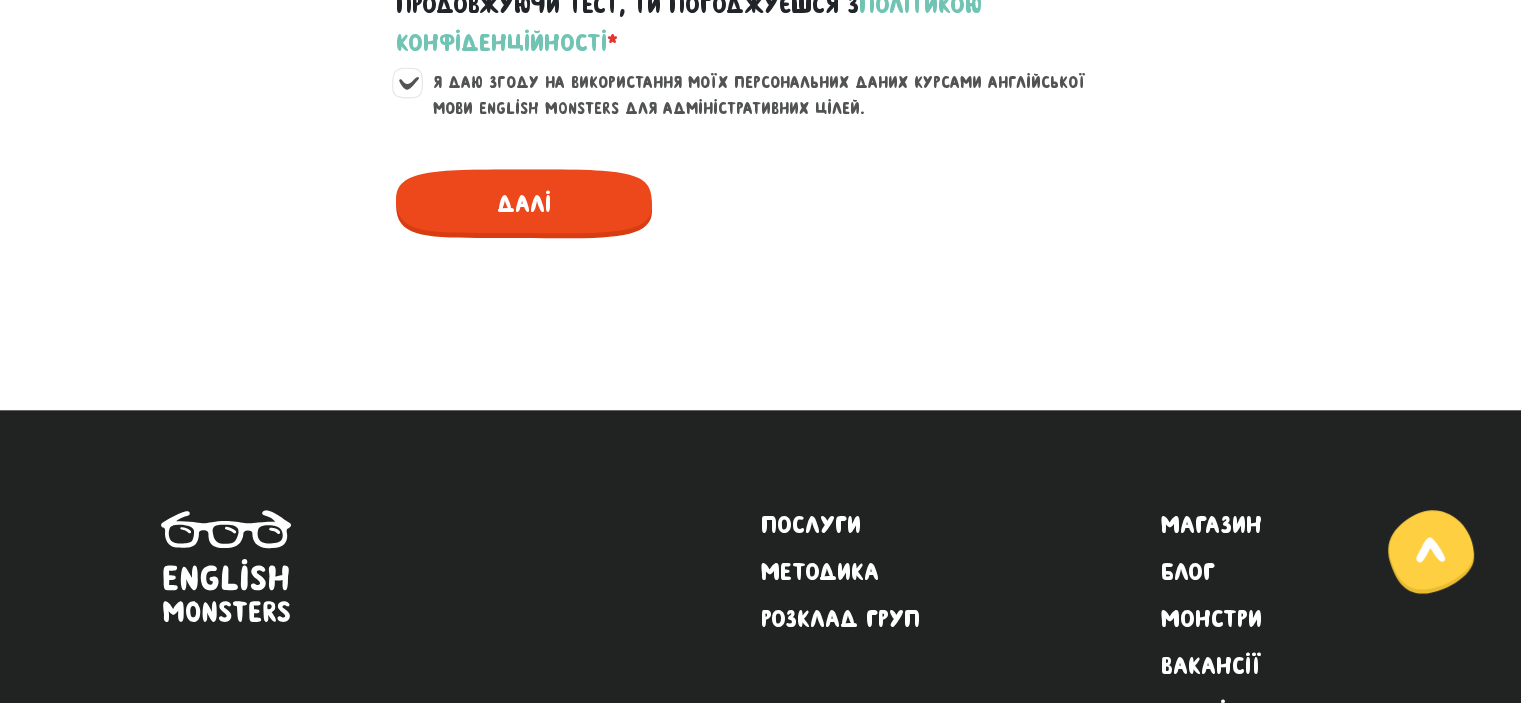 type on "[PHONE]" 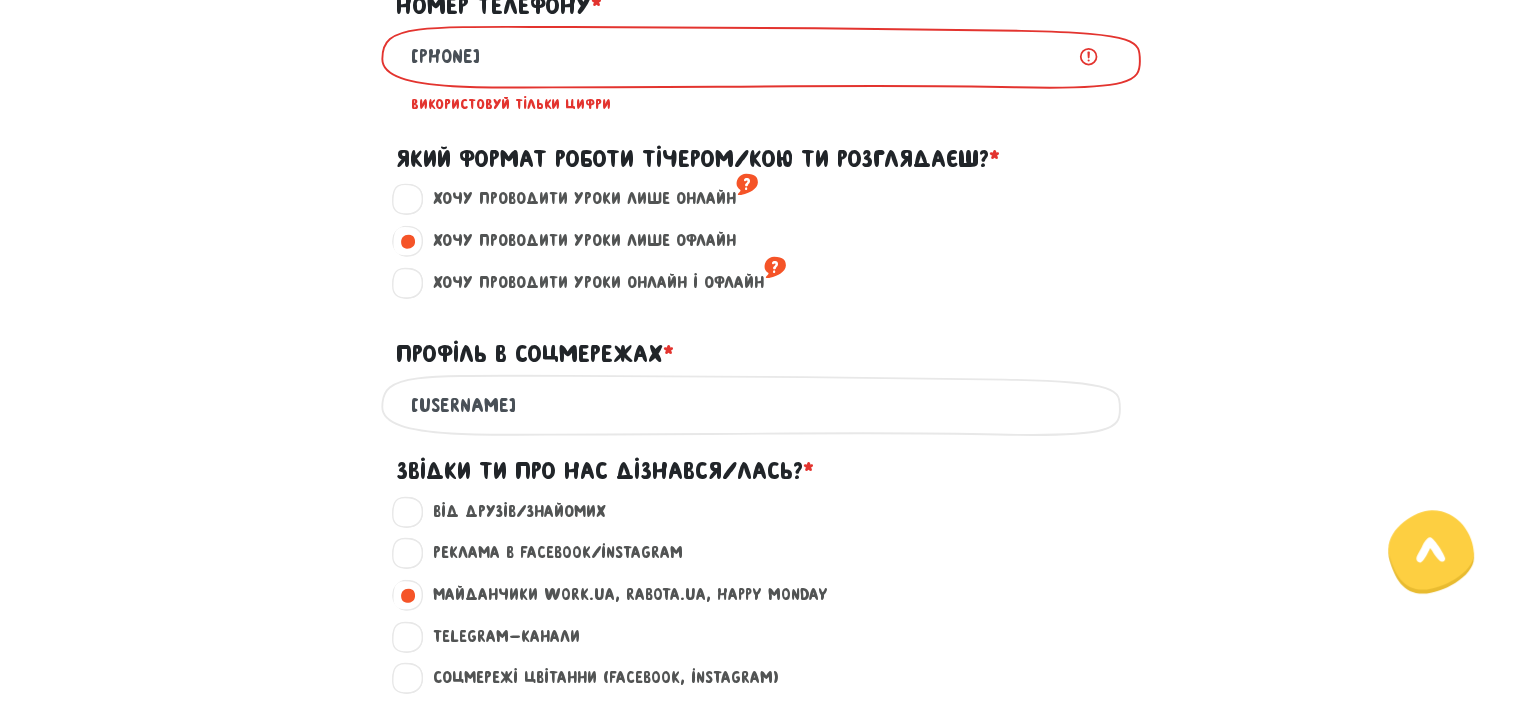 scroll, scrollTop: 1116, scrollLeft: 0, axis: vertical 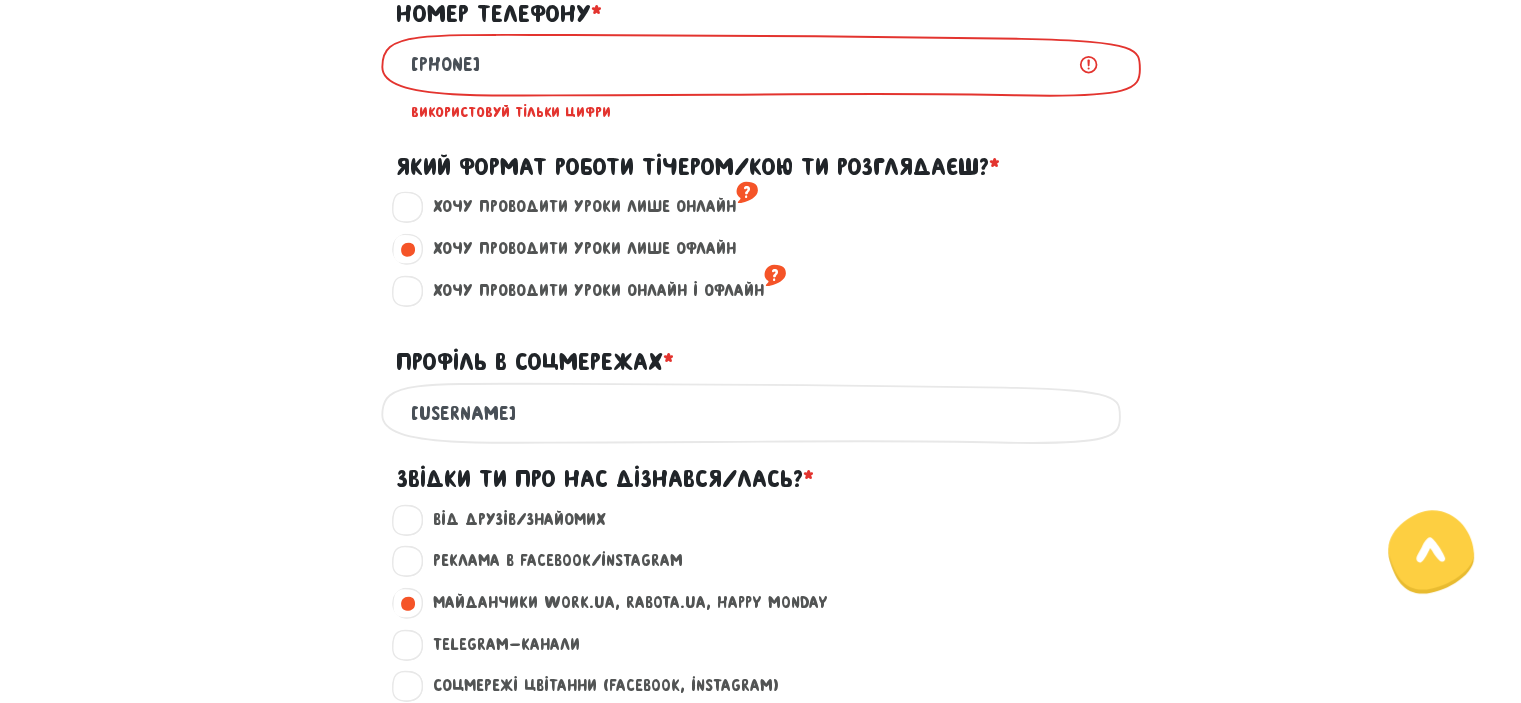 click on "[PHONE]" at bounding box center (761, 64) 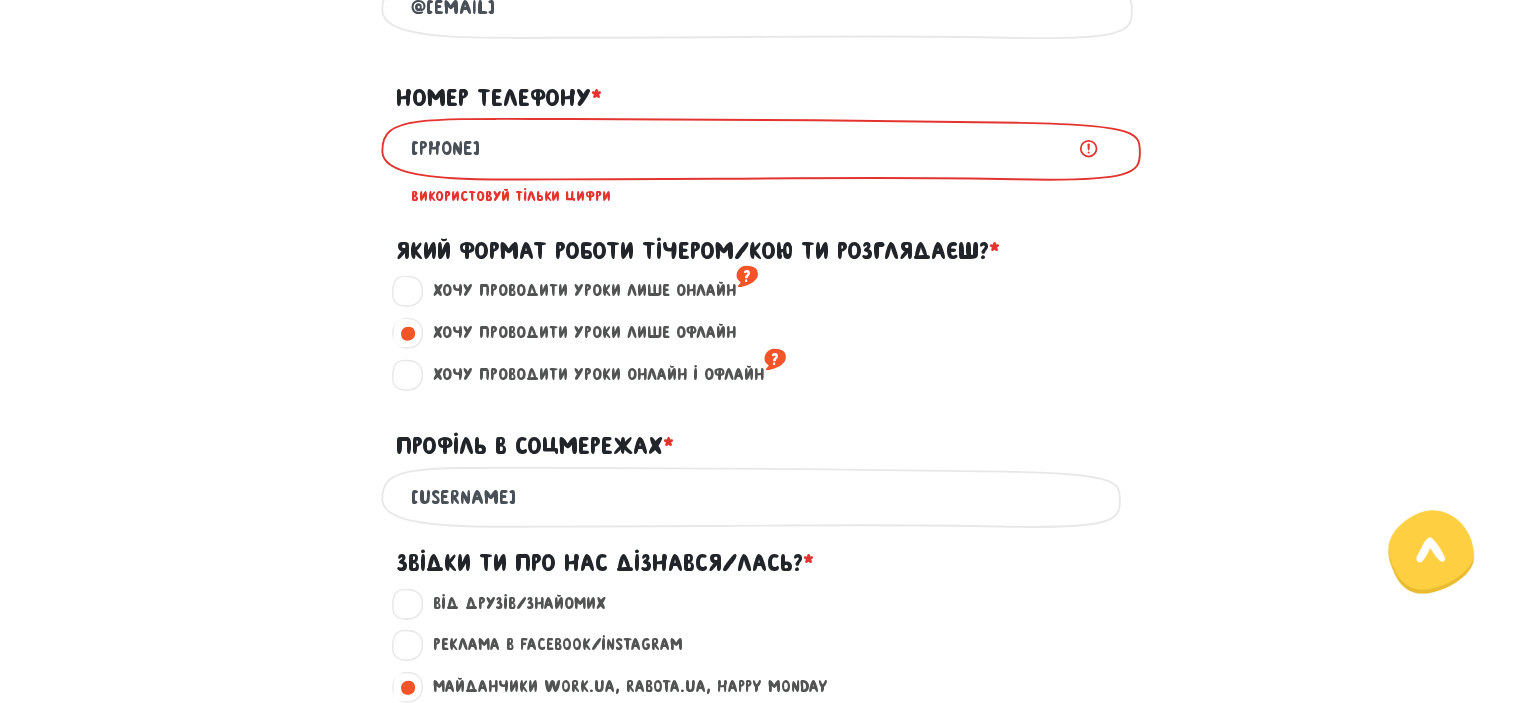 scroll, scrollTop: 916, scrollLeft: 0, axis: vertical 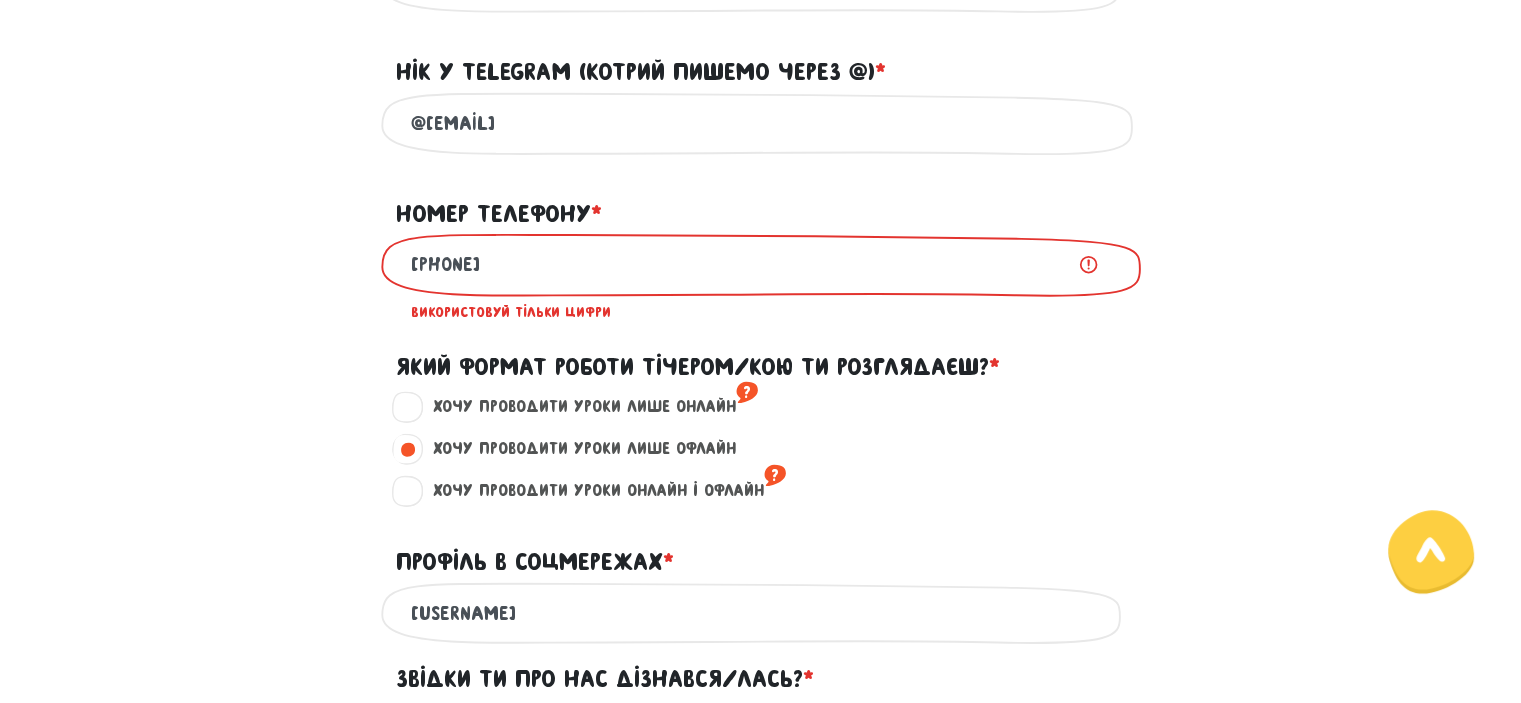 drag, startPoint x: 512, startPoint y: 278, endPoint x: 395, endPoint y: 283, distance: 117.10679 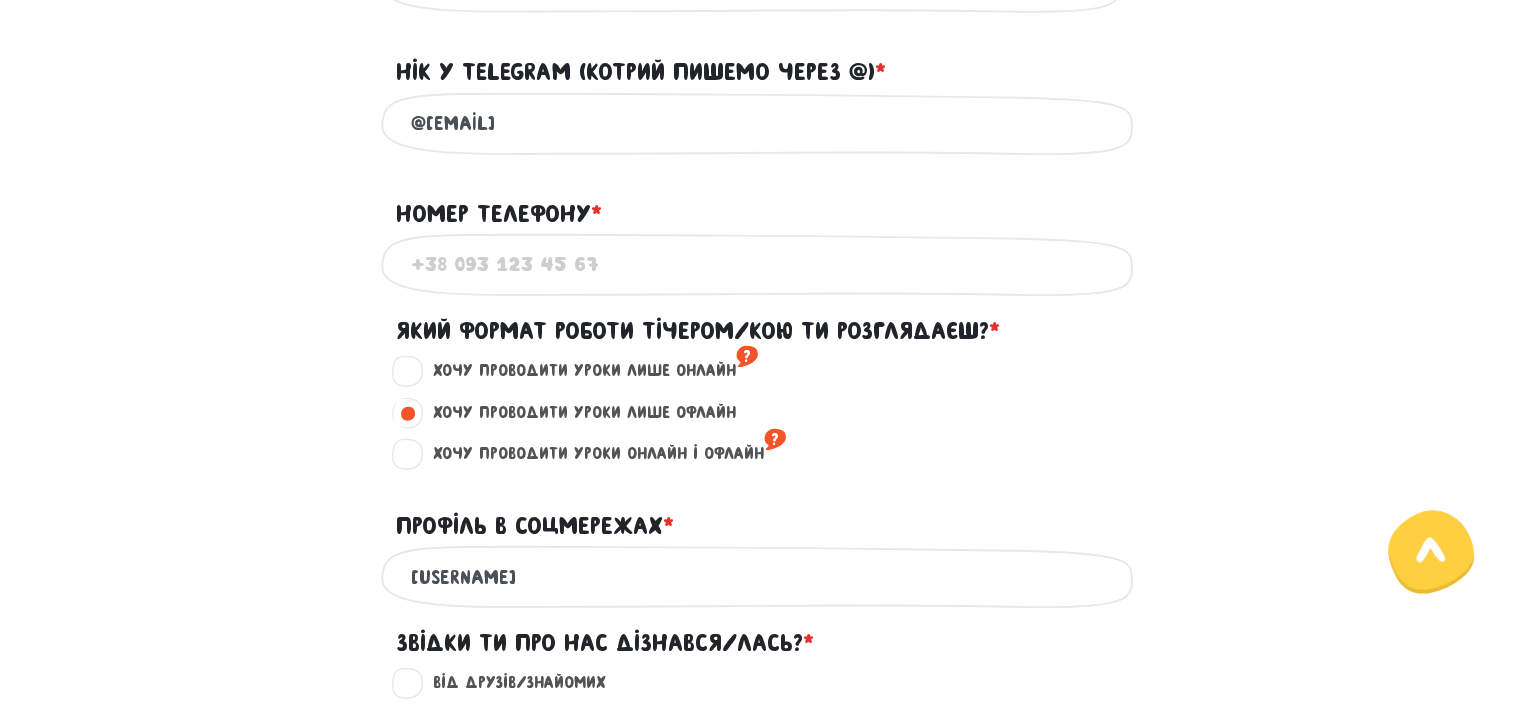 paste on "[USERNAME]" 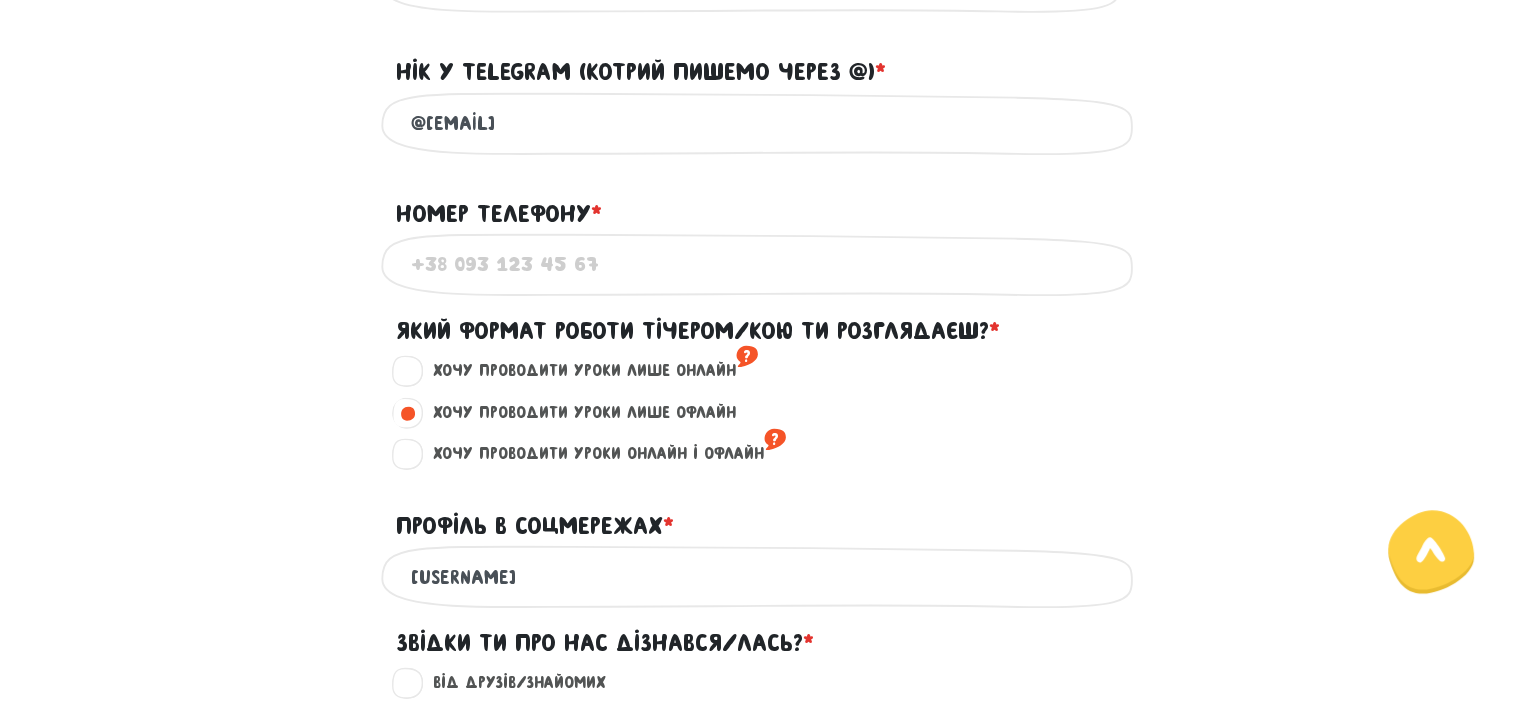type on "[USERNAME]" 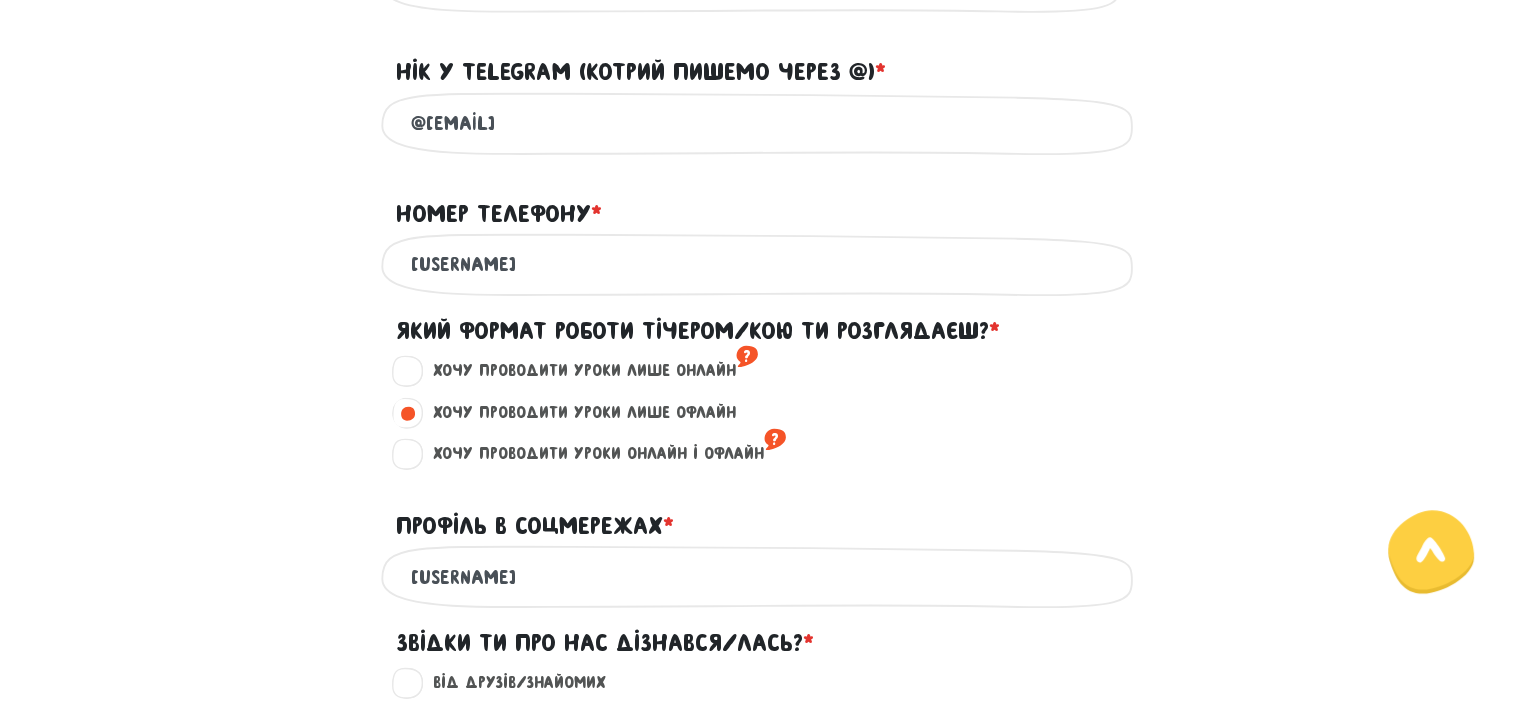 drag, startPoint x: 556, startPoint y: 268, endPoint x: 379, endPoint y: 275, distance: 177.13837 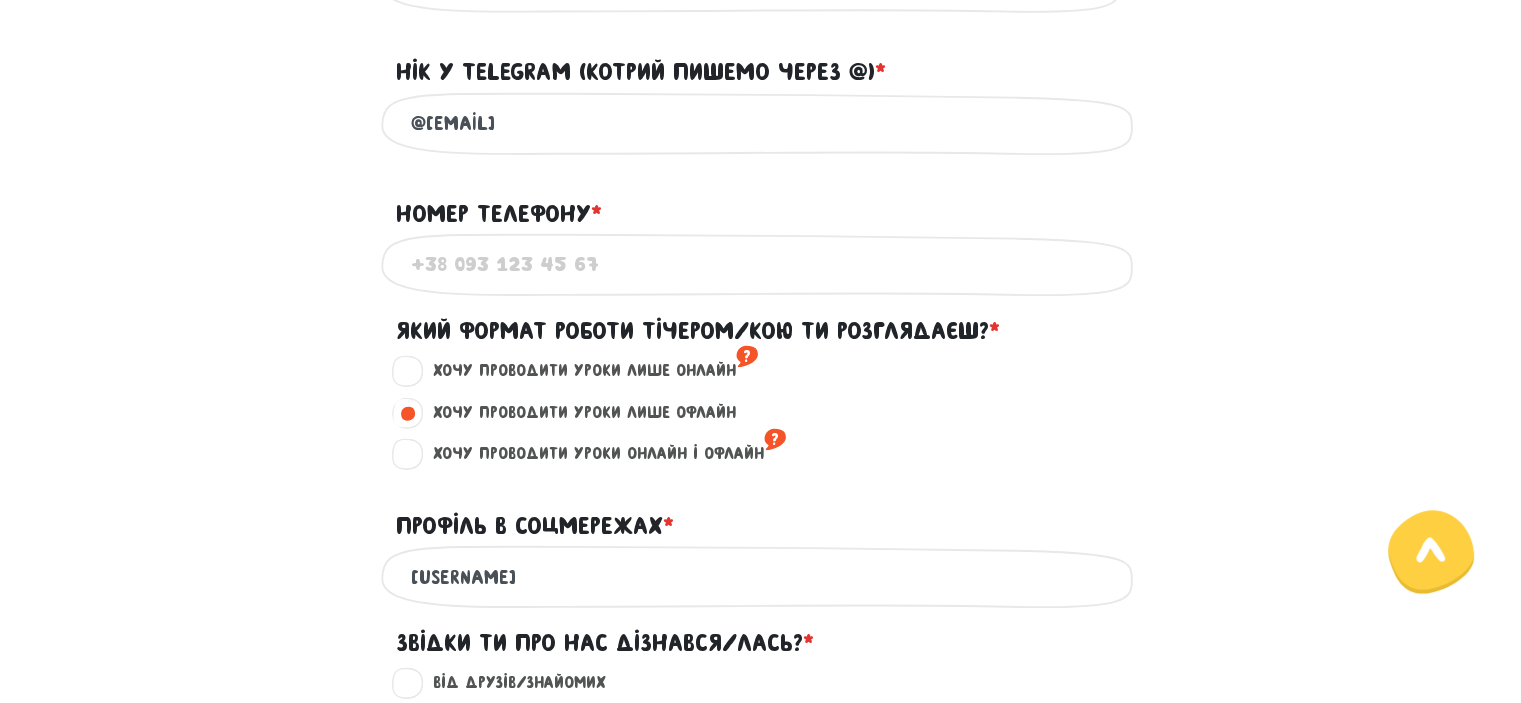 paste on "+[PHONE]" 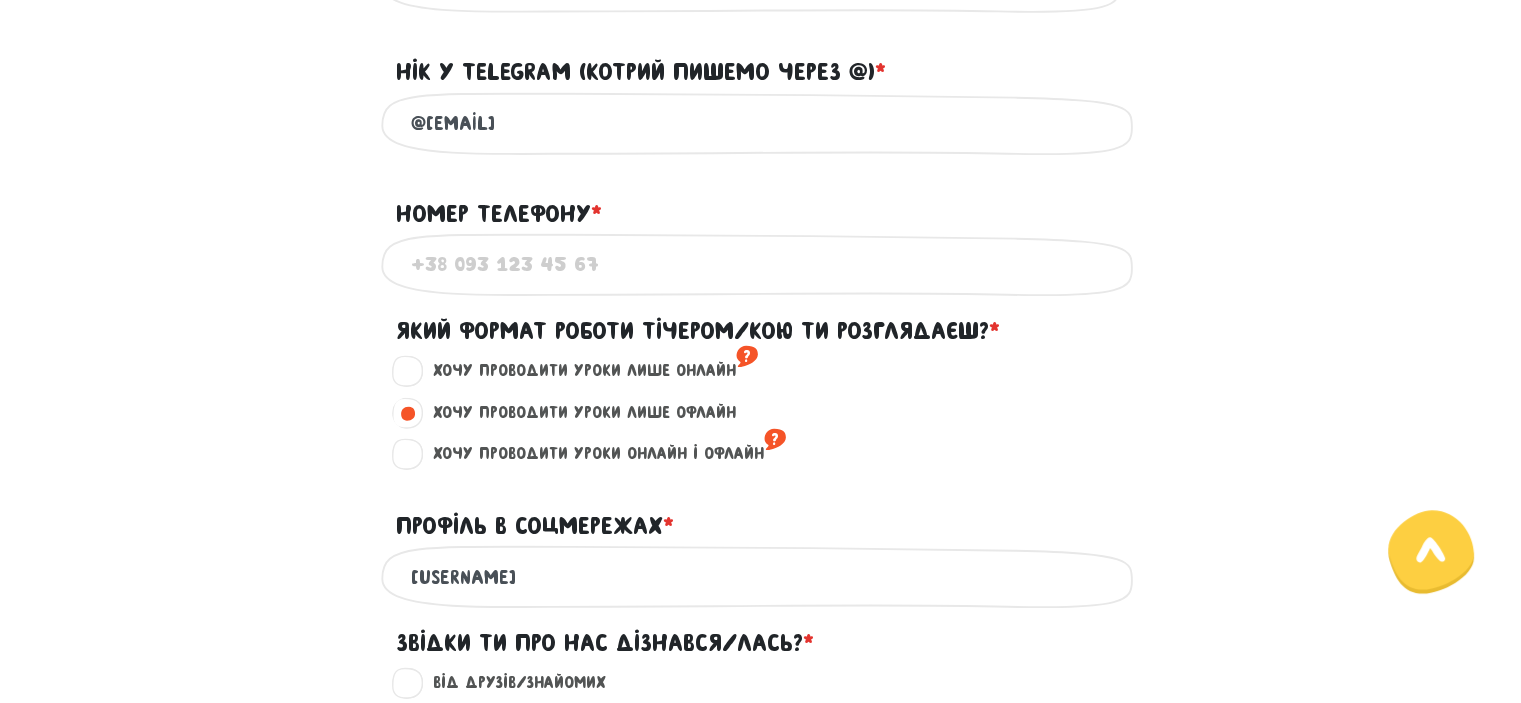 type on "+[PHONE]" 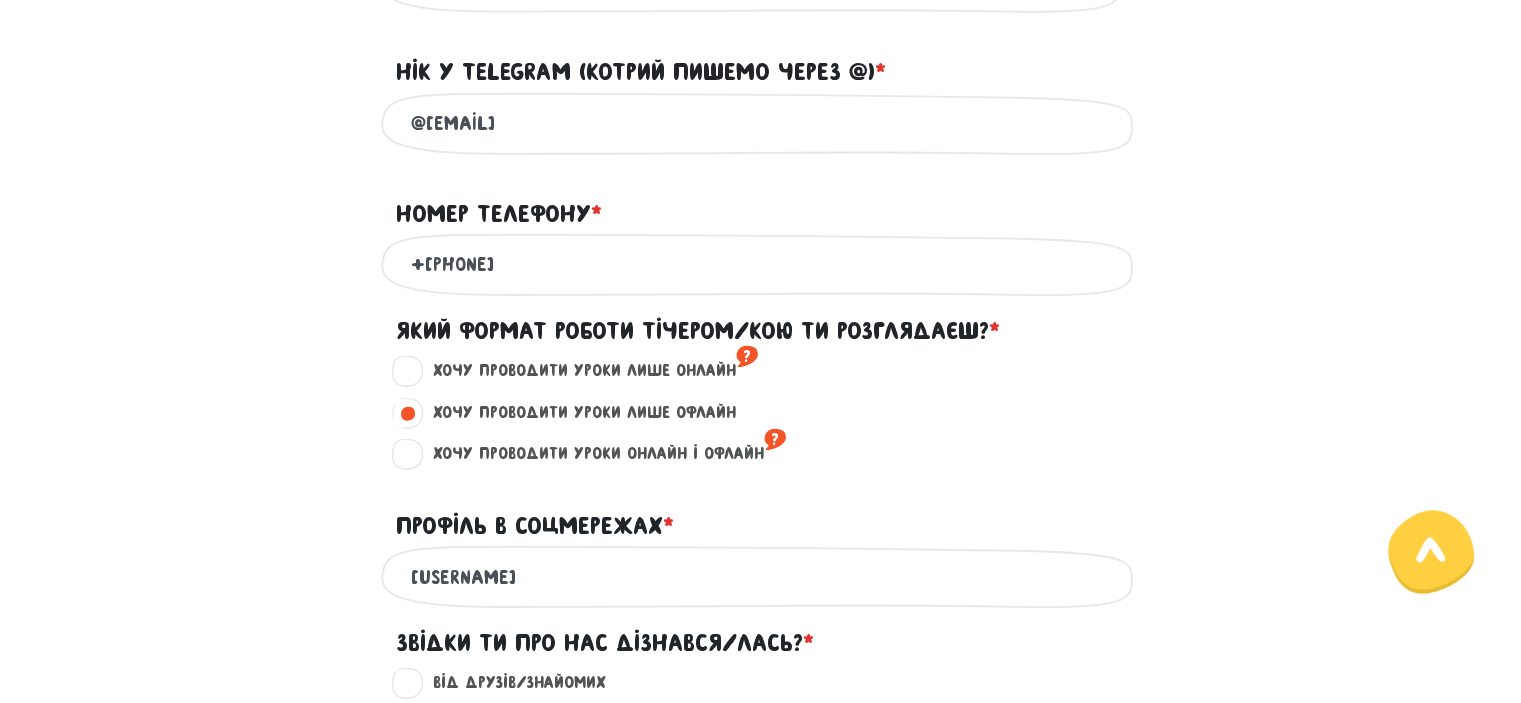 drag, startPoint x: 423, startPoint y: 273, endPoint x: 336, endPoint y: 273, distance: 87 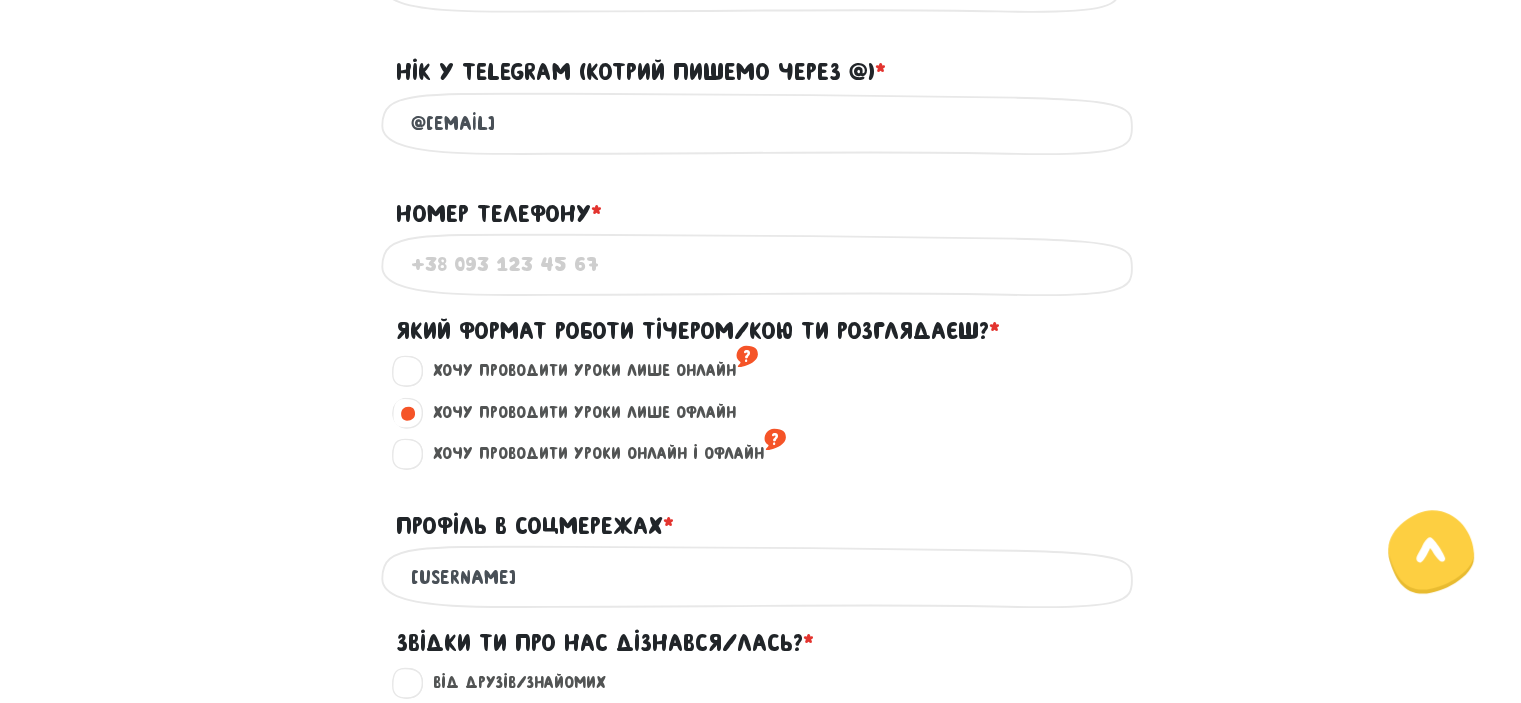 paste on "+[PHONE]" 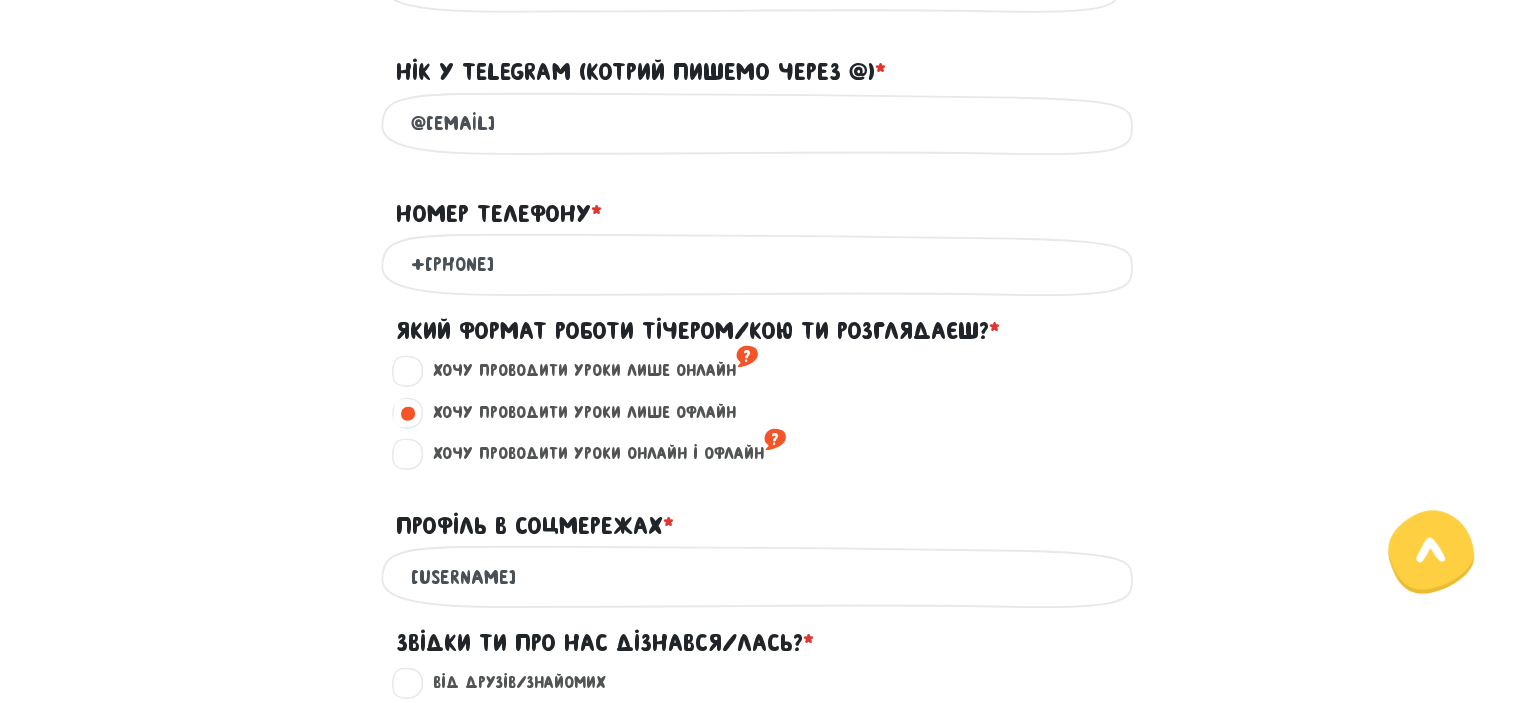 click on "+[PHONE]" at bounding box center (761, 264) 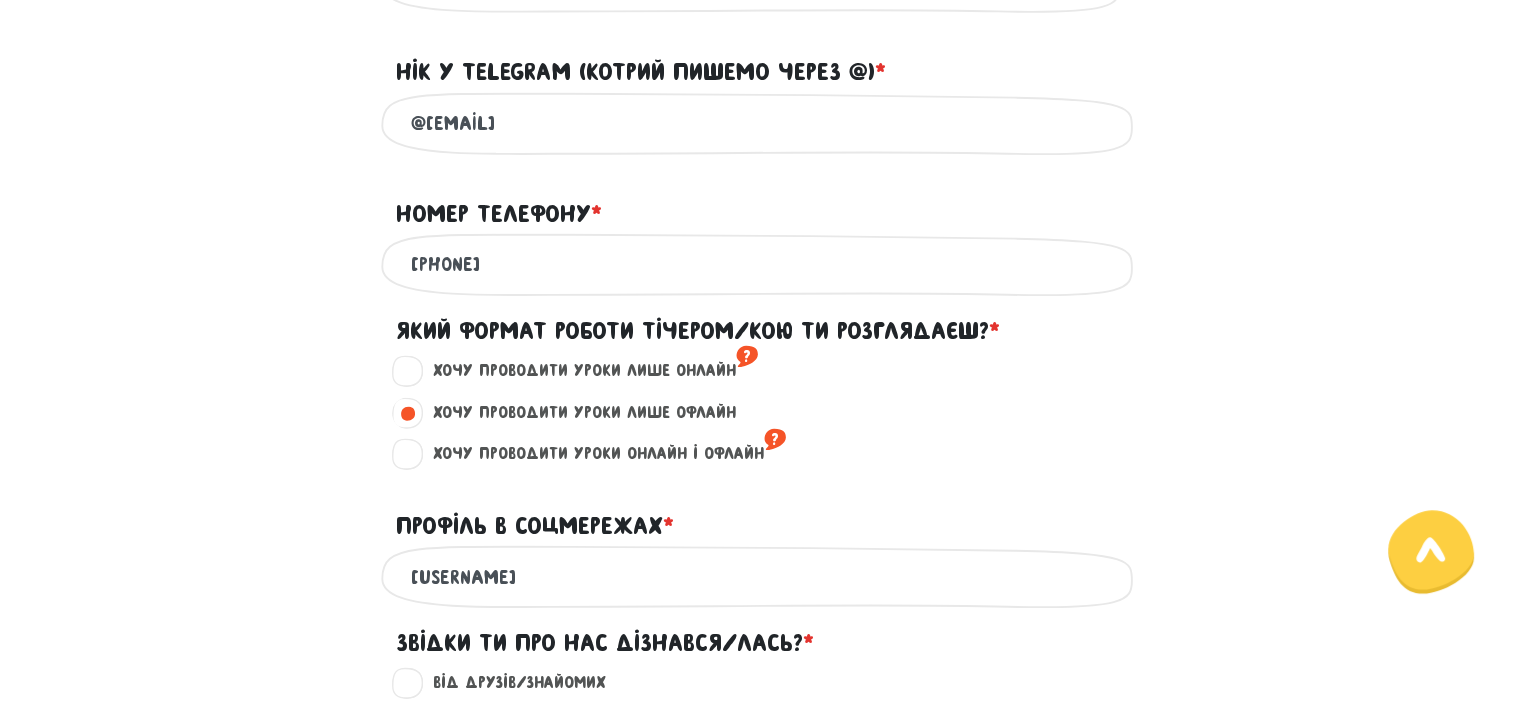 click on "[PHONE]" at bounding box center [761, 264] 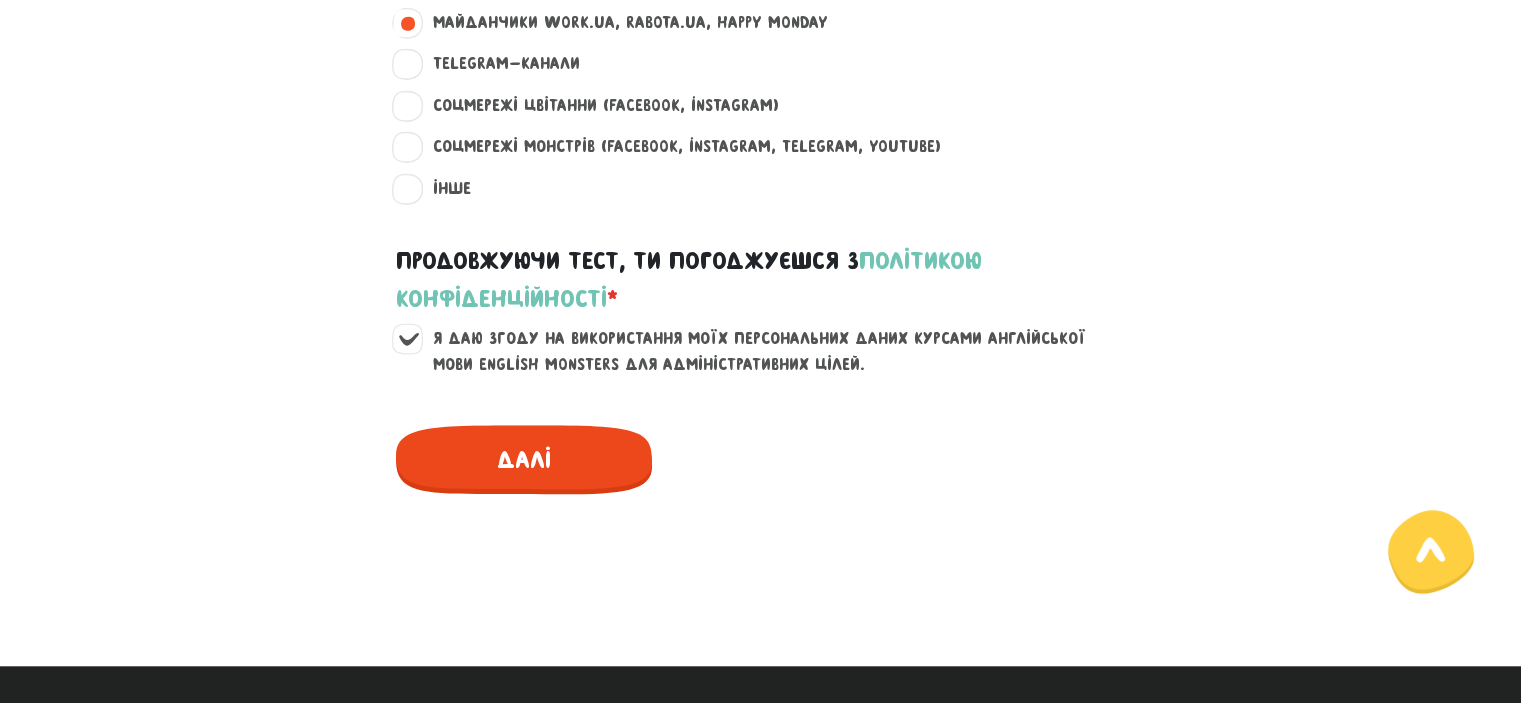 scroll, scrollTop: 1616, scrollLeft: 0, axis: vertical 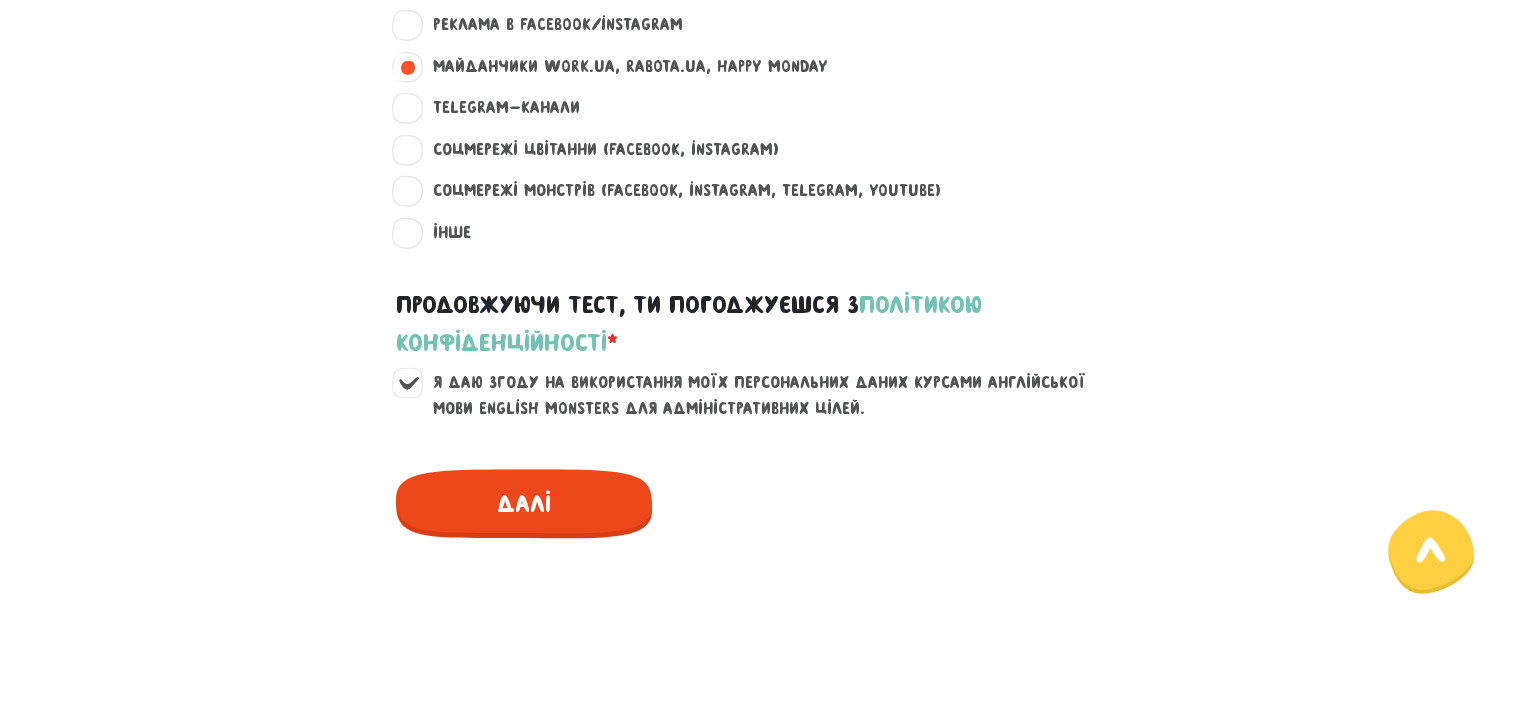 click on "Далі" at bounding box center (524, 503) 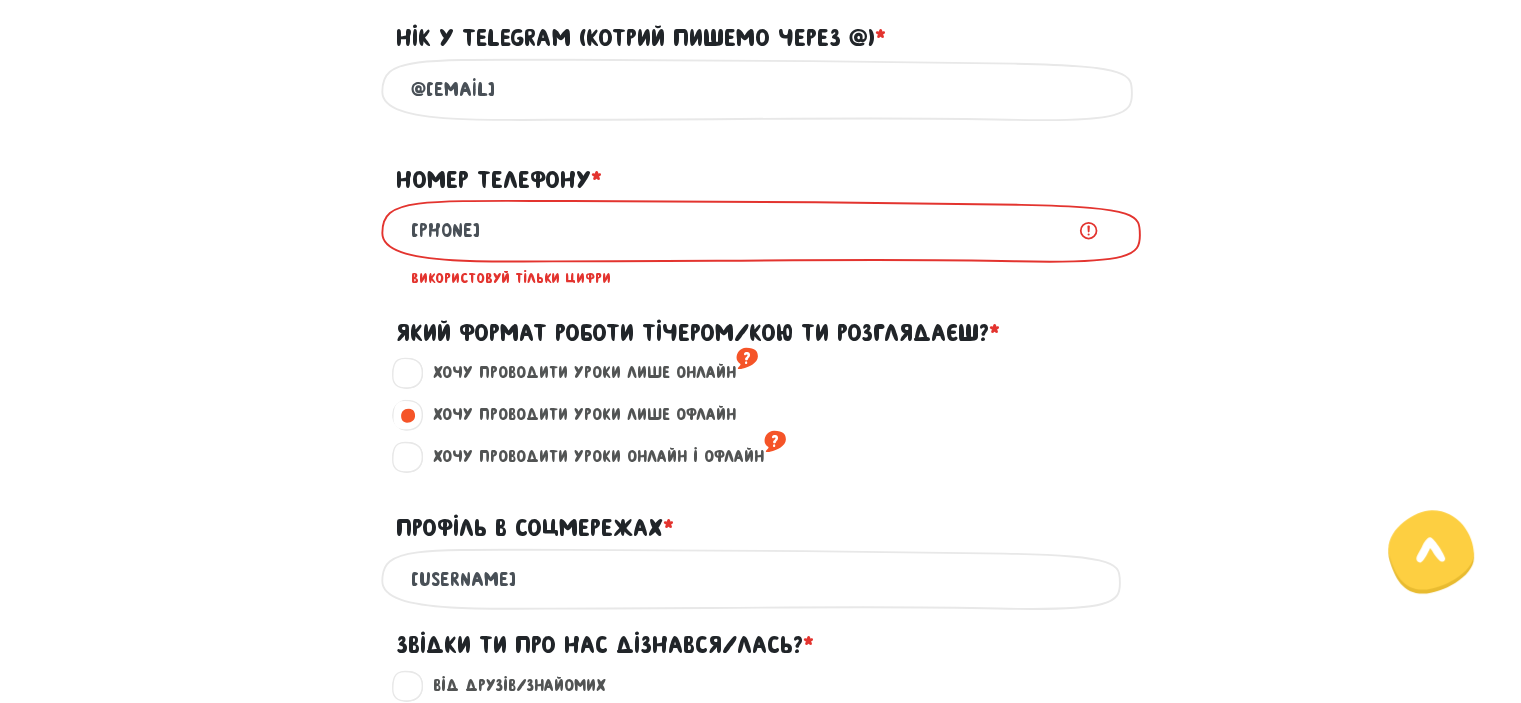 scroll, scrollTop: 916, scrollLeft: 0, axis: vertical 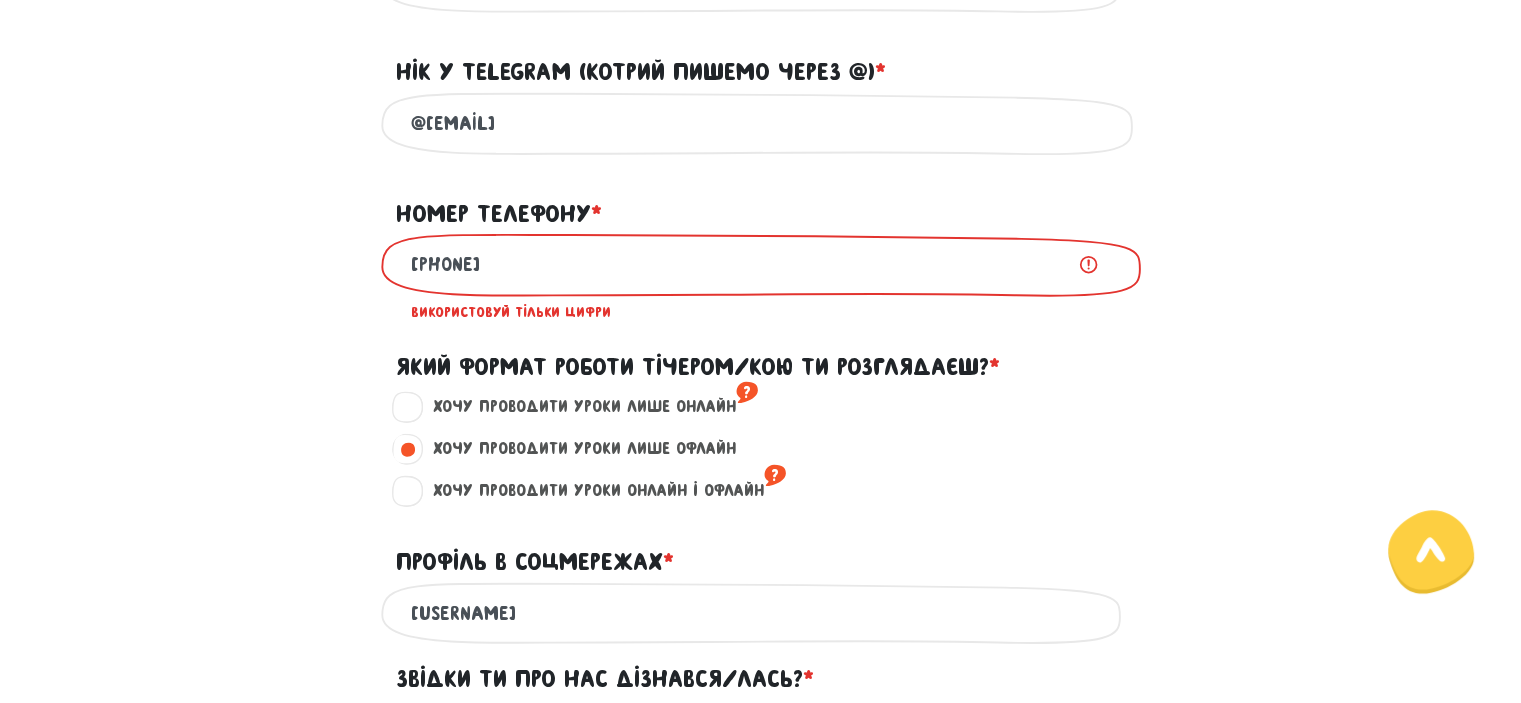 click on "[PHONE]
Використовуй тільки цифри" at bounding box center [761, 264] 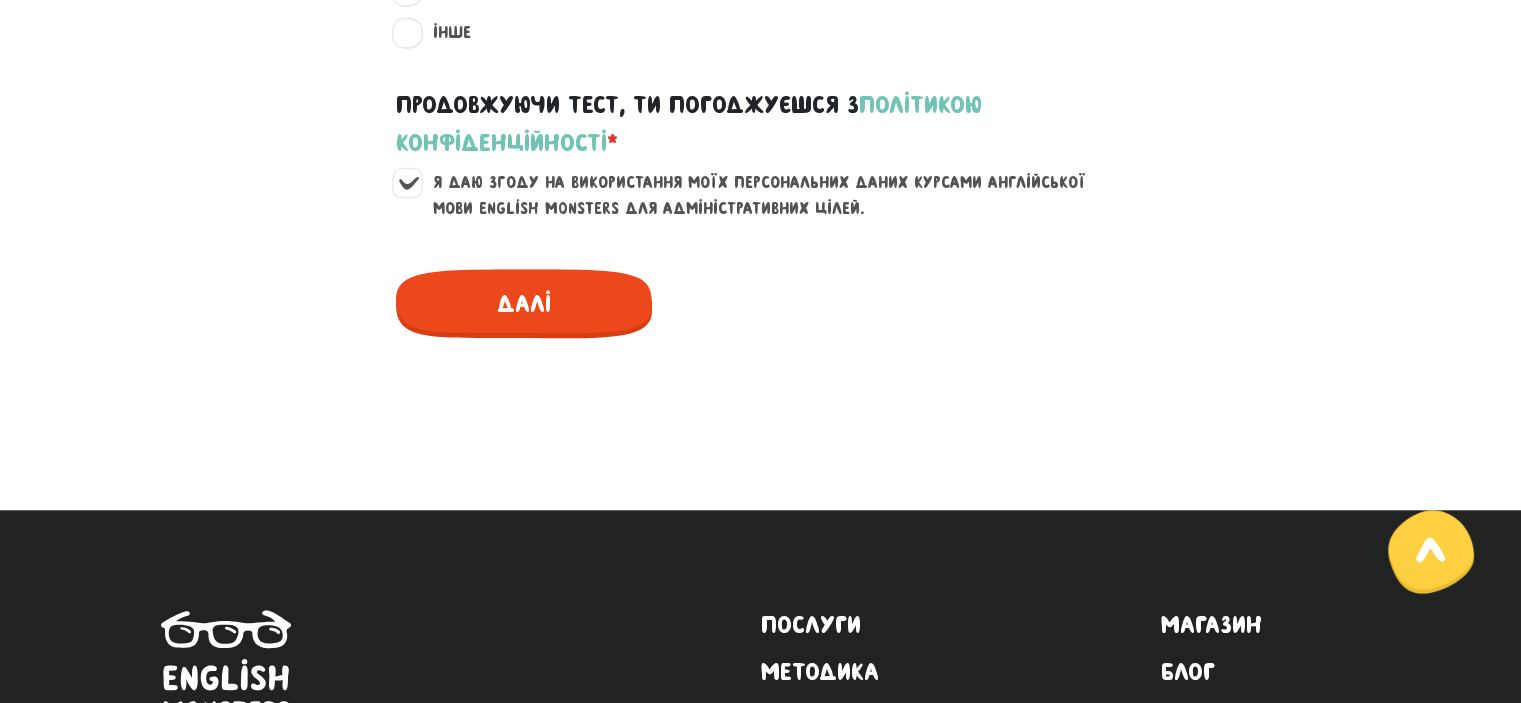 type on "[PHONE]" 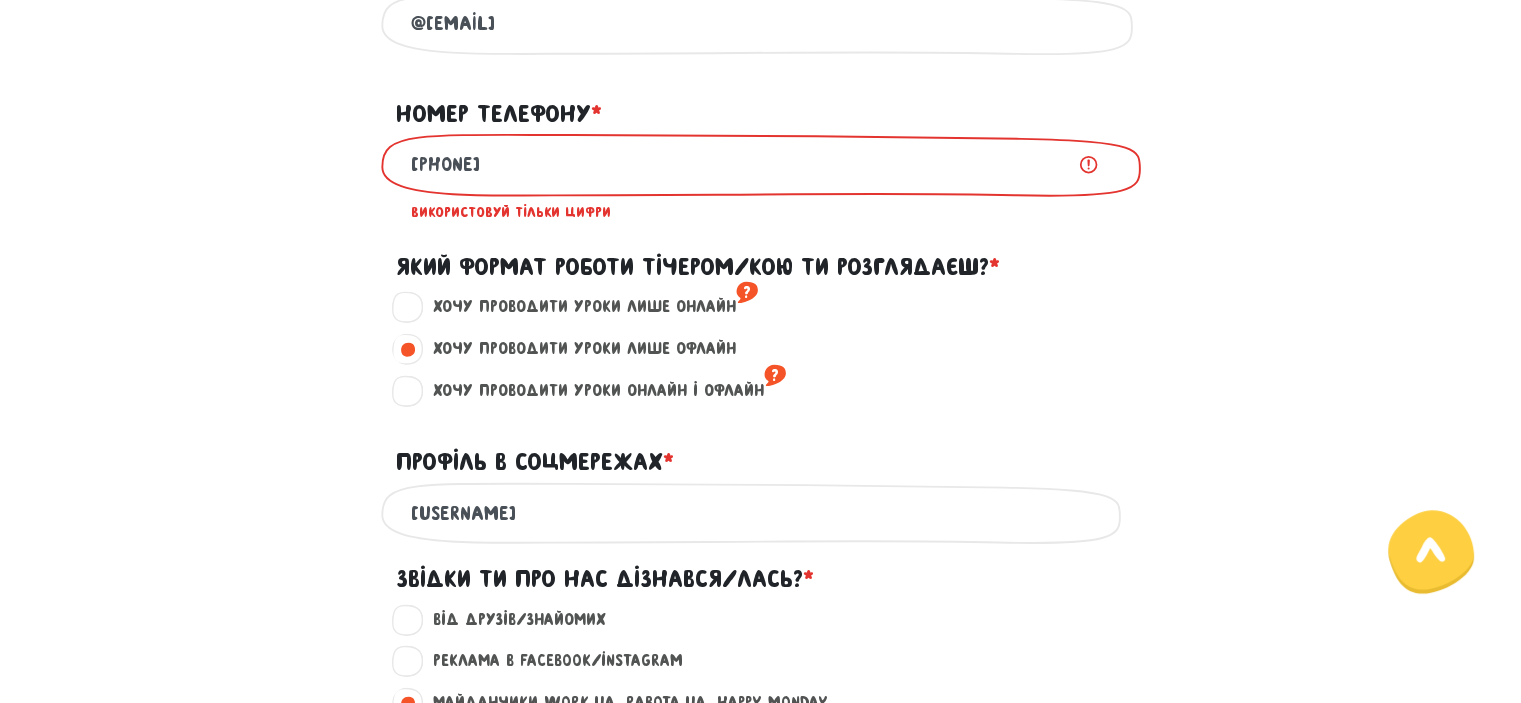 scroll, scrollTop: 1016, scrollLeft: 0, axis: vertical 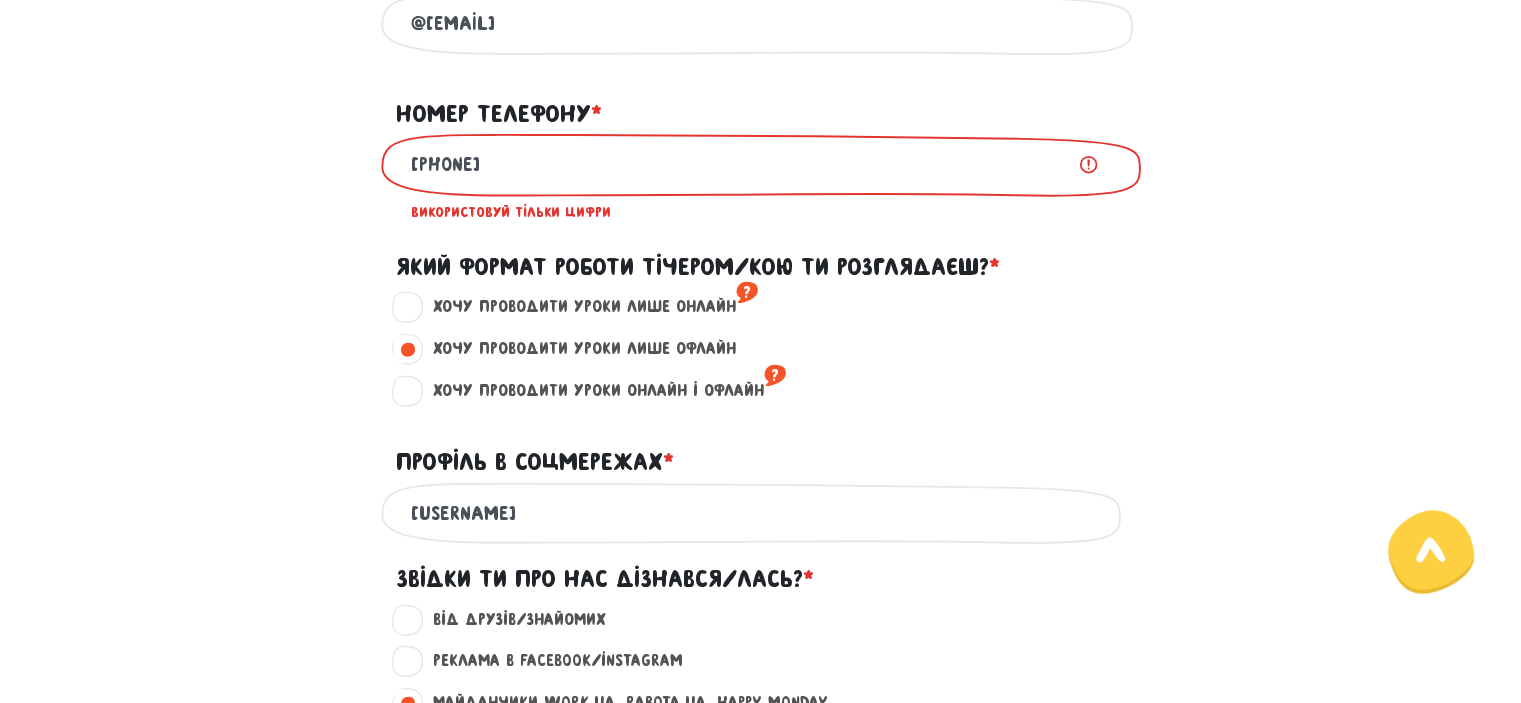 click on "[PHONE]" at bounding box center [761, 164] 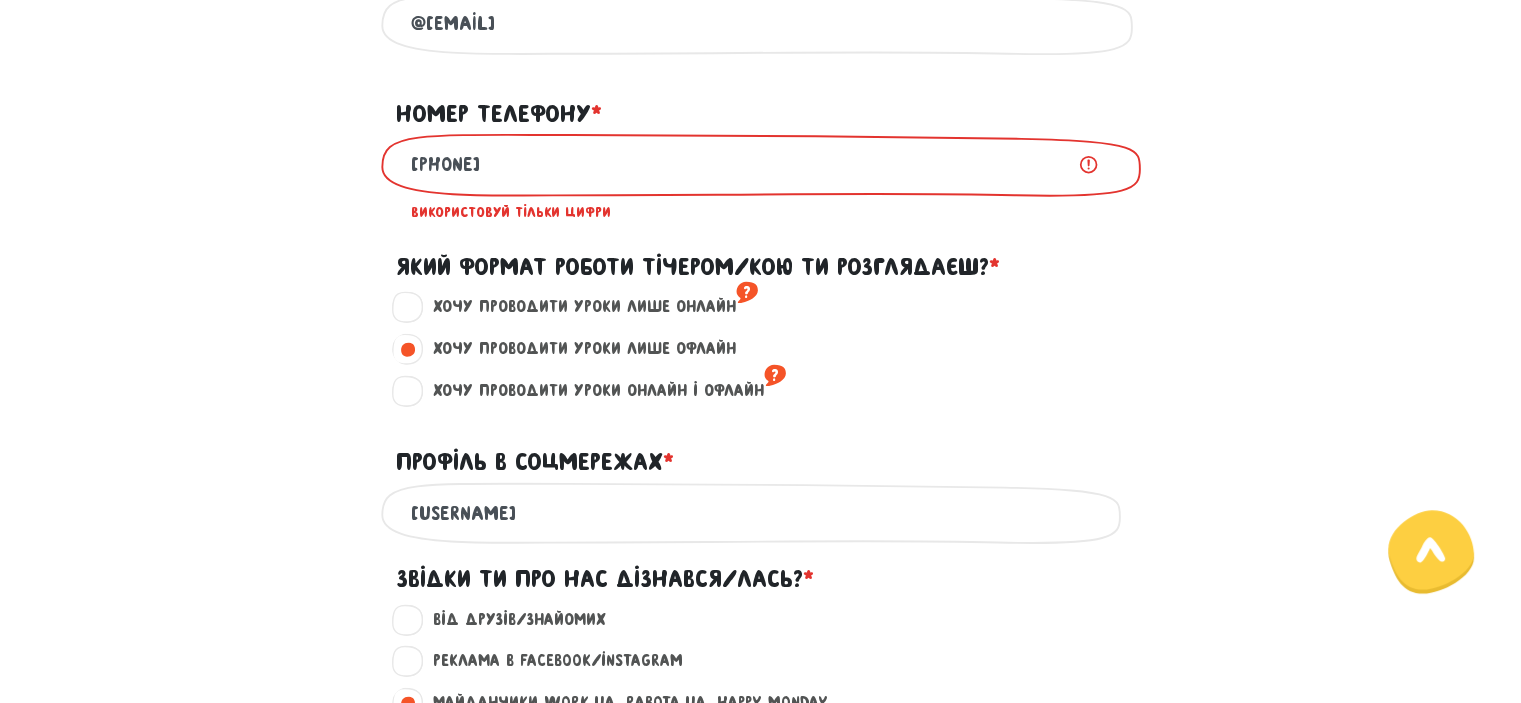 drag, startPoint x: 703, startPoint y: 179, endPoint x: 319, endPoint y: 179, distance: 384 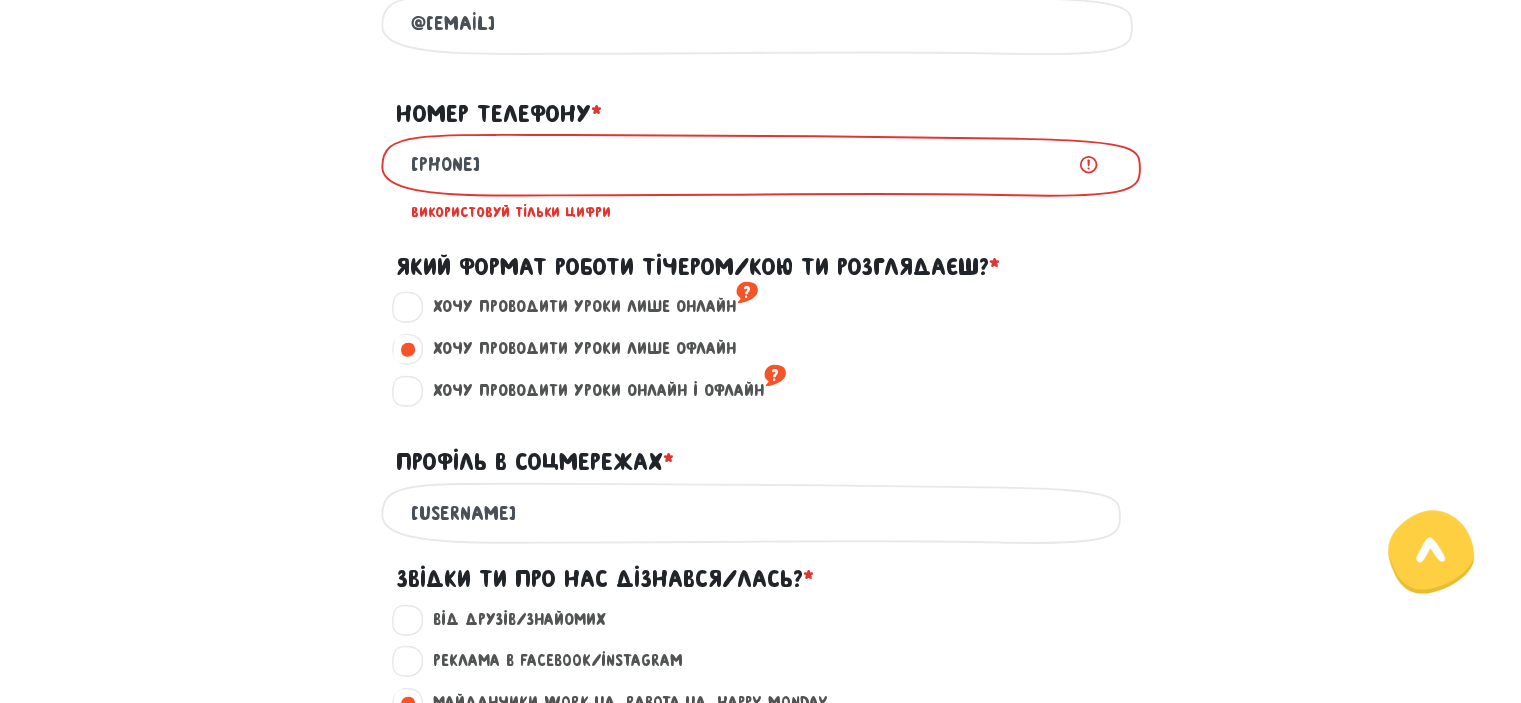 click on "[PHONE]
Використовуй тільки цифри" at bounding box center (761, 182) 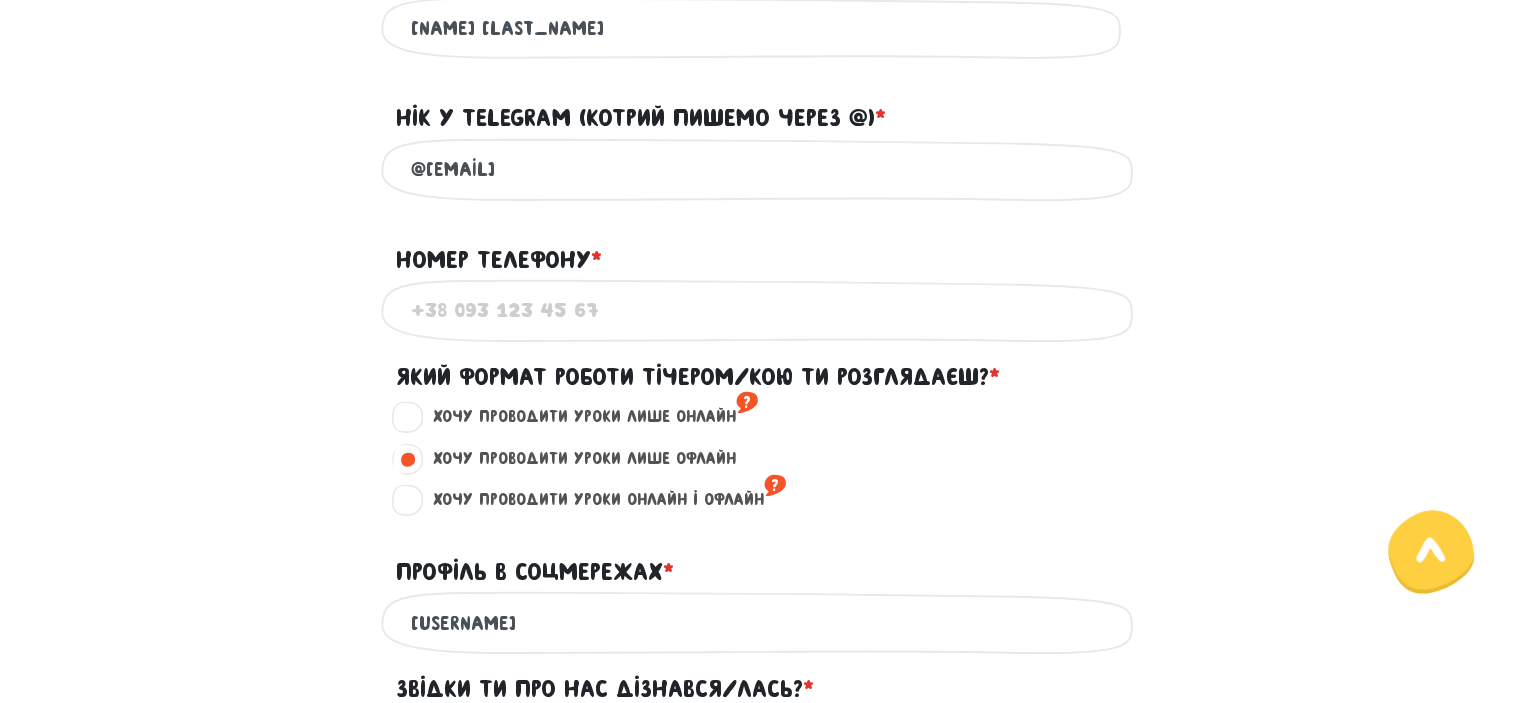 scroll, scrollTop: 916, scrollLeft: 0, axis: vertical 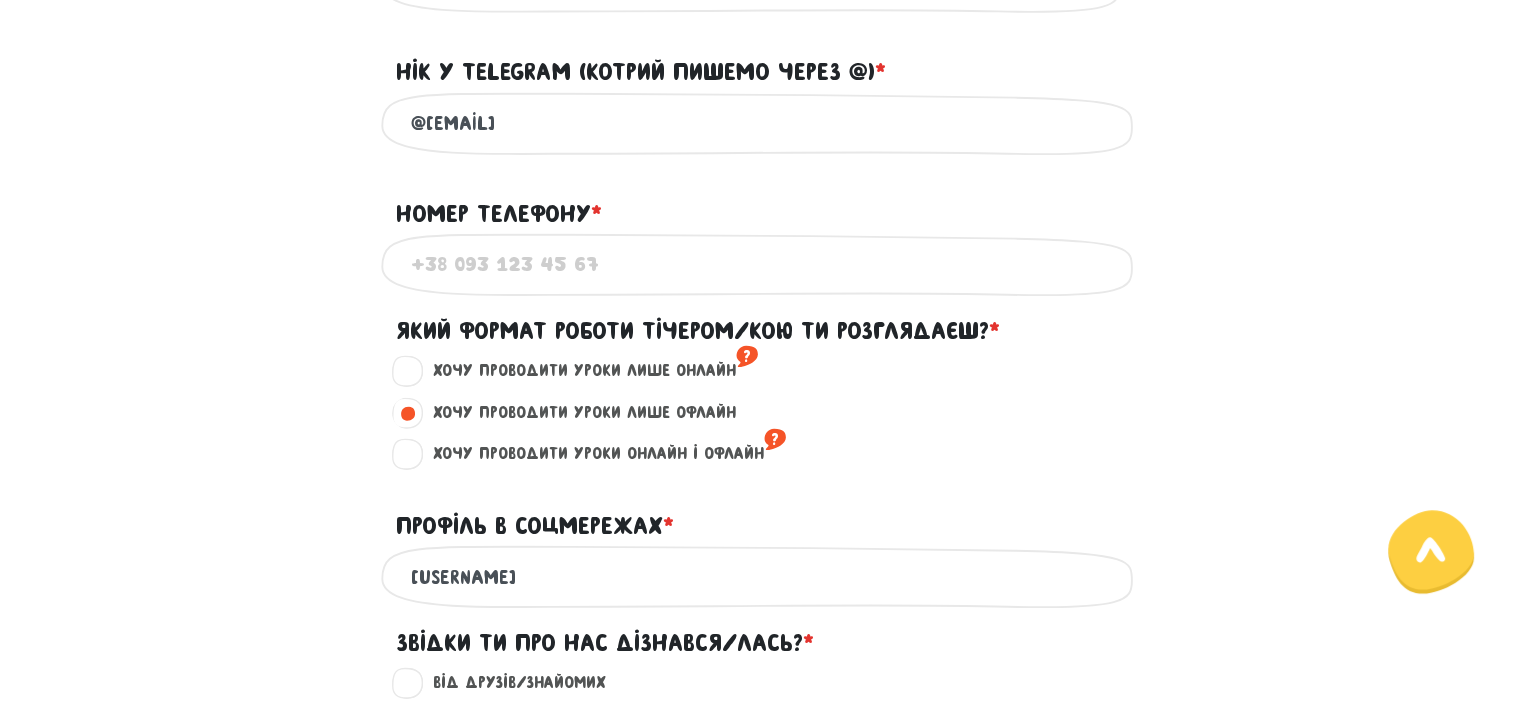 type 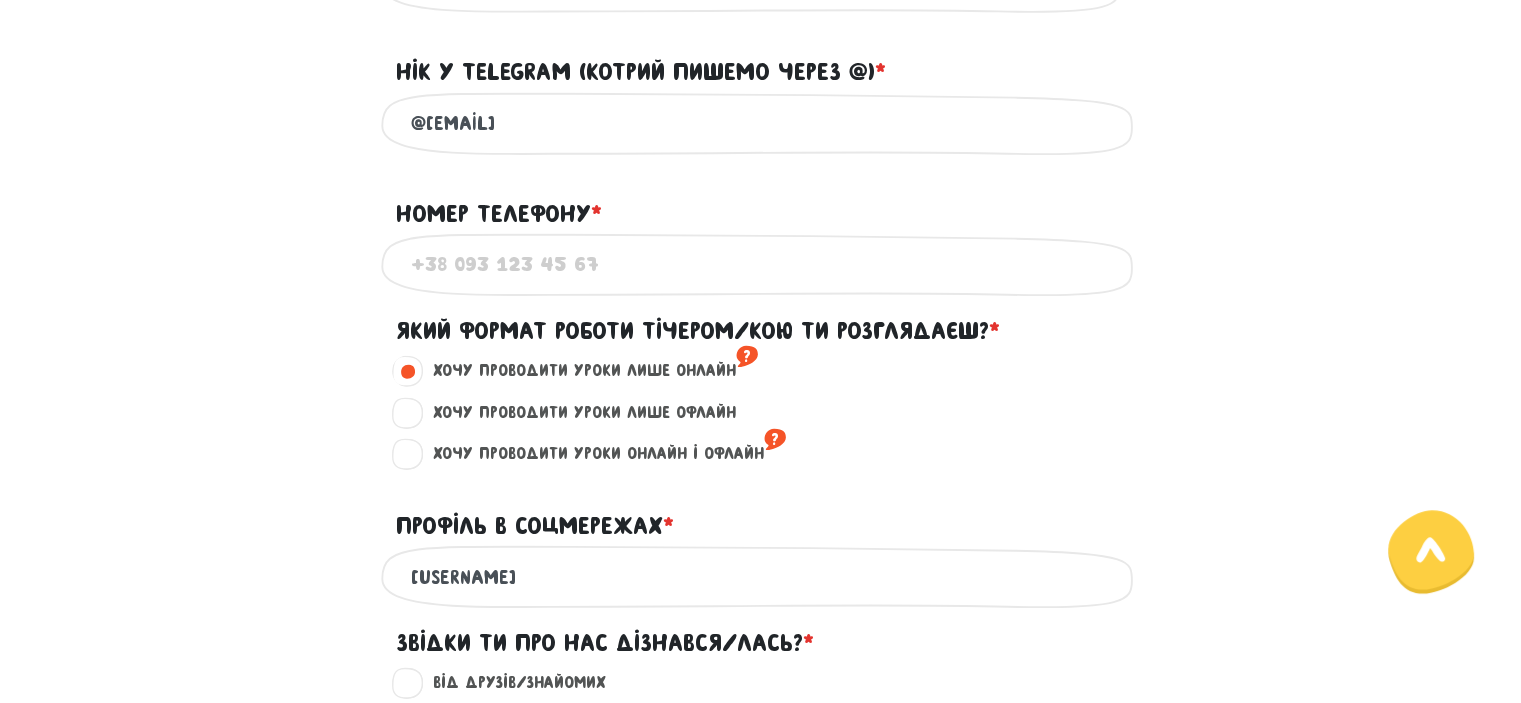 click on "Номер телефону *
?" at bounding box center [761, 264] 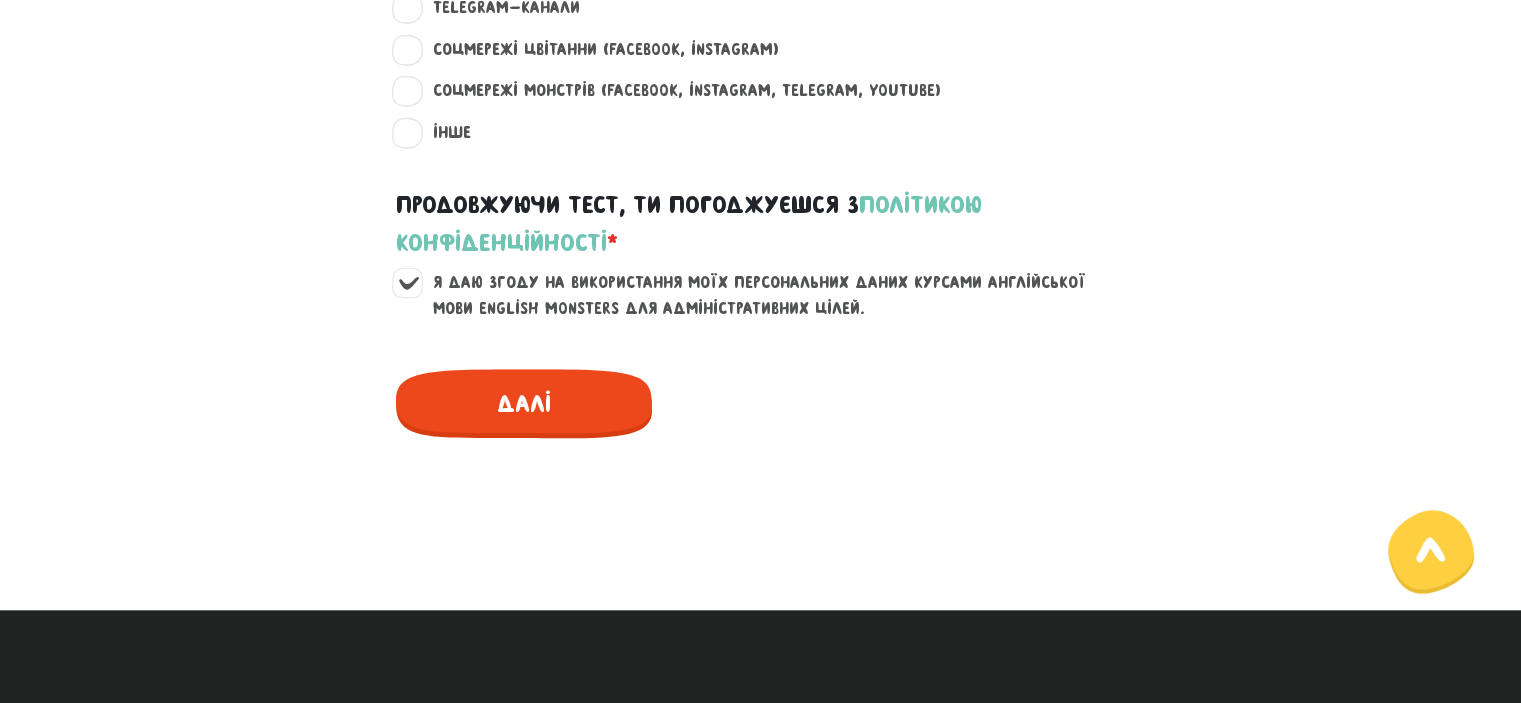 type on "+[PHONE]" 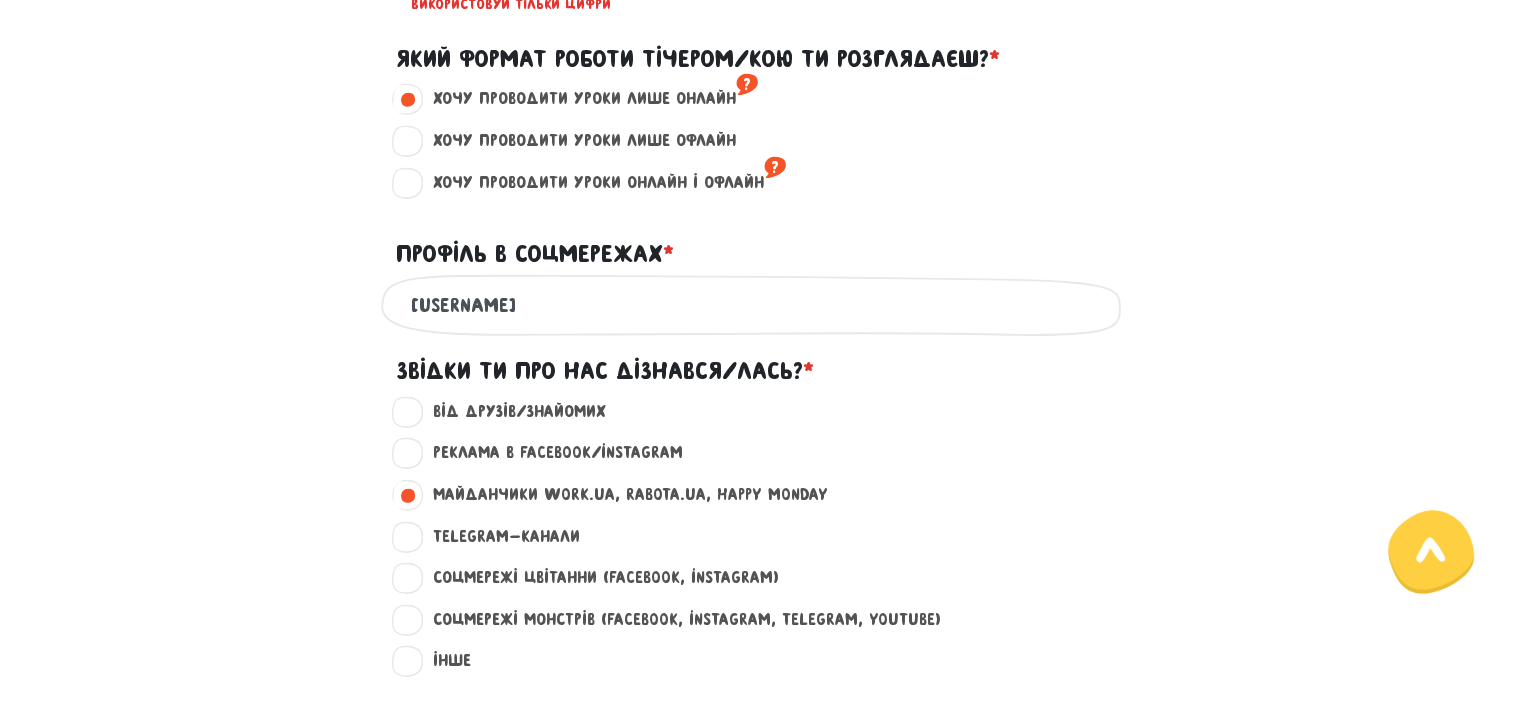 scroll, scrollTop: 1116, scrollLeft: 0, axis: vertical 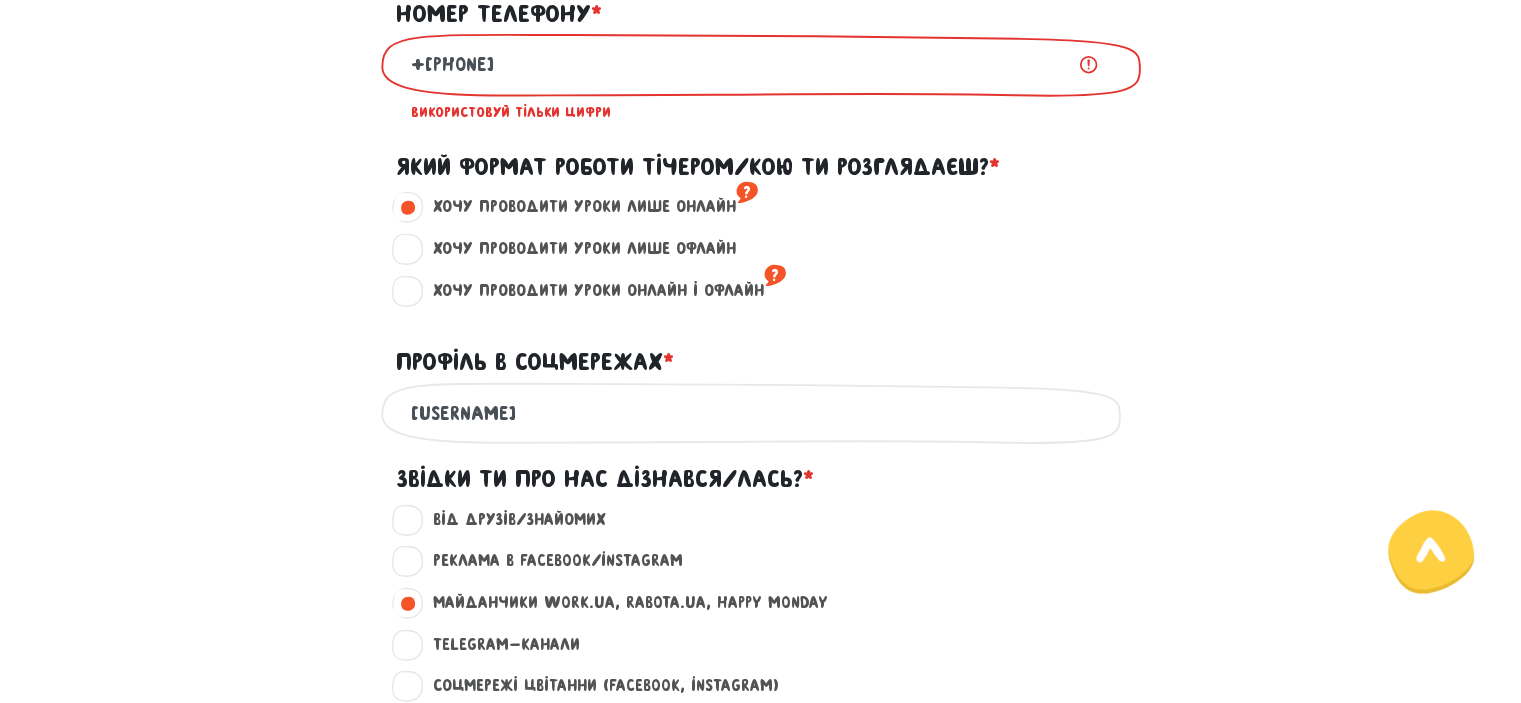 click on "Хочу проводити уроки лише офлайн
?" at bounding box center (576, 249) 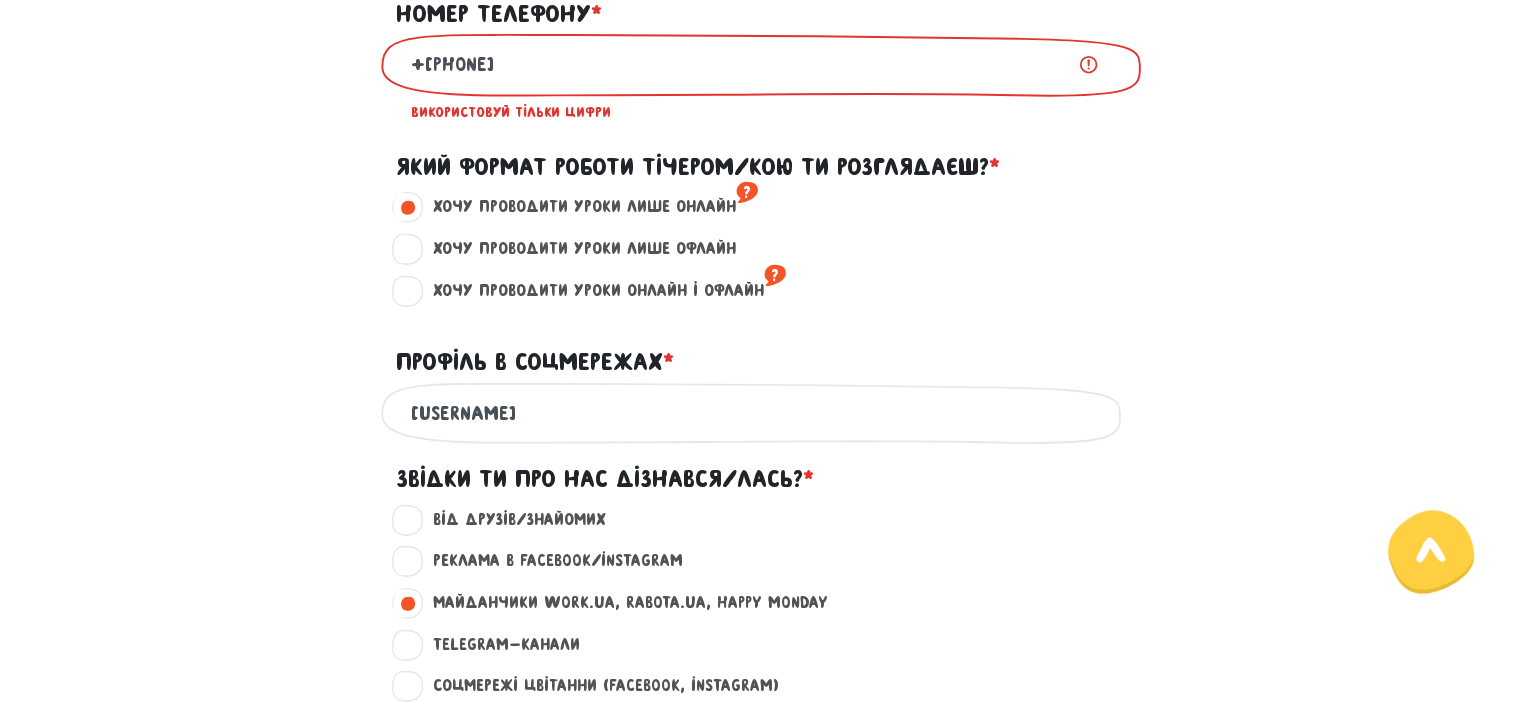 click on "Хочу проводити уроки лише офлайн
?" at bounding box center [409, 246] 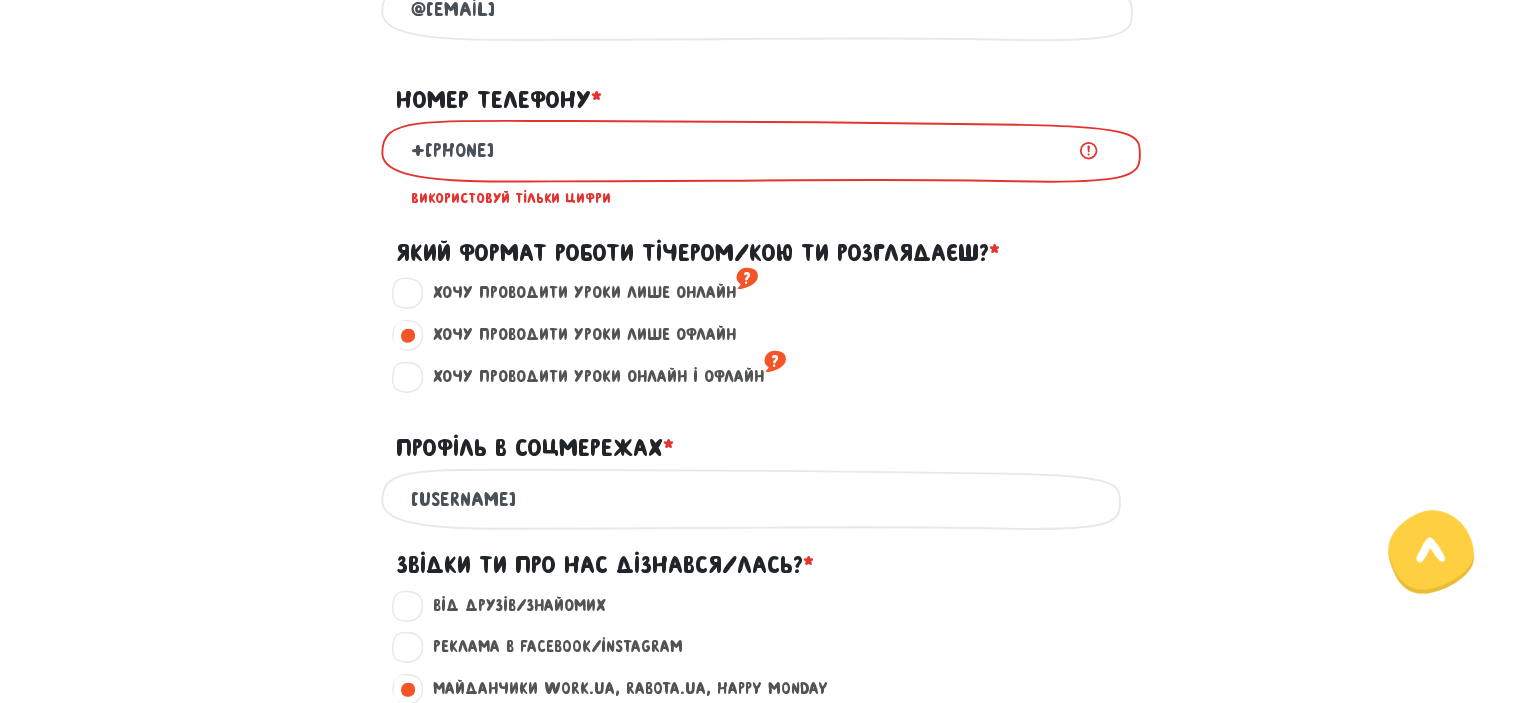 scroll, scrollTop: 916, scrollLeft: 0, axis: vertical 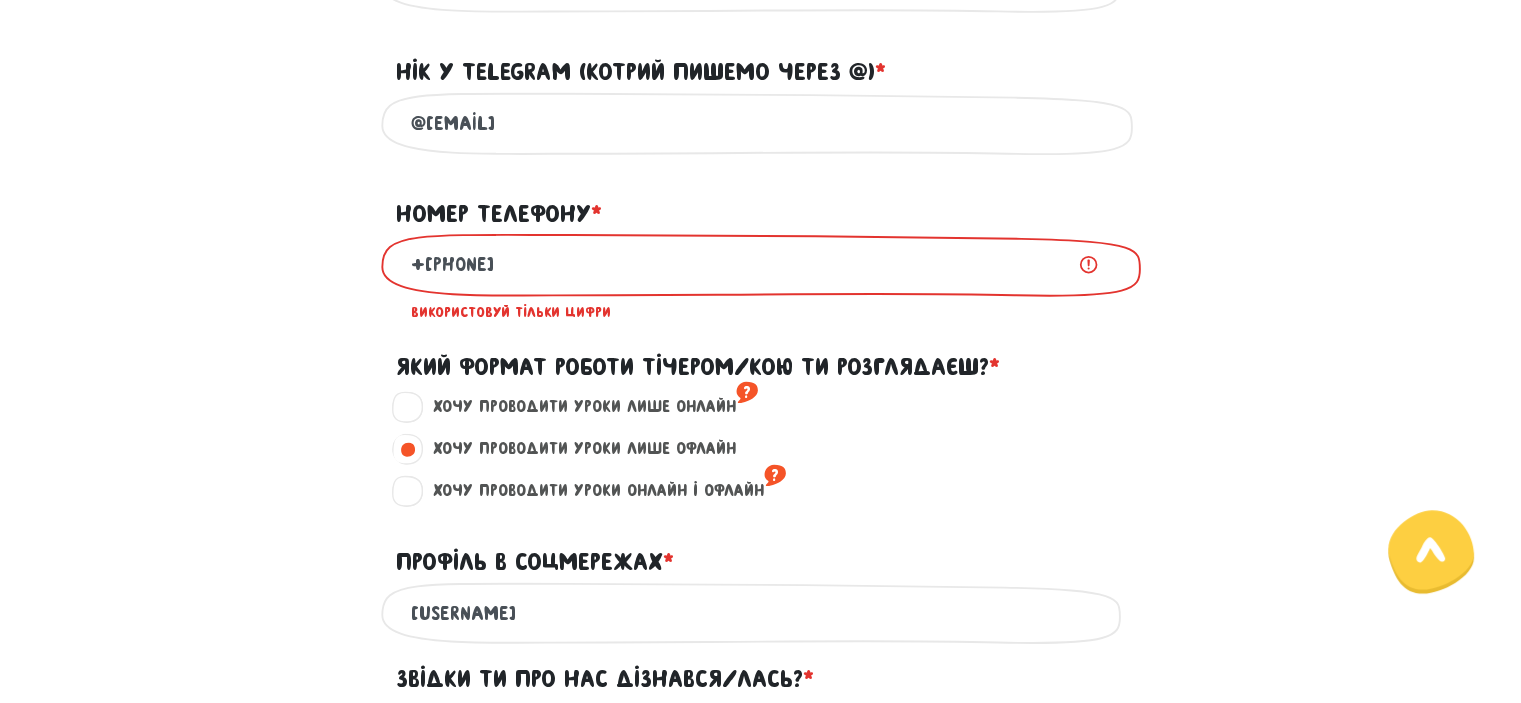click on "+[PHONE]" at bounding box center (761, 264) 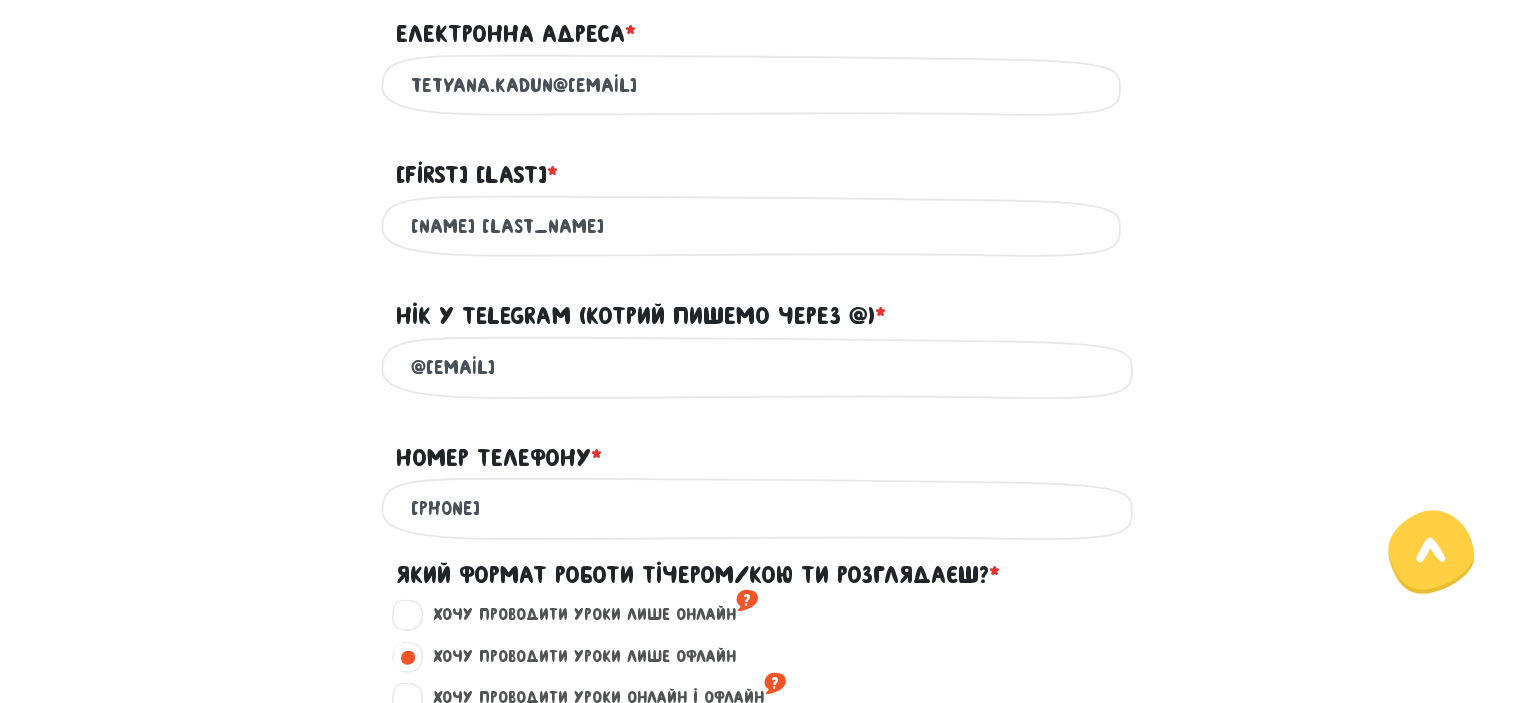 scroll, scrollTop: 816, scrollLeft: 0, axis: vertical 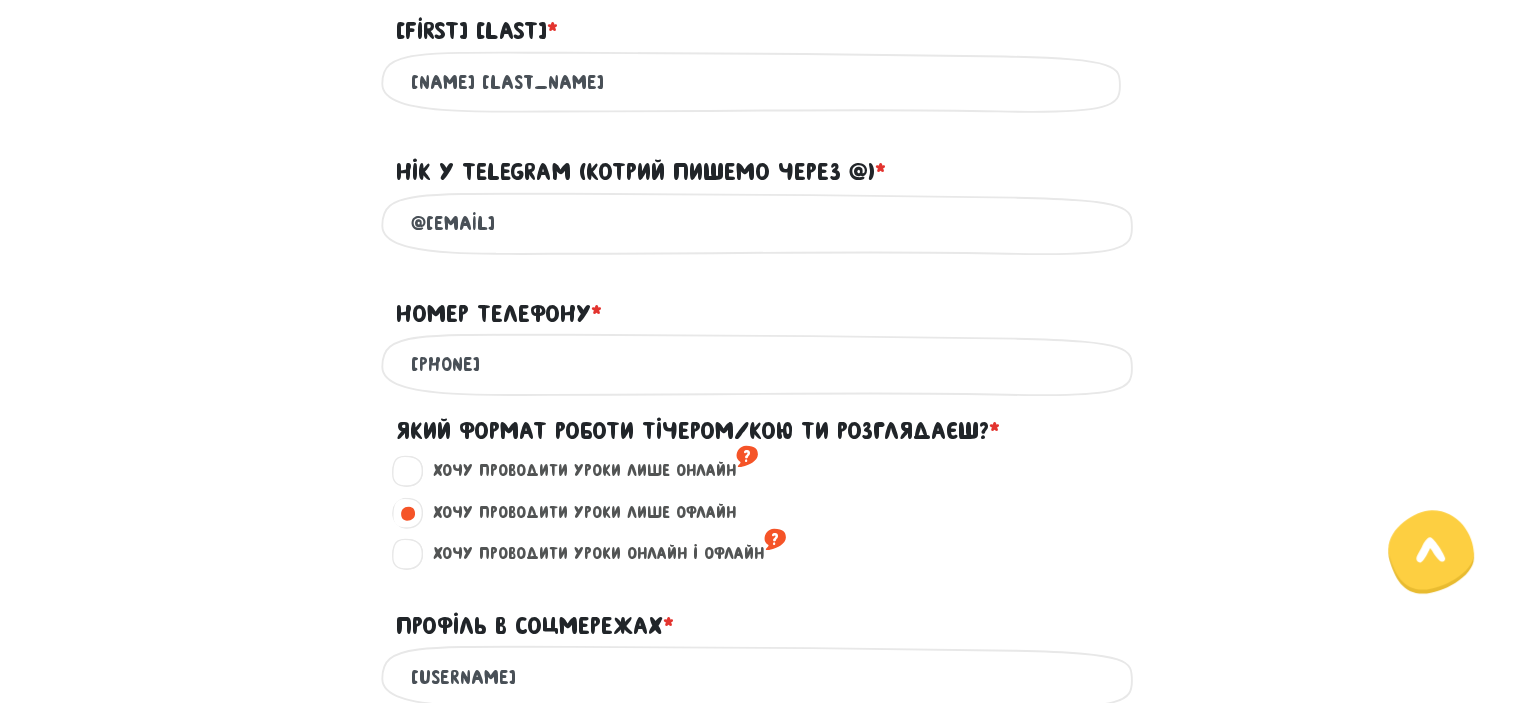 click on "[PHONE]" at bounding box center [761, 364] 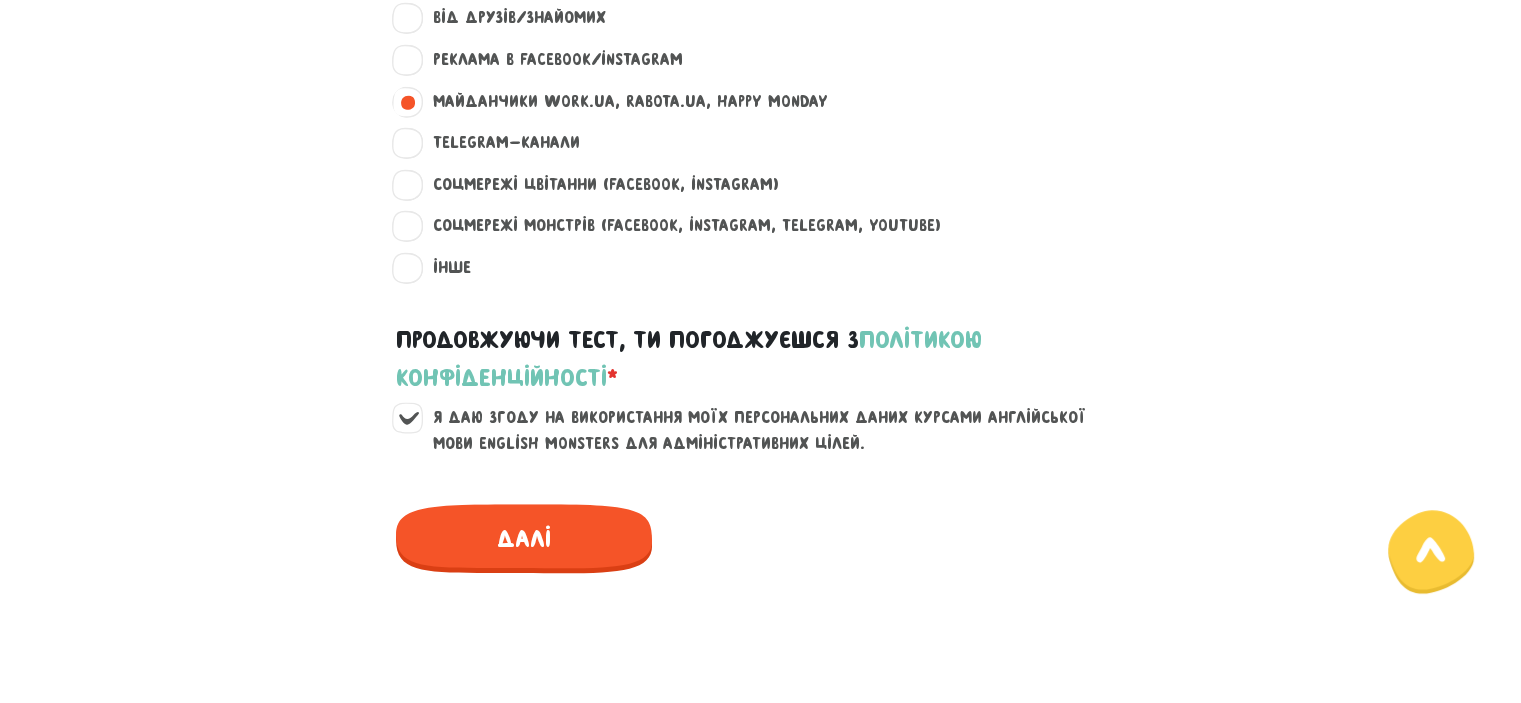 scroll, scrollTop: 1616, scrollLeft: 0, axis: vertical 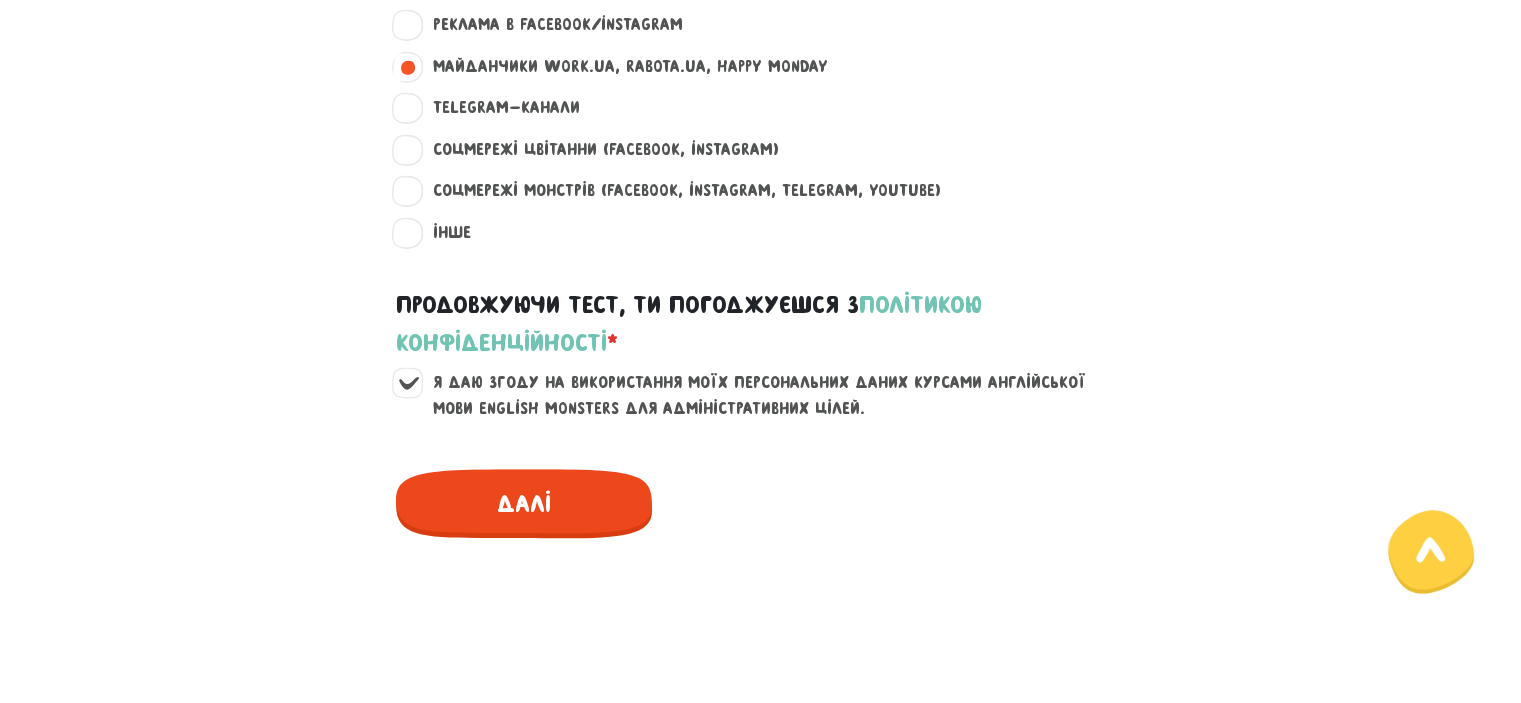 type on "[PHONE]" 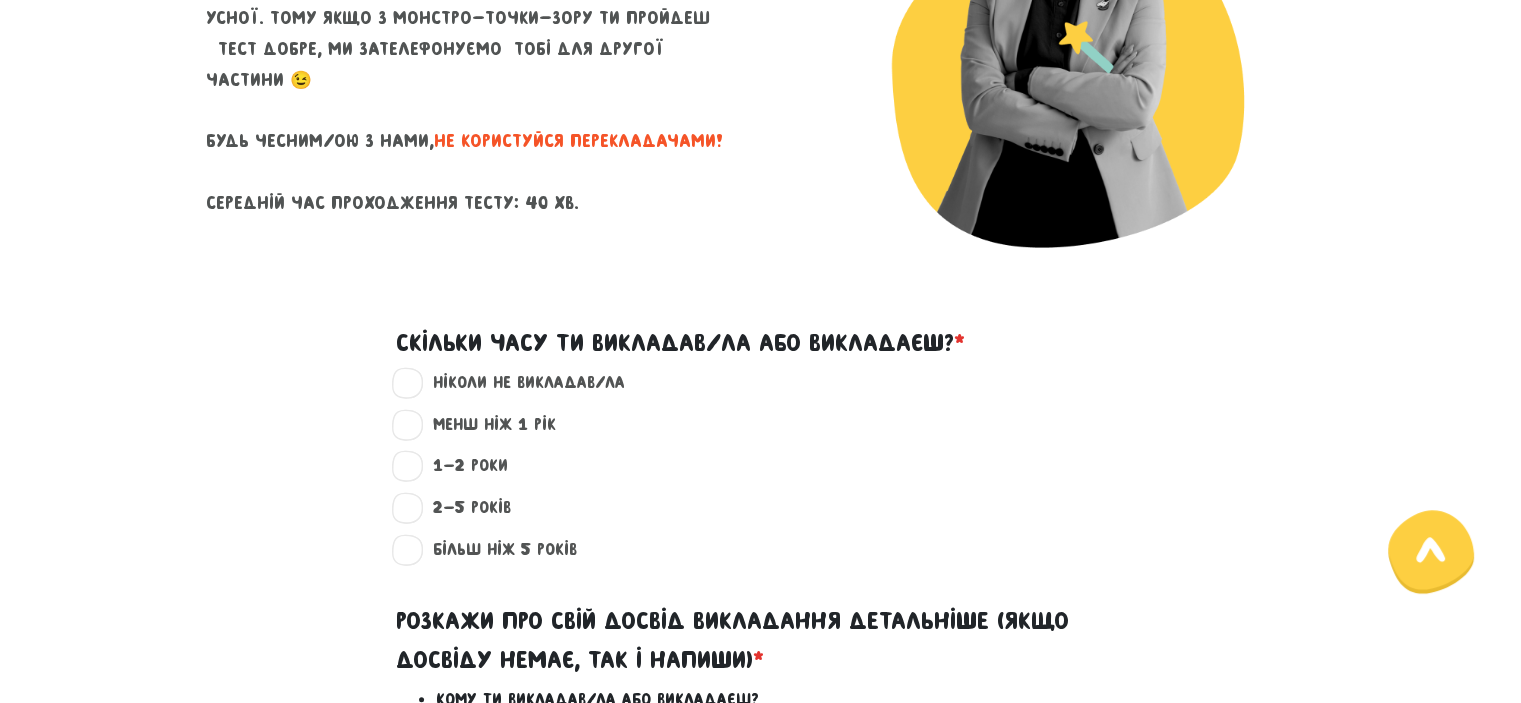 scroll, scrollTop: 400, scrollLeft: 0, axis: vertical 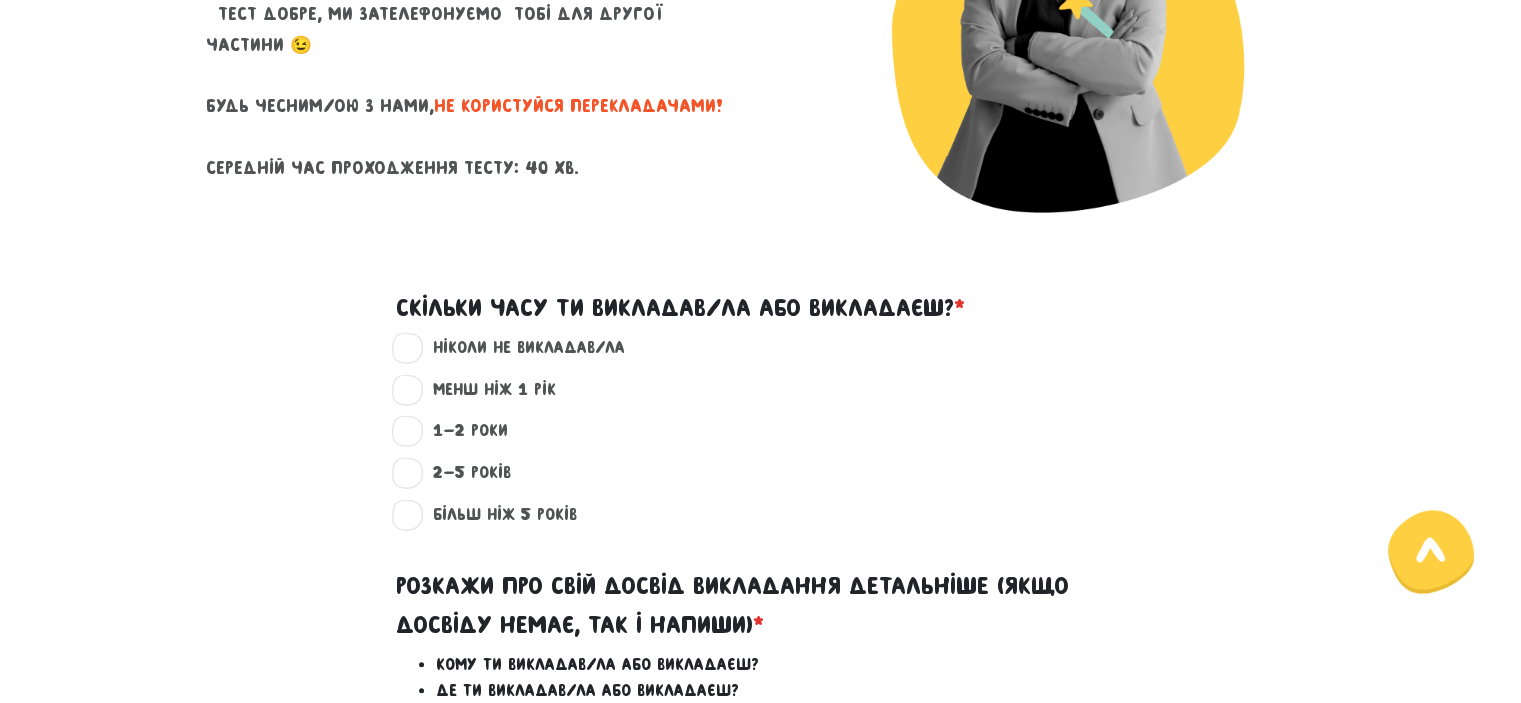 click on "менш ніж 1 рік
?" at bounding box center [486, 390] 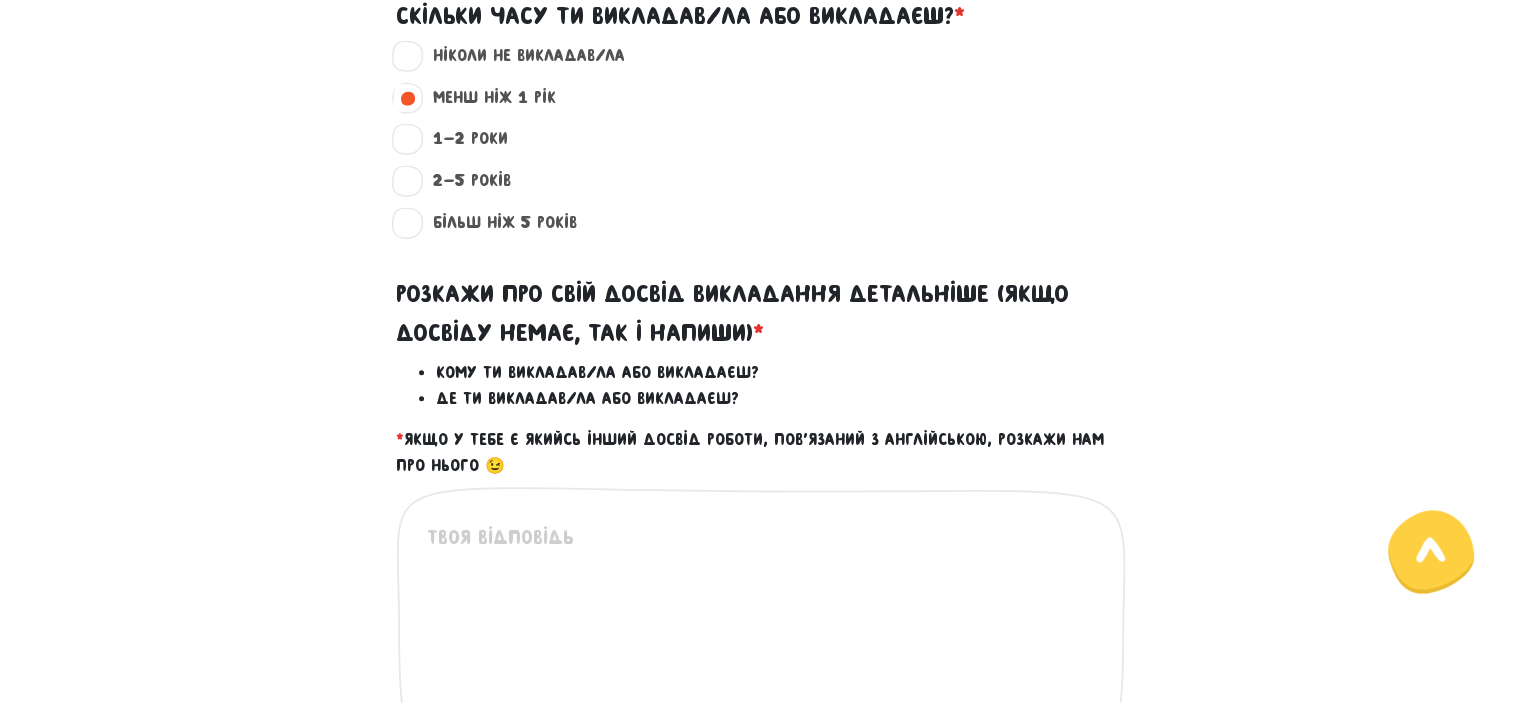 scroll, scrollTop: 800, scrollLeft: 0, axis: vertical 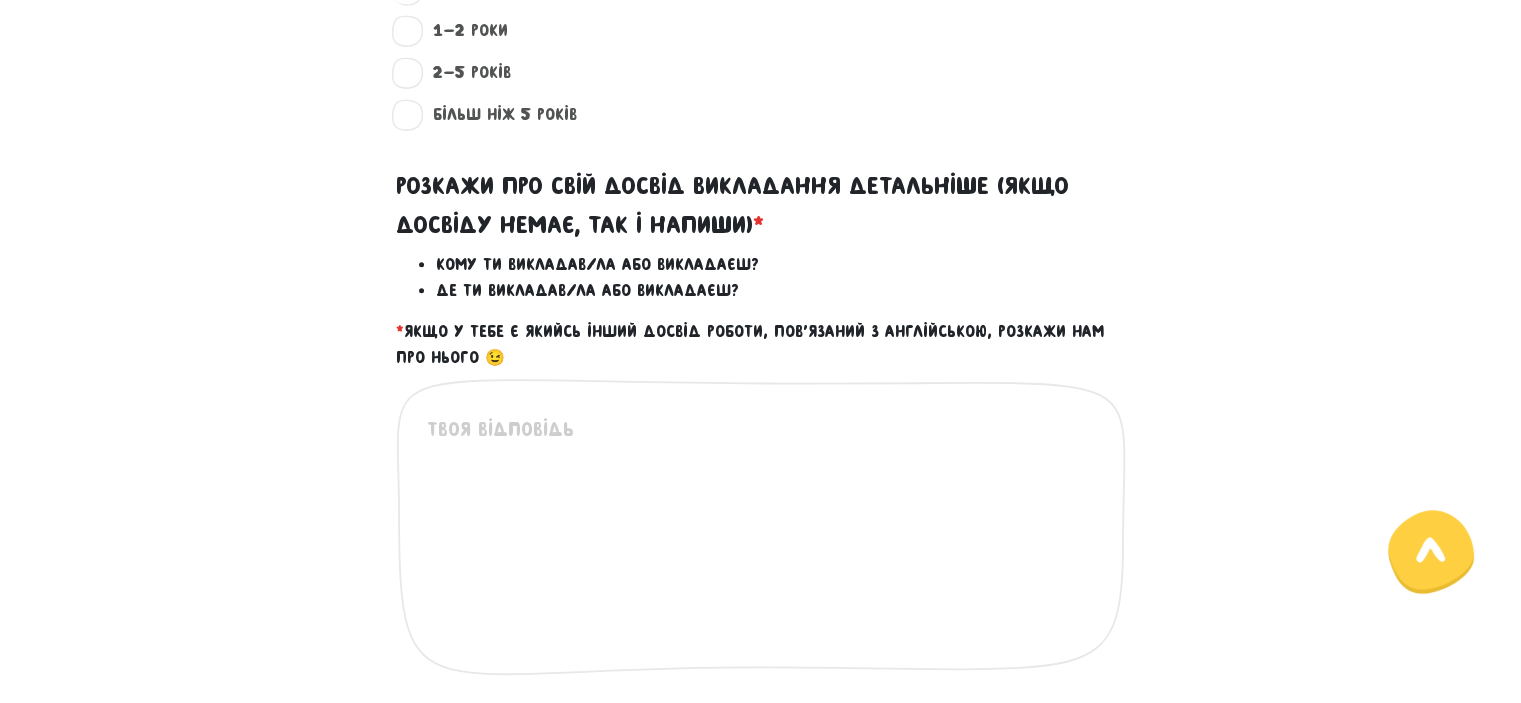 click at bounding box center [762, 537] 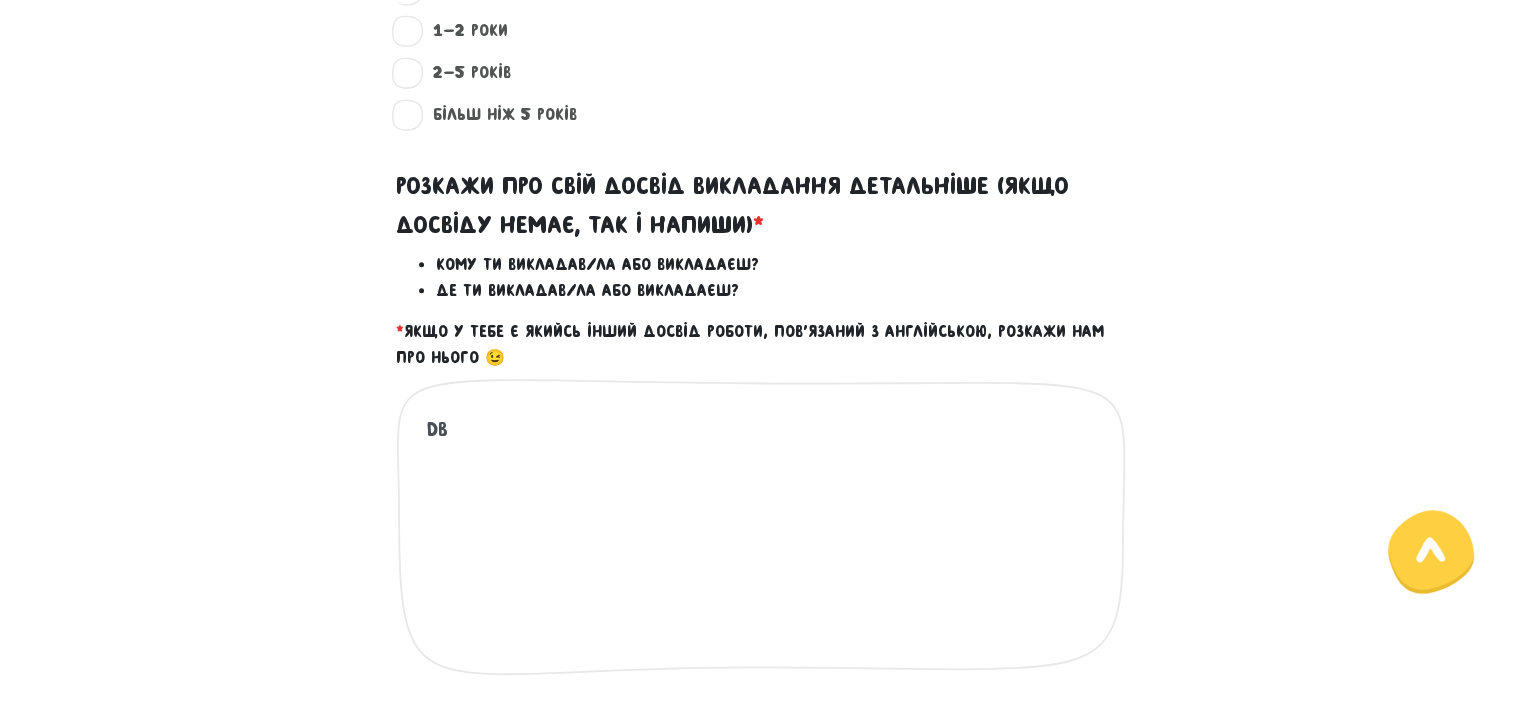 type on "D" 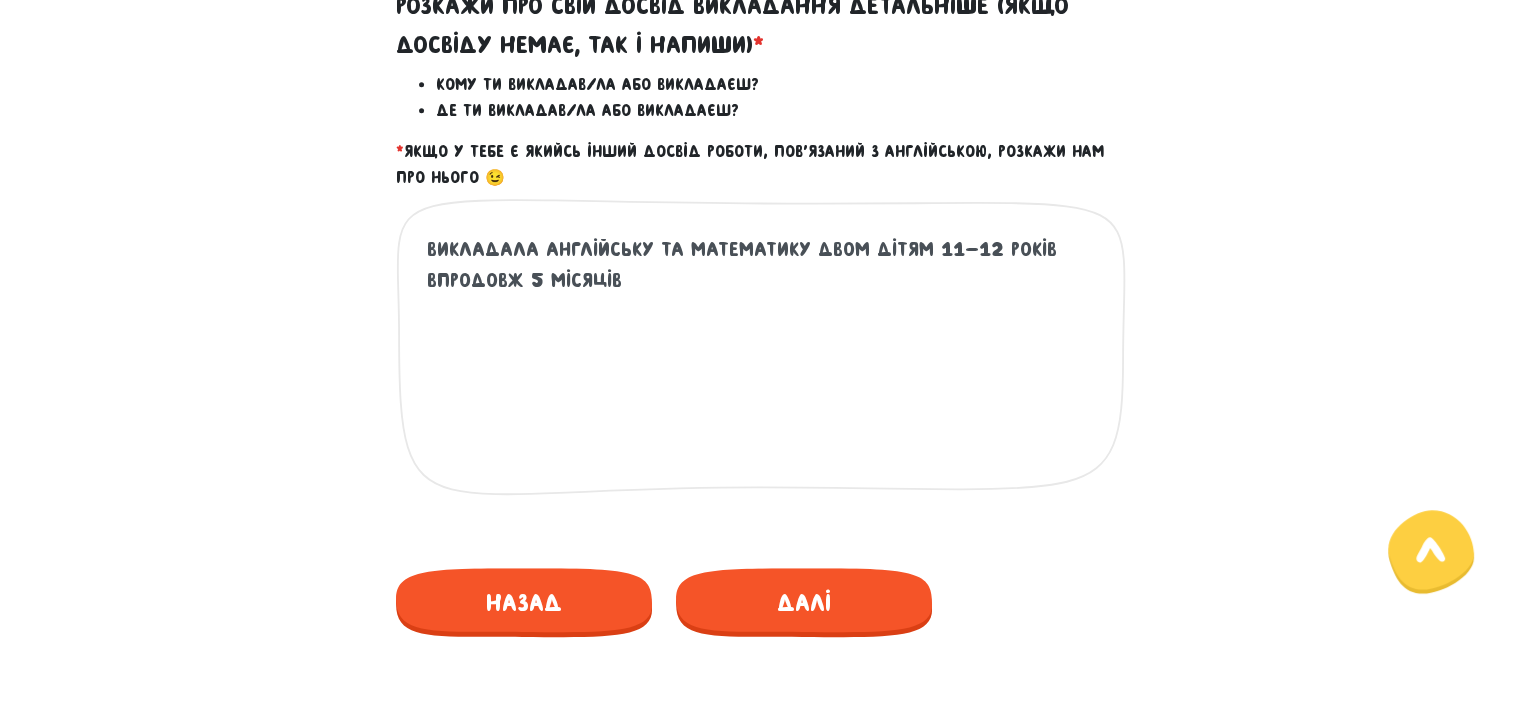 scroll, scrollTop: 1000, scrollLeft: 0, axis: vertical 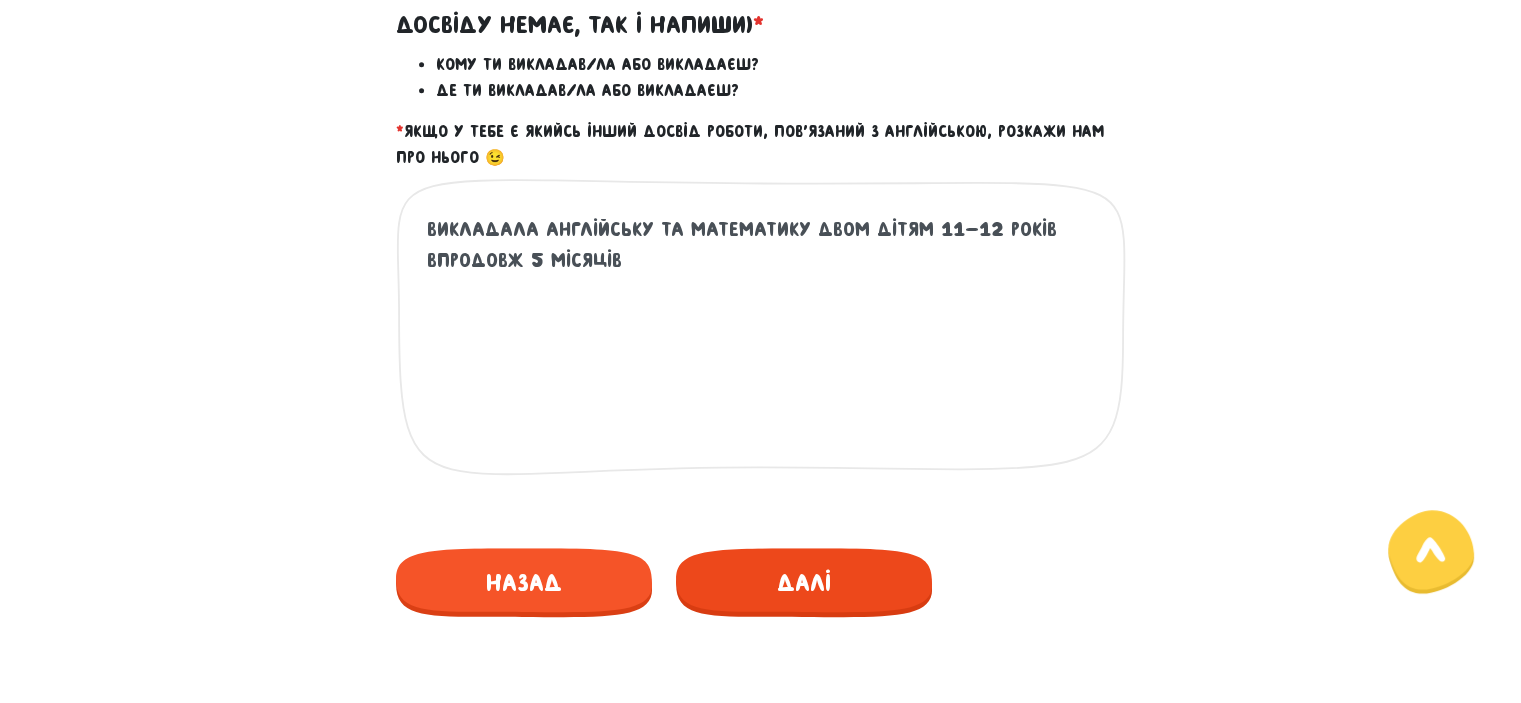 type on "Викладала англійську та математику двом дітям 11-12 років впродовж 5 місяців" 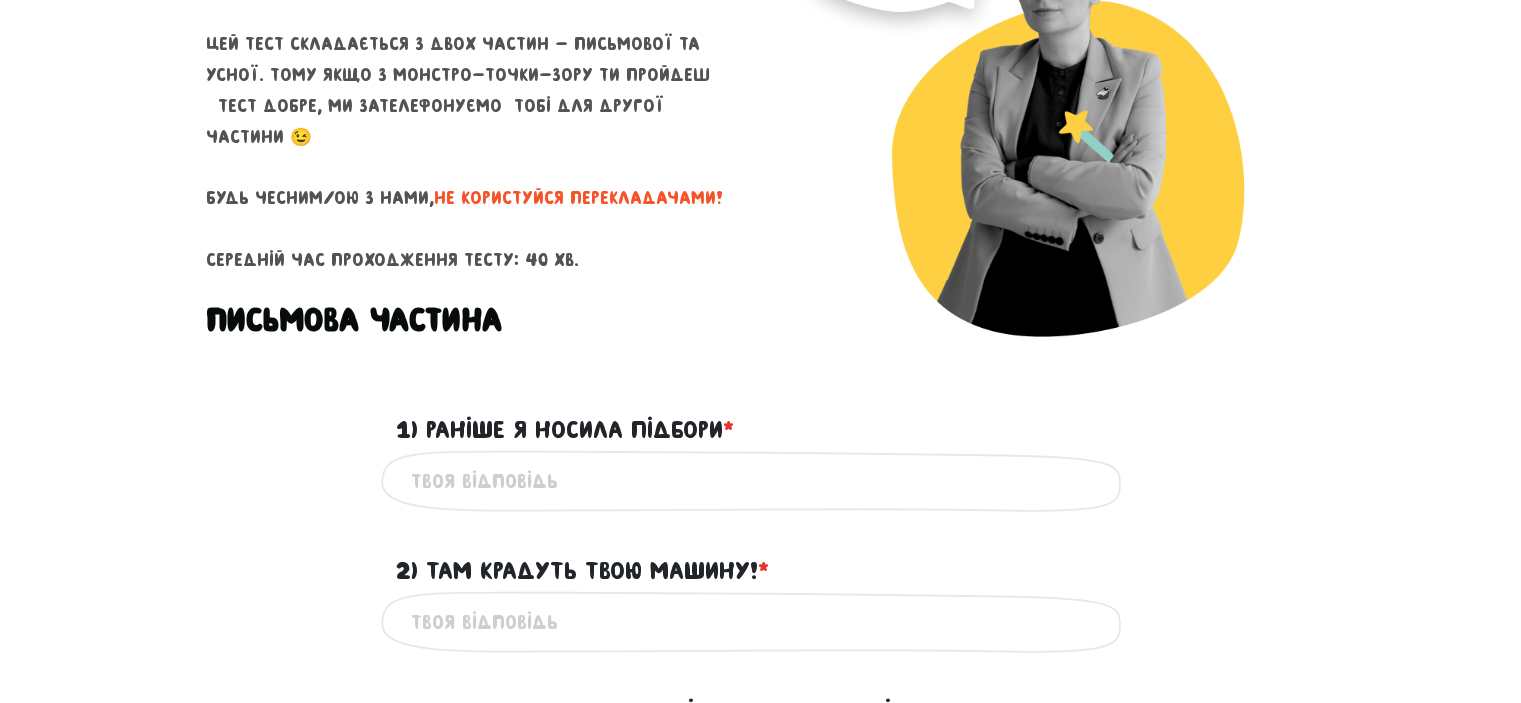 scroll, scrollTop: 400, scrollLeft: 0, axis: vertical 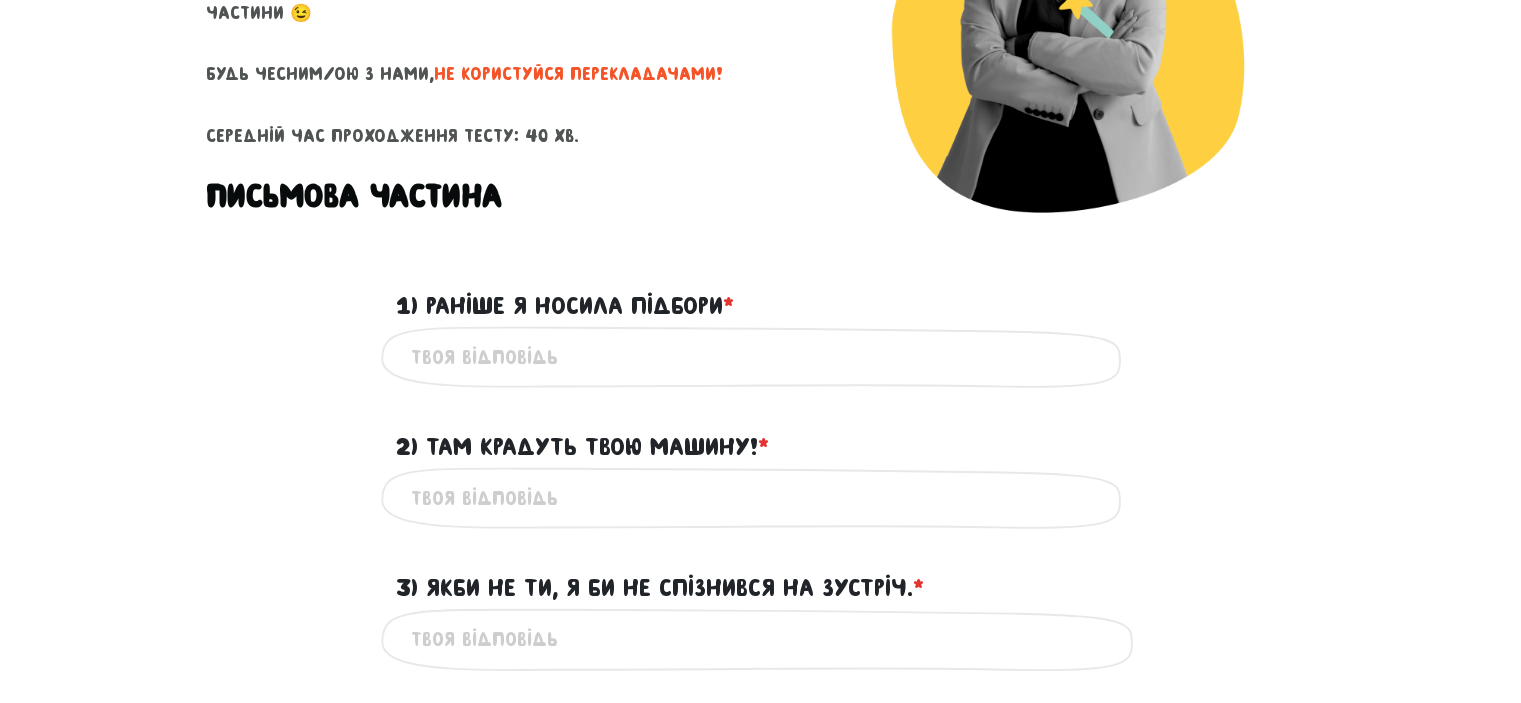 click on "1) Раніше я носила підбори *
?" at bounding box center (761, 357) 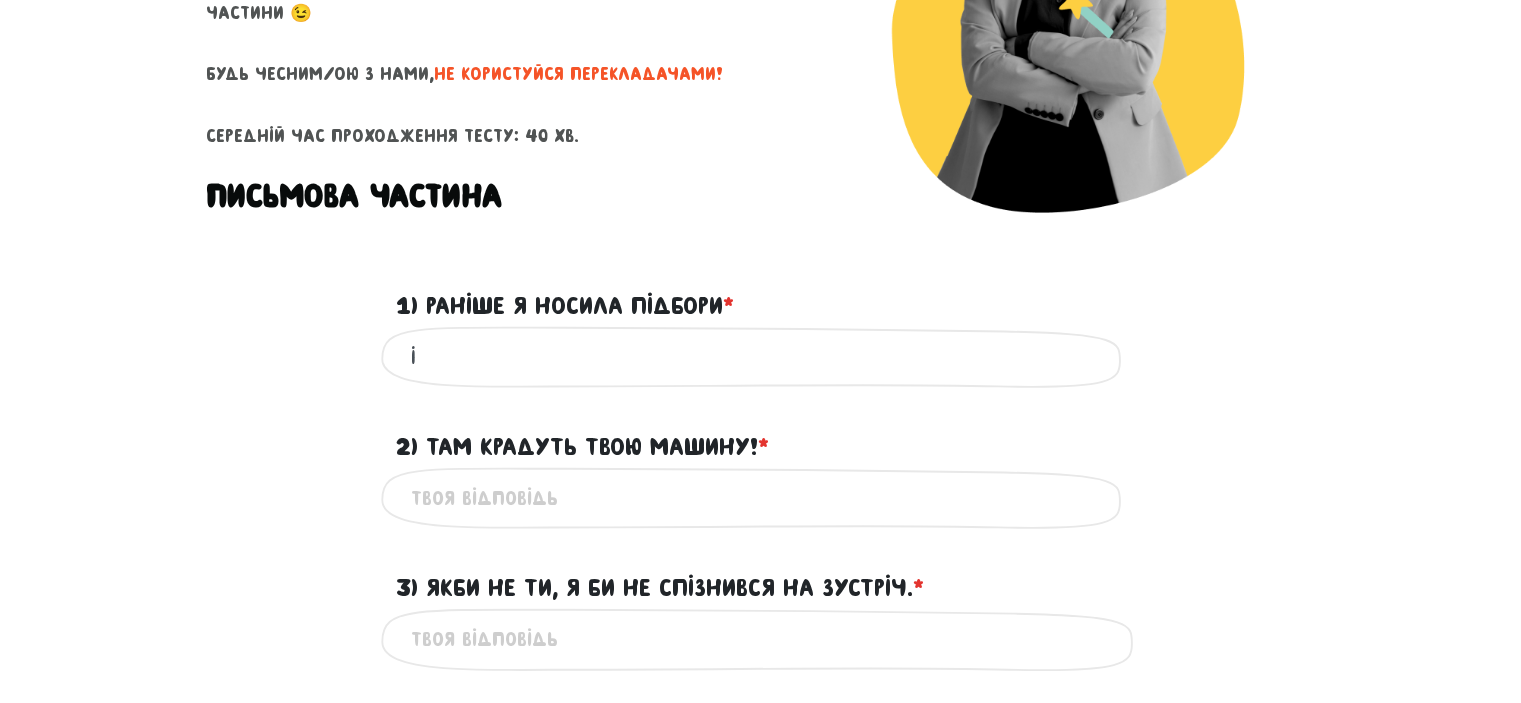 type on "I" 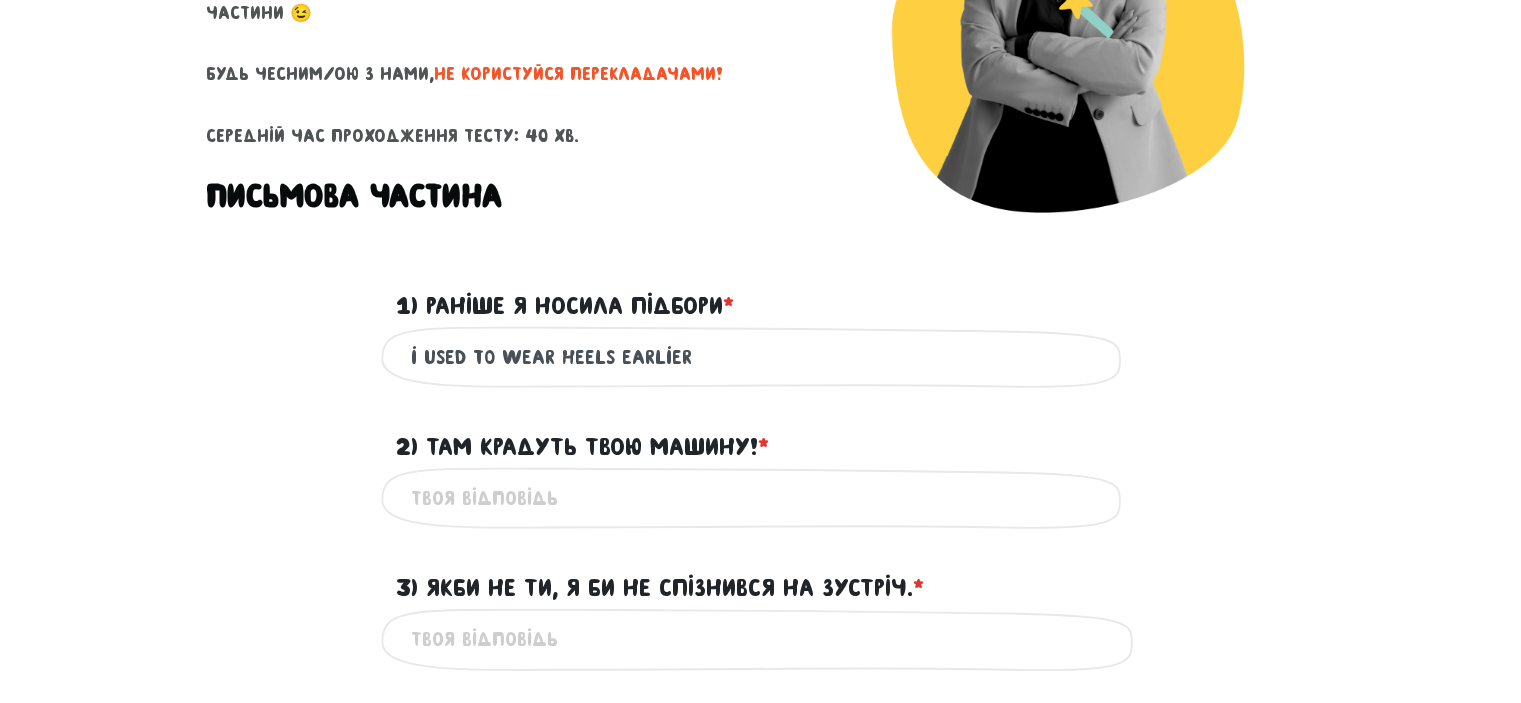 scroll, scrollTop: 600, scrollLeft: 0, axis: vertical 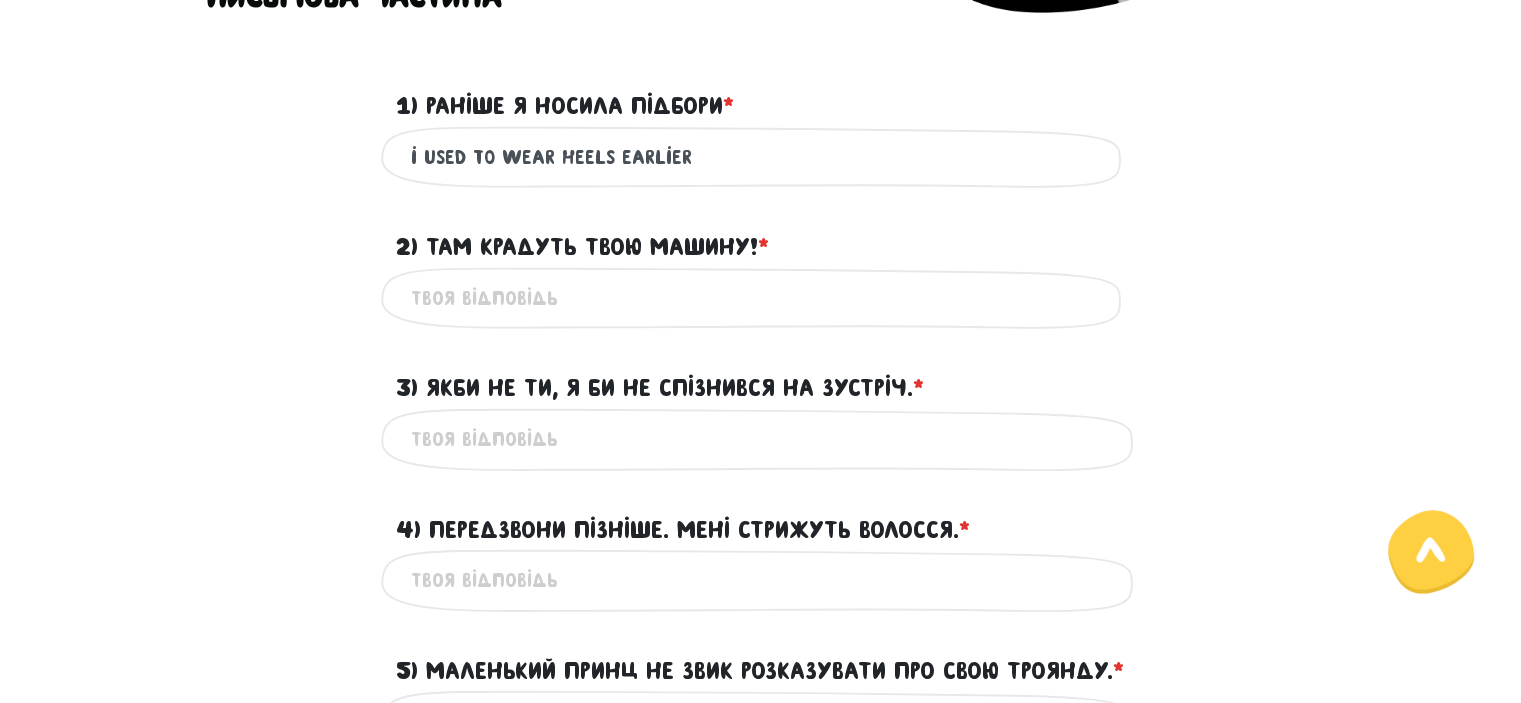 type on "i used to wear heels earlier" 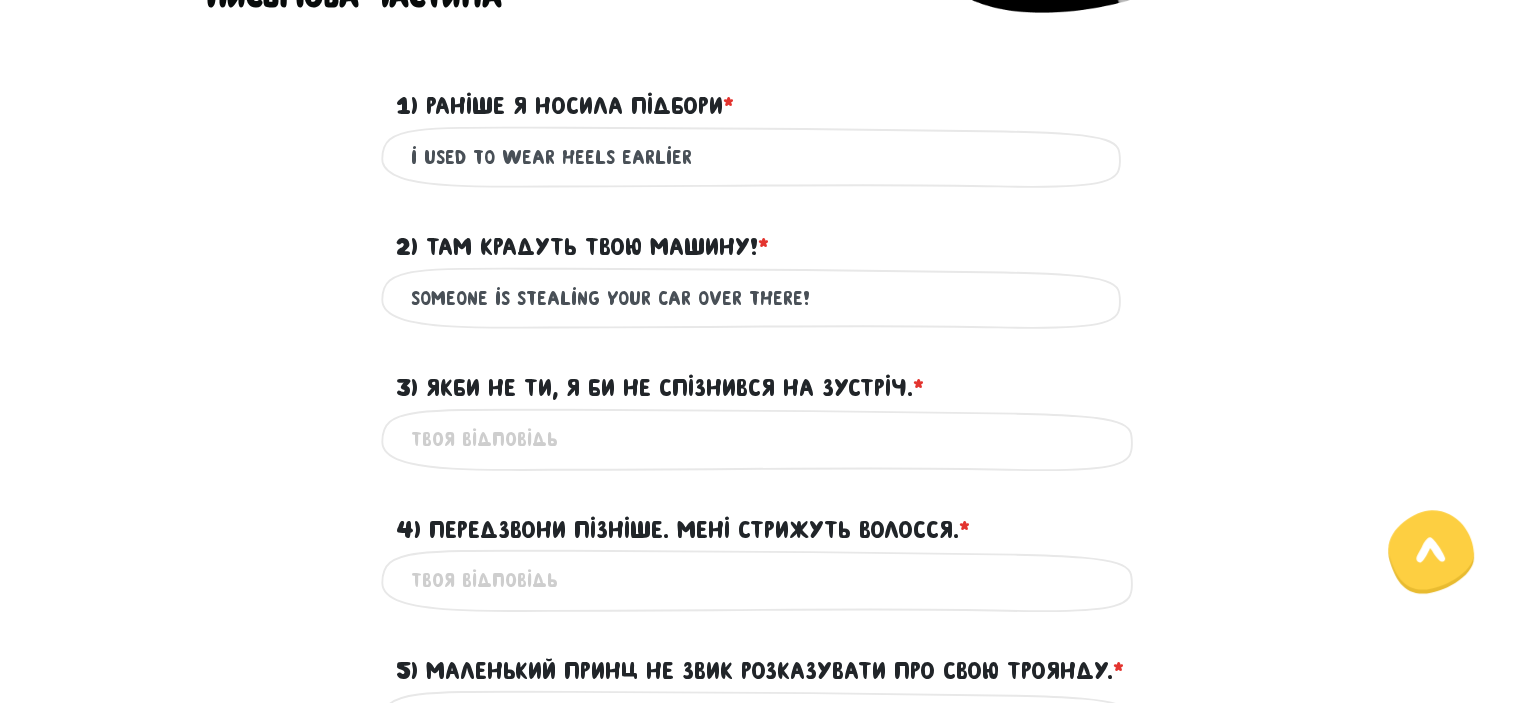 type on "someone is stealing your car over there!" 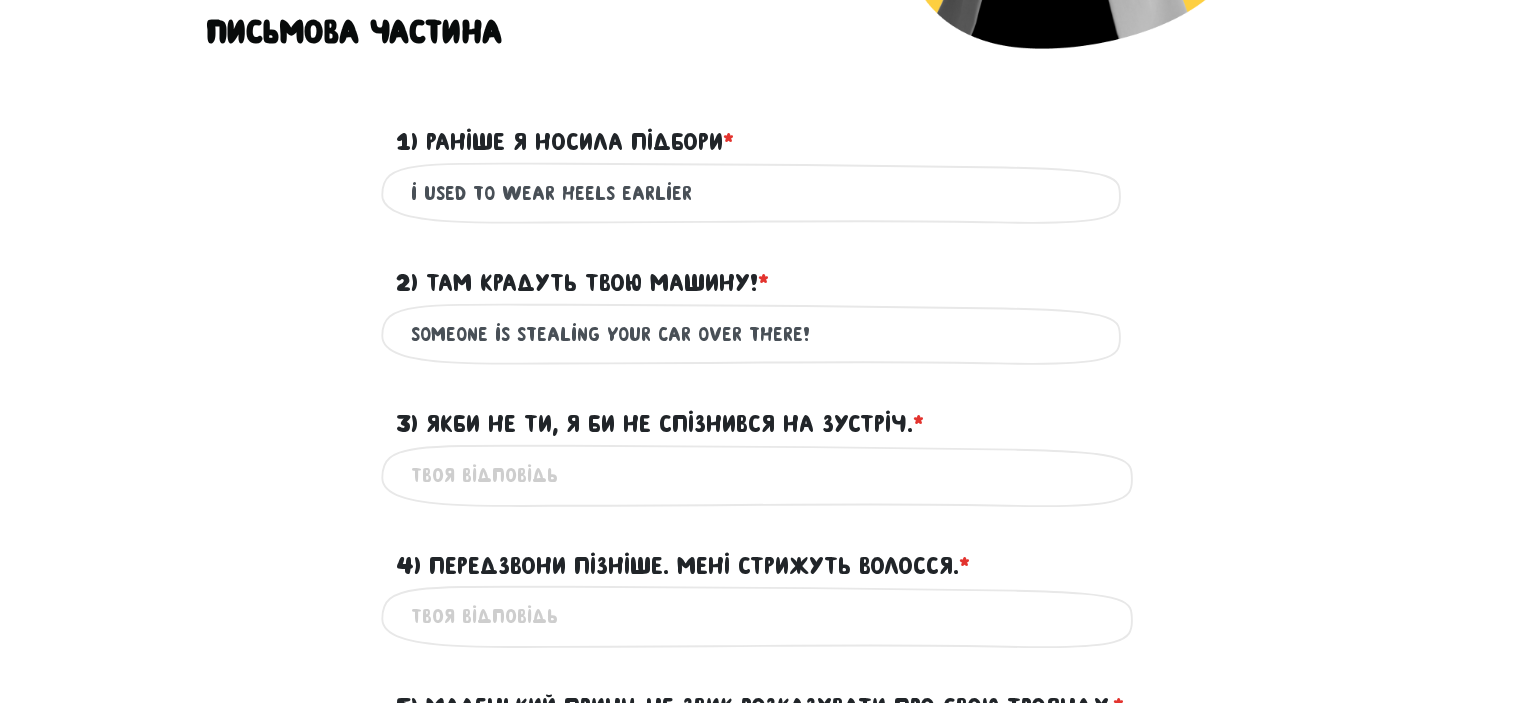 scroll, scrollTop: 600, scrollLeft: 0, axis: vertical 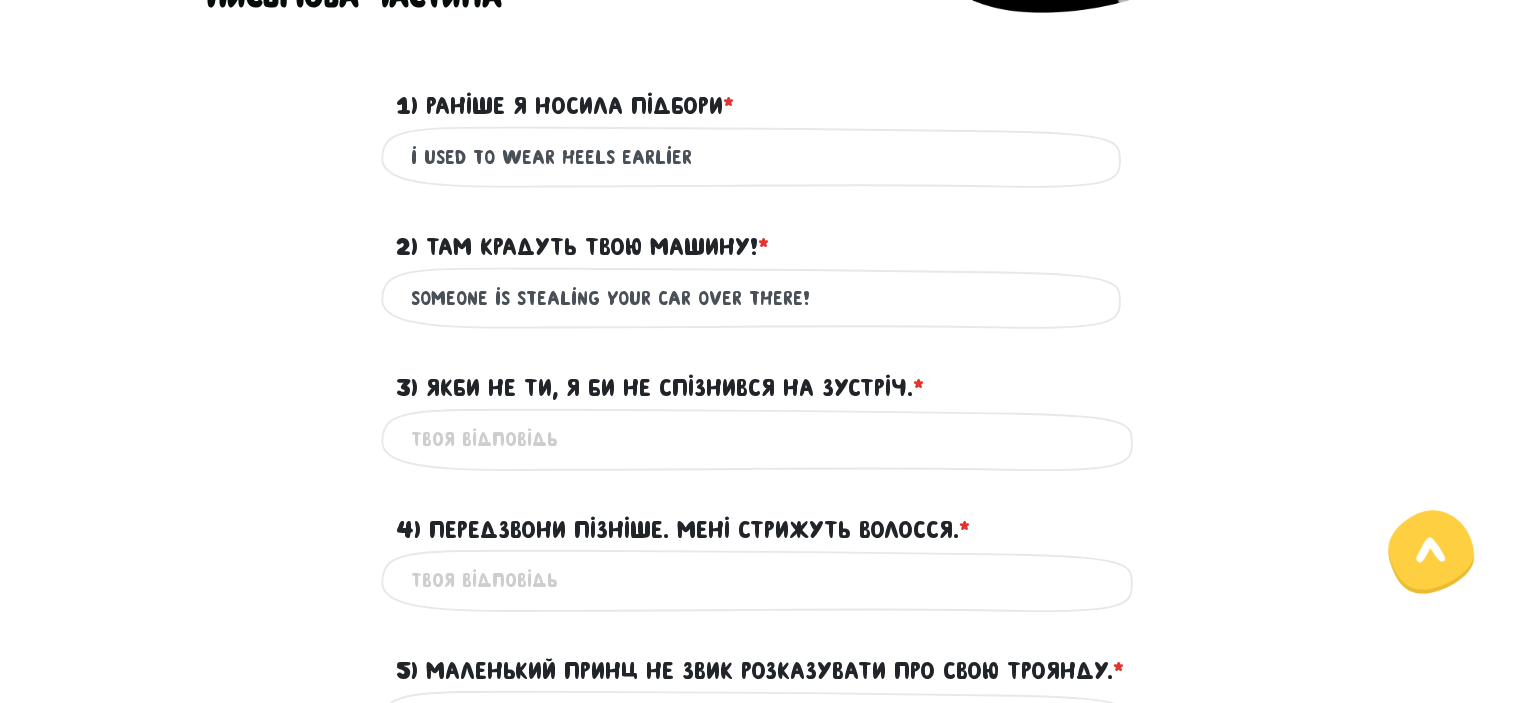 click on "3) Якби не ти, я би не спізнився на зустріч. *
?" at bounding box center (761, 439) 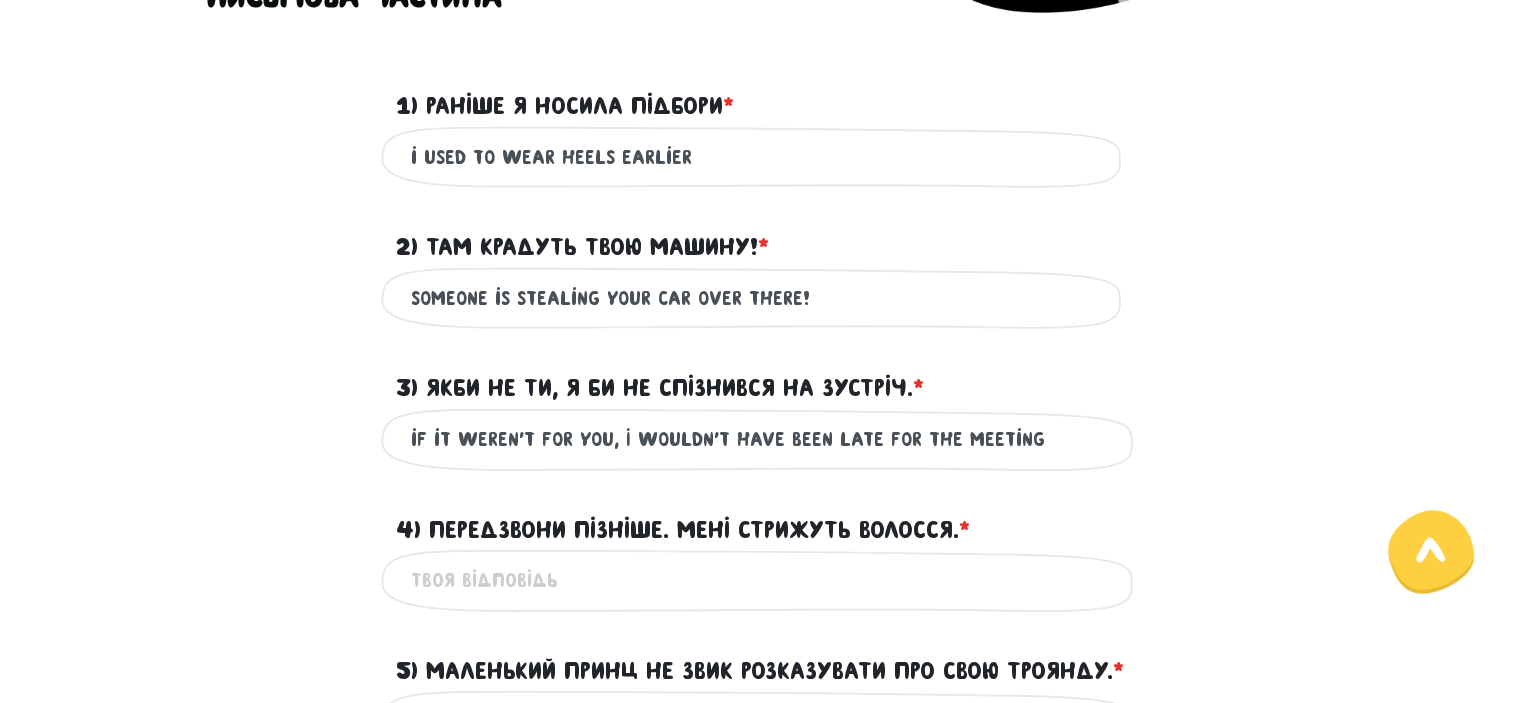 scroll, scrollTop: 700, scrollLeft: 0, axis: vertical 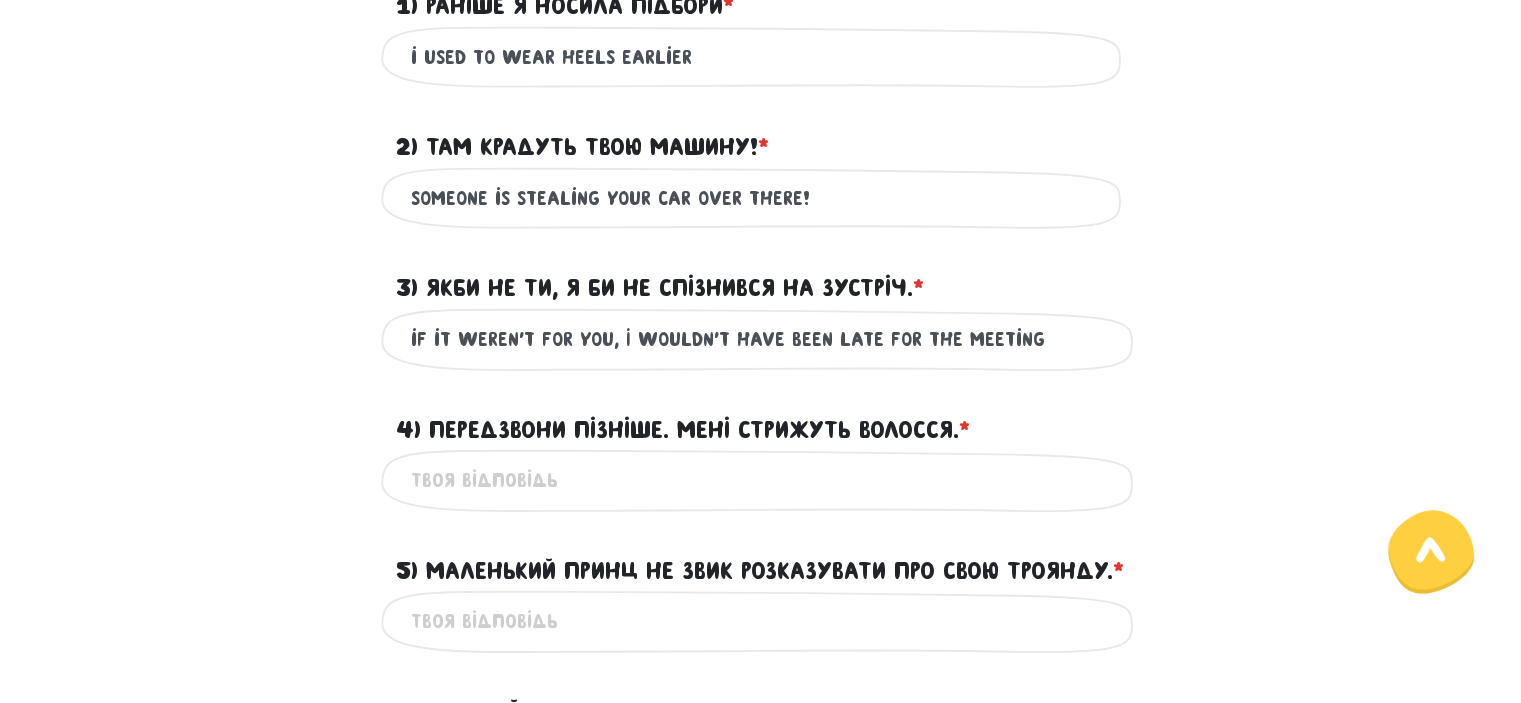 type on "if it weren't for you, I wouldn't have been late for the meeting" 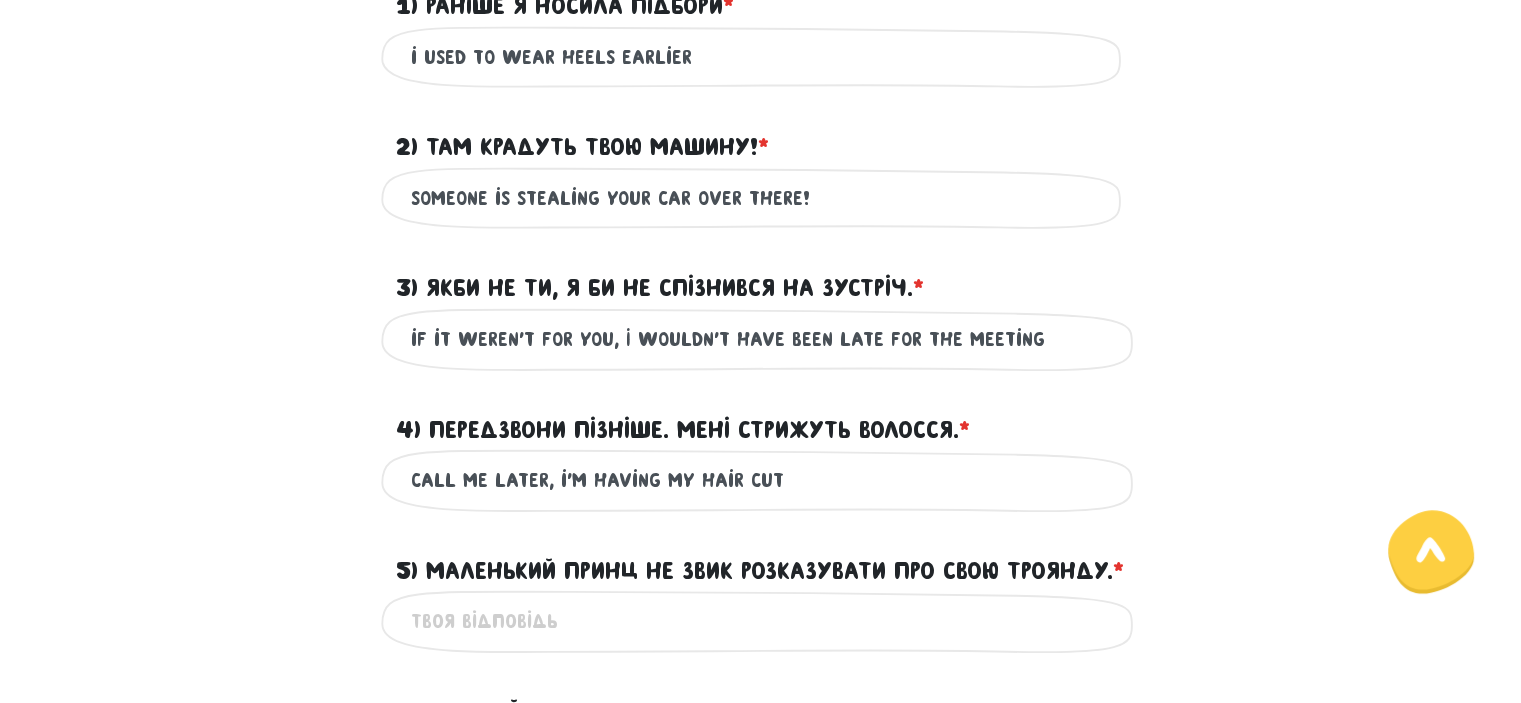 type on "call me later, i'm having my hair cut" 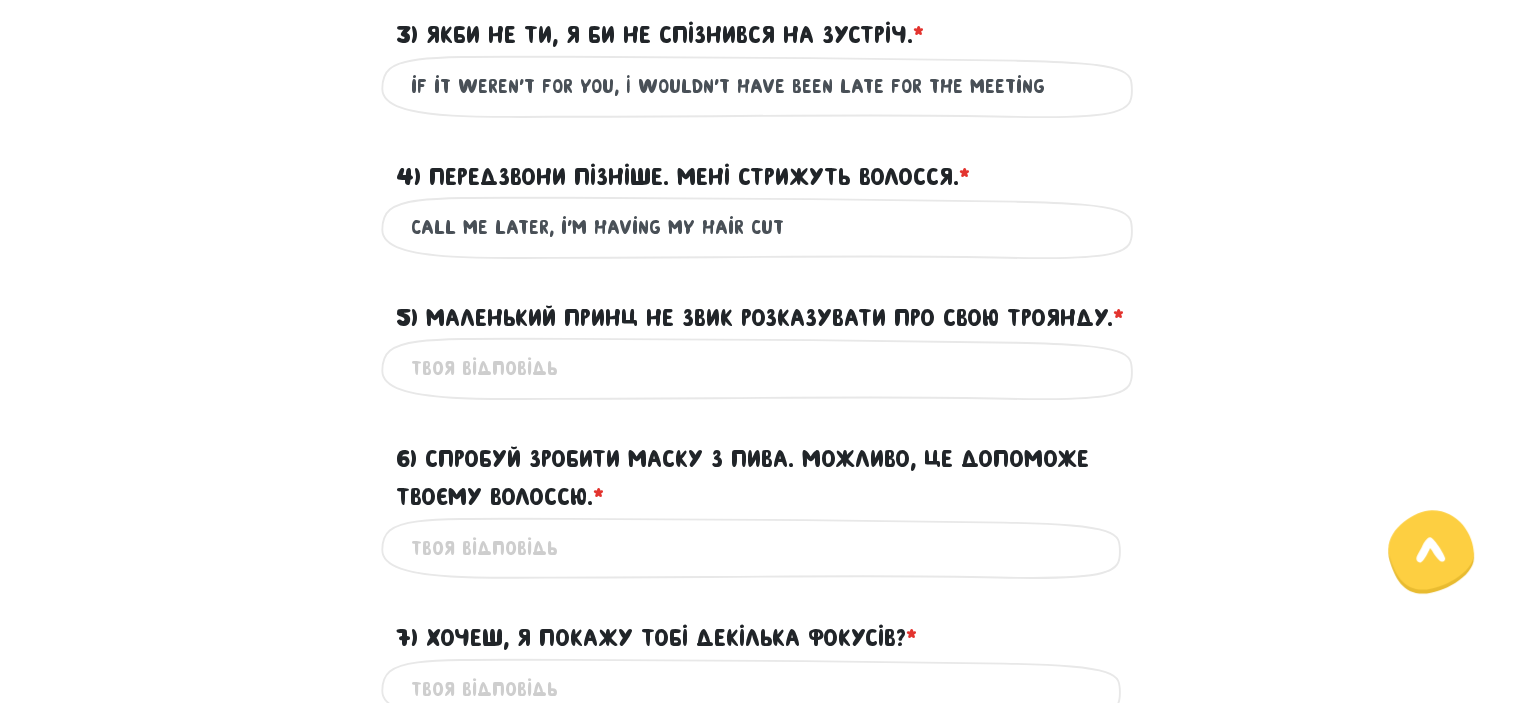 scroll, scrollTop: 1000, scrollLeft: 0, axis: vertical 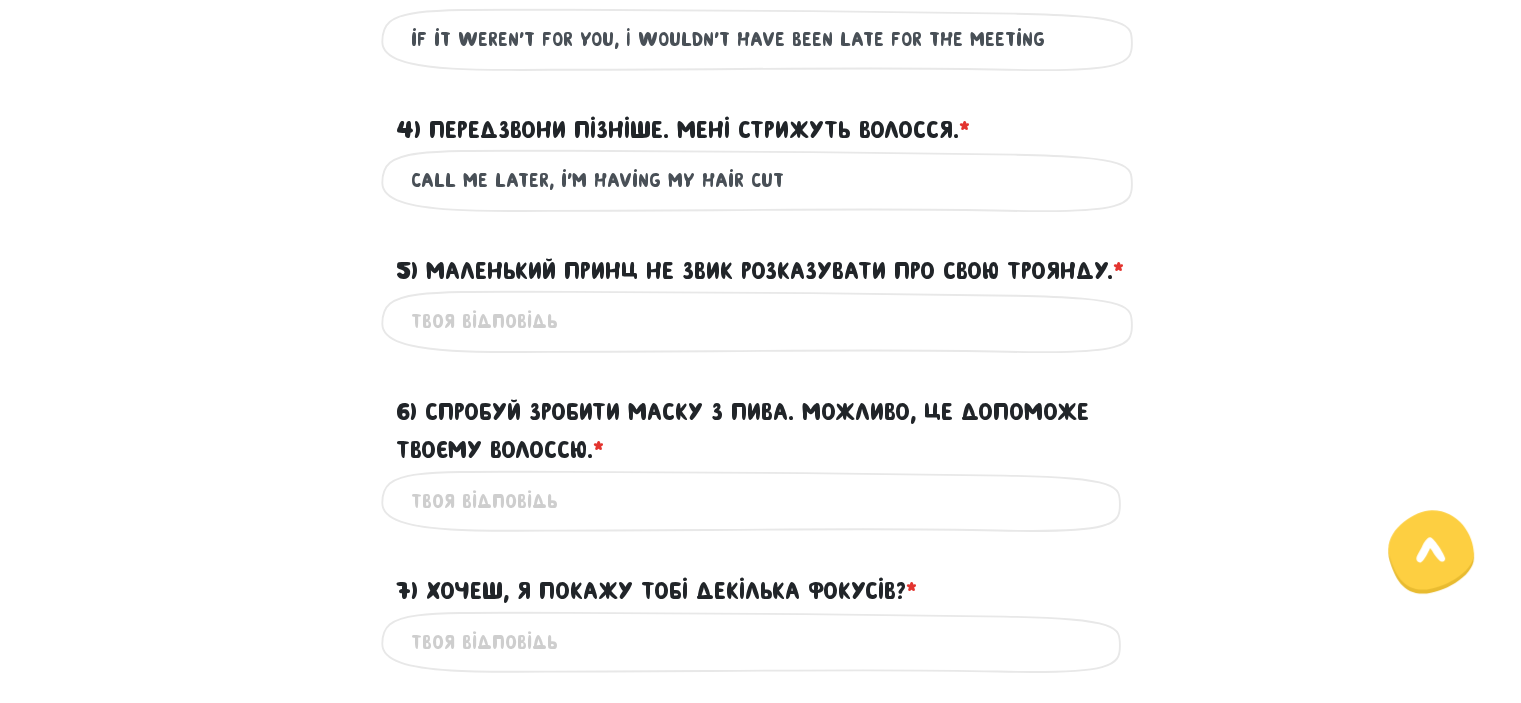 click on "5) Маленький Принц не звик розказувати про свою Троянду. *
?" at bounding box center [761, 321] 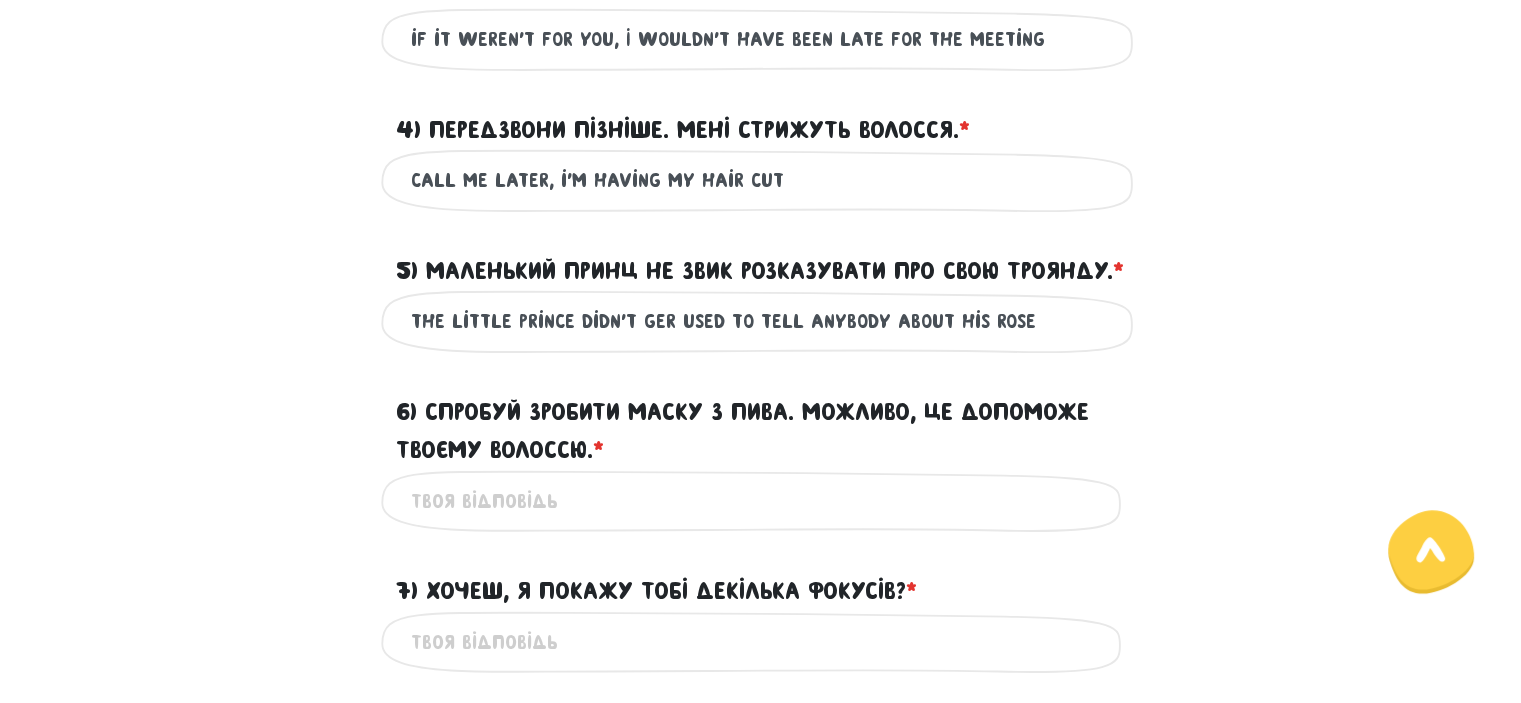 drag, startPoint x: 1026, startPoint y: 362, endPoint x: 406, endPoint y: 349, distance: 620.1363 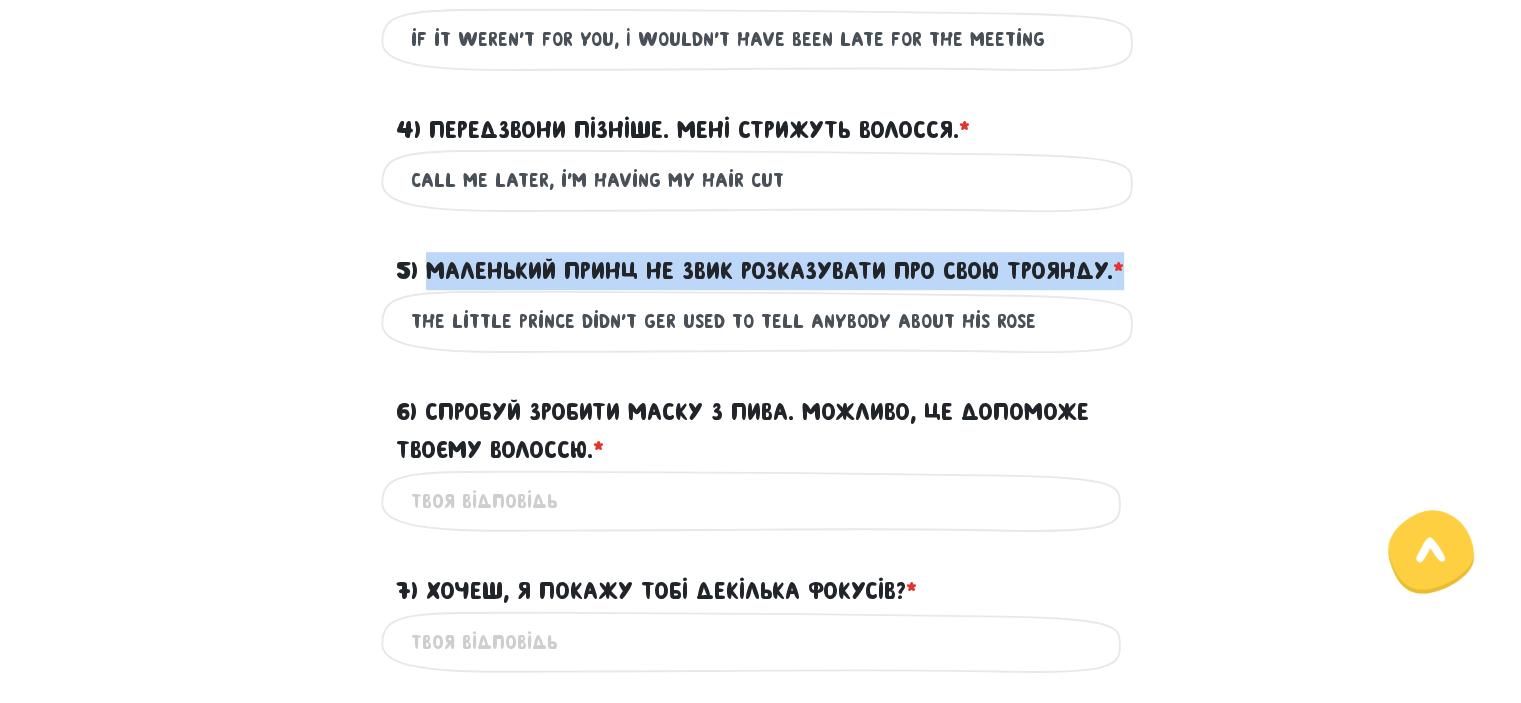drag, startPoint x: 586, startPoint y: 301, endPoint x: 428, endPoint y: 254, distance: 164.84235 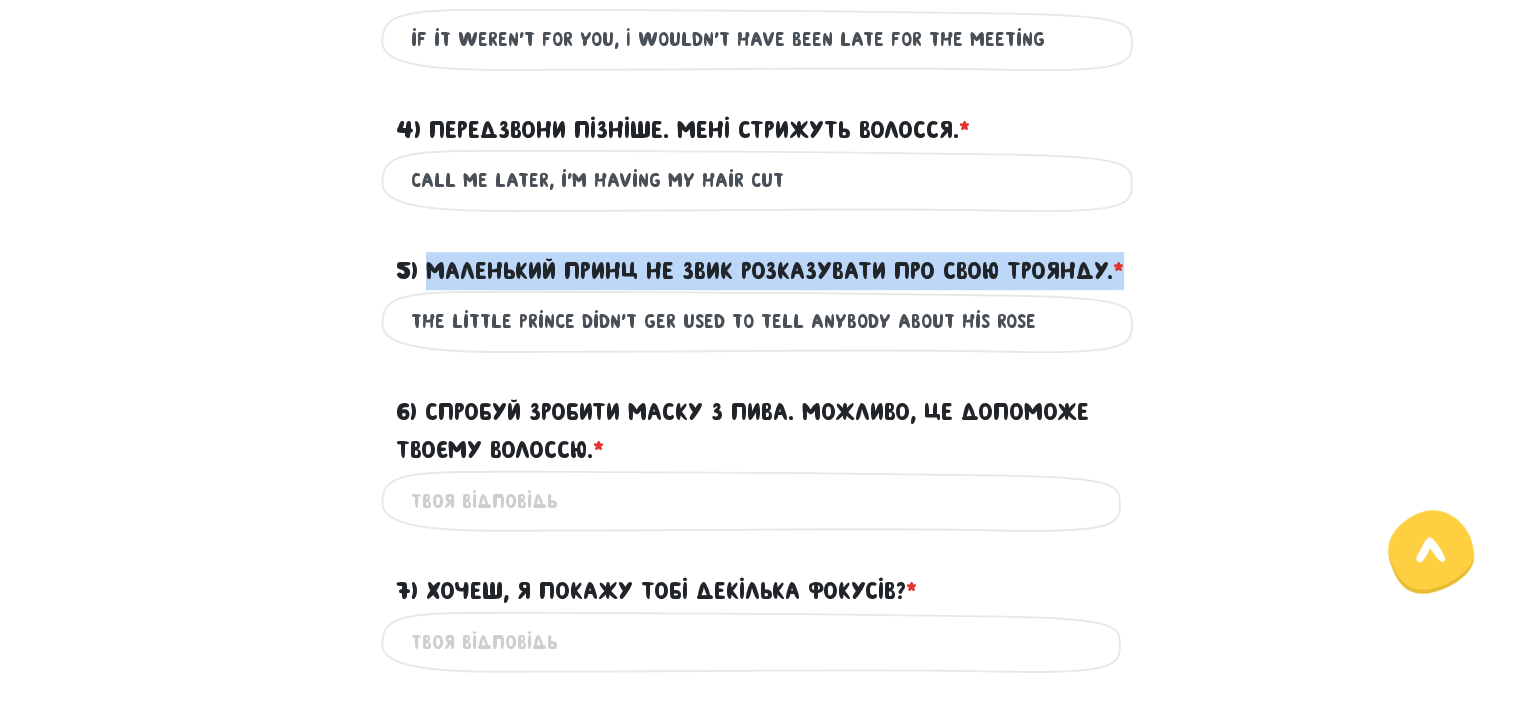 click on "5) Маленький Принц не звик розказувати про свою Троянду. *
?" at bounding box center (760, 271) 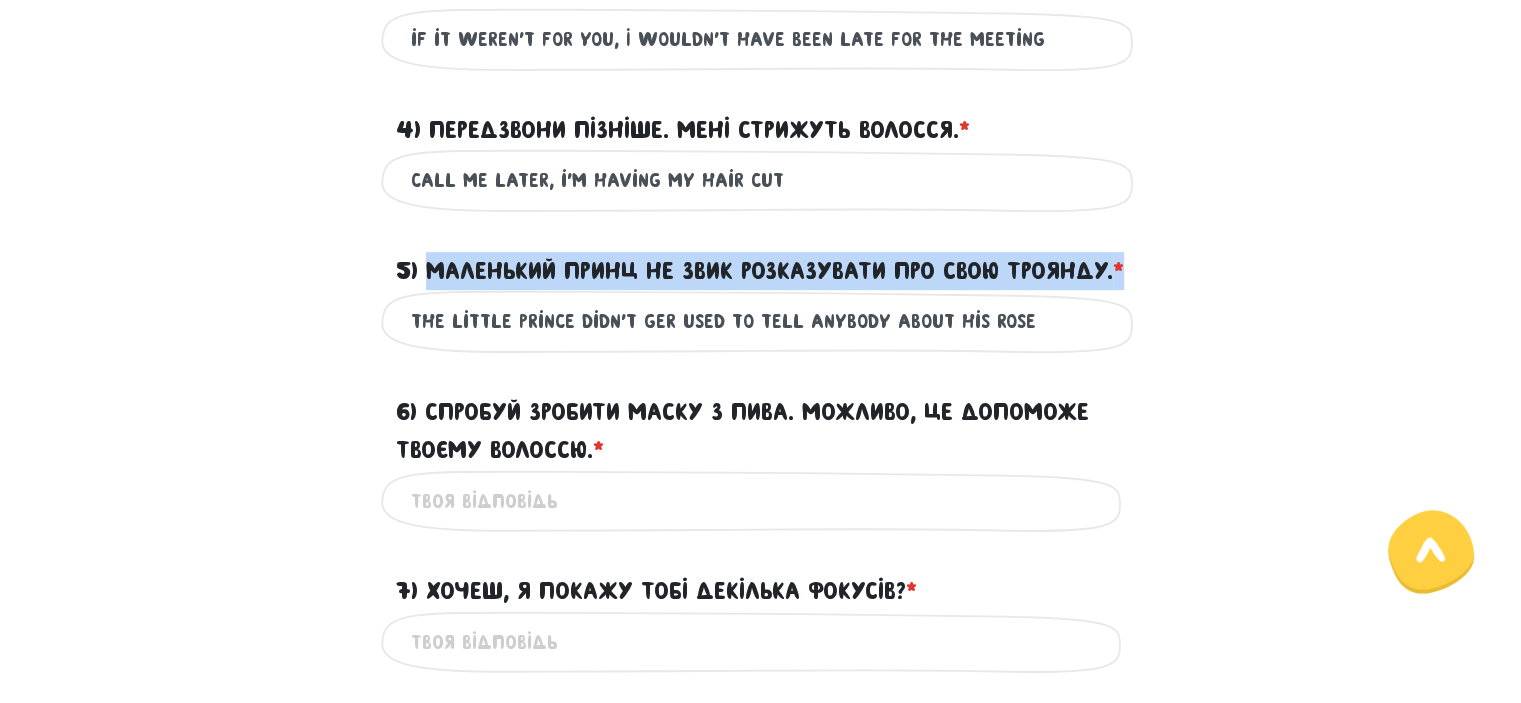 copy on "Маленький Принц не звик розказувати про свою Троянду. *" 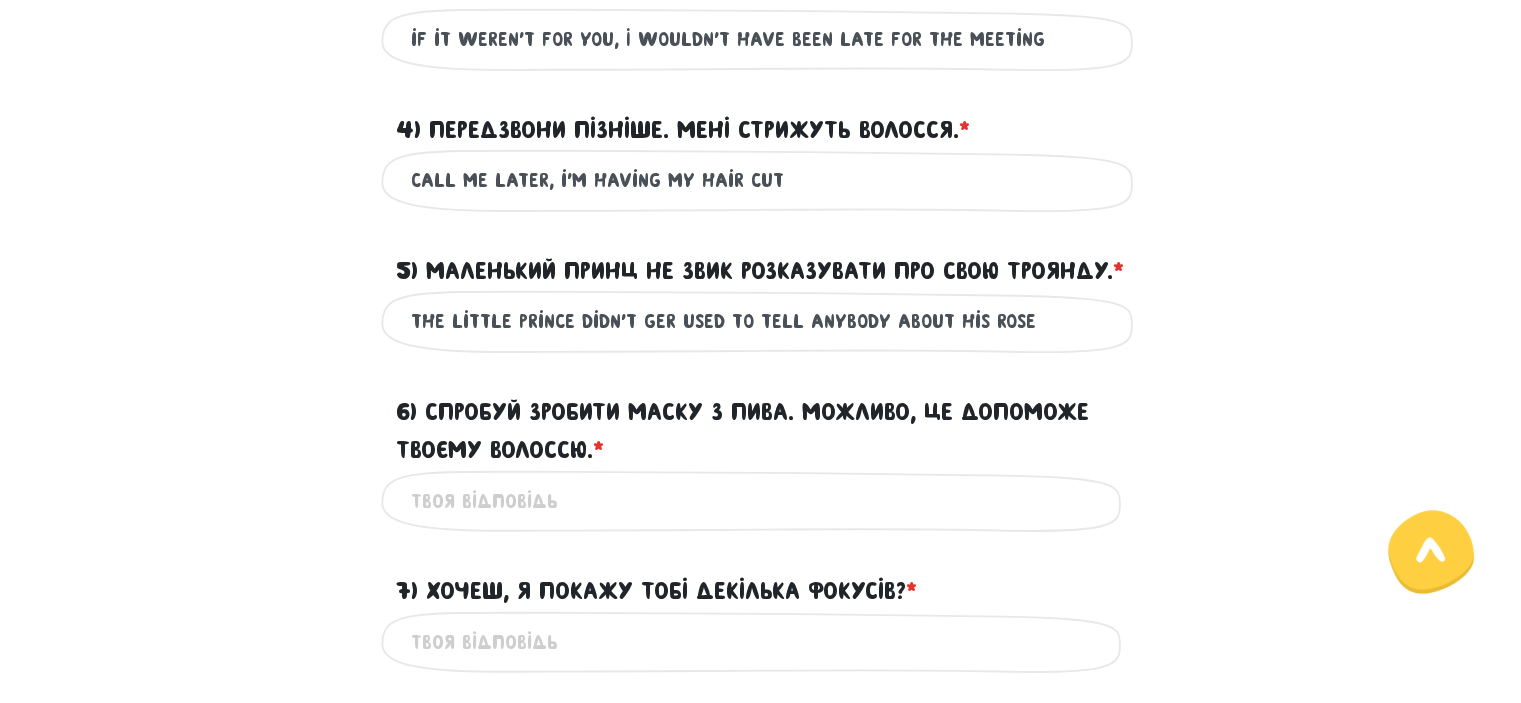 click on "The little prince didn't ger used to tell anybody about his rose" at bounding box center [761, 321] 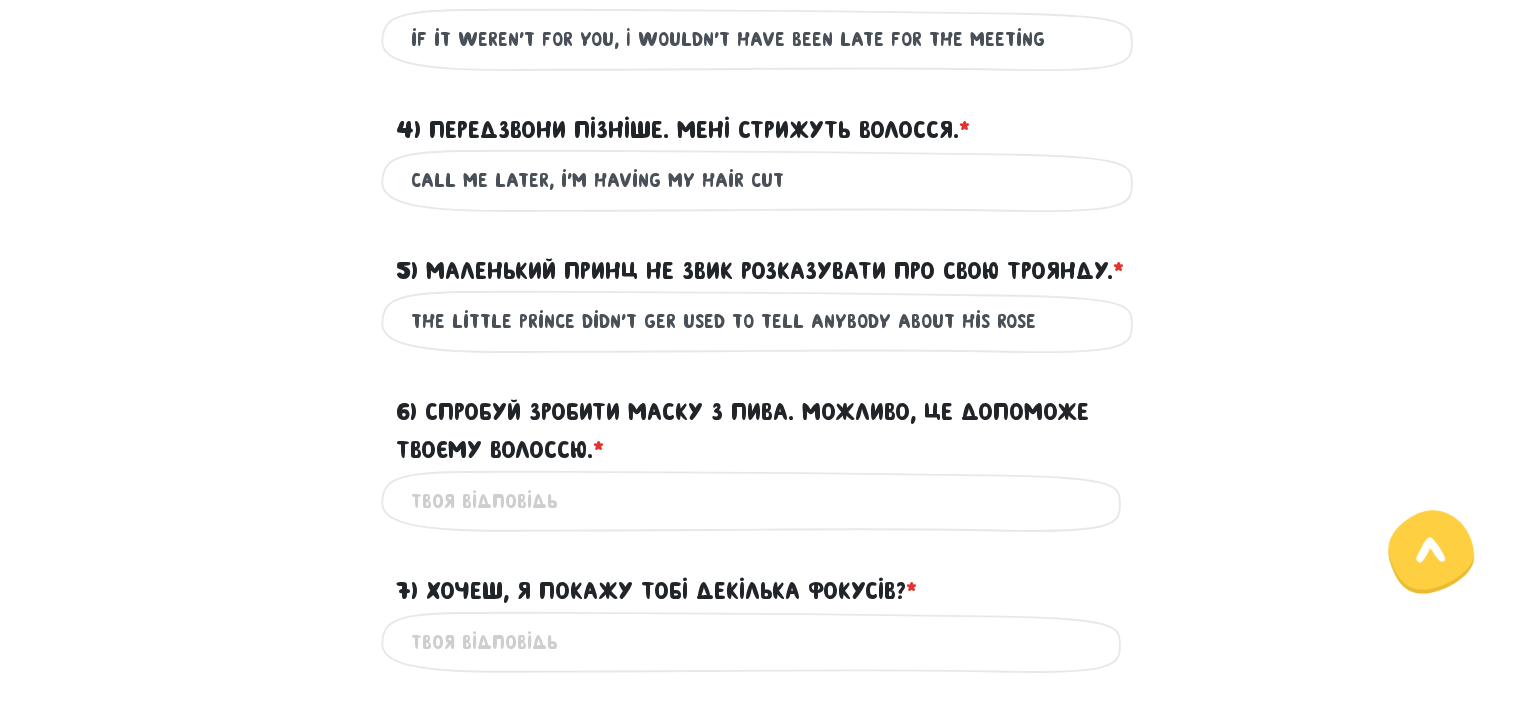 click on "The little prince didn't ger used to tell anybody about his rose" at bounding box center (761, 321) 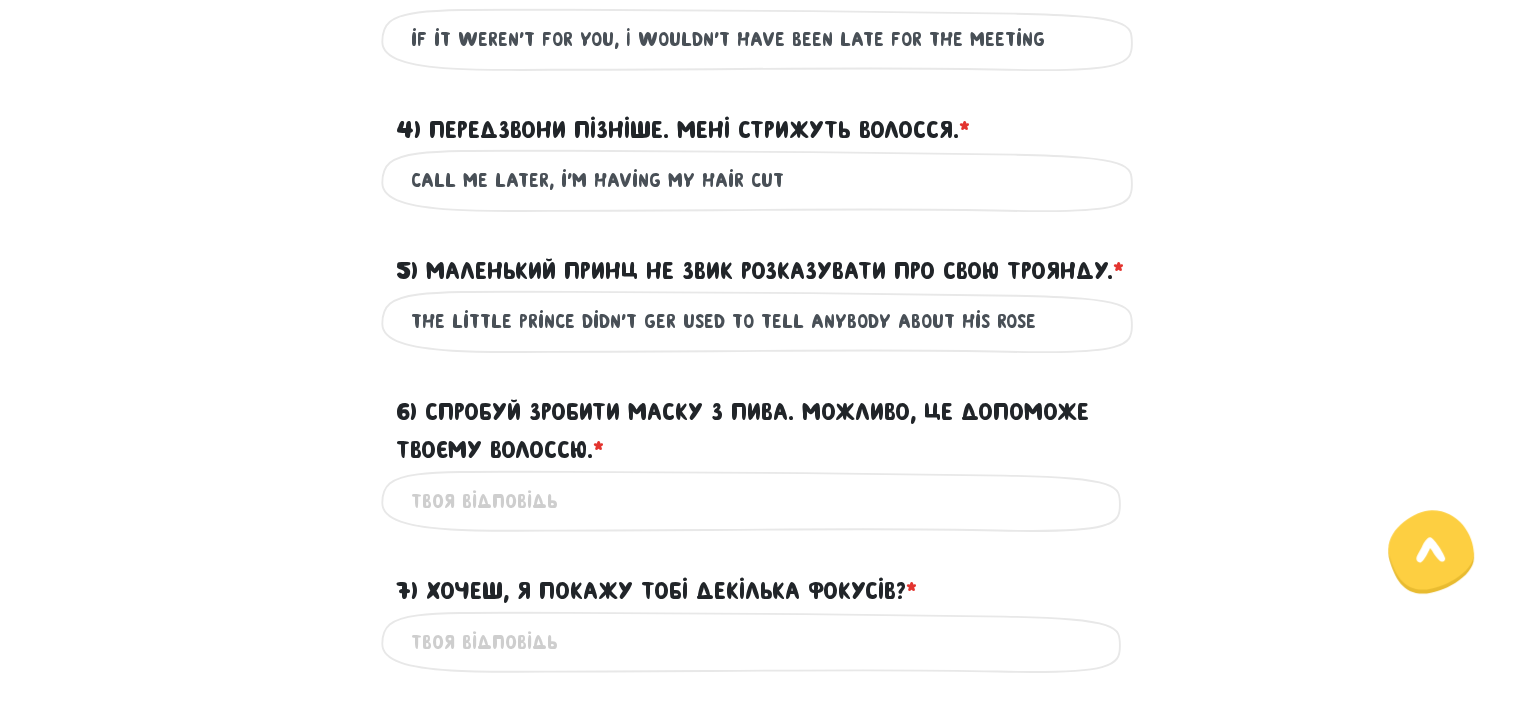 drag, startPoint x: 665, startPoint y: 363, endPoint x: 572, endPoint y: 365, distance: 93.0215 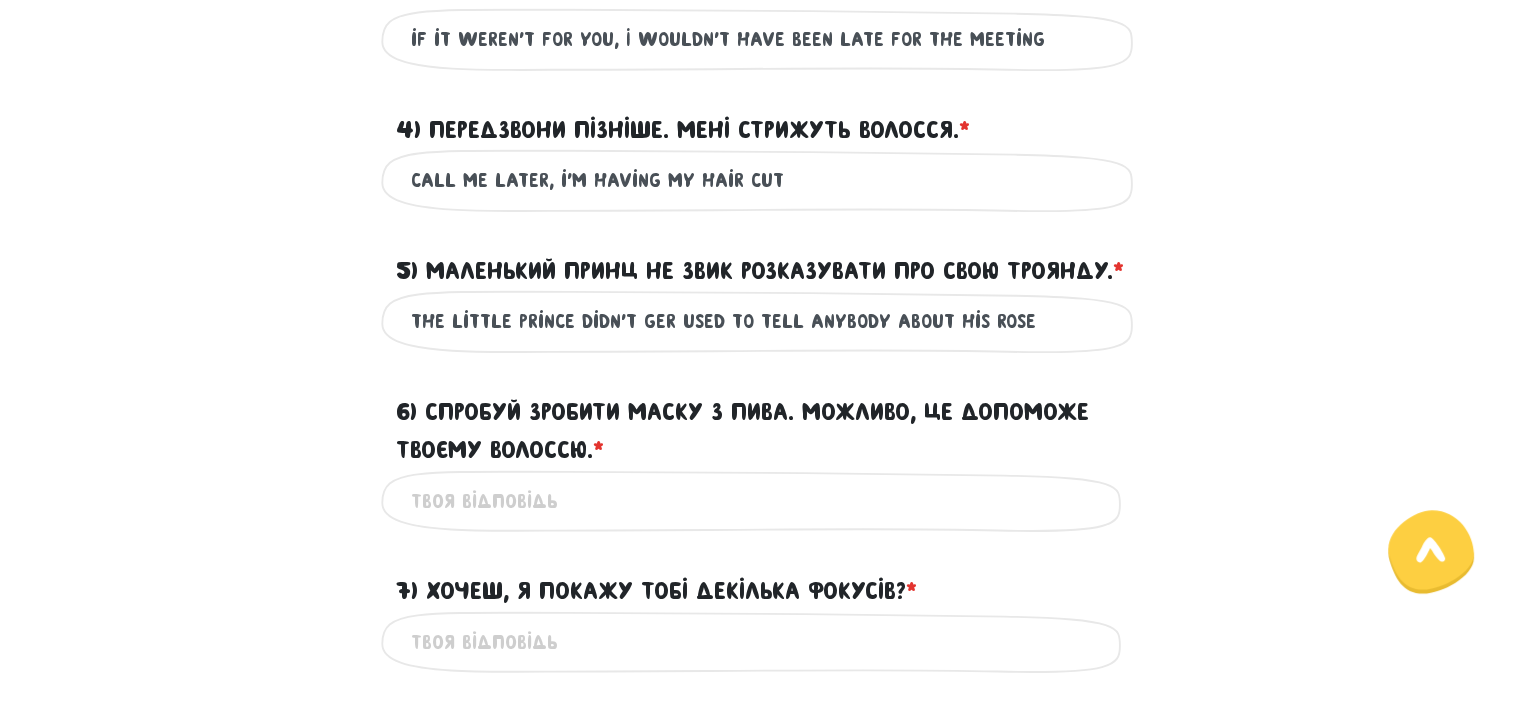 click on "The little prince didn't ger used to tell anybody about his rose" at bounding box center (761, 321) 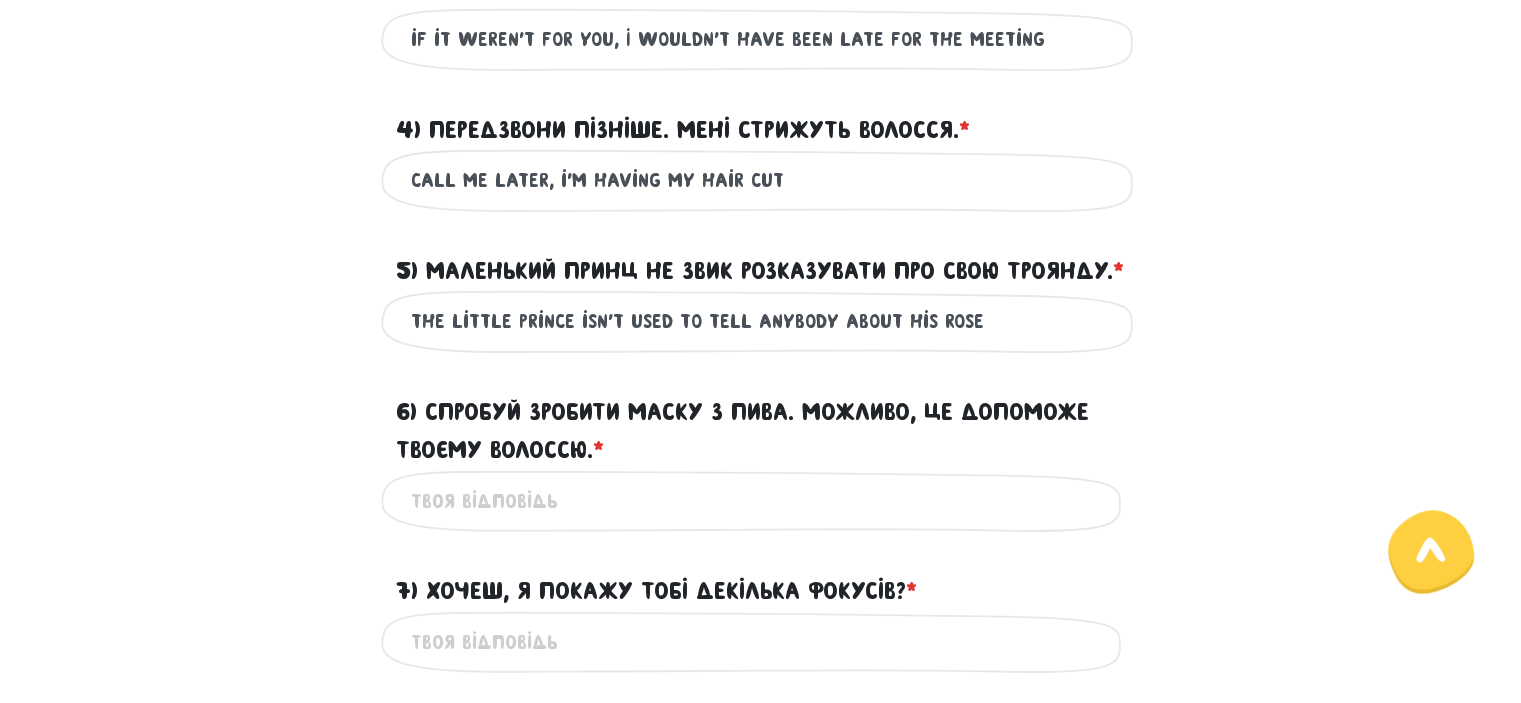 drag, startPoint x: 929, startPoint y: 371, endPoint x: 400, endPoint y: 371, distance: 529 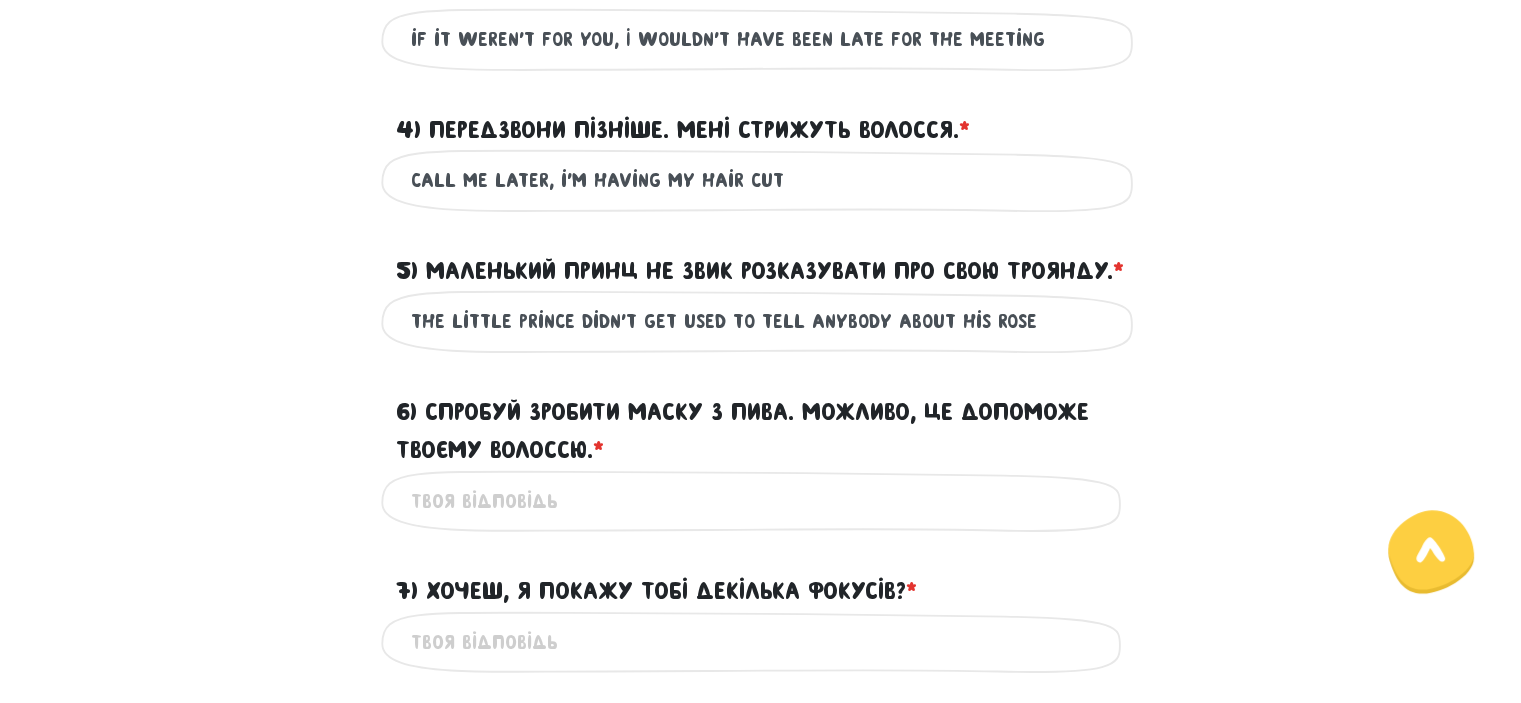 type on "The little prince didn't get used to tell anybody about his rose" 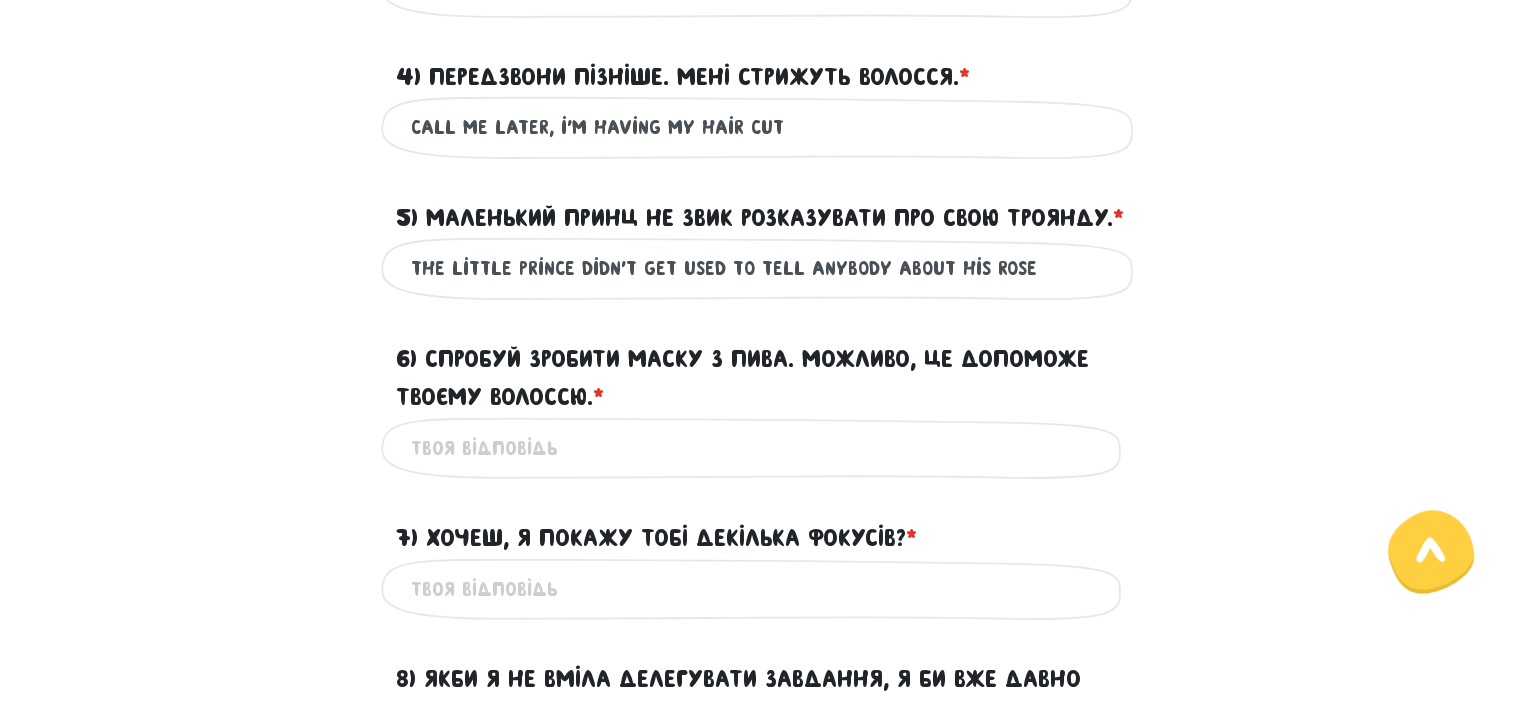 scroll, scrollTop: 1100, scrollLeft: 0, axis: vertical 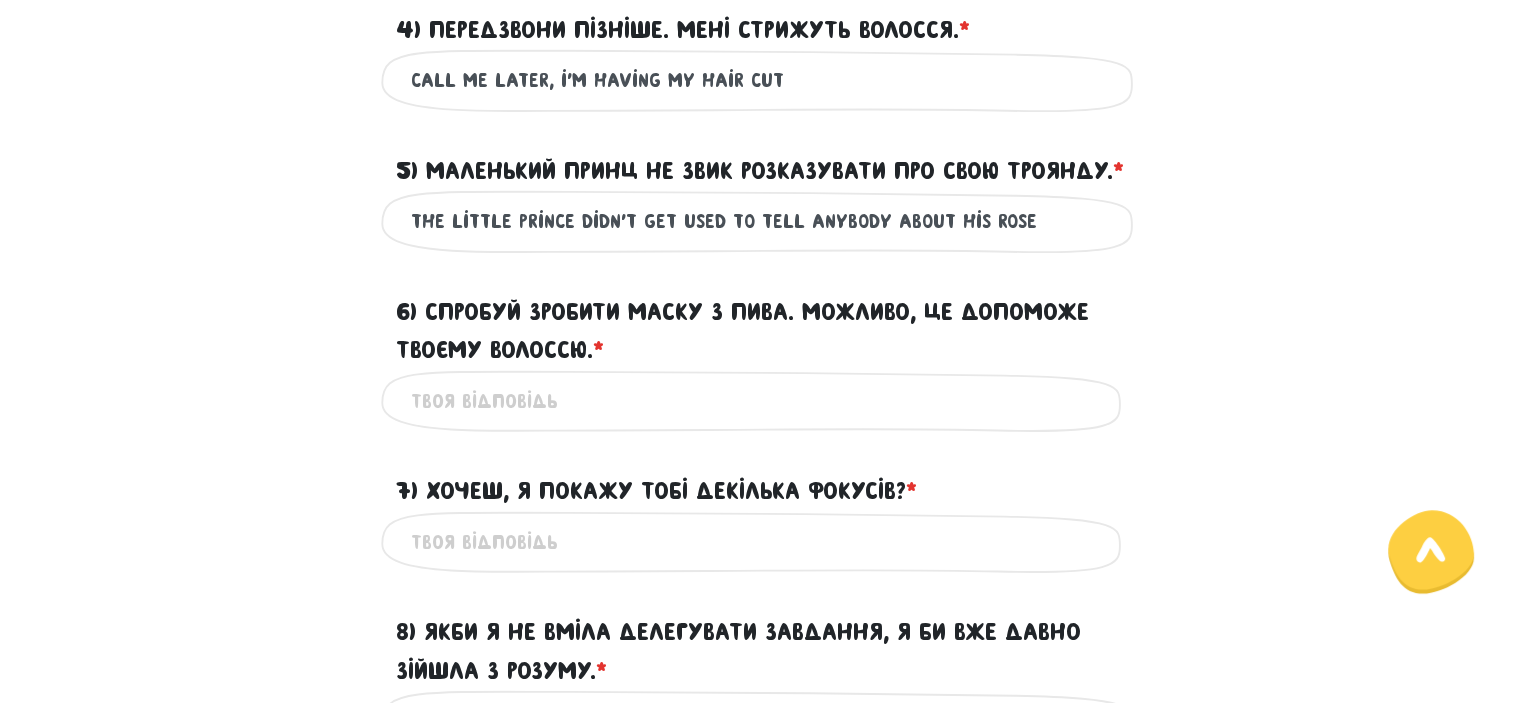 click on "6) Спробуй зробити маску з пива. Можливо, це допоможе твоєму волоссю. *
?" at bounding box center (761, 401) 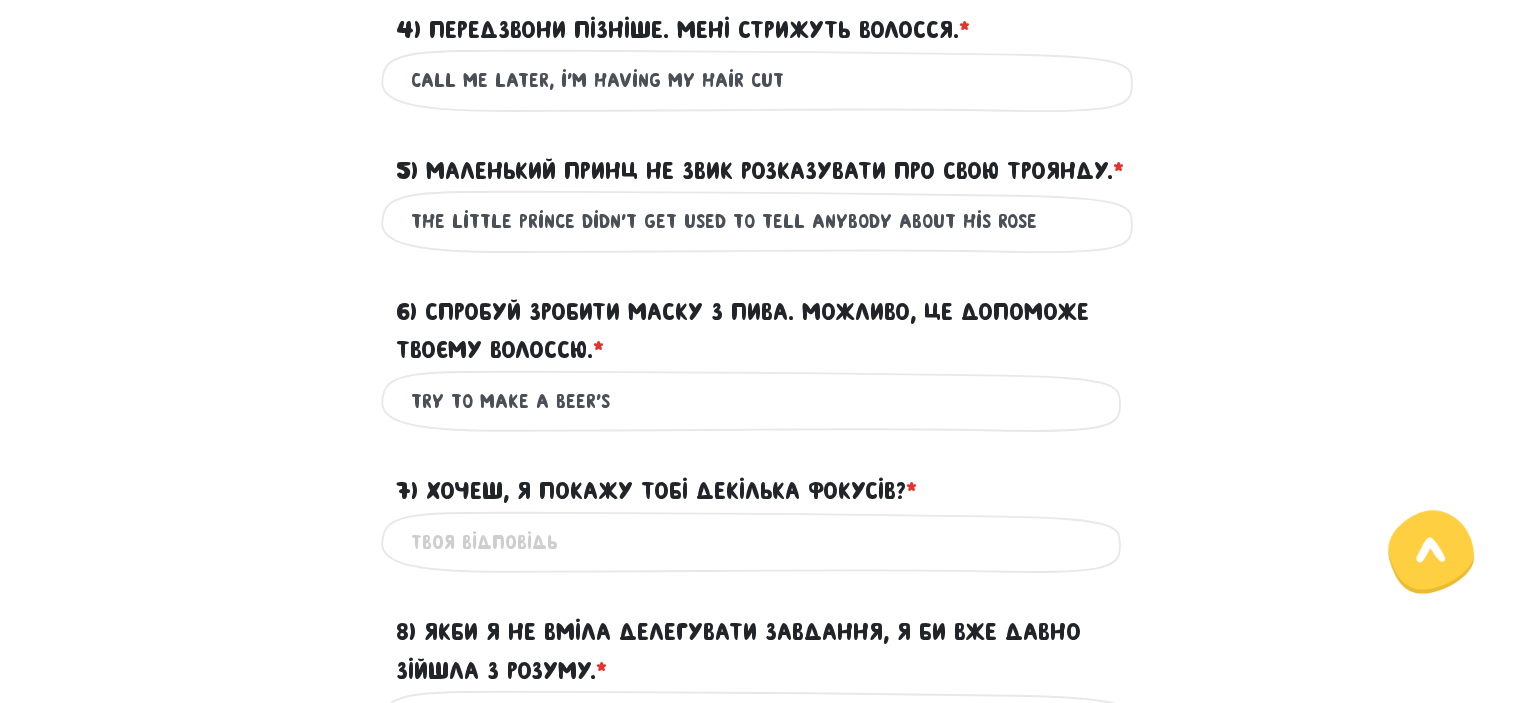 drag, startPoint x: 636, startPoint y: 441, endPoint x: 546, endPoint y: 441, distance: 90 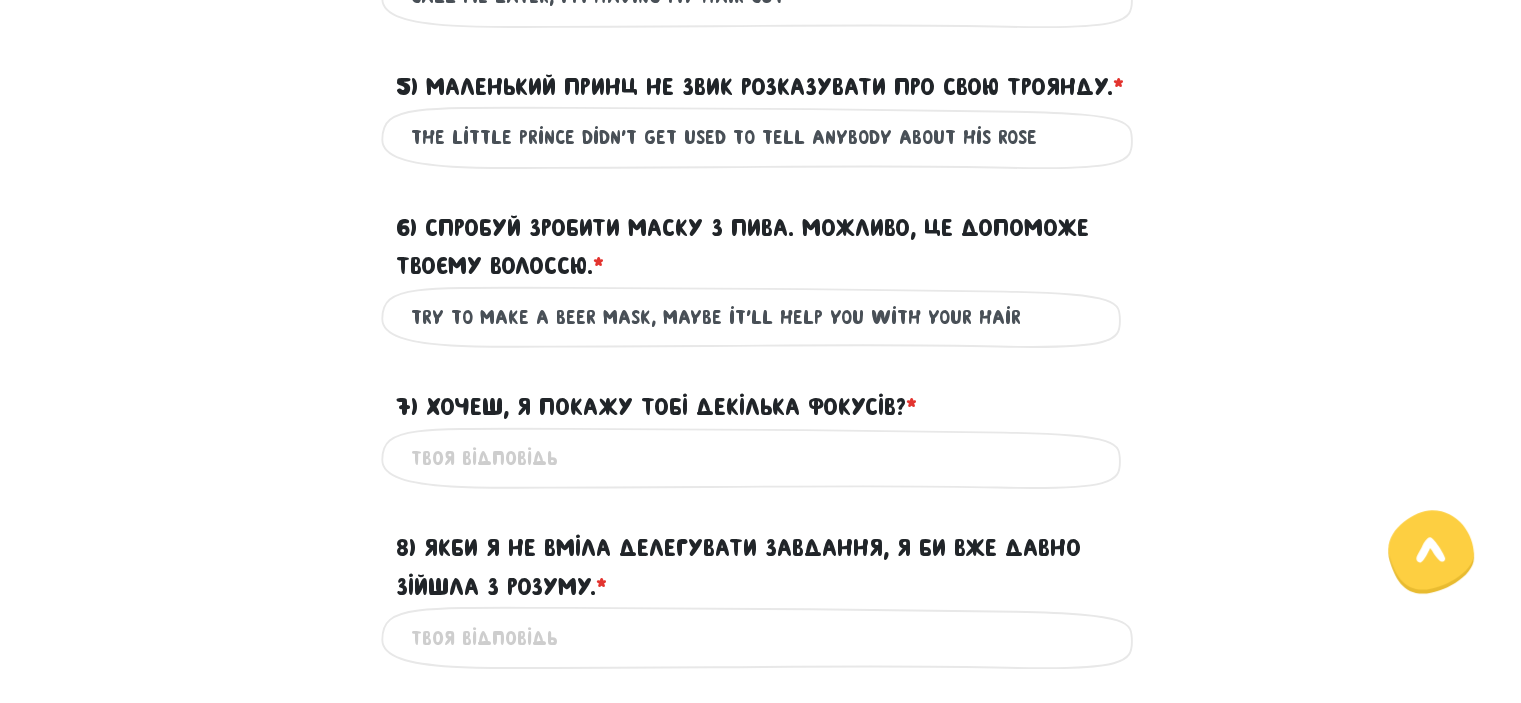 scroll, scrollTop: 1300, scrollLeft: 0, axis: vertical 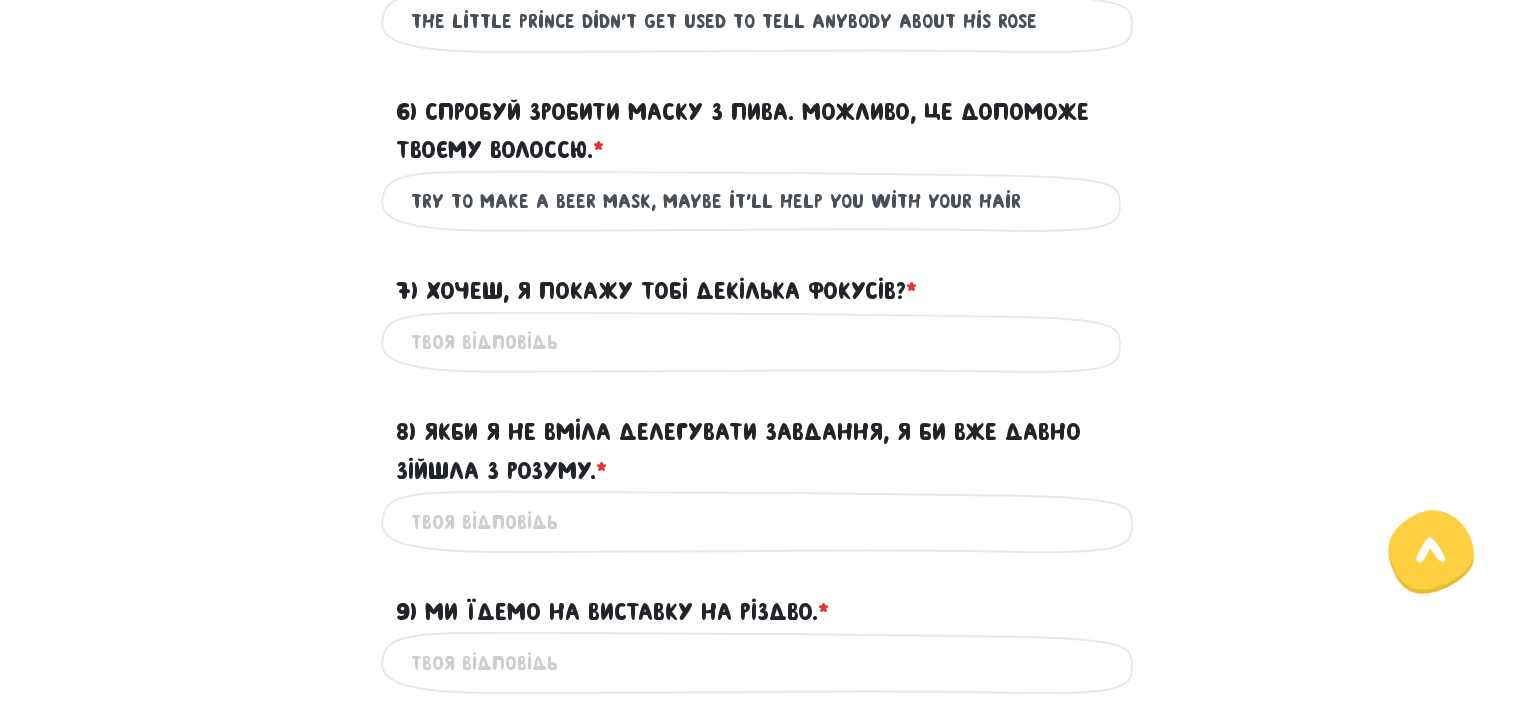 type on "try to make a beer mask, maybe it'll help you with your hair" 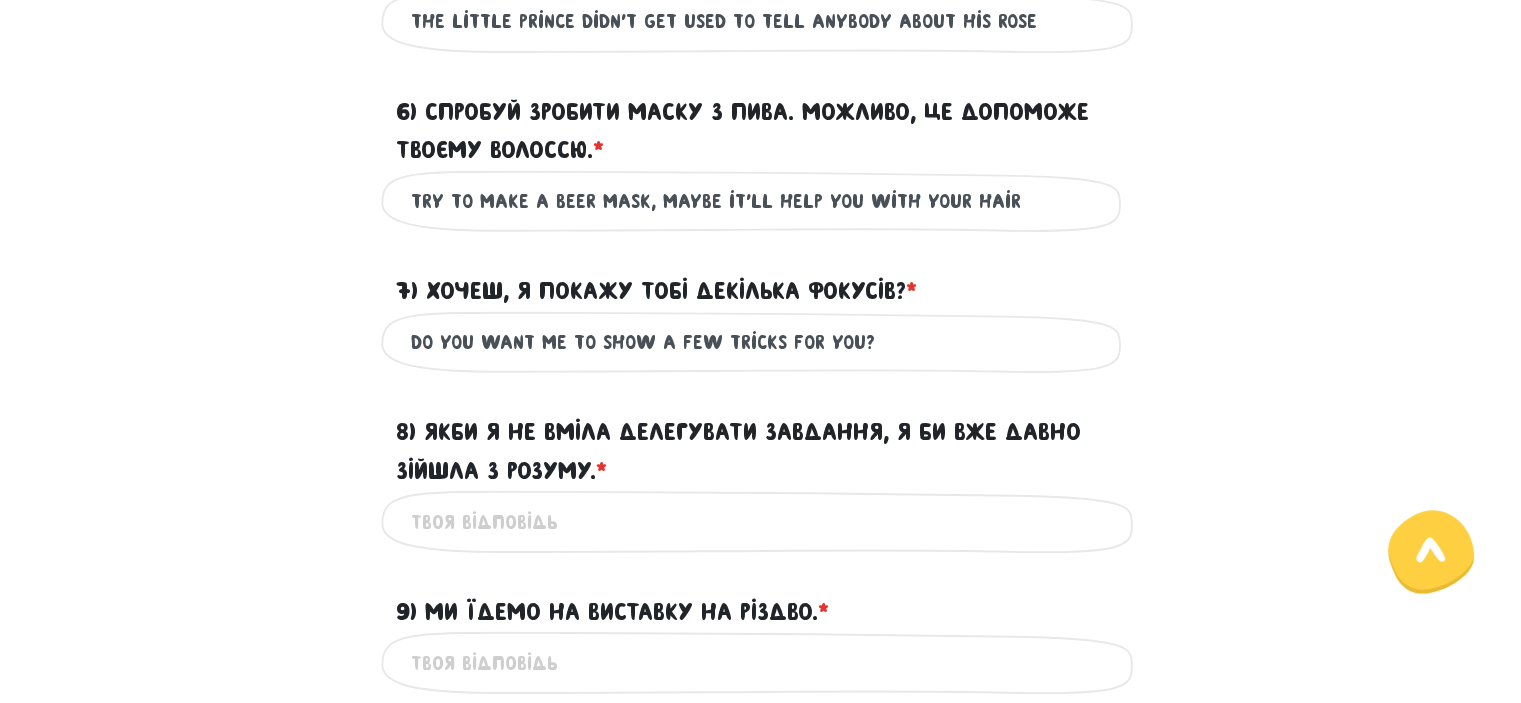 drag, startPoint x: 798, startPoint y: 374, endPoint x: 412, endPoint y: 379, distance: 386.03238 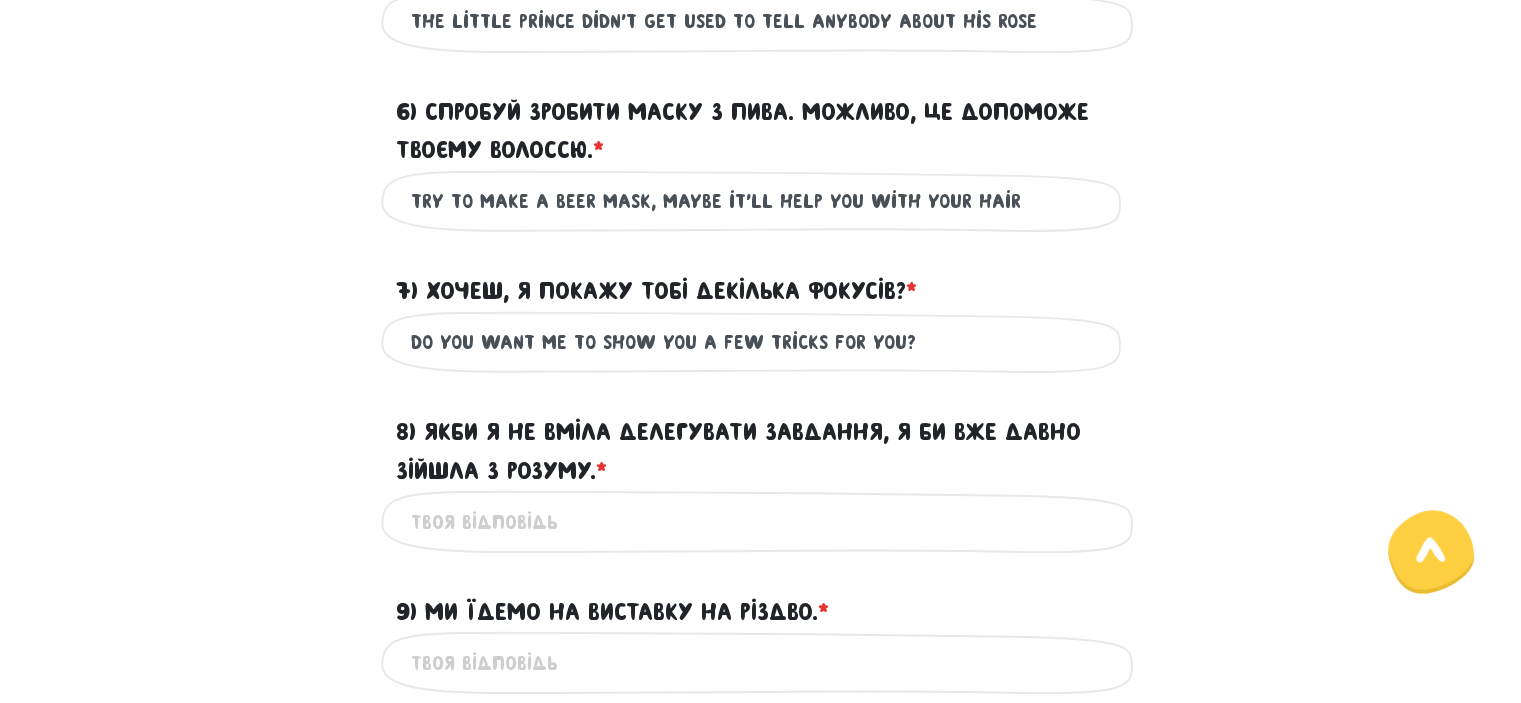 drag, startPoint x: 900, startPoint y: 382, endPoint x: 828, endPoint y: 383, distance: 72.00694 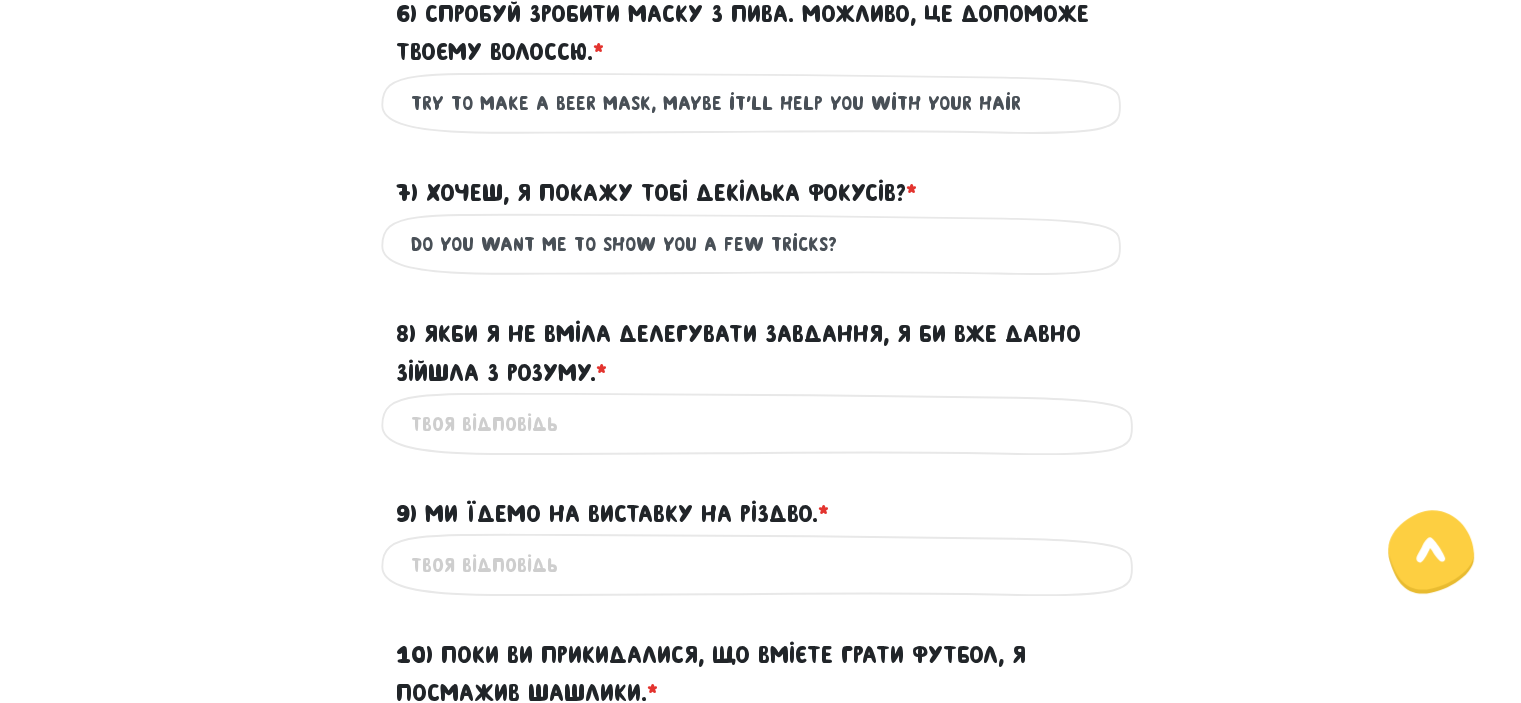 scroll, scrollTop: 1500, scrollLeft: 0, axis: vertical 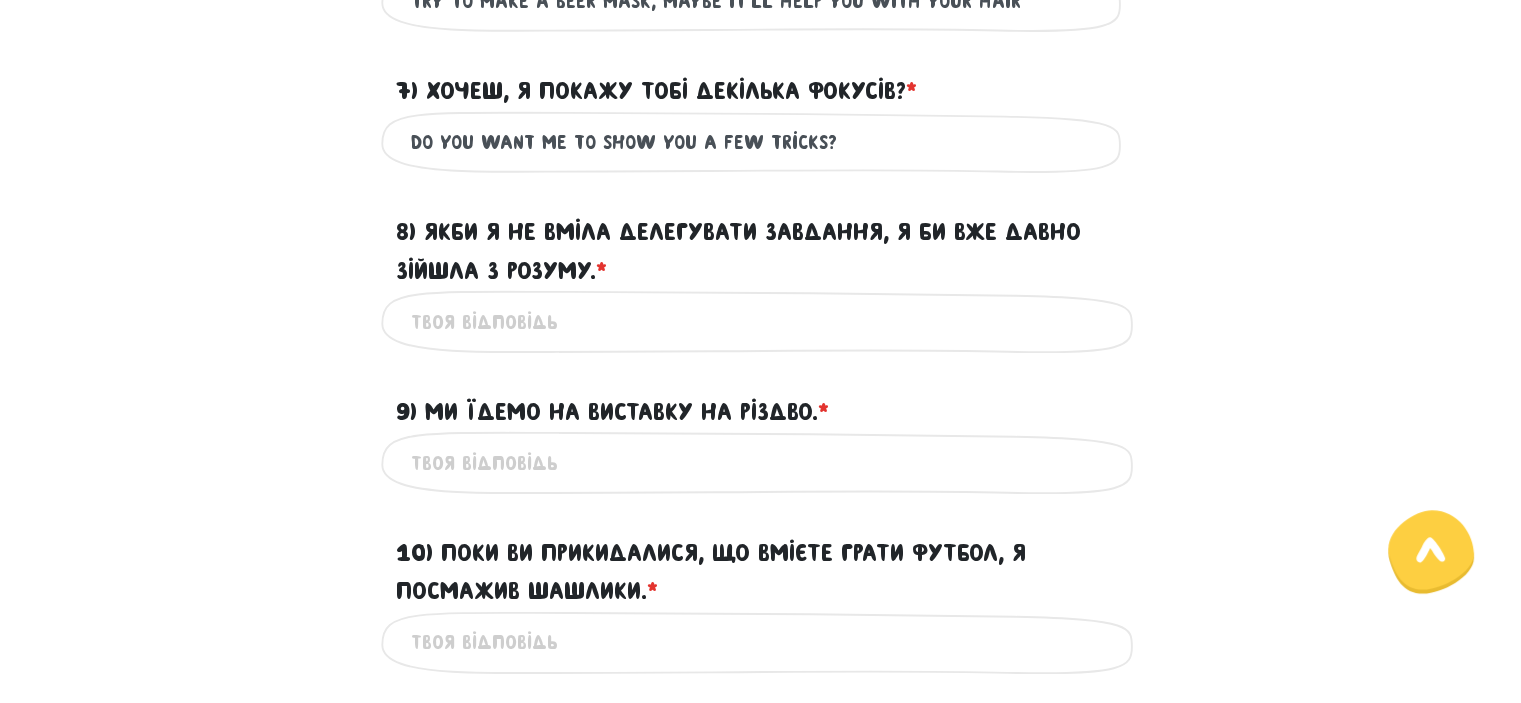 type on "do you want me to show you a few tricks?" 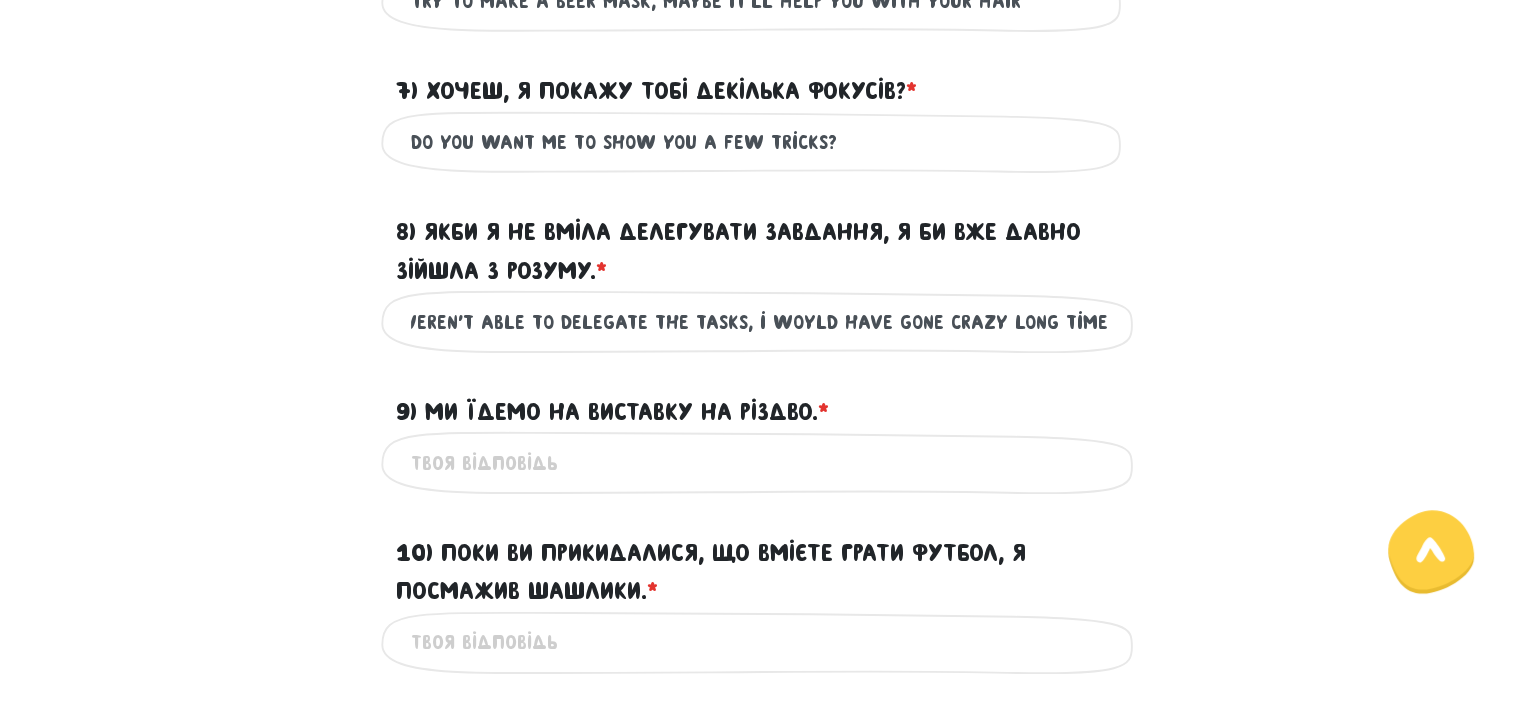 scroll, scrollTop: 0, scrollLeft: 60, axis: horizontal 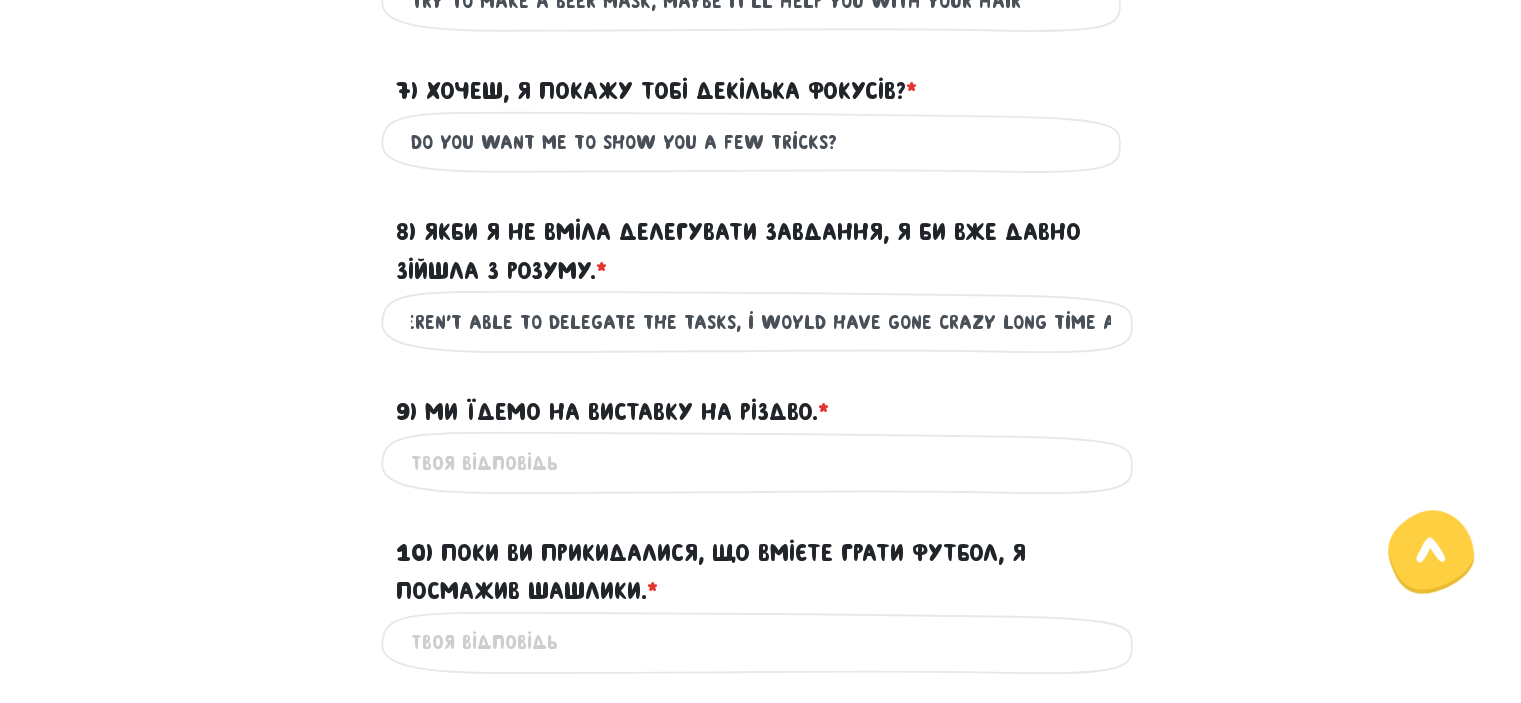 click on "If I weren't able to delegate the tasks, i woyld have gone crazy long time ago" at bounding box center (761, 321) 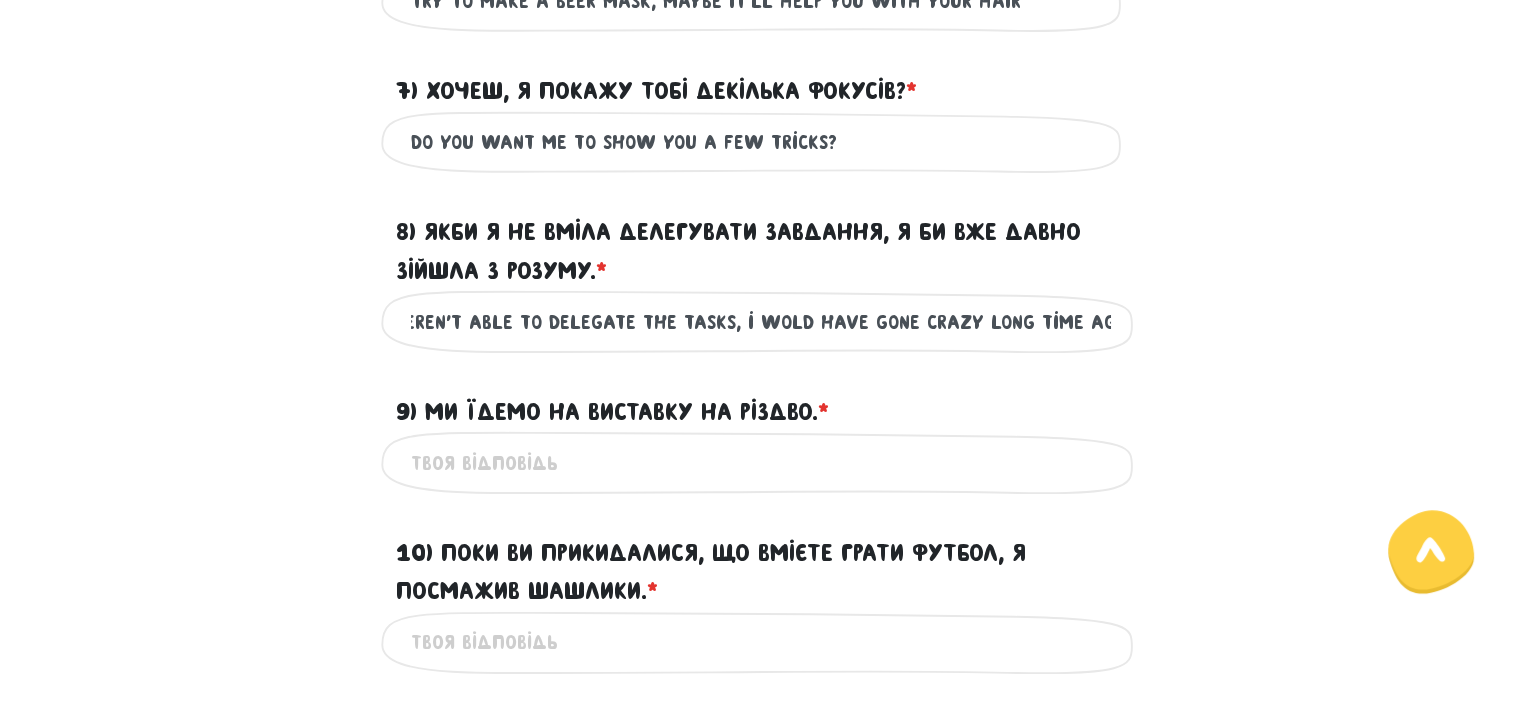 scroll, scrollTop: 0, scrollLeft: 48, axis: horizontal 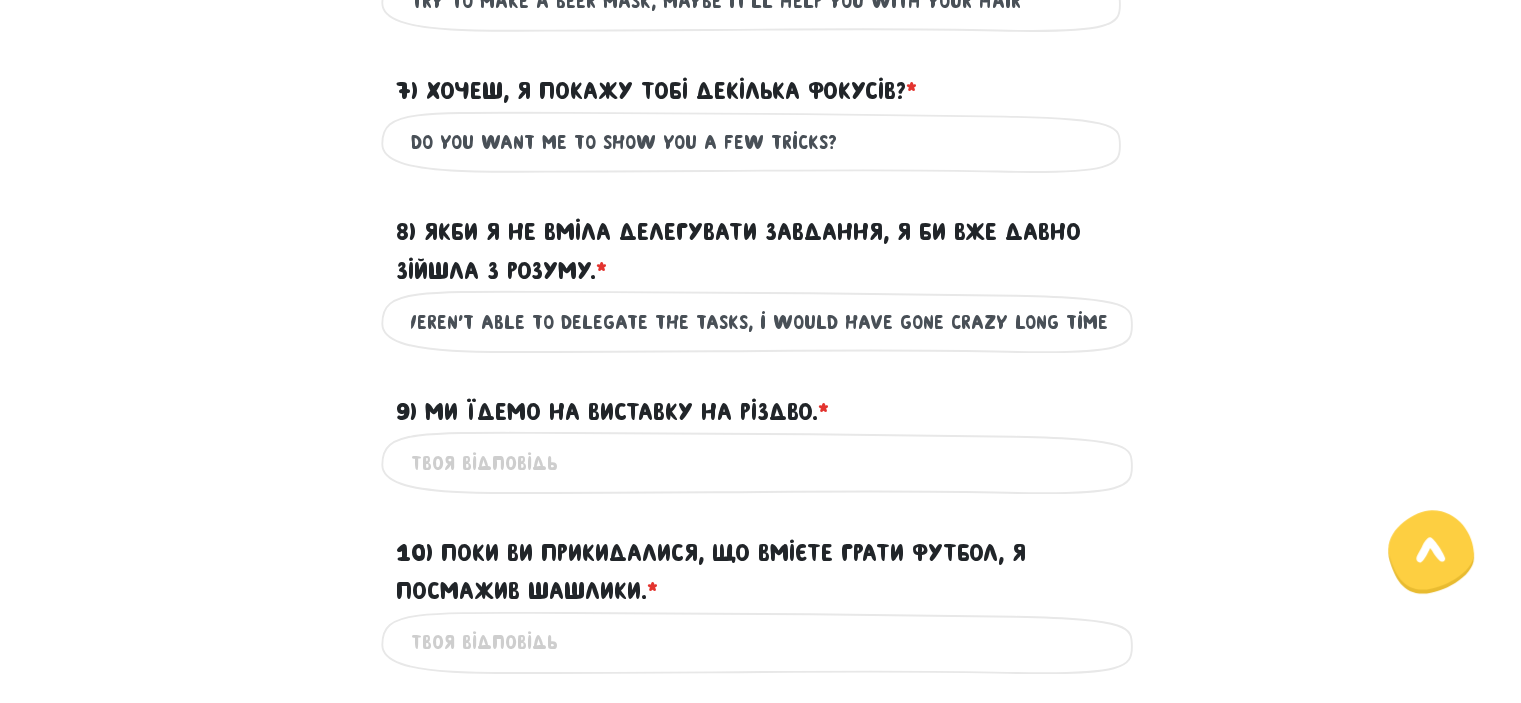 type on "If I weren't able to delegate the tasks, i would have gone crazy long time ago" 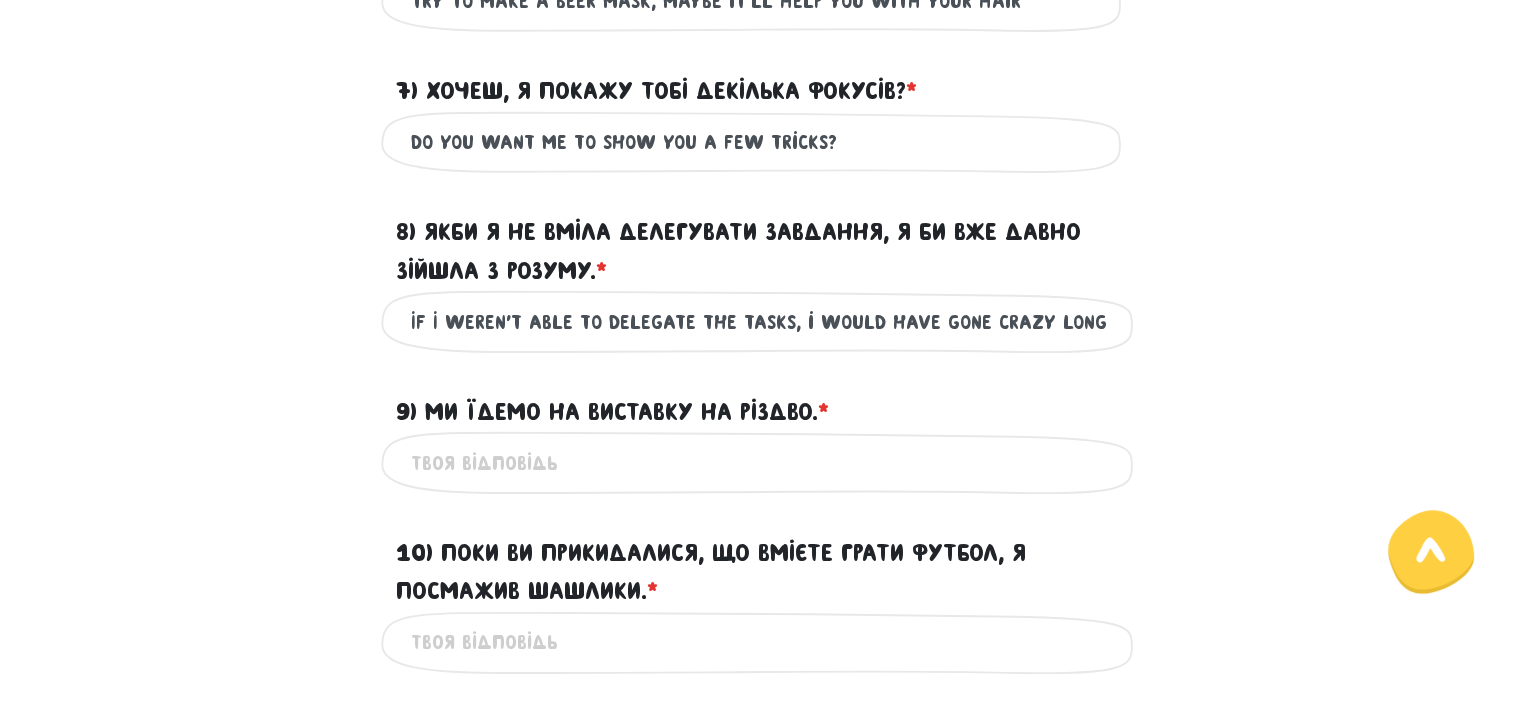 scroll, scrollTop: 1600, scrollLeft: 0, axis: vertical 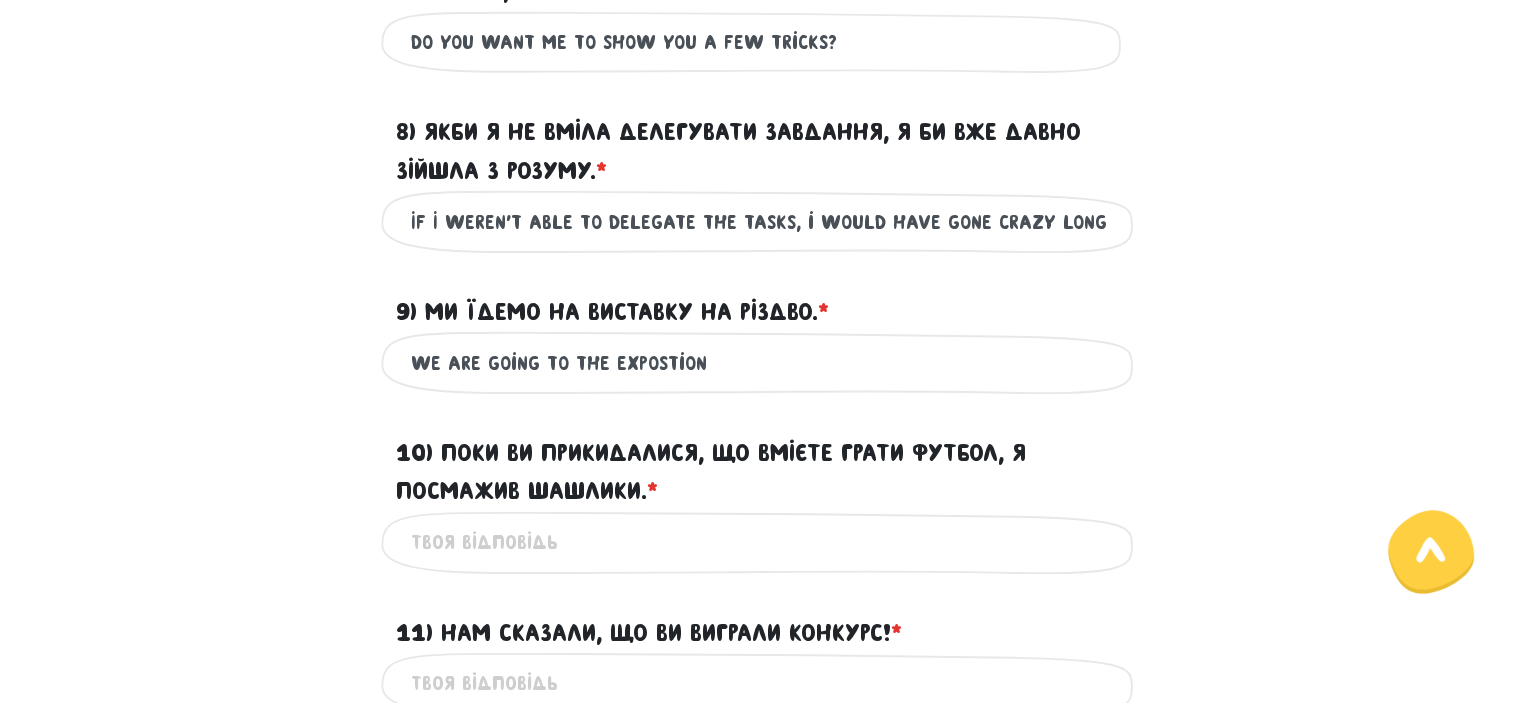 click on "we are going to the expostion" at bounding box center [761, 362] 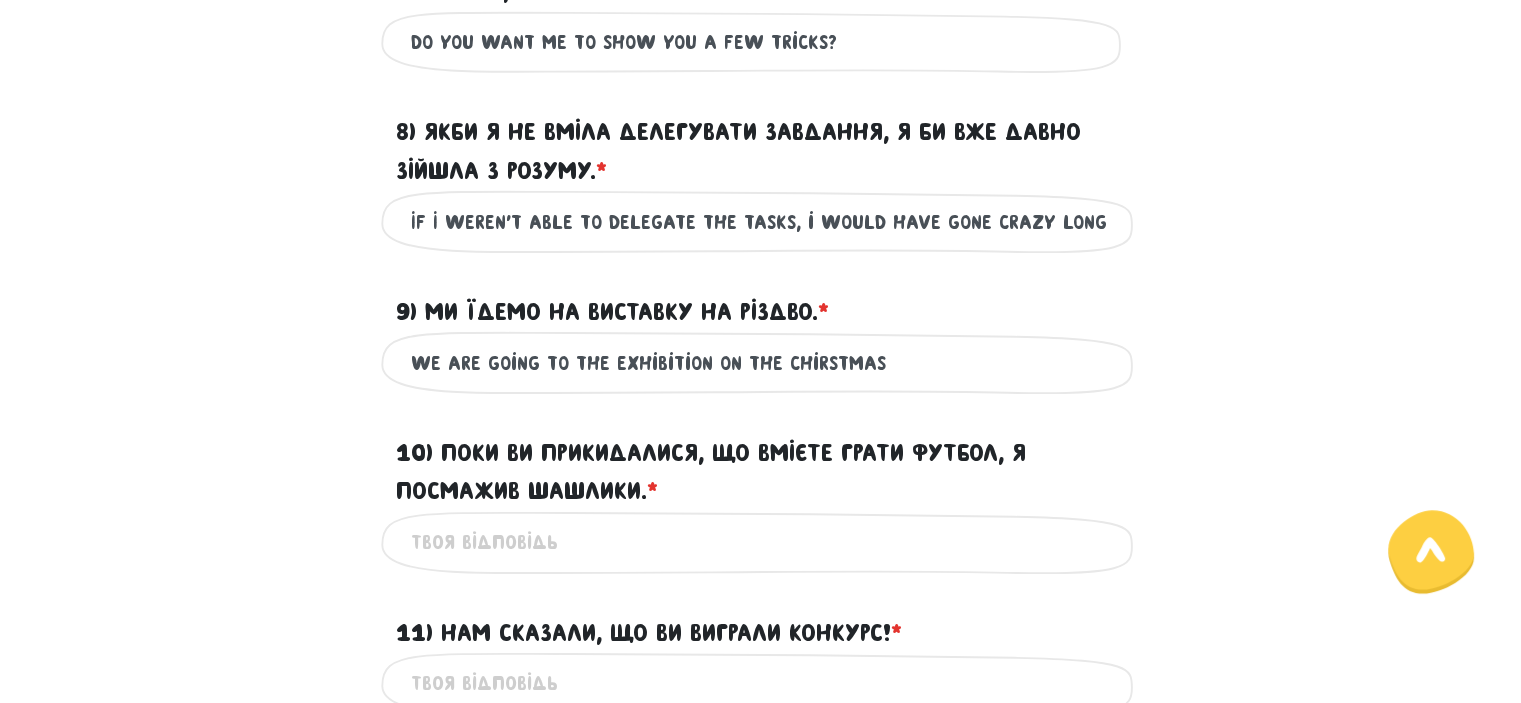 click on "we are going to the exhibition on the chirstmas" at bounding box center [761, 362] 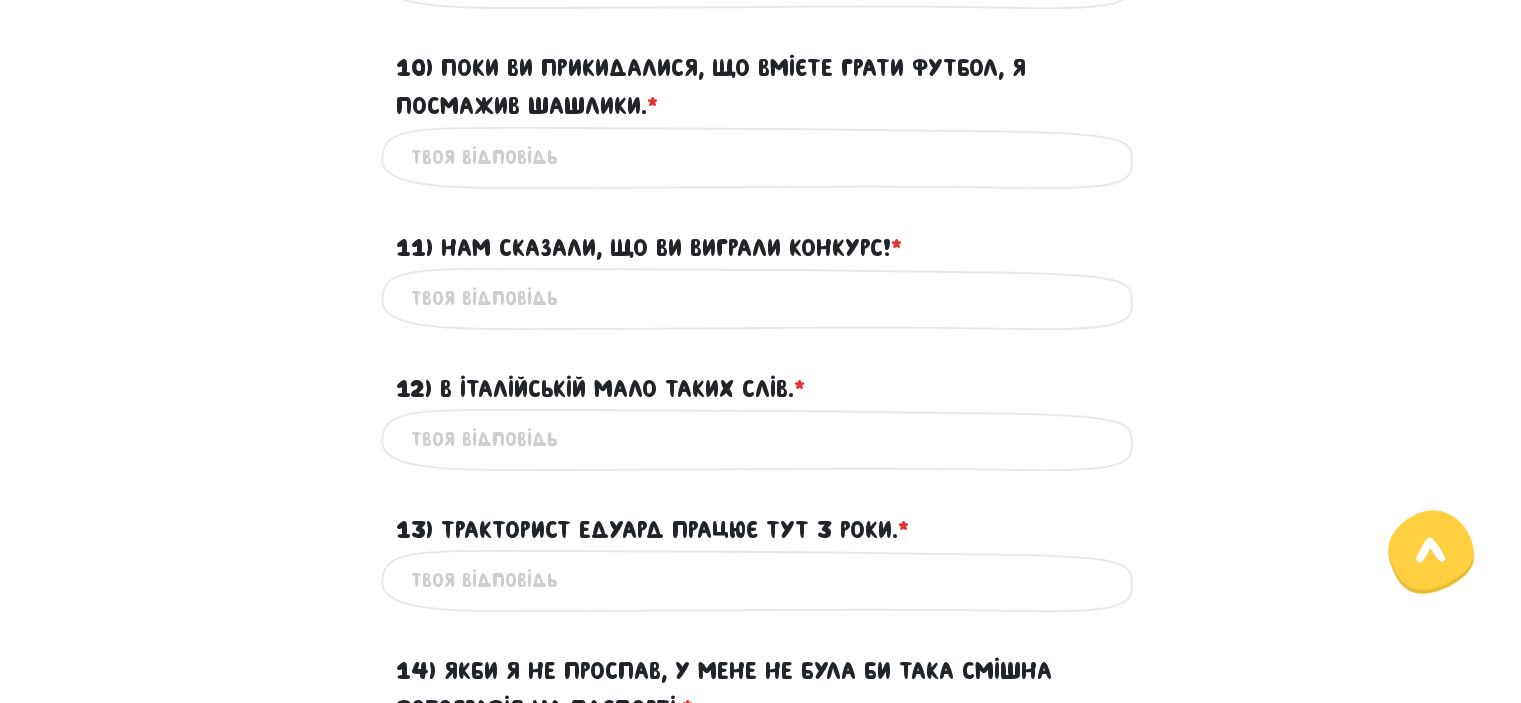 scroll, scrollTop: 1900, scrollLeft: 0, axis: vertical 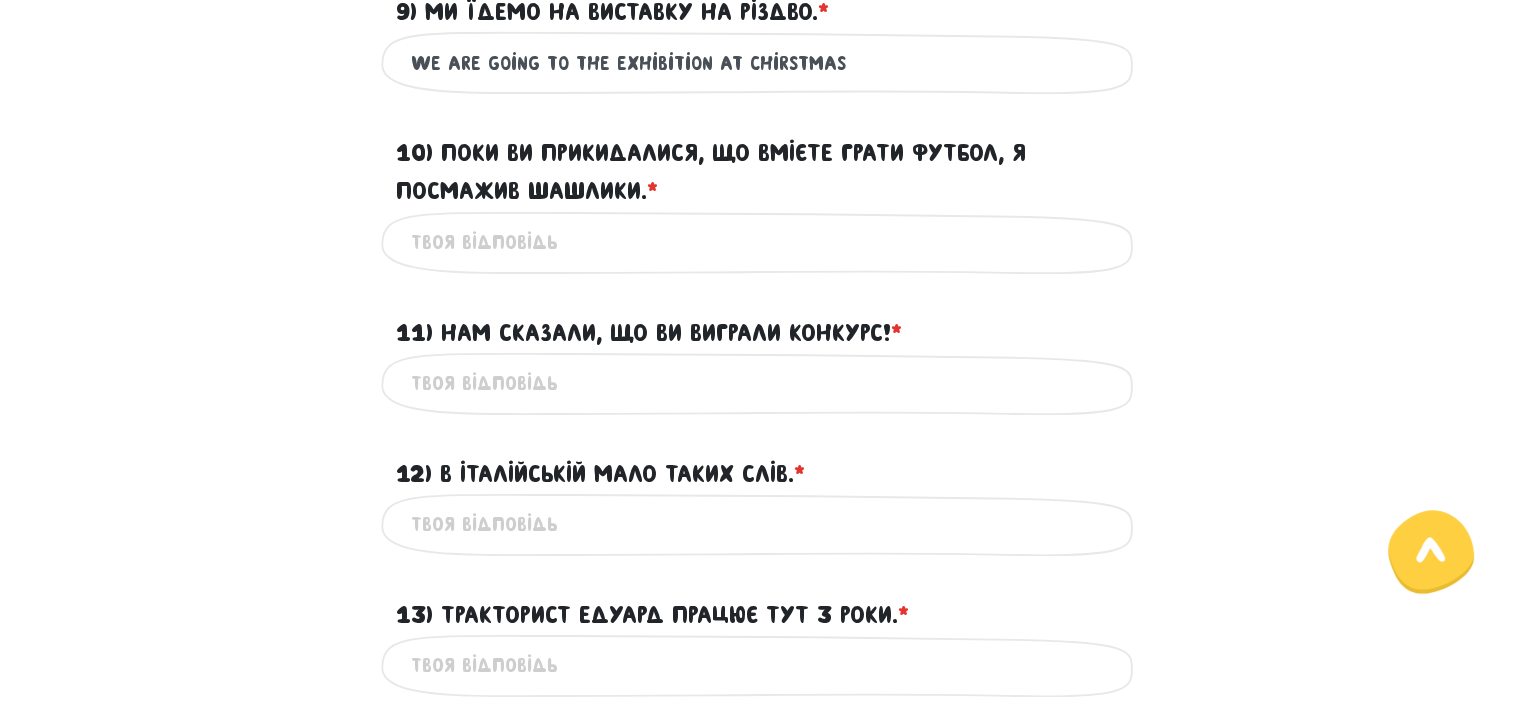 type on "we are going to the exhibition at chirstmas" 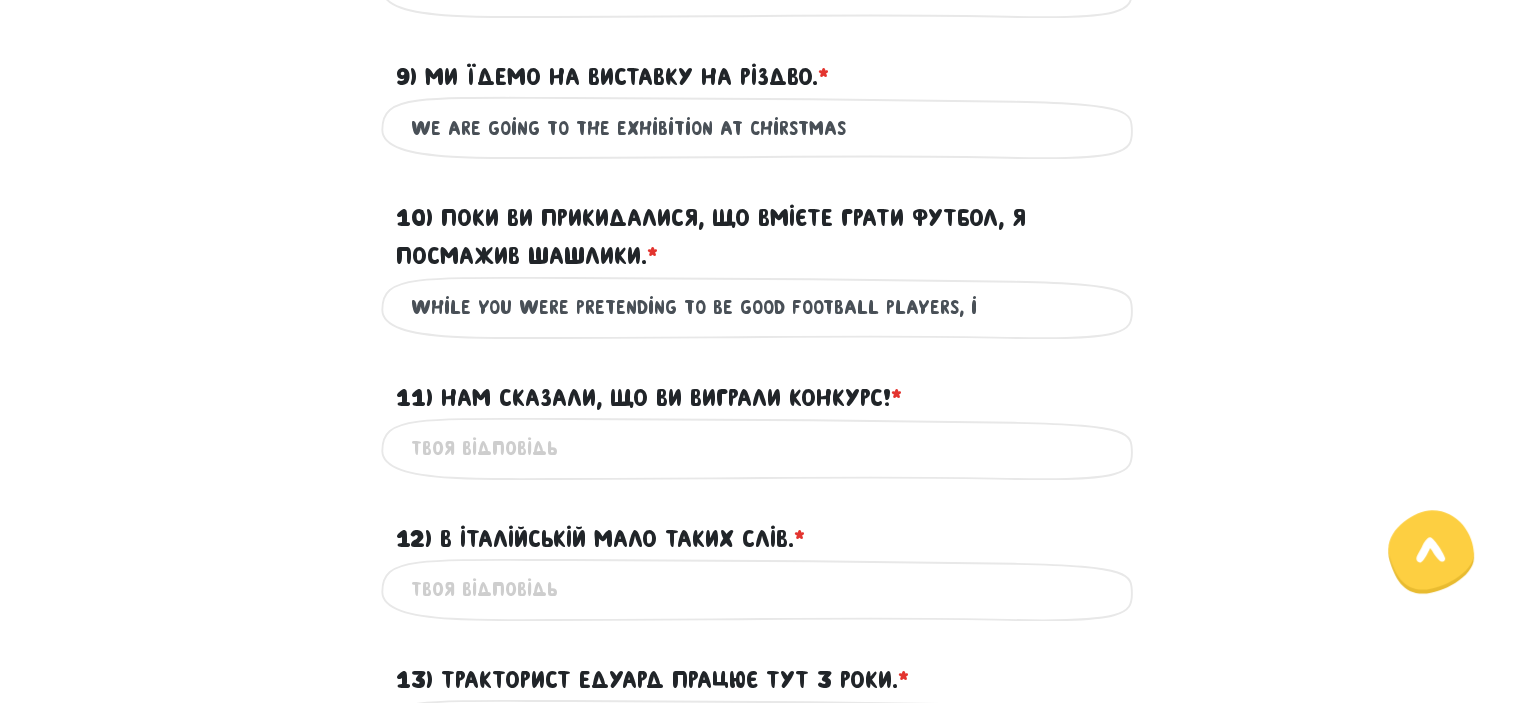 scroll, scrollTop: 1800, scrollLeft: 0, axis: vertical 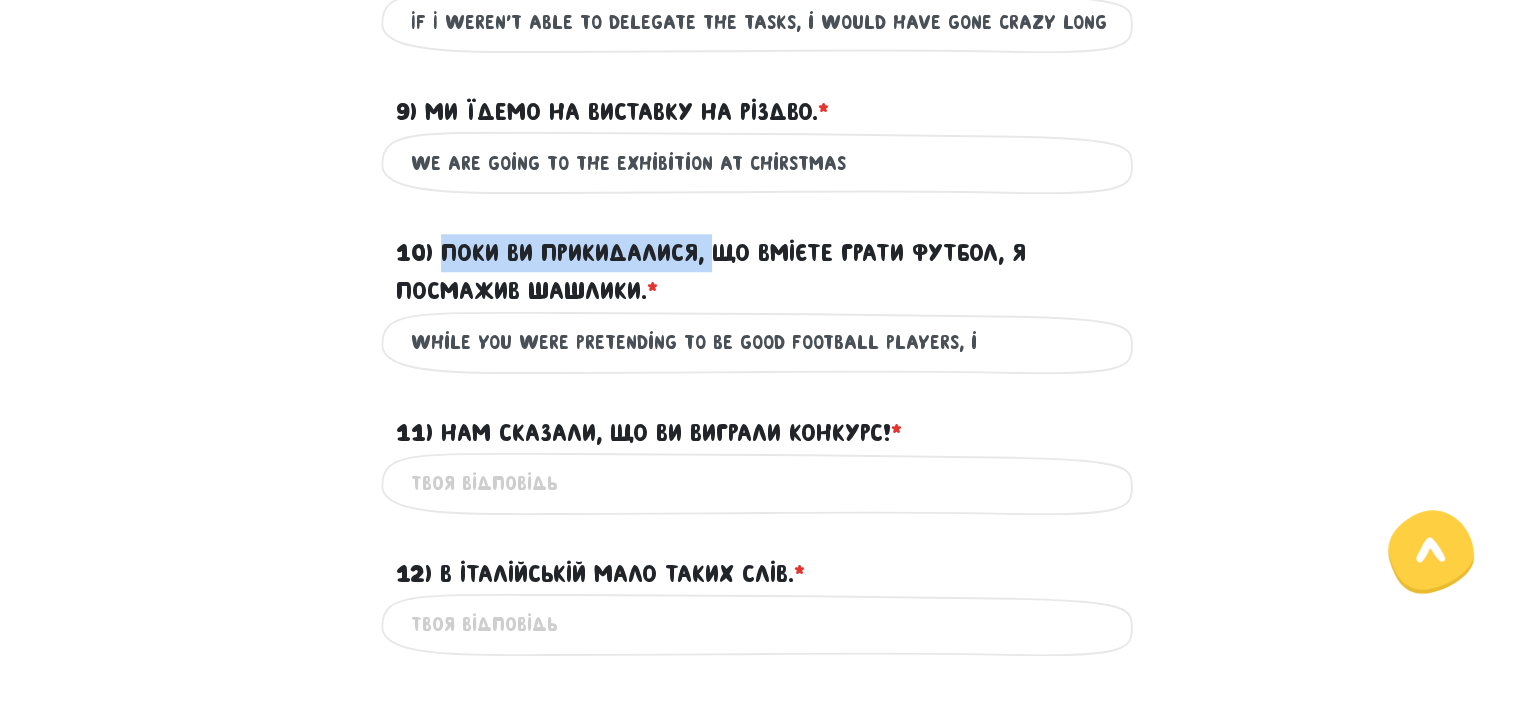 drag, startPoint x: 721, startPoint y: 307, endPoint x: 442, endPoint y: 310, distance: 279.01614 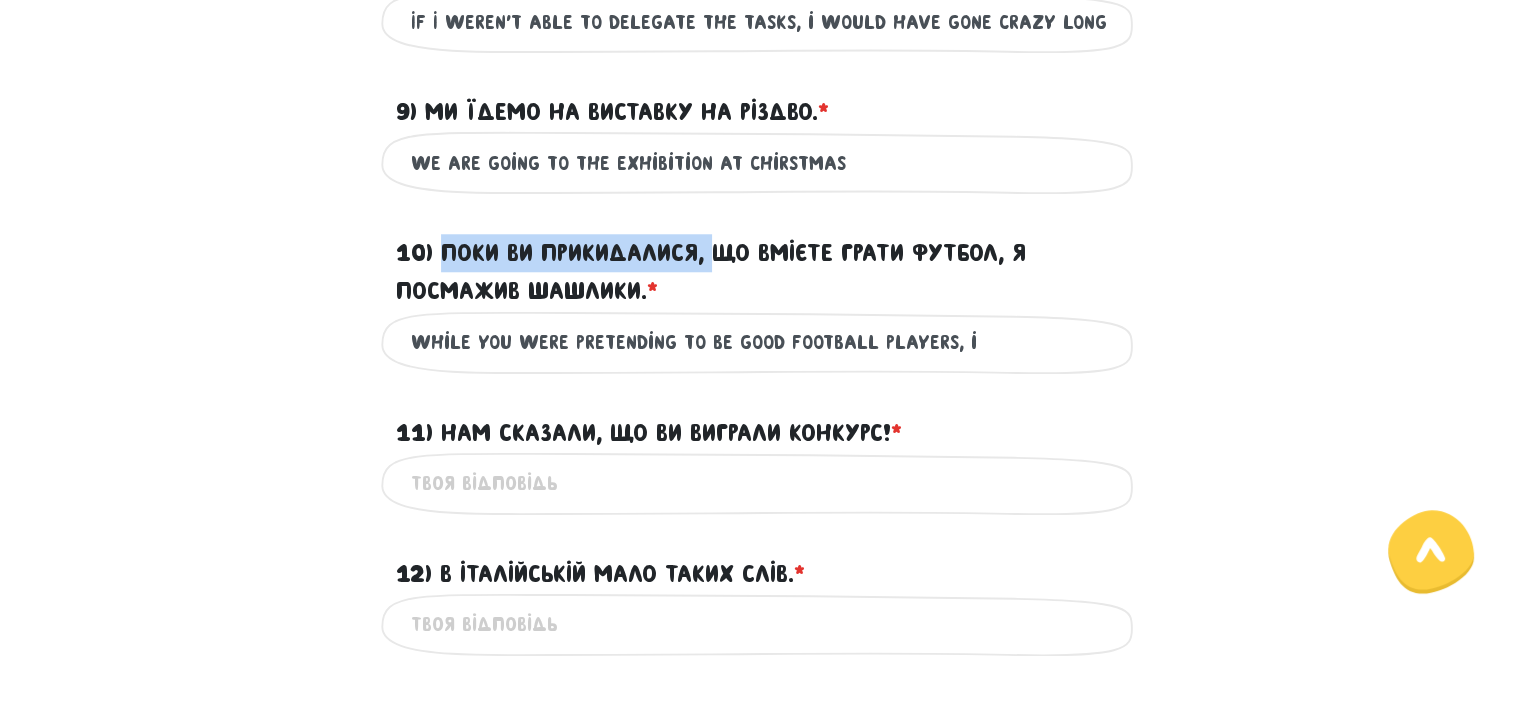 click on "10) Поки ви прикидалися, що вмієте грати футбол, я посмажив шашлики. *
?" at bounding box center [761, 272] 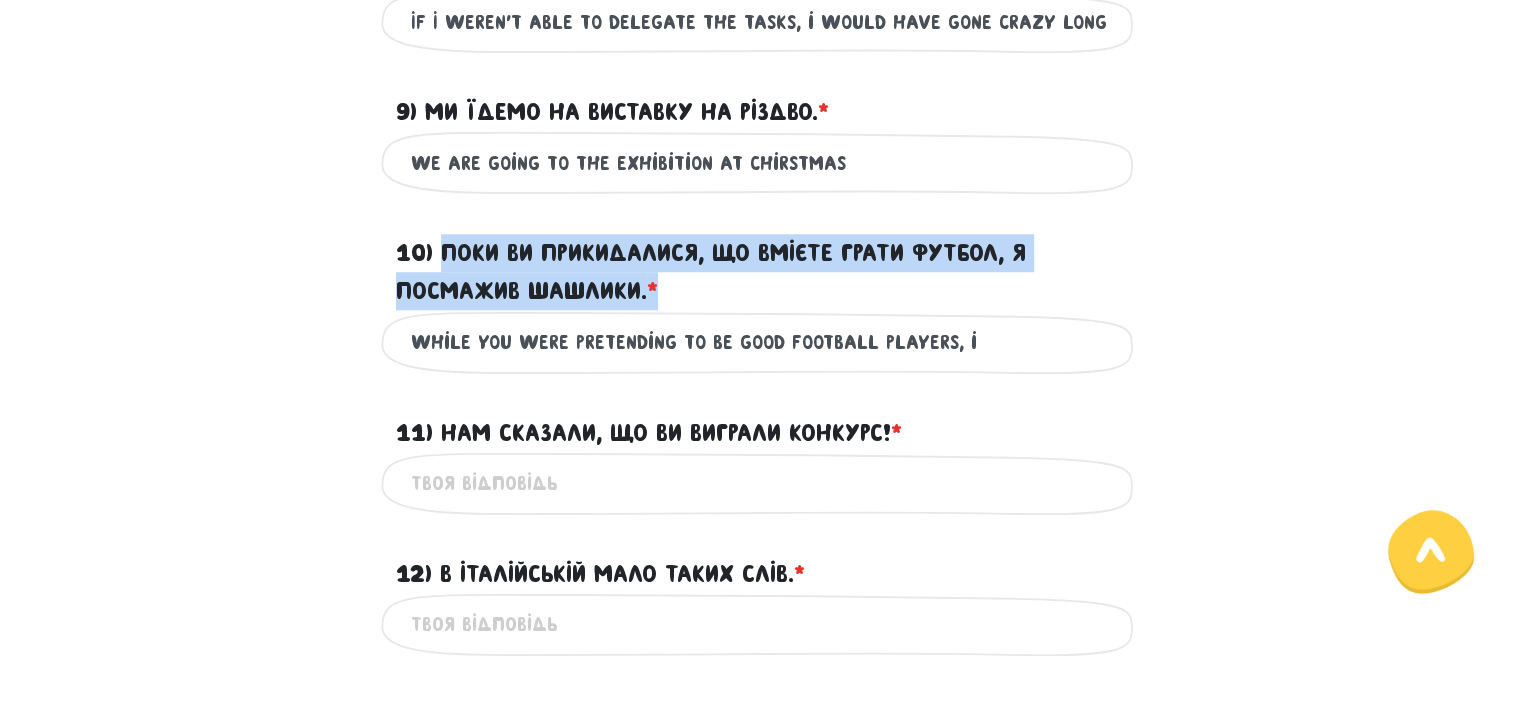 drag, startPoint x: 705, startPoint y: 339, endPoint x: 446, endPoint y: 300, distance: 261.91983 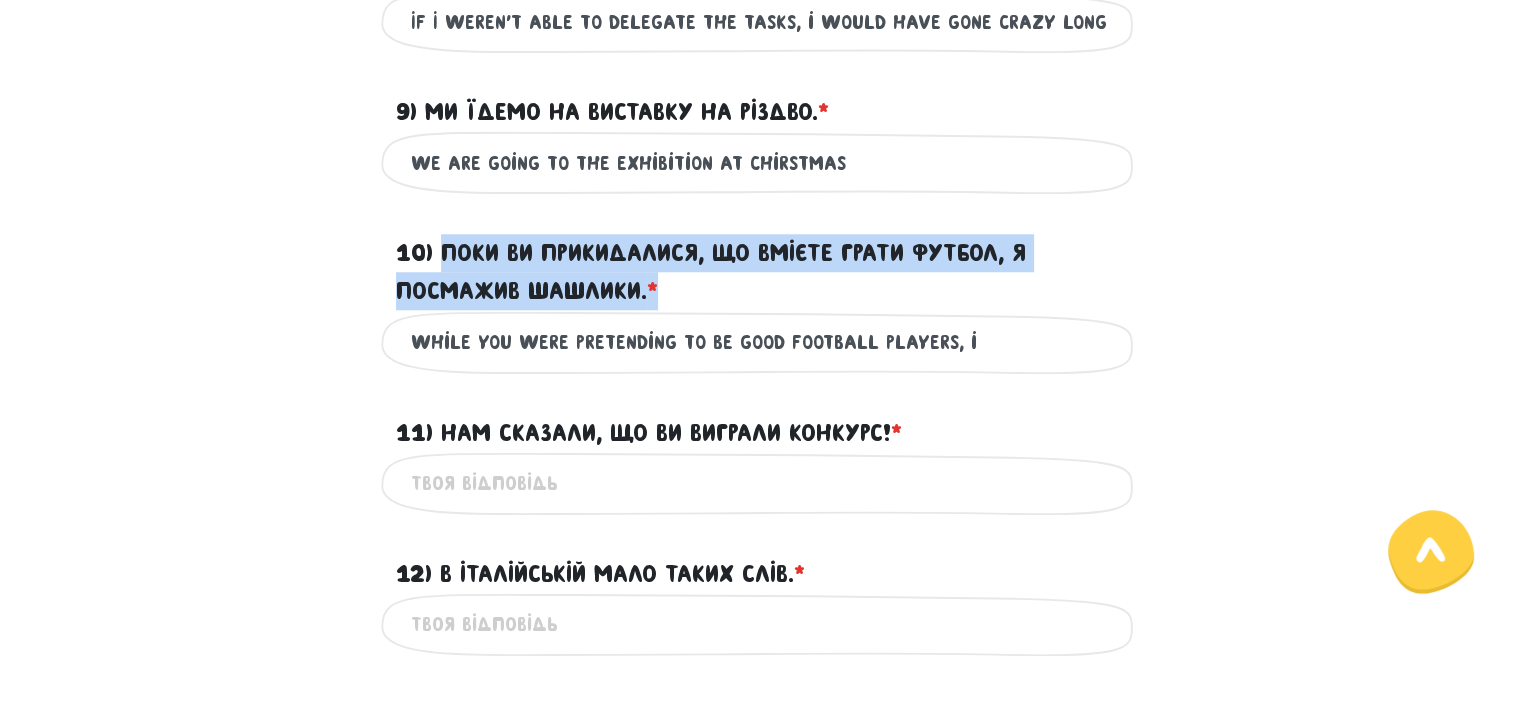 click on "10) Поки ви прикидалися, що вмієте грати футбол, я посмажив шашлики. *
?" at bounding box center [761, 272] 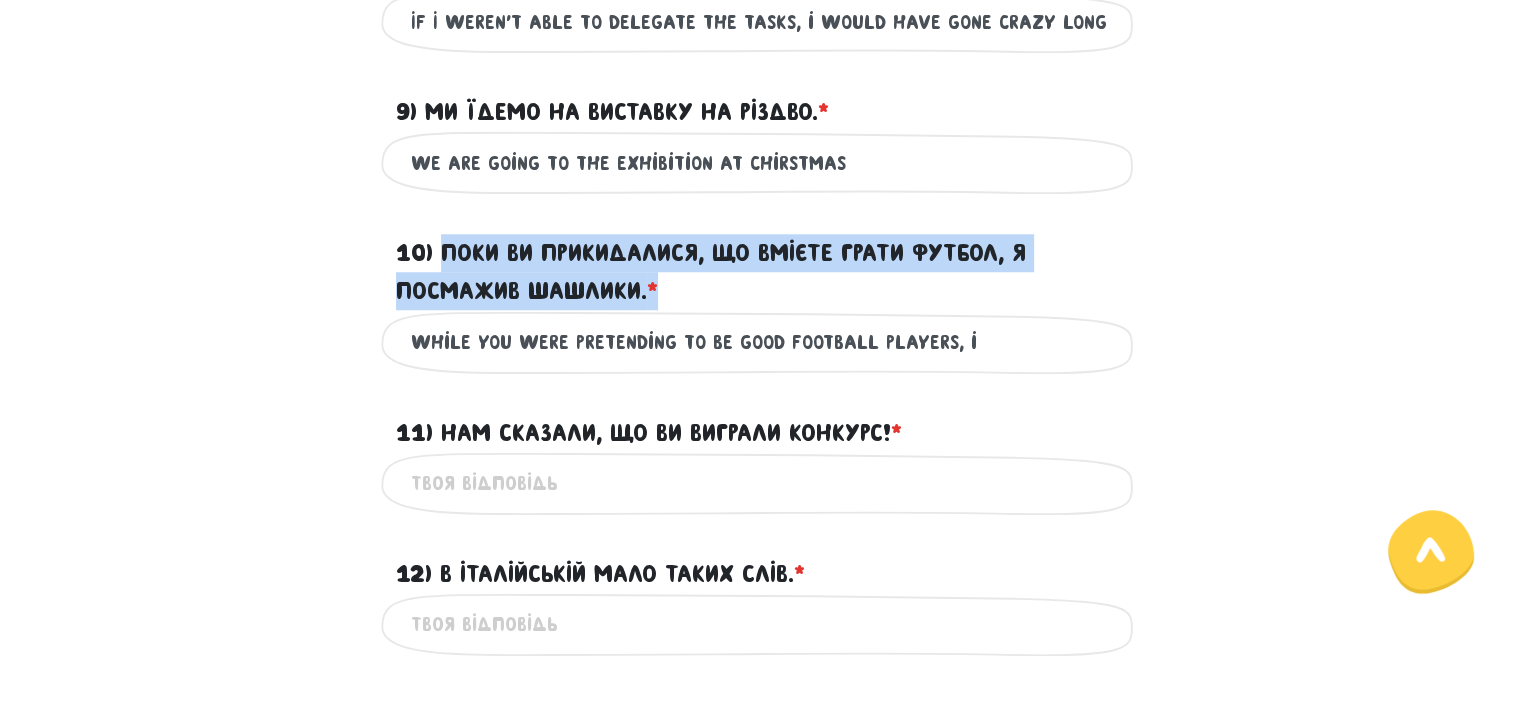 copy on "Поки ви прикидалися, що вмієте грати футбол, я посмажив шашлики. *" 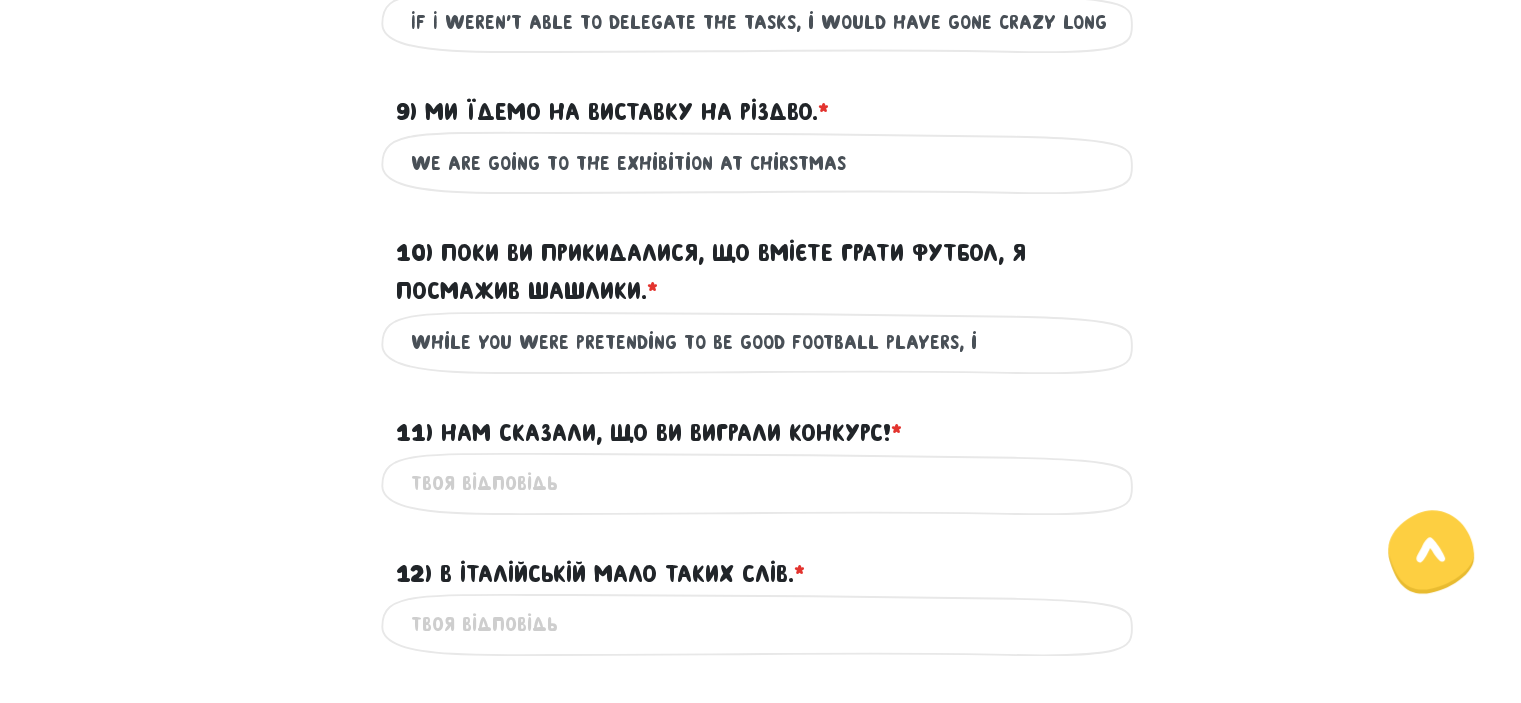 click on "While you were pretending to be good football players, i" at bounding box center [761, 342] 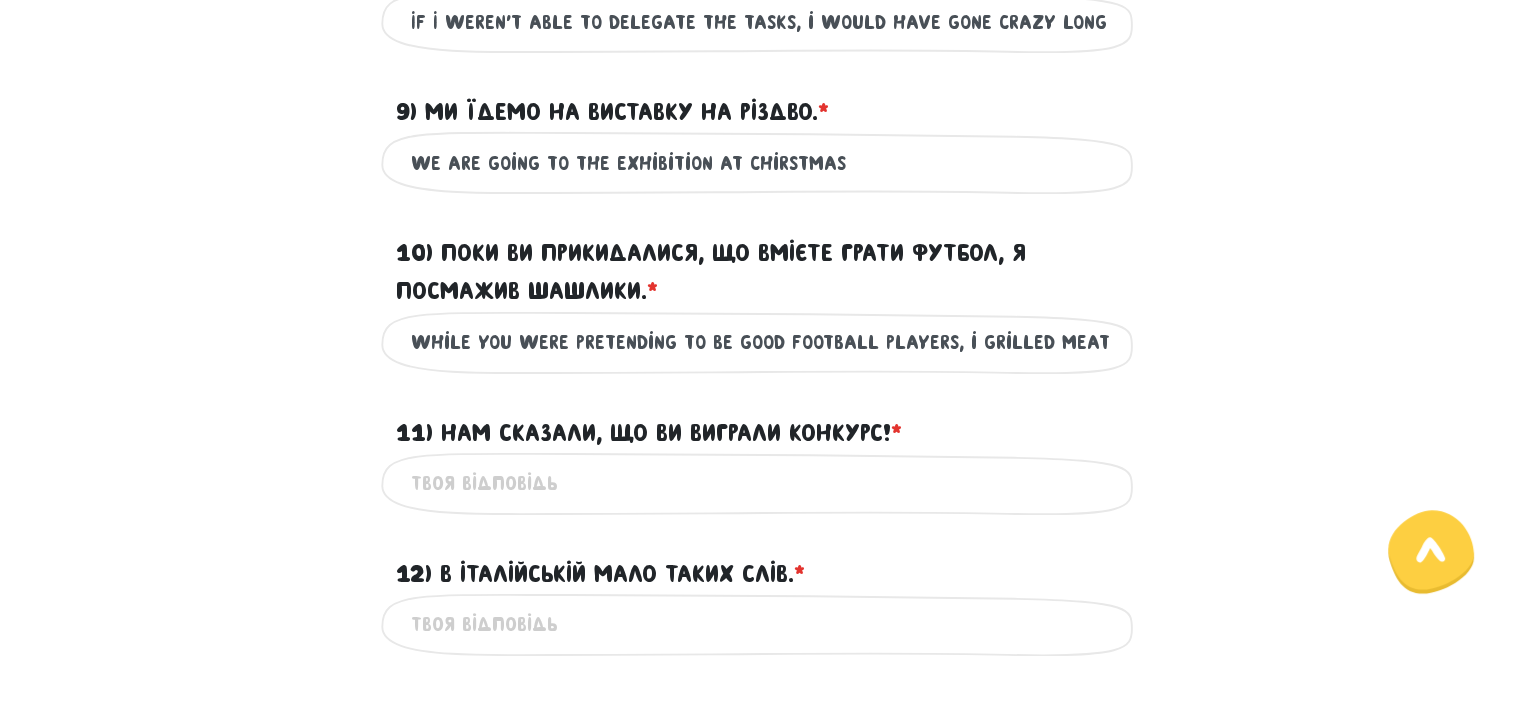 drag, startPoint x: 1088, startPoint y: 383, endPoint x: 341, endPoint y: 361, distance: 747.3239 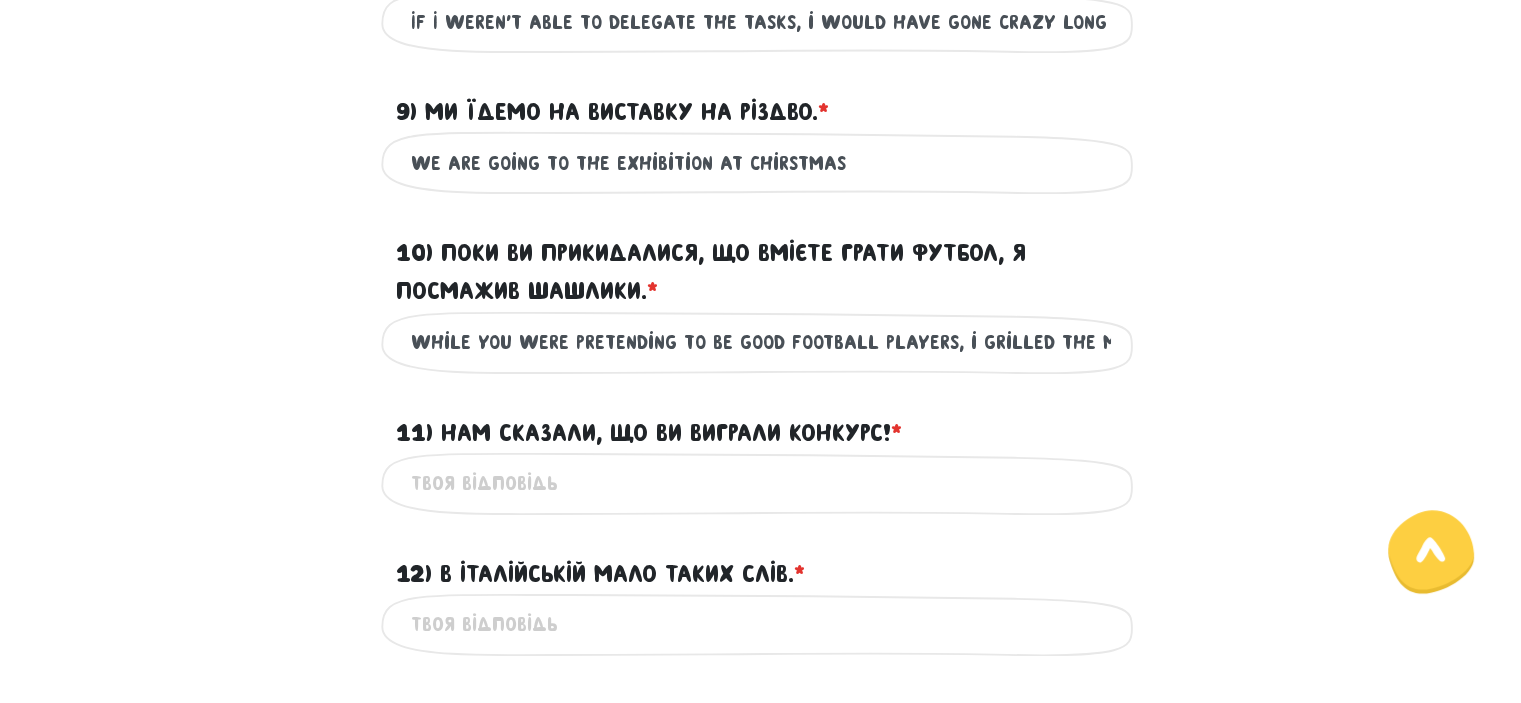 type on "While you were pretending to be good football players, i grilled the meat" 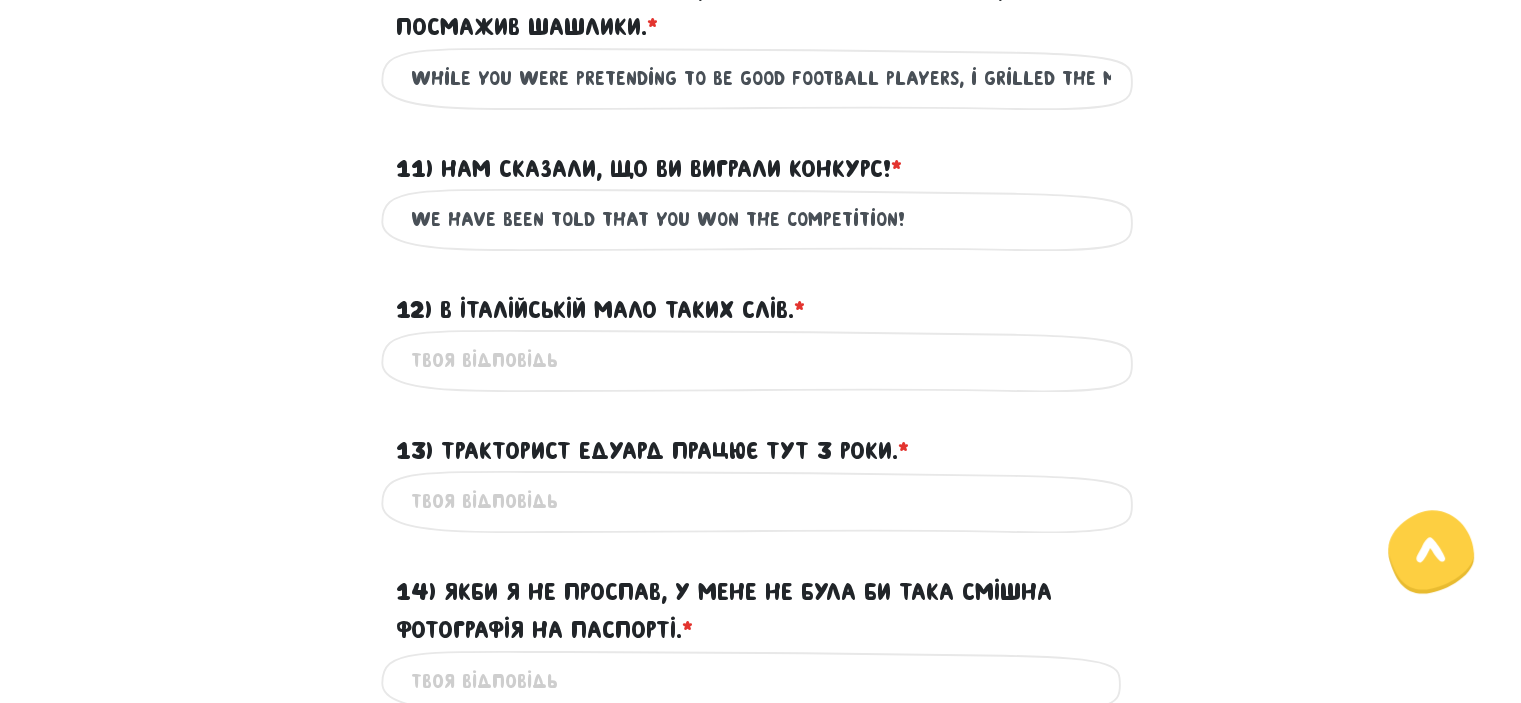 scroll, scrollTop: 2100, scrollLeft: 0, axis: vertical 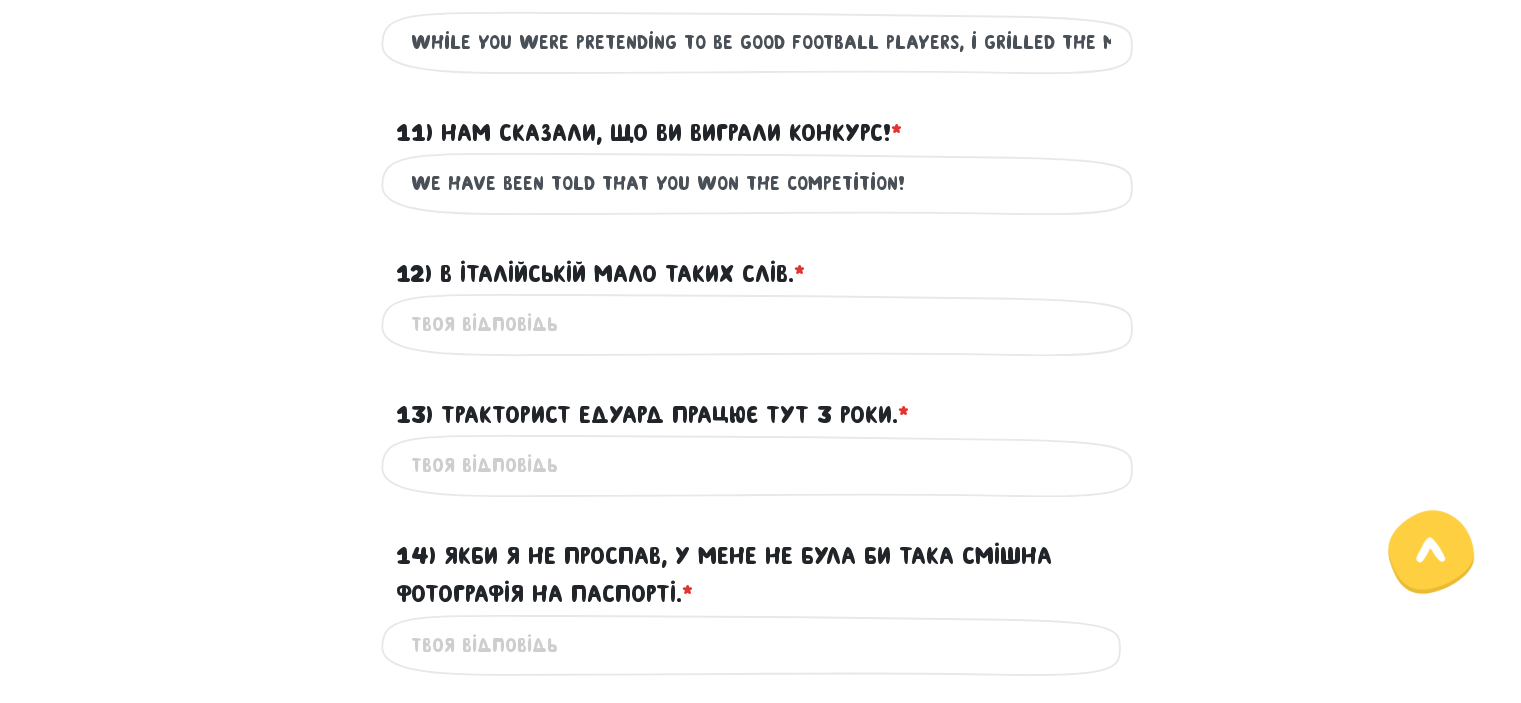 type on "We have been told that you won the competition!" 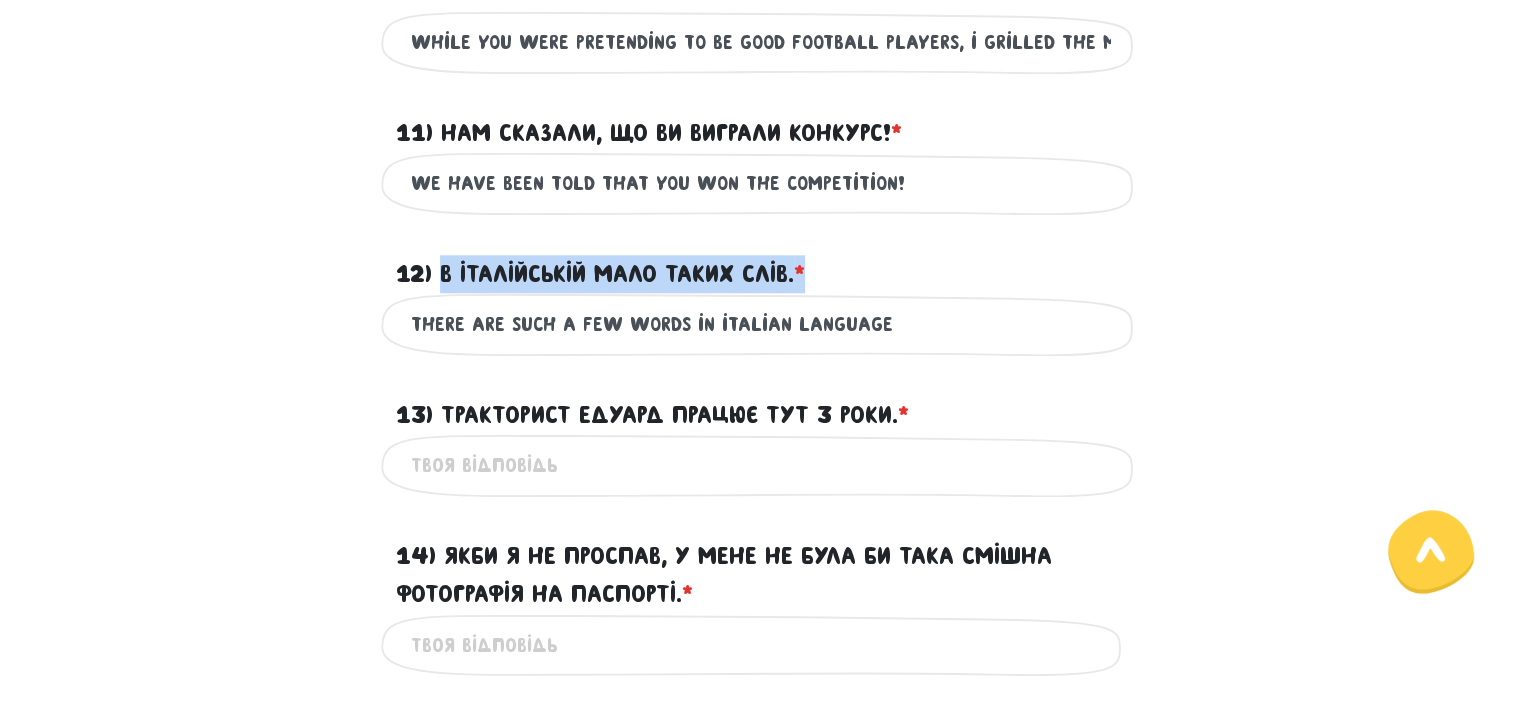drag, startPoint x: 813, startPoint y: 319, endPoint x: 440, endPoint y: 307, distance: 373.193 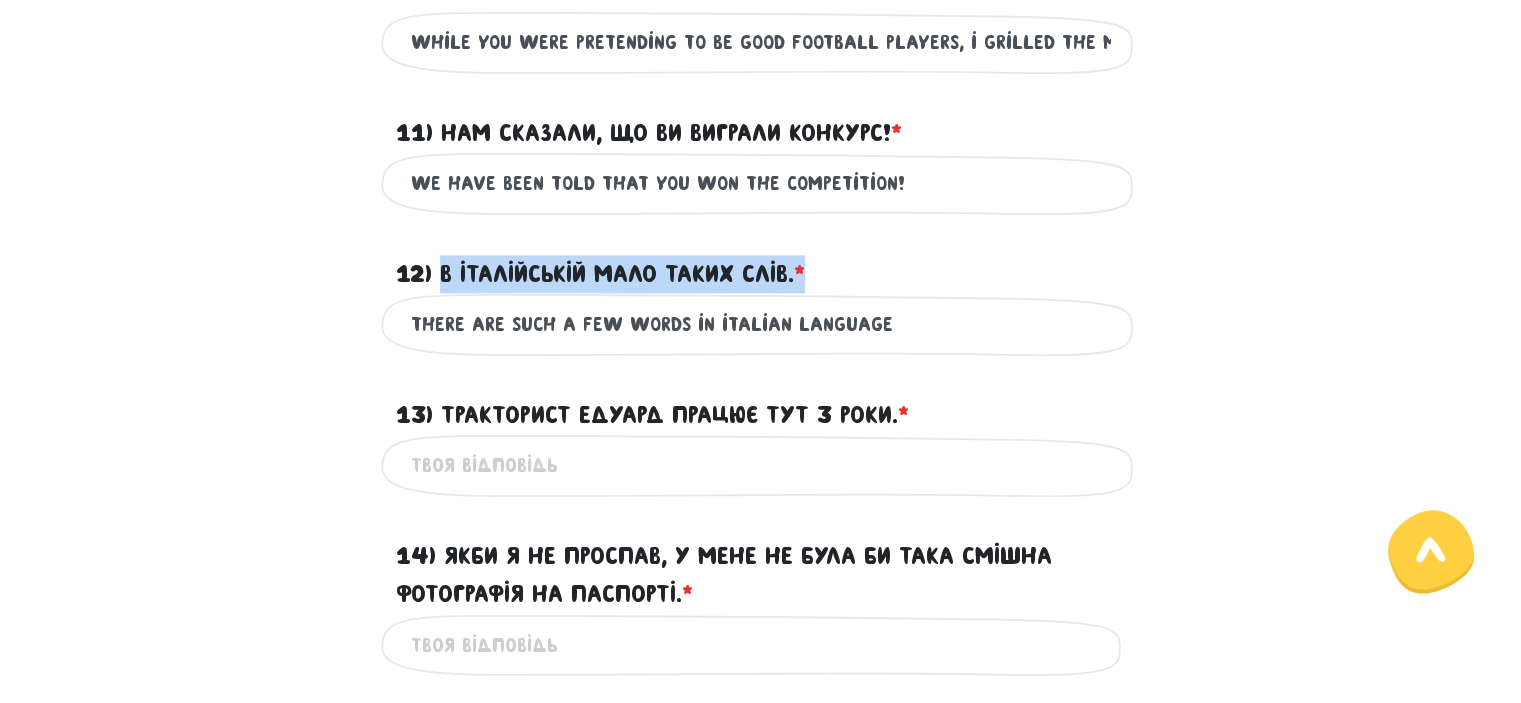 click on "12) В італійській мало таких слів. *
?" at bounding box center [761, 262] 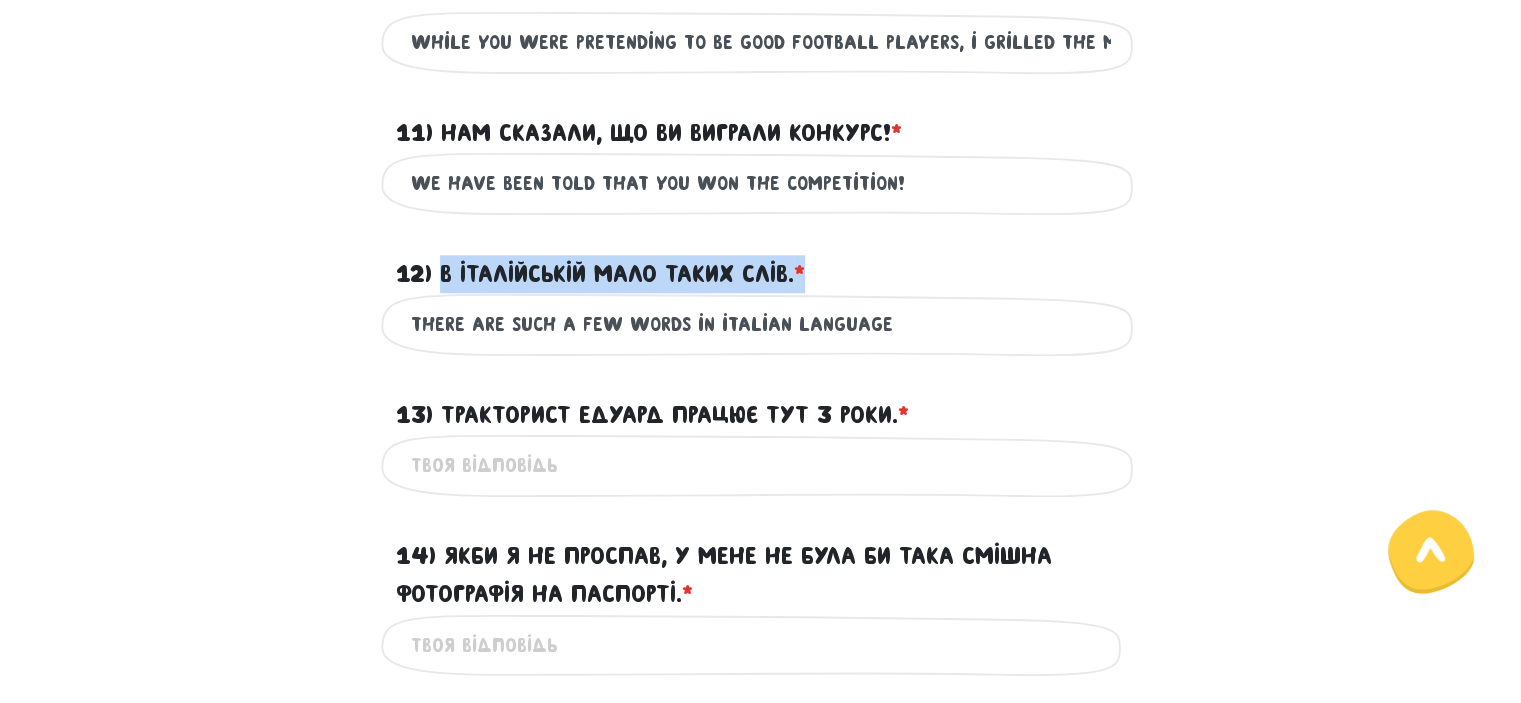 copy on "В італійській мало таких слів. *" 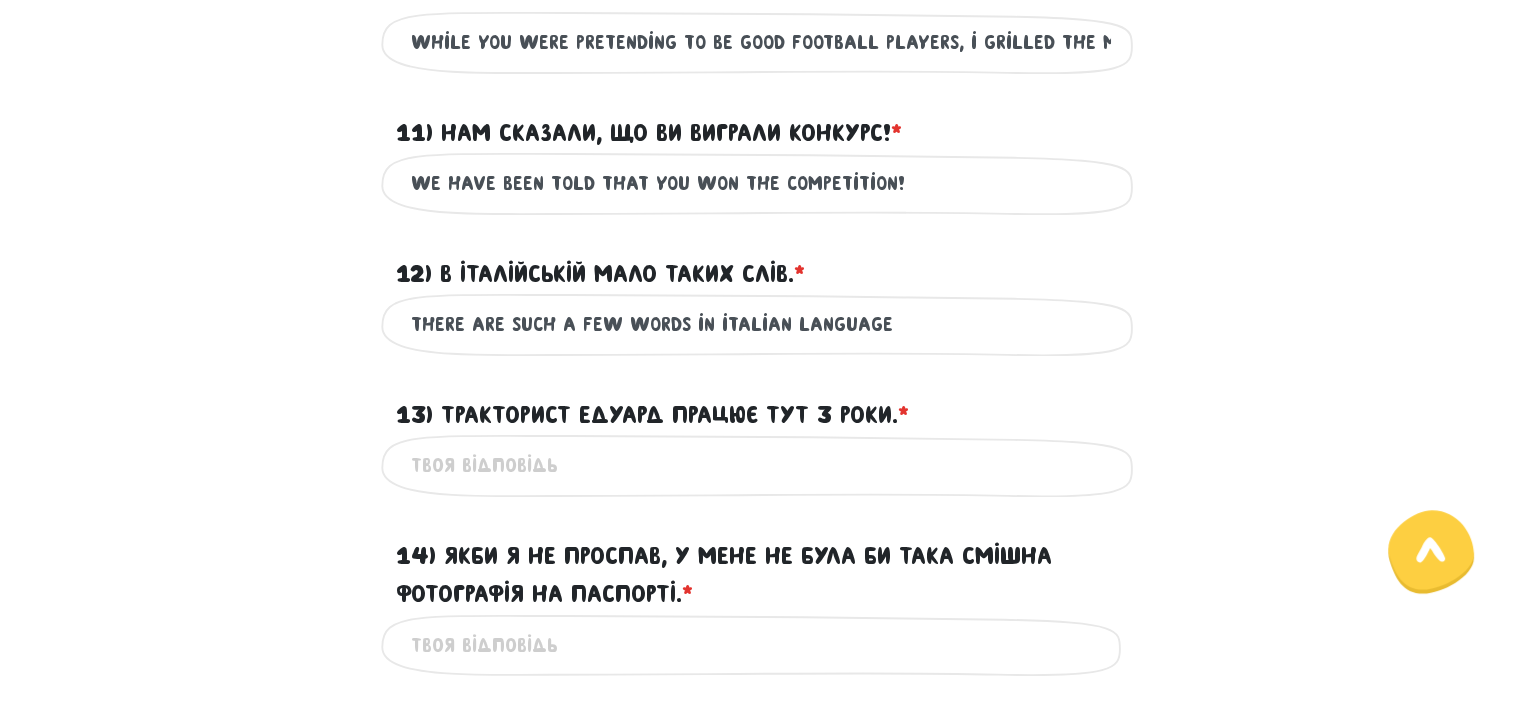 click on "There are such a few words in italian language" at bounding box center (761, 324) 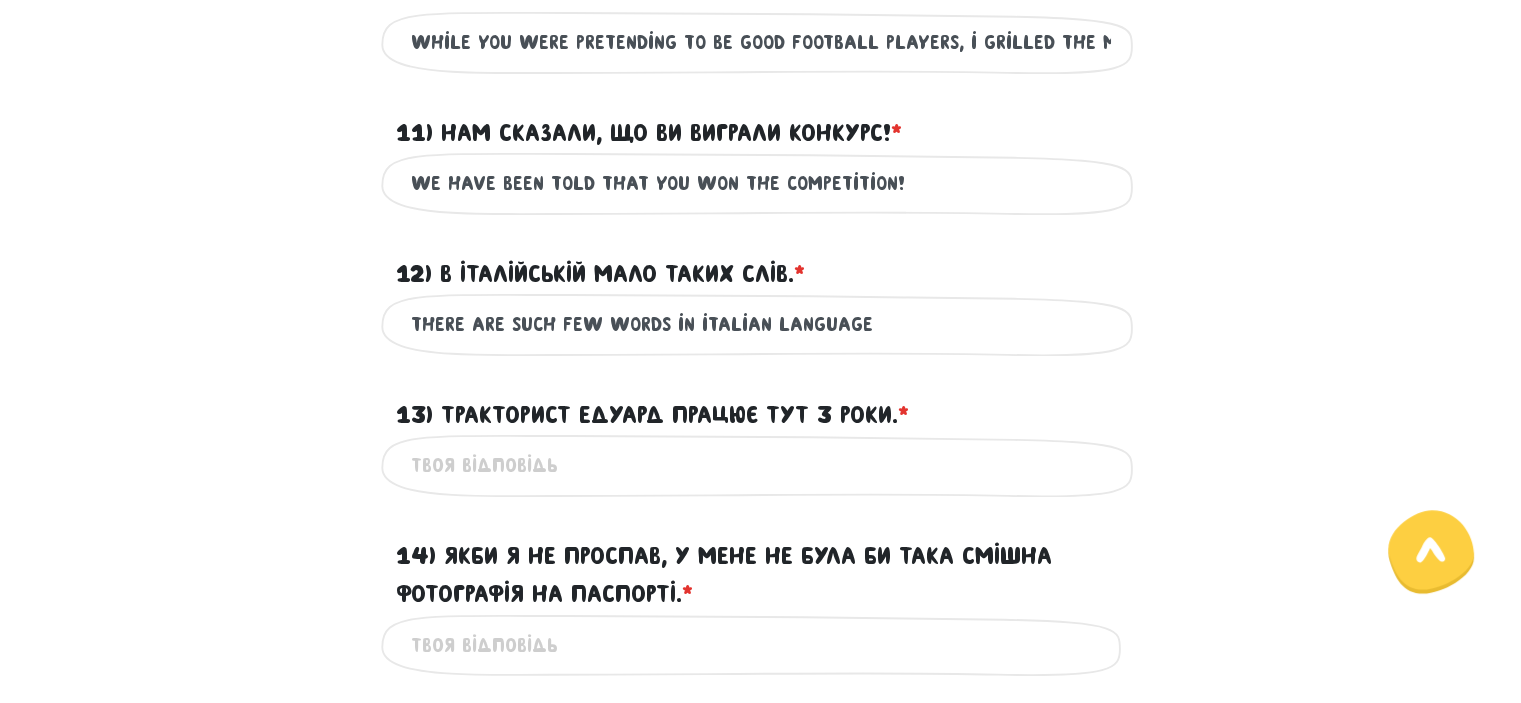 click on "There are such few words in italian language" at bounding box center (761, 324) 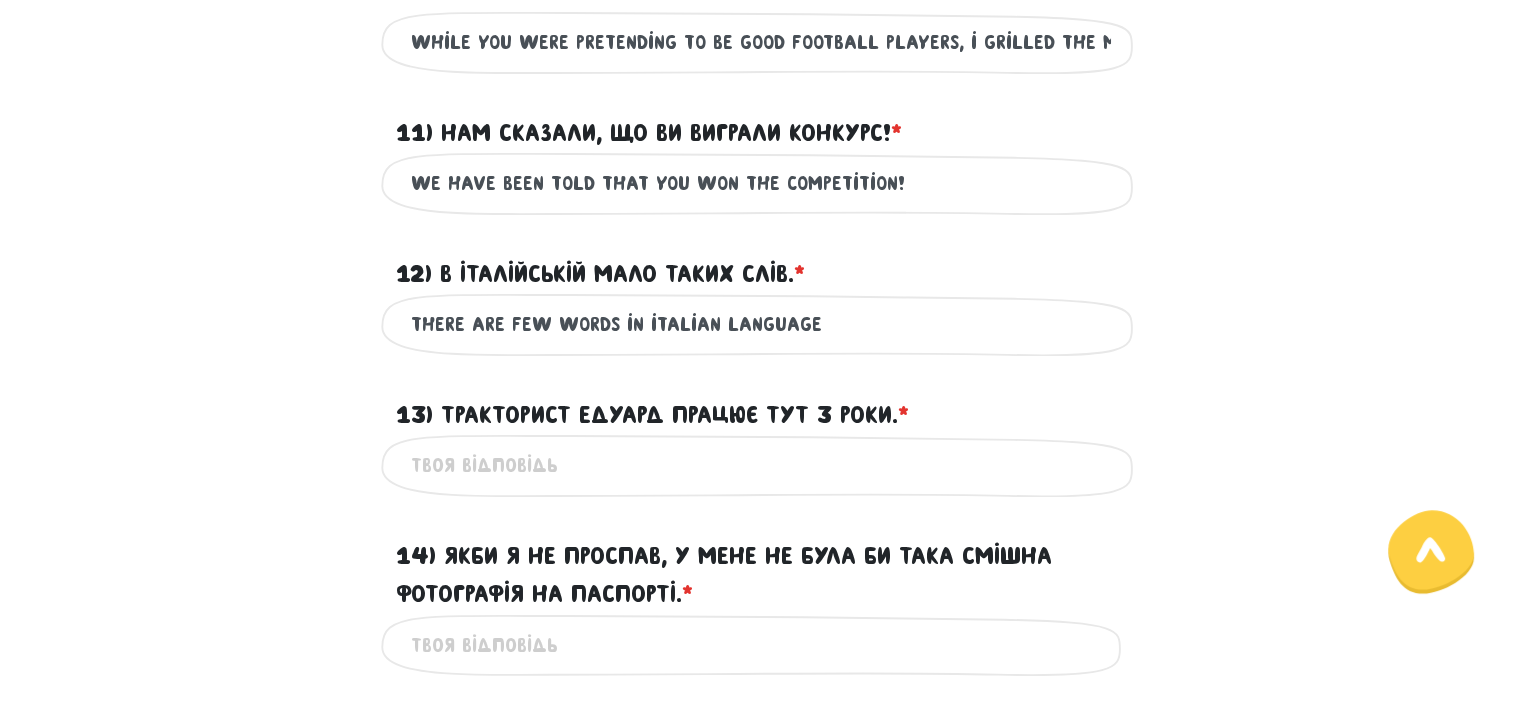 click on "There are few words in italian language" at bounding box center (761, 324) 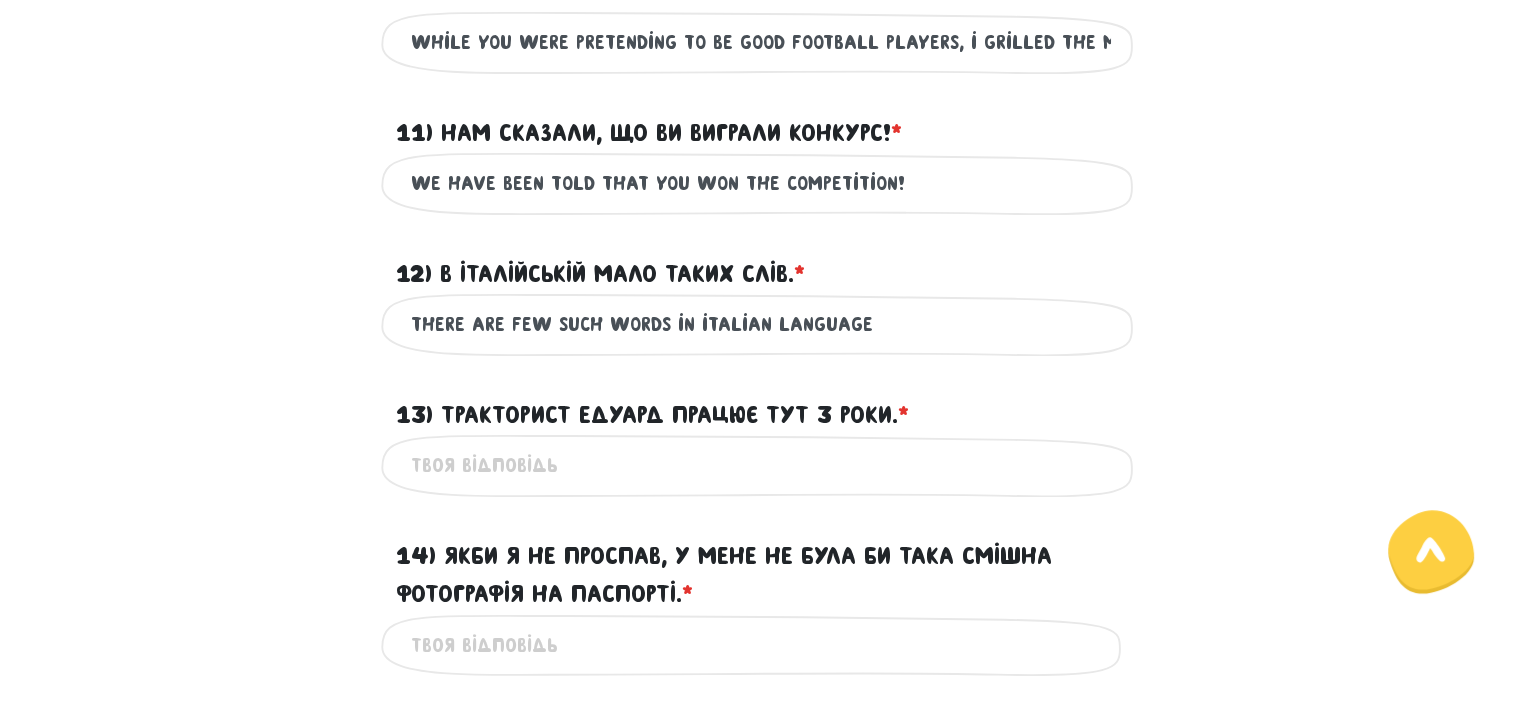 click on "There are few such words in italian language" at bounding box center (761, 324) 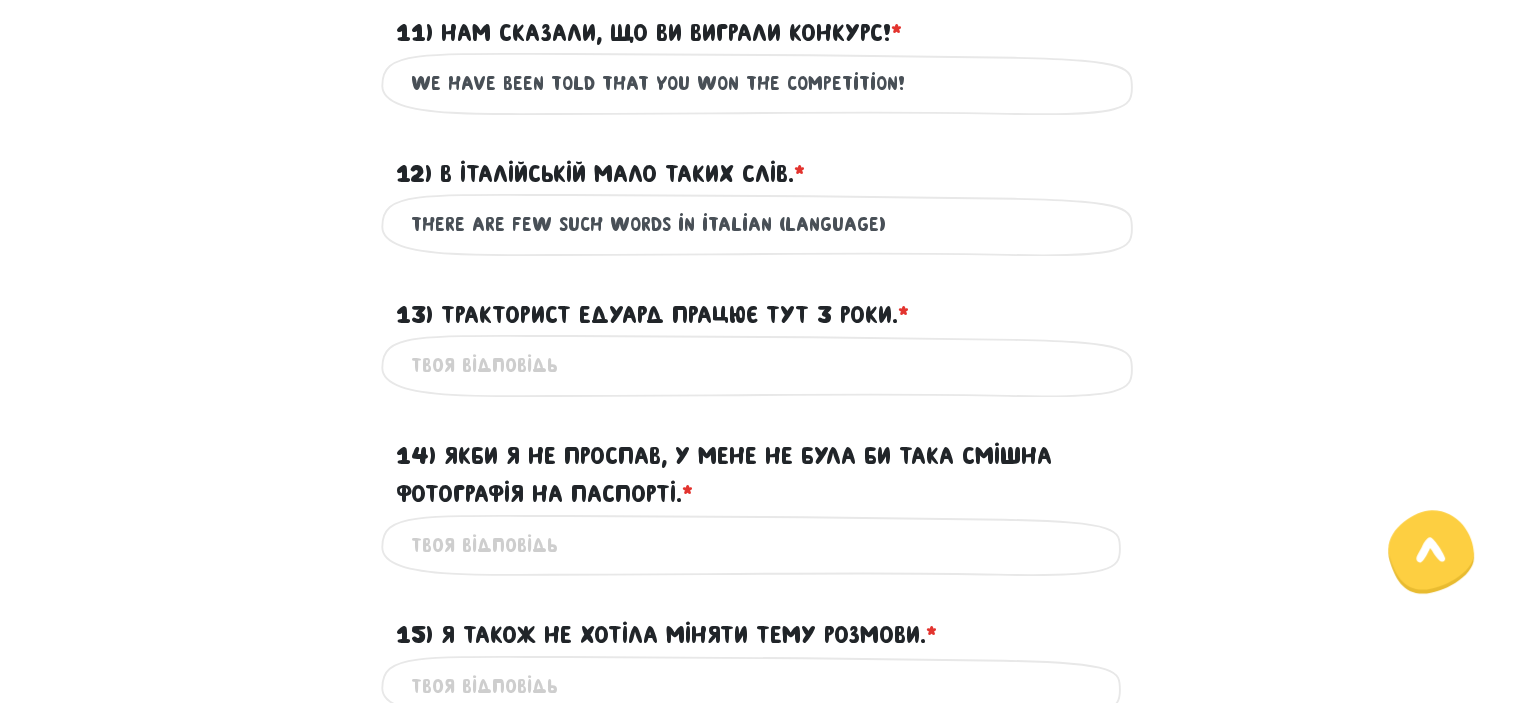 scroll, scrollTop: 2300, scrollLeft: 0, axis: vertical 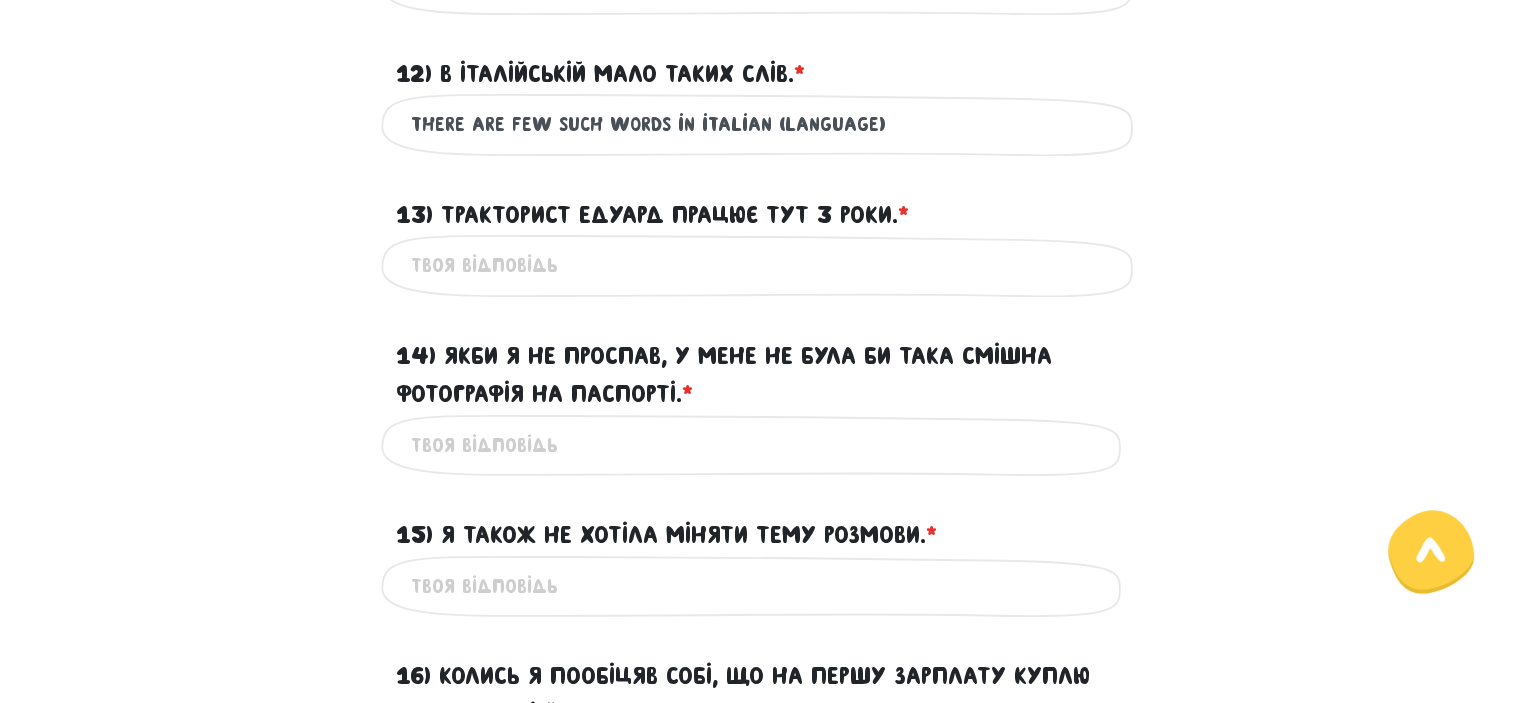 type on "There are few such words in italian (language)" 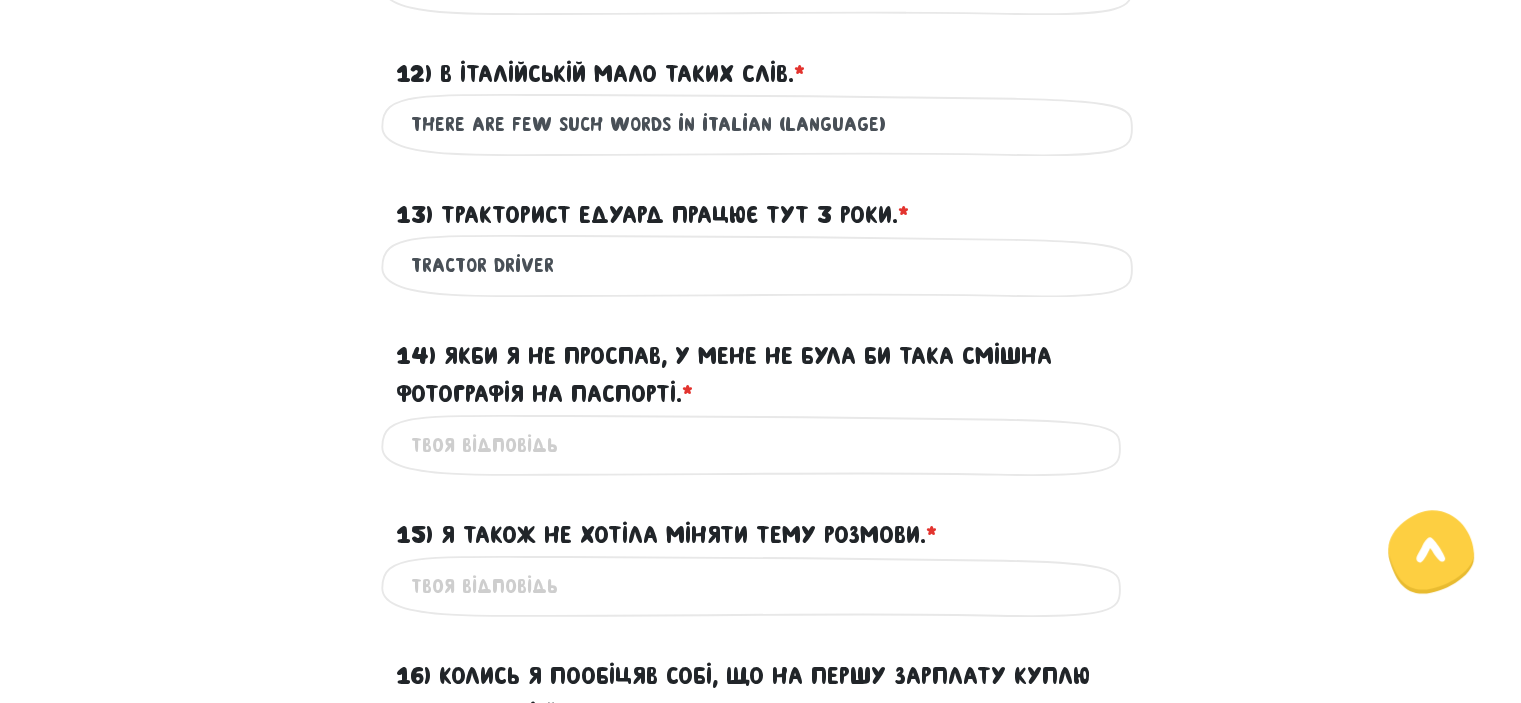 click on "Tractor driver" at bounding box center (761, 265) 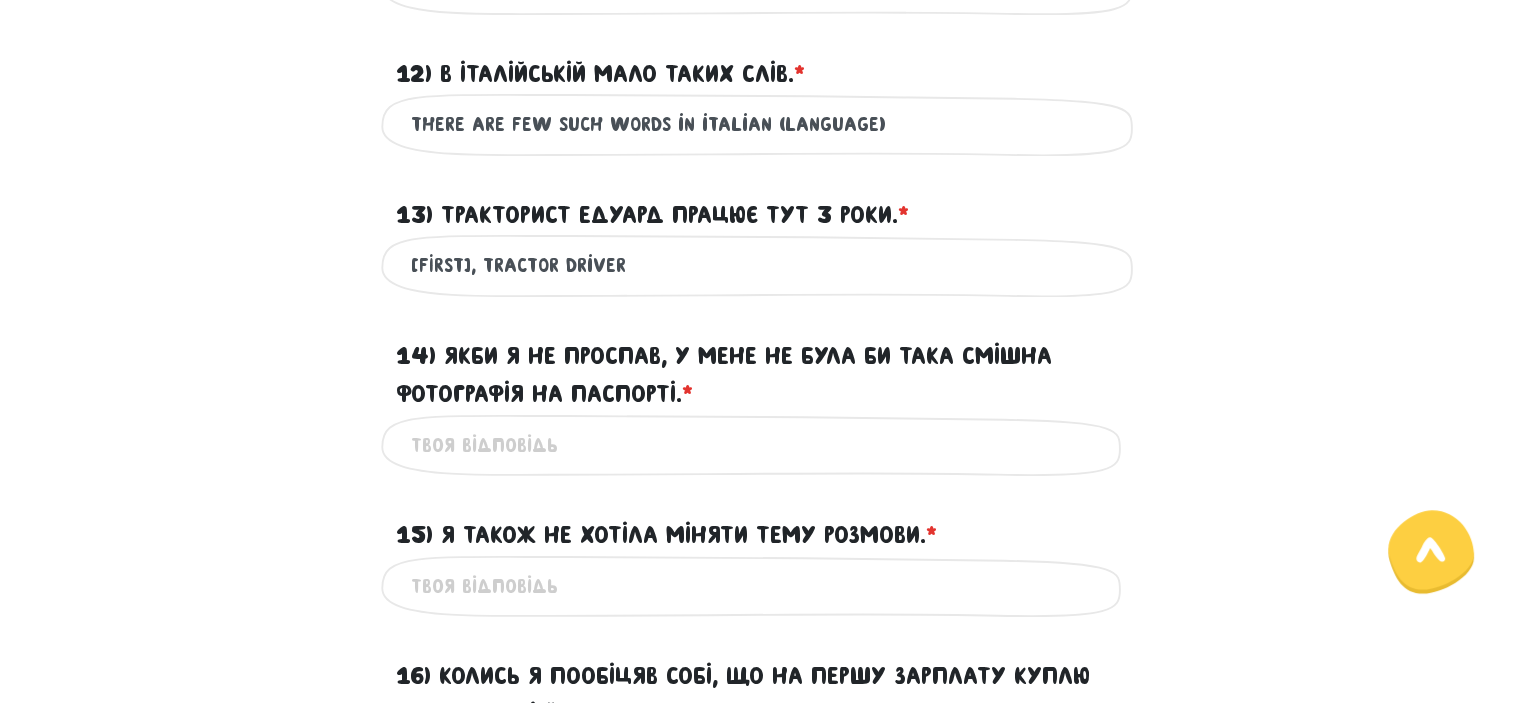 click on "[FIRST], Tractor driver" at bounding box center [761, 265] 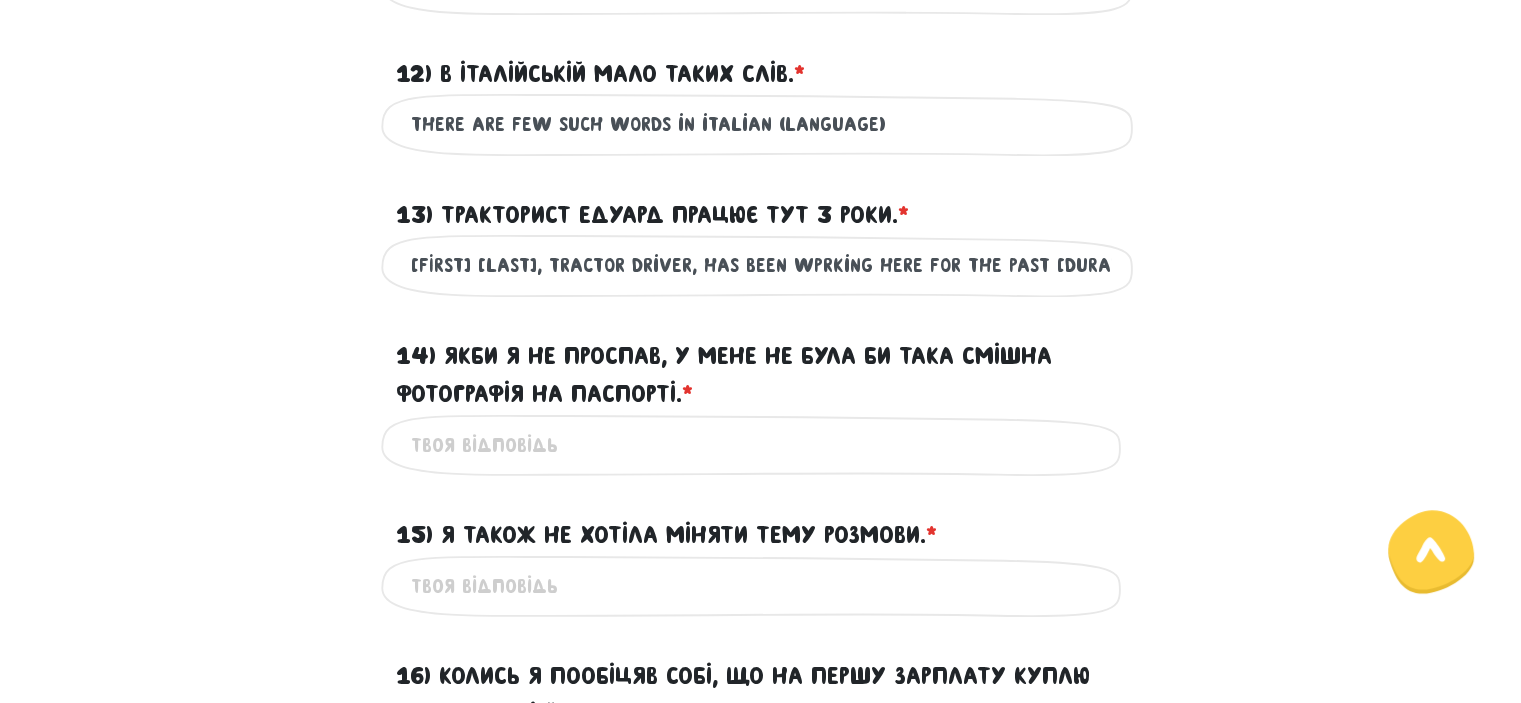 click on "[FIRST] [LAST], Tractor driver, has been wprking here for the past [DURATION] years" at bounding box center [761, 265] 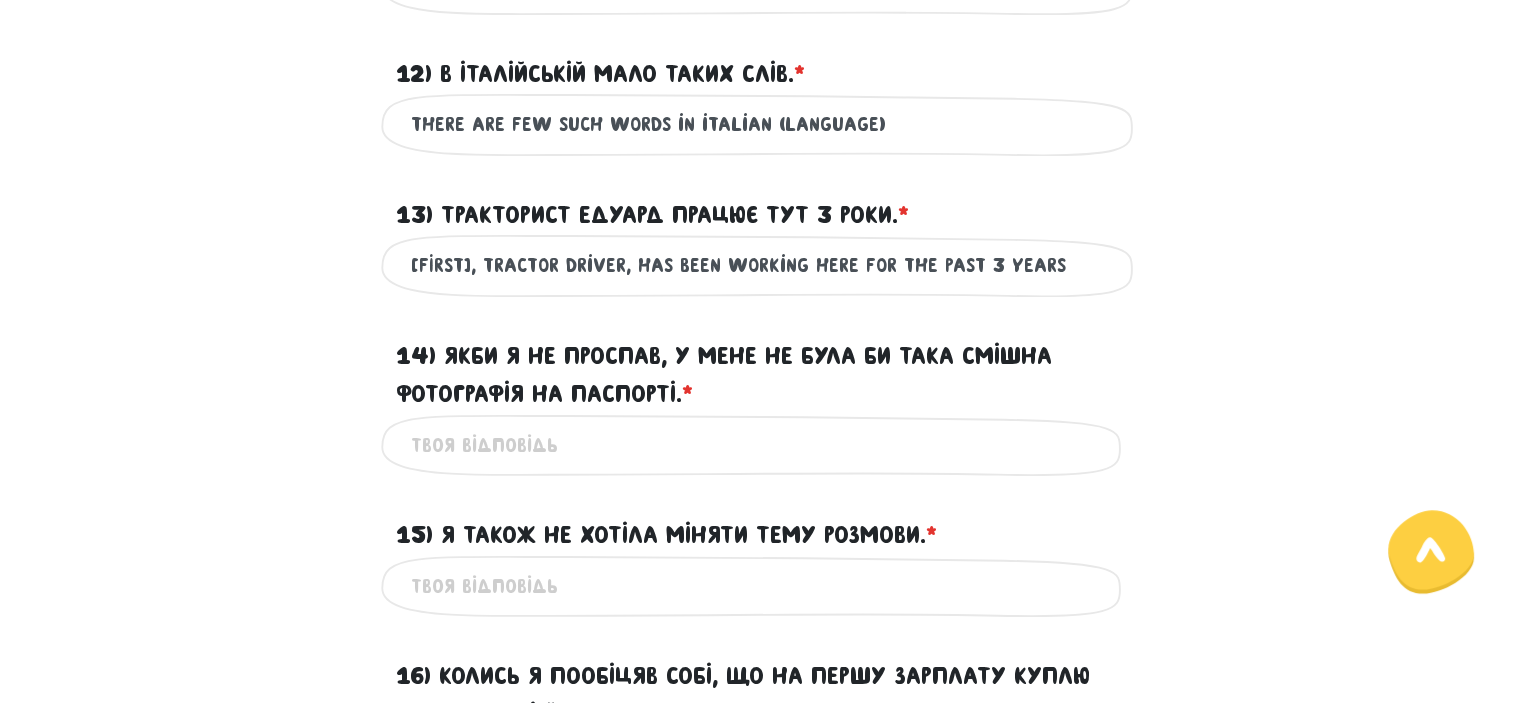 drag, startPoint x: 1064, startPoint y: 307, endPoint x: 404, endPoint y: 315, distance: 660.04846 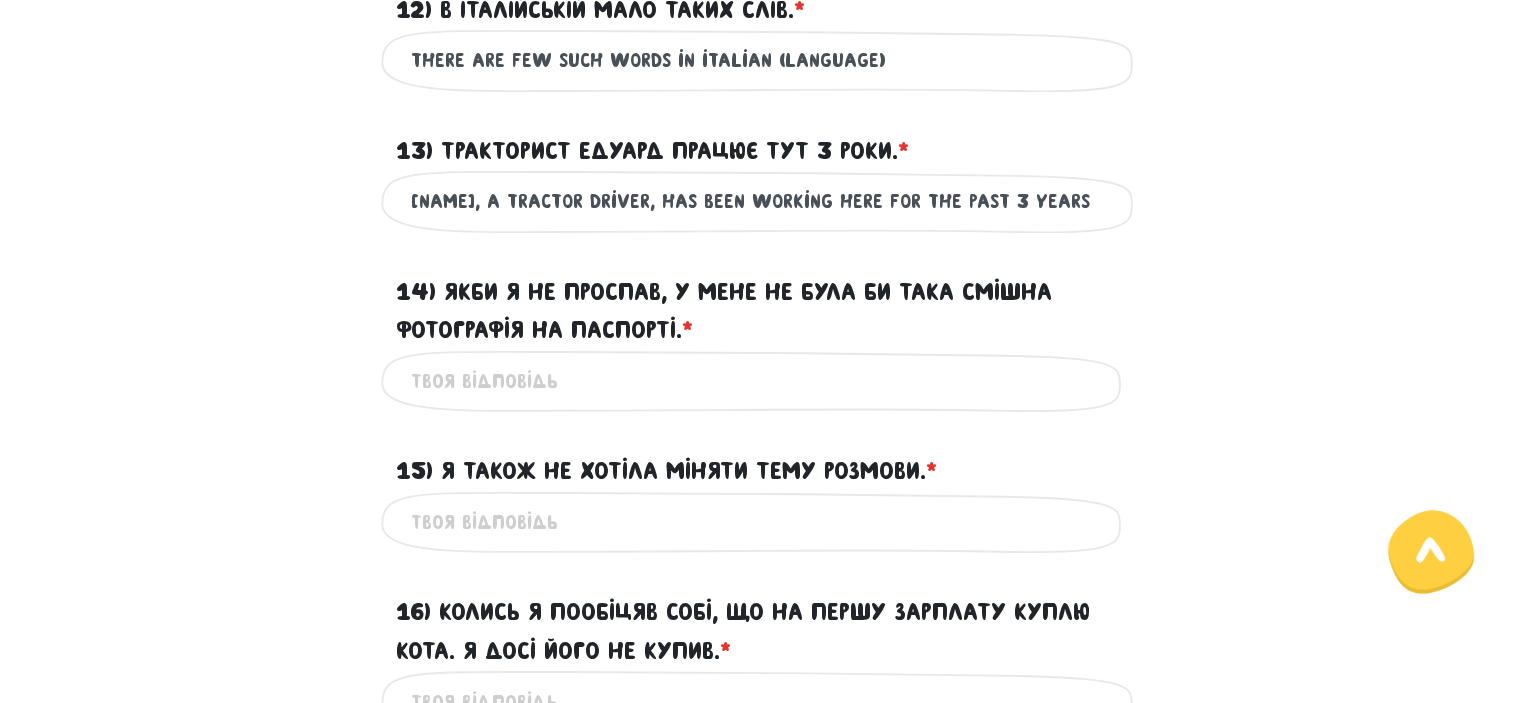 scroll, scrollTop: 2400, scrollLeft: 0, axis: vertical 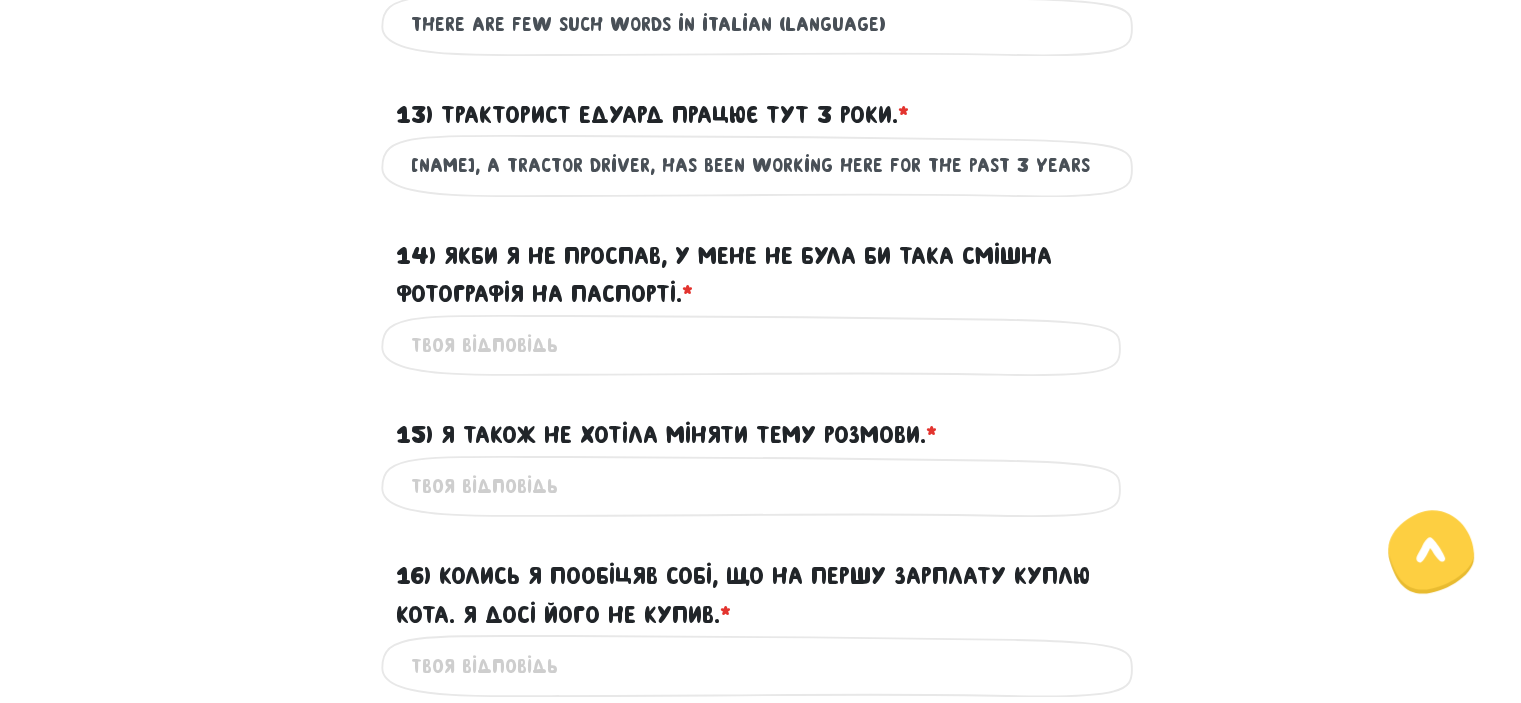 type on "[NAME], a Tractor driver, has been working here for the past 3 years" 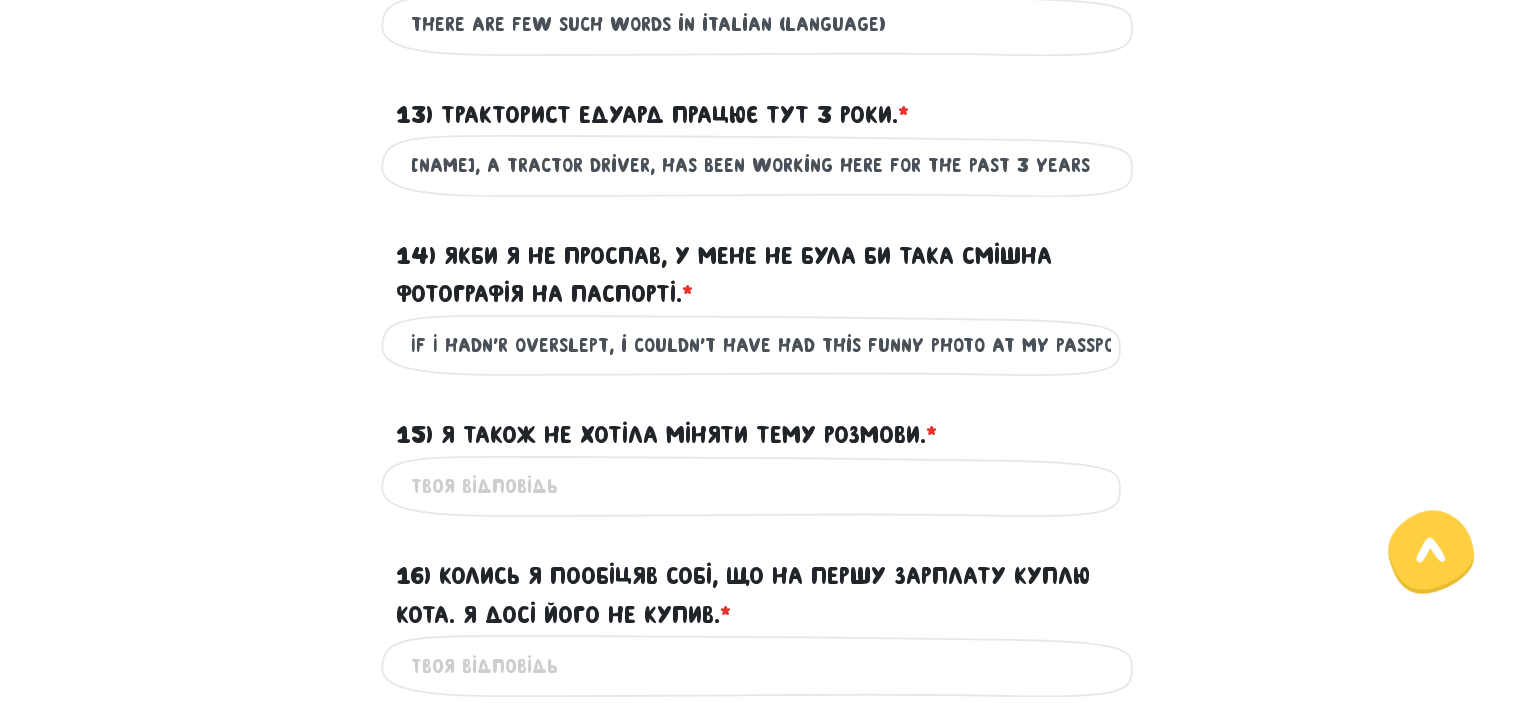 scroll, scrollTop: 0, scrollLeft: 2, axis: horizontal 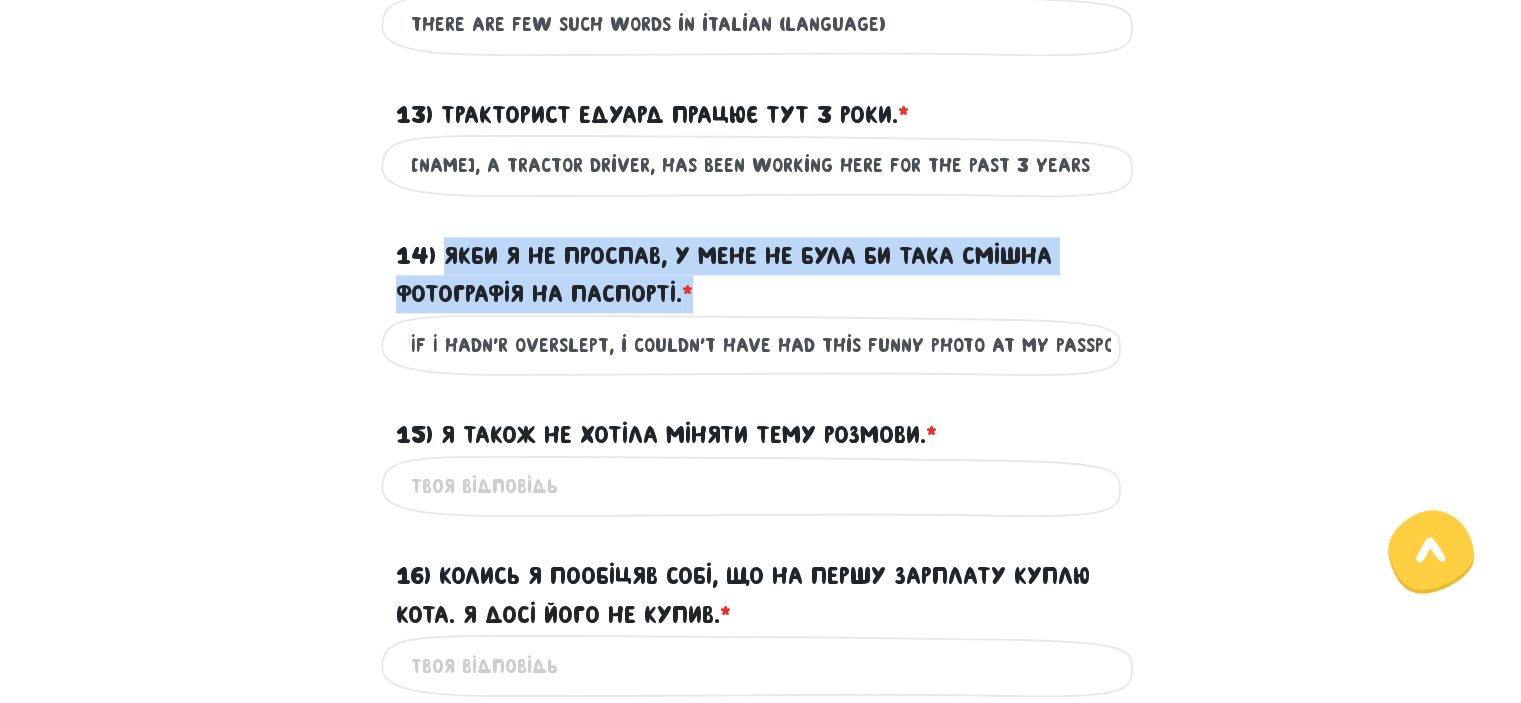 drag, startPoint x: 775, startPoint y: 335, endPoint x: 443, endPoint y: 295, distance: 334.40097 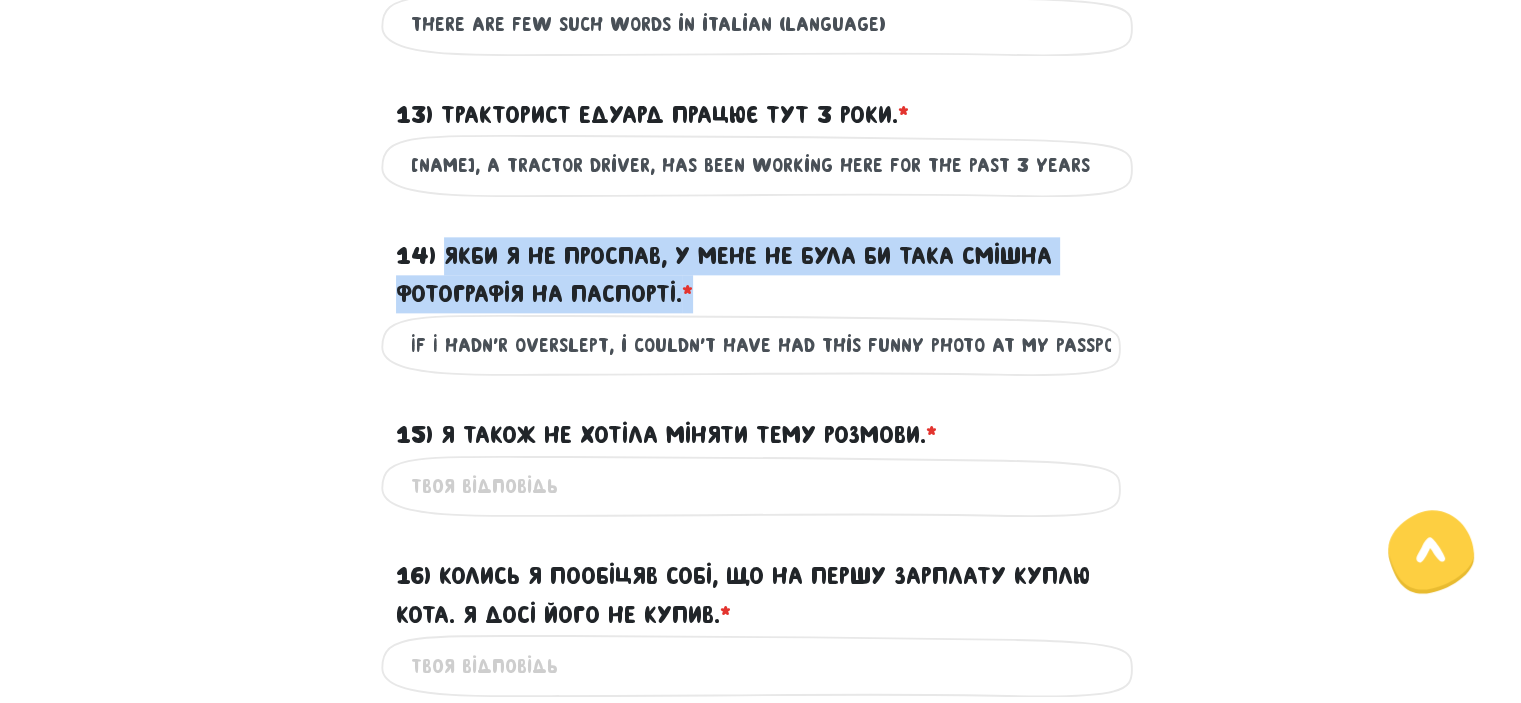 click on "14) Якби я не проспав, у мене не була би така смішна фотографія на паспорті. *
?" at bounding box center [761, 275] 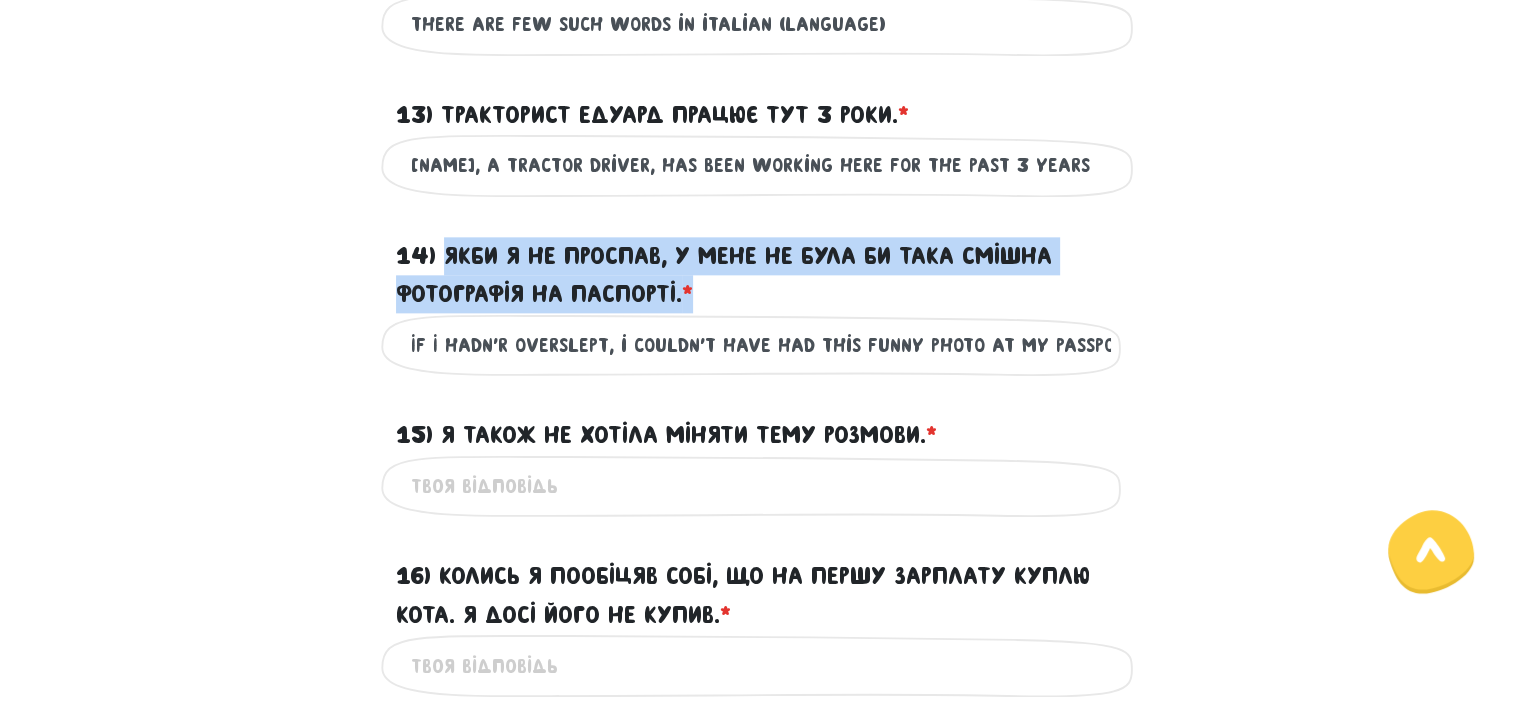 copy on "Якби я не проспав, у мене не була би така смішна фотографія на паспорті. *" 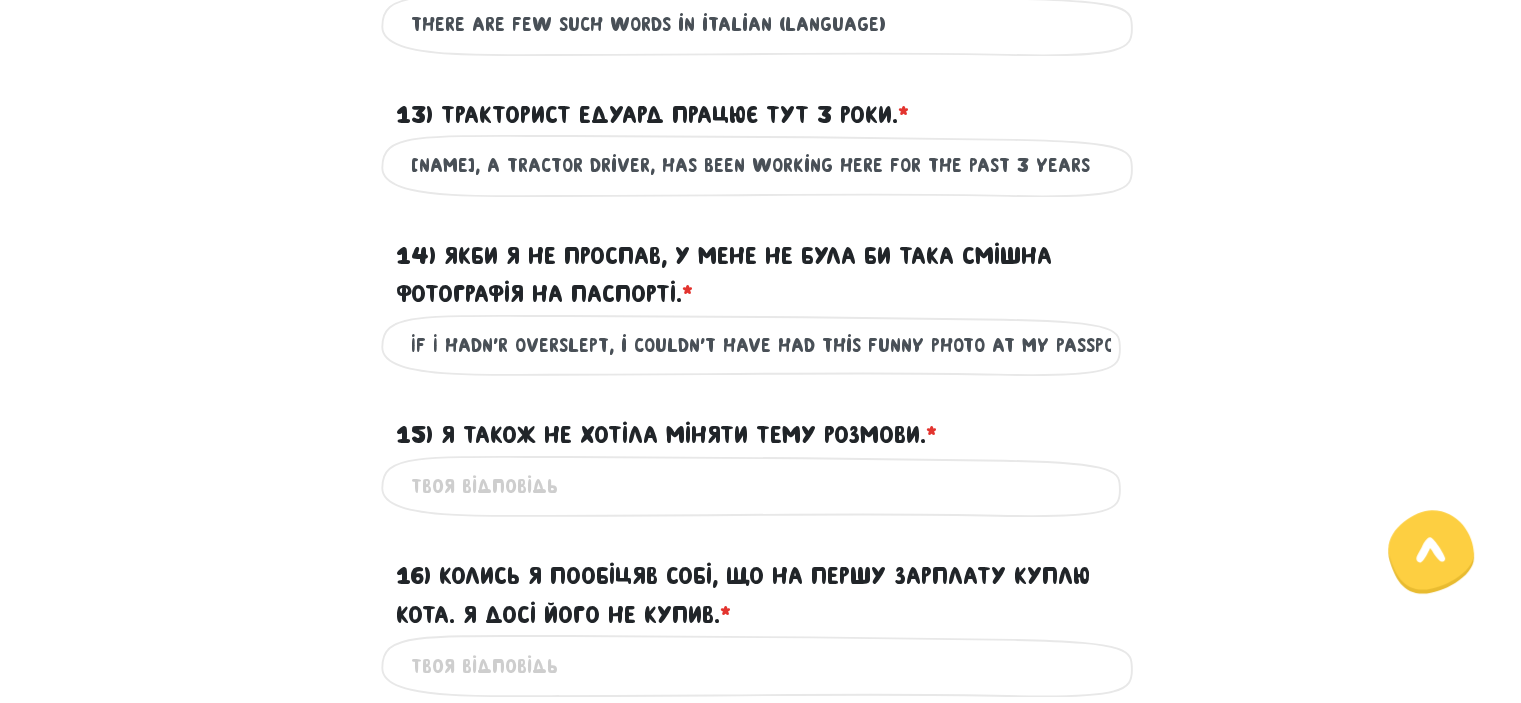 click on "If I hadn'r overslept, i couldn't have had this funny photo at my passport" at bounding box center (761, 345) 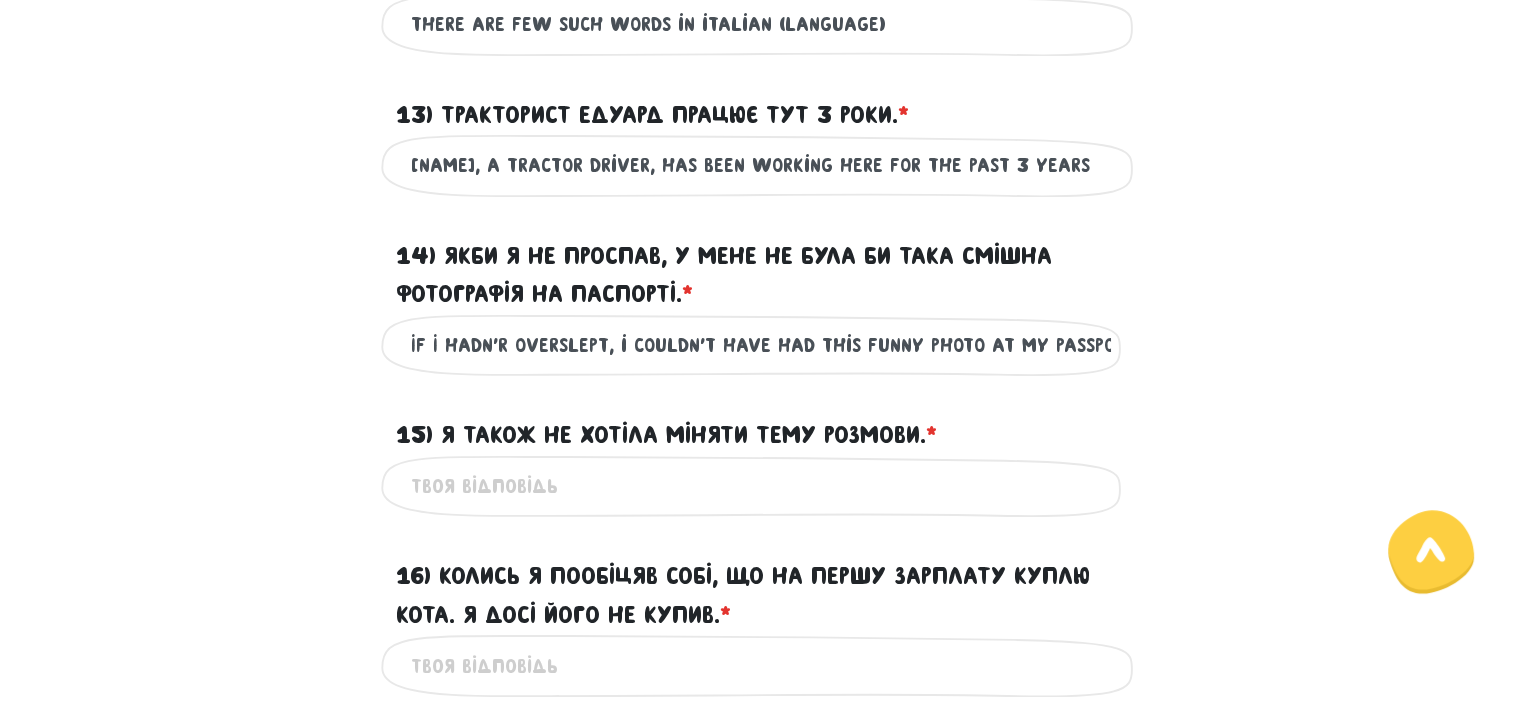 click on "If I hadn'r overslept, i couldn't have had this funny photo at my passport" at bounding box center (761, 345) 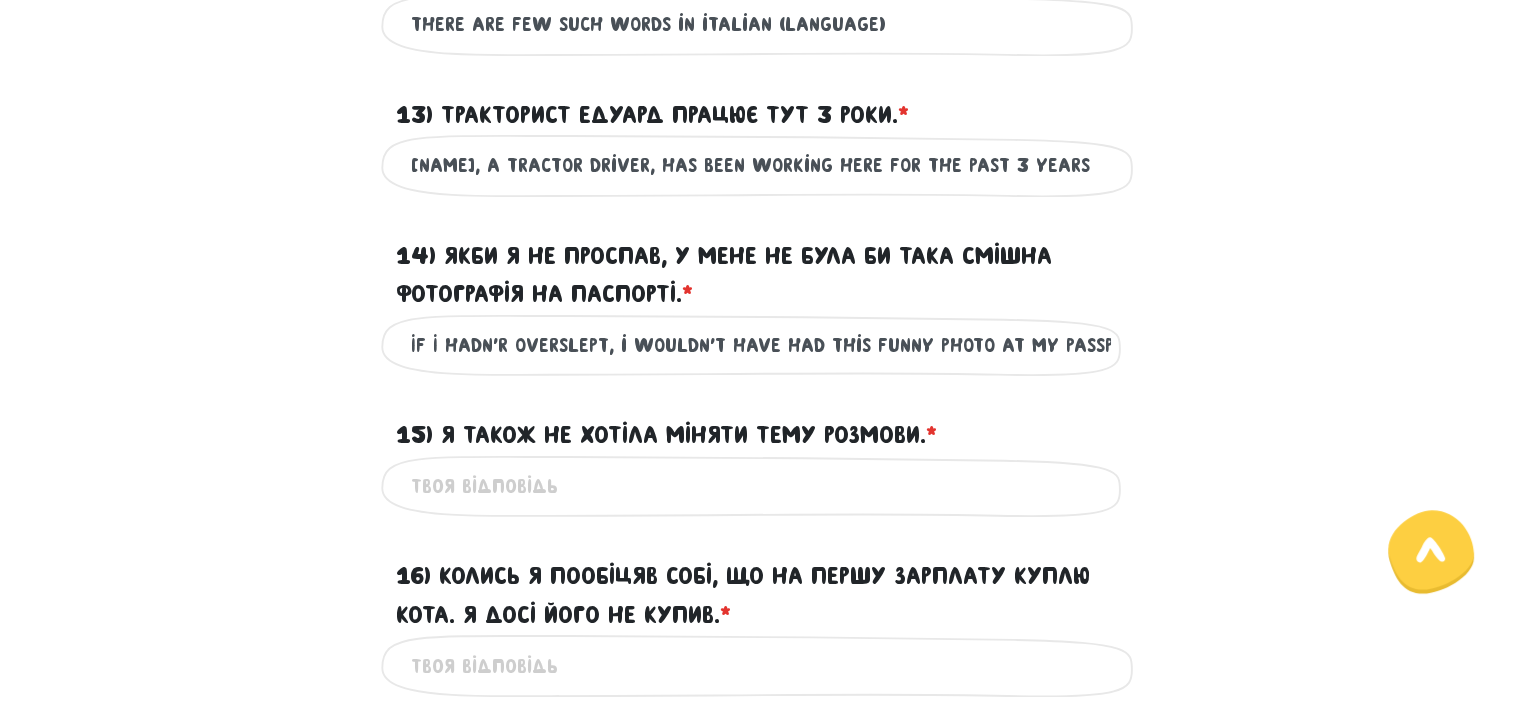 click on "If I hadn'r overslept, i wouldn't have had this funny photo at my passport" at bounding box center (761, 345) 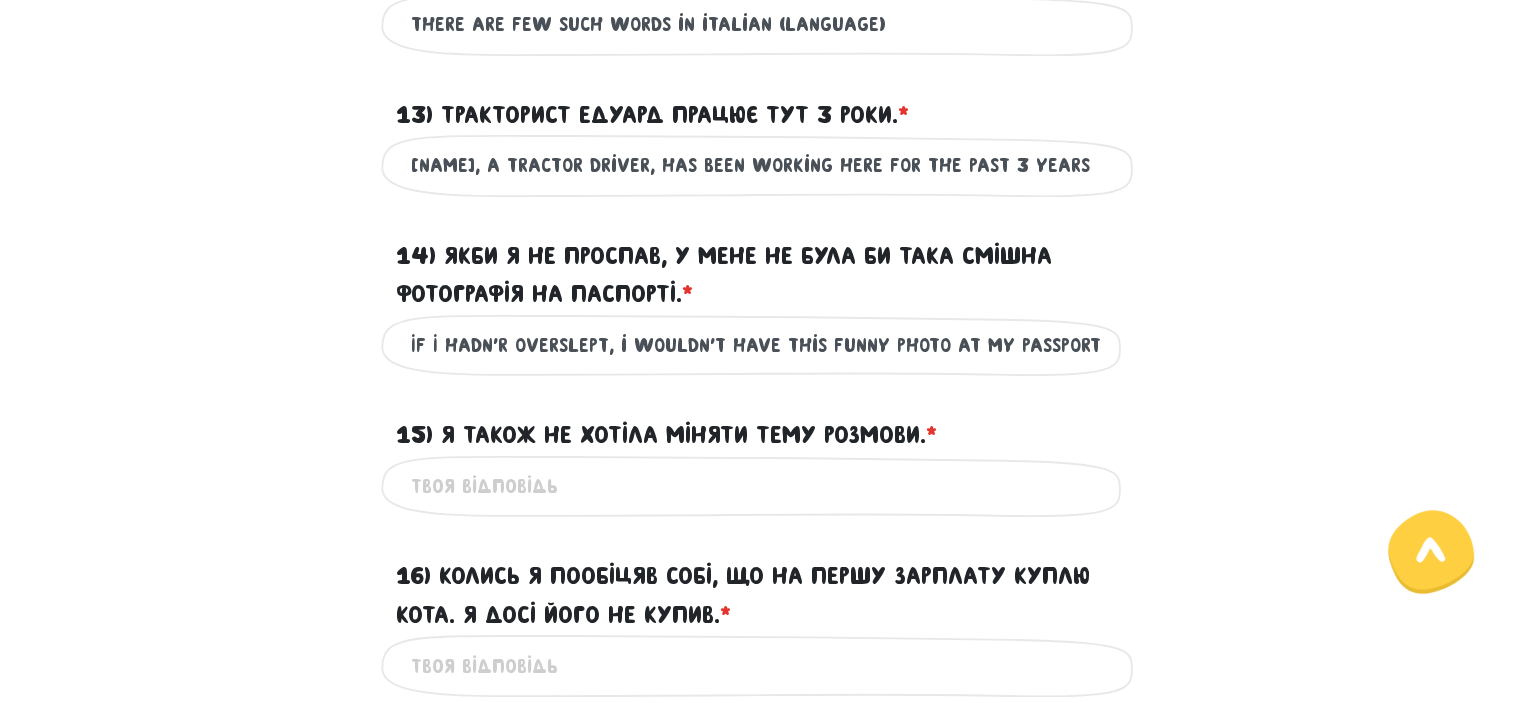 click on "If I hadn'r overslept, i wouldn't have this funny photo at my passport" at bounding box center [761, 345] 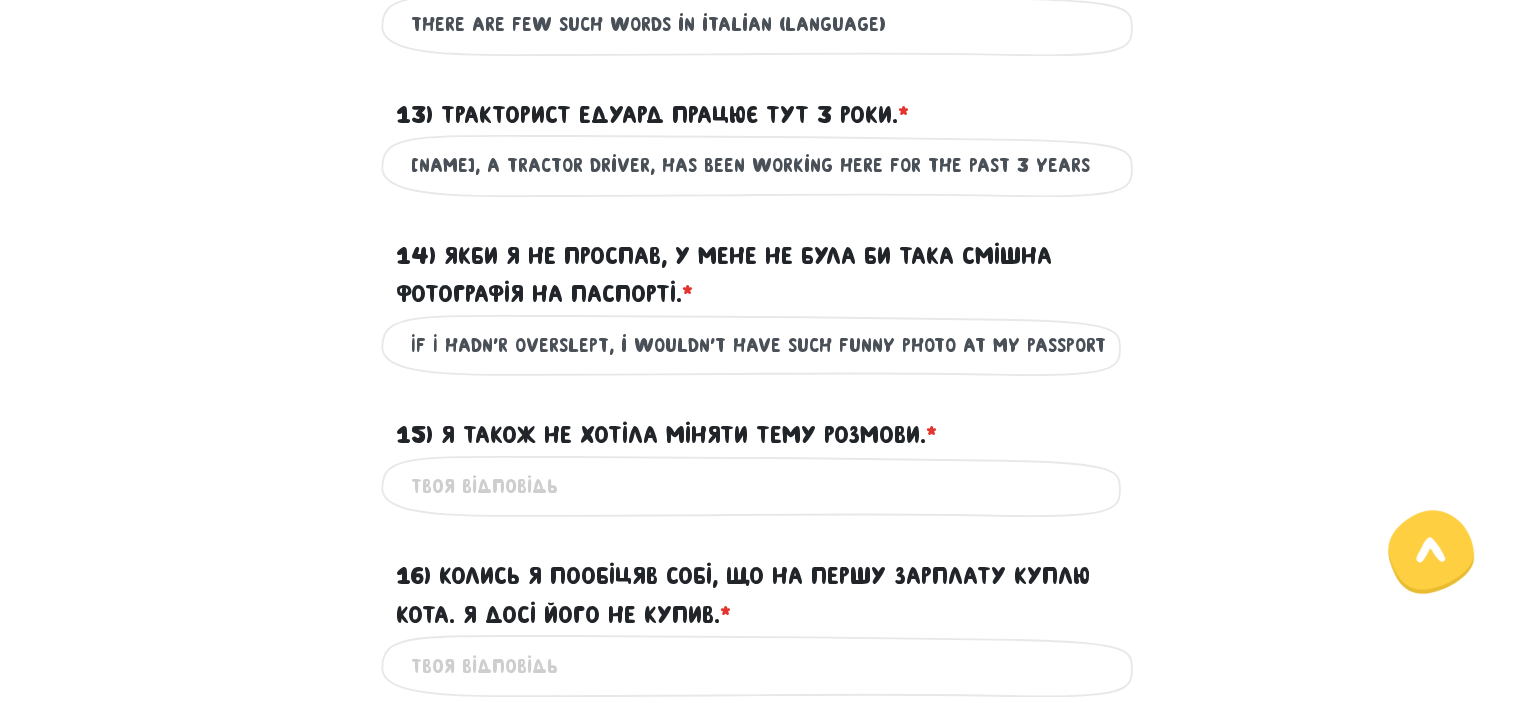 click on "If I hadn'r overslept, i wouldn't have such funny photo at my passport" at bounding box center [761, 345] 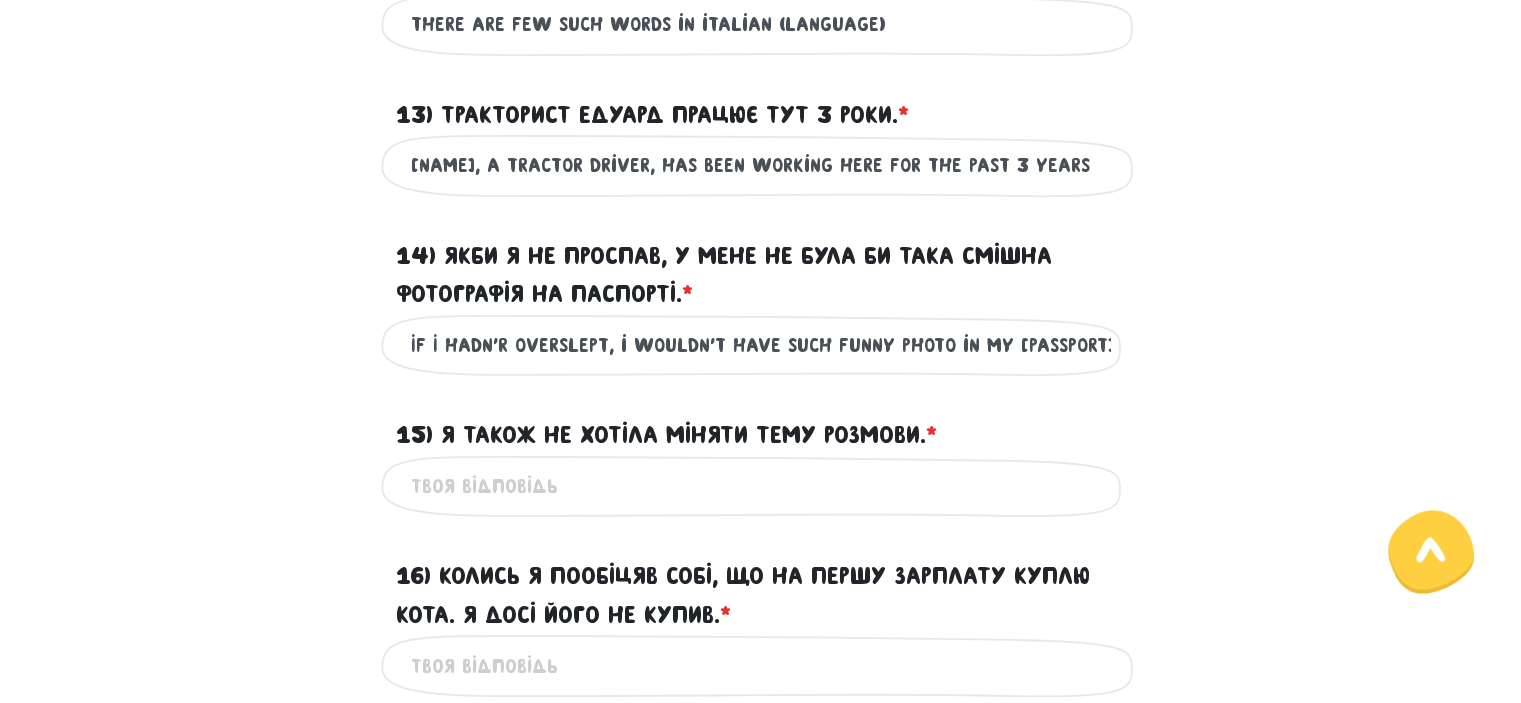 click on "If I hadn'r overslept, i wouldn't have such funny photo in my [PASSPORT]" at bounding box center (761, 345) 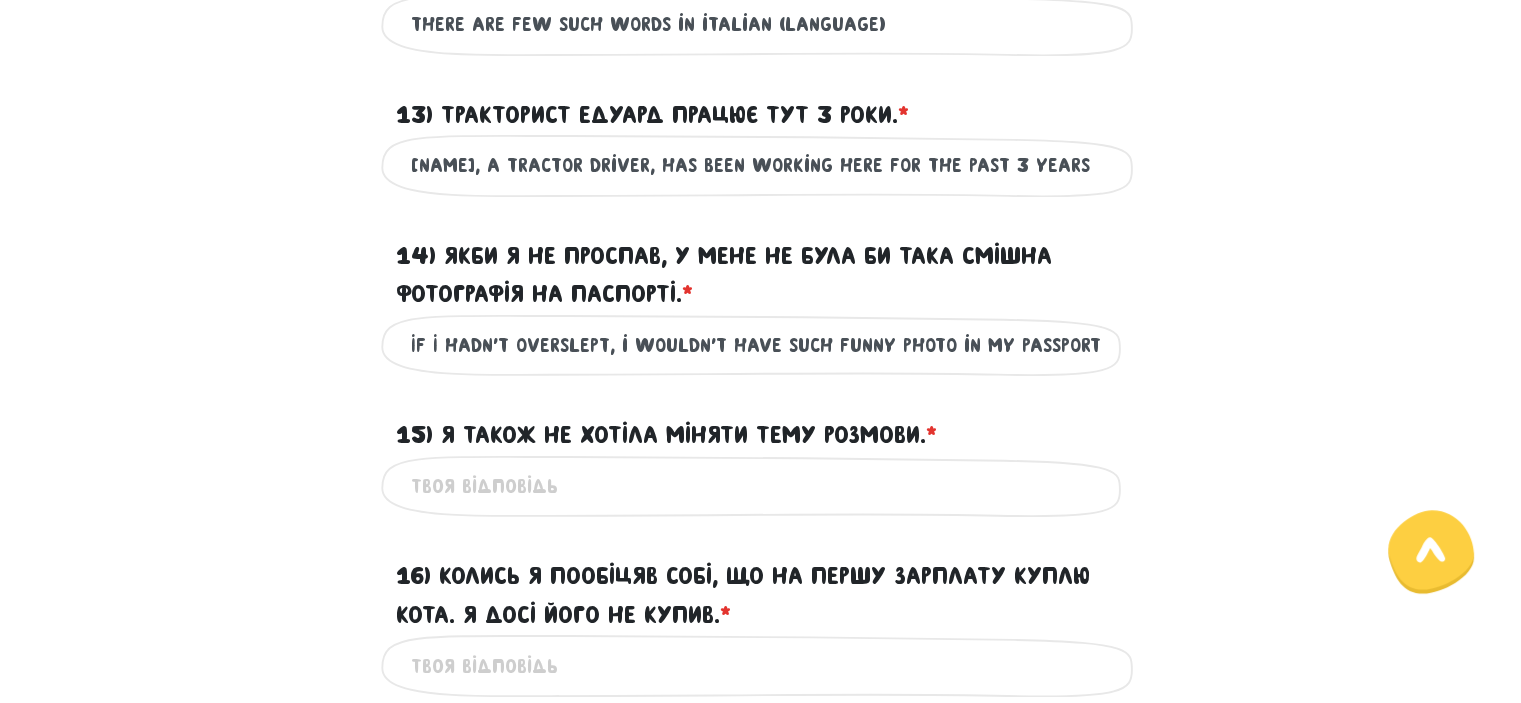 click on "If I hadn't overslept, i wouldn't have such funny photo in my passport" at bounding box center (761, 345) 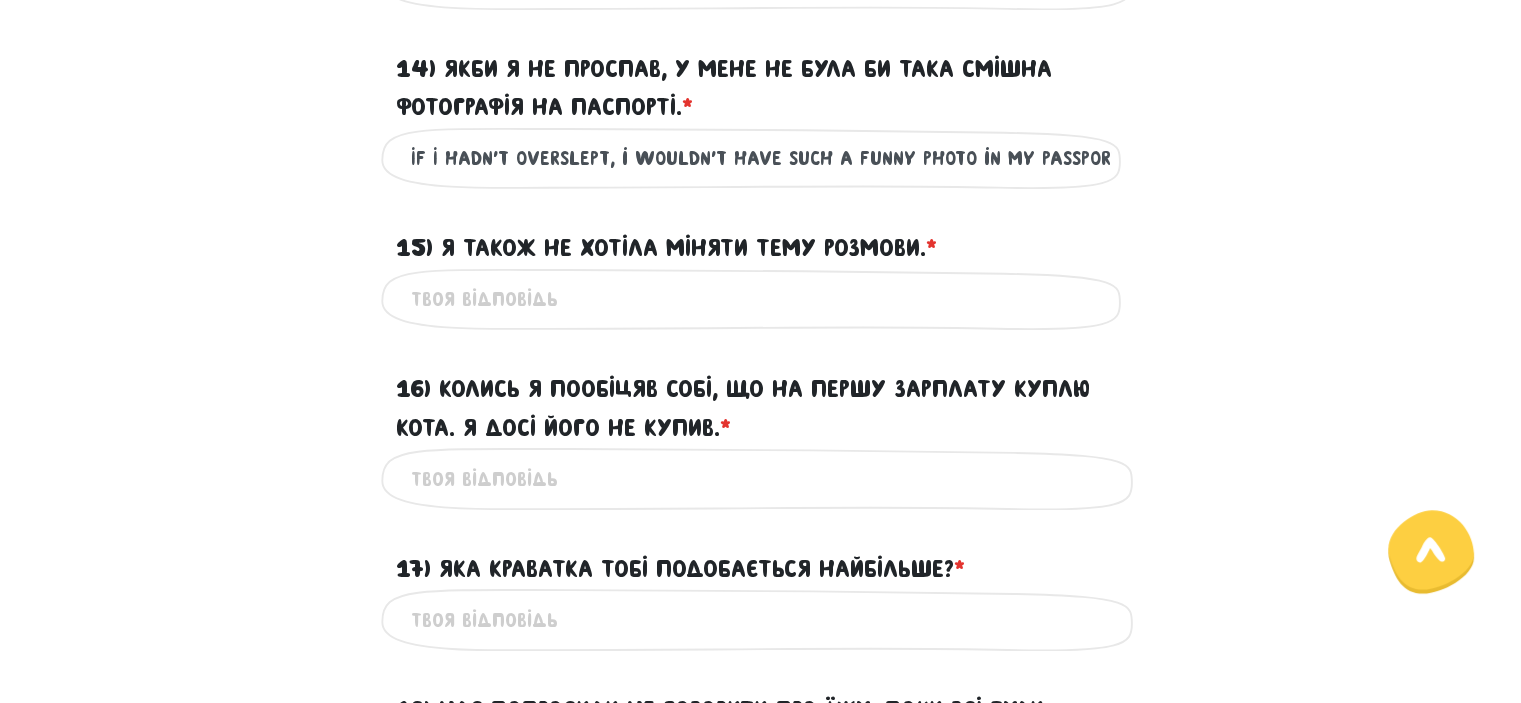 scroll, scrollTop: 2600, scrollLeft: 0, axis: vertical 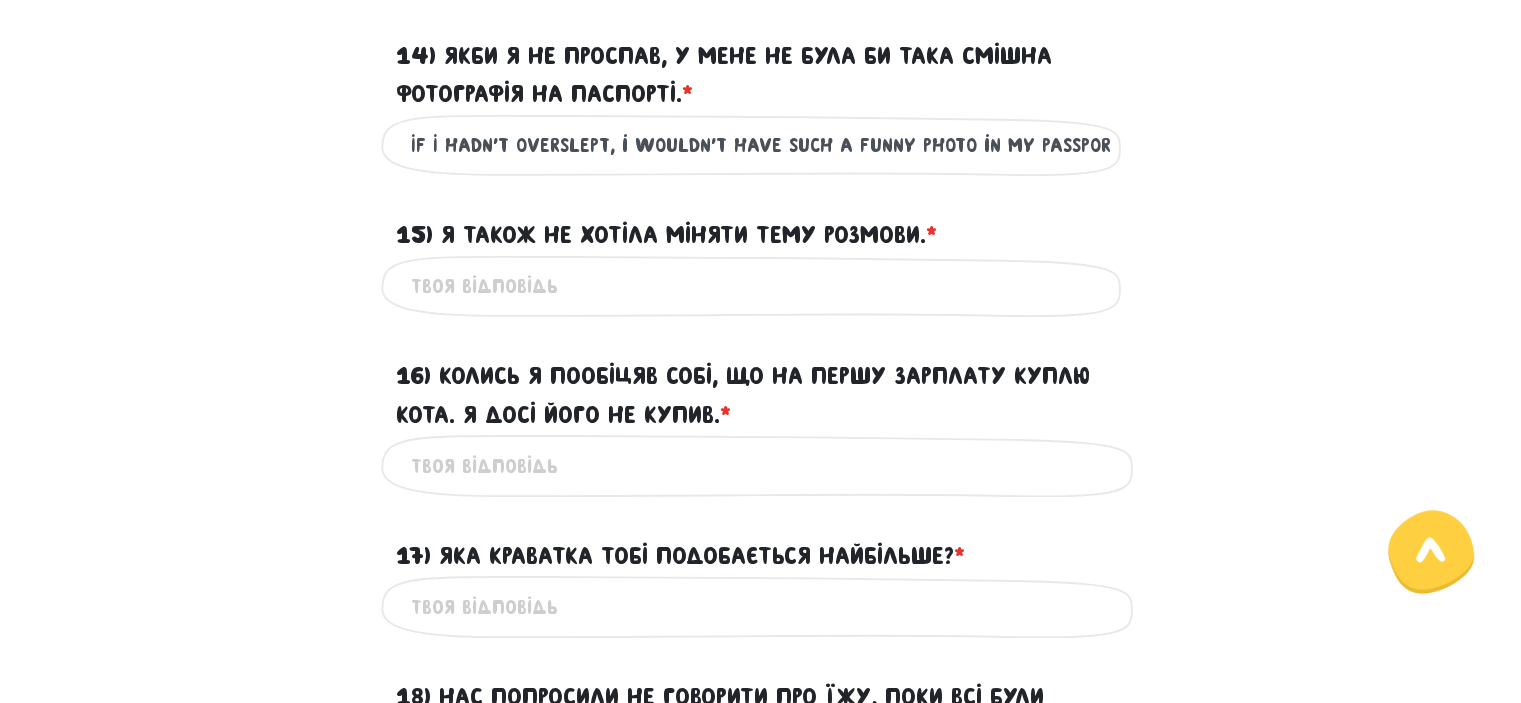 type on "If I hadn't overslept, i wouldn't have such a funny photo in my passport" 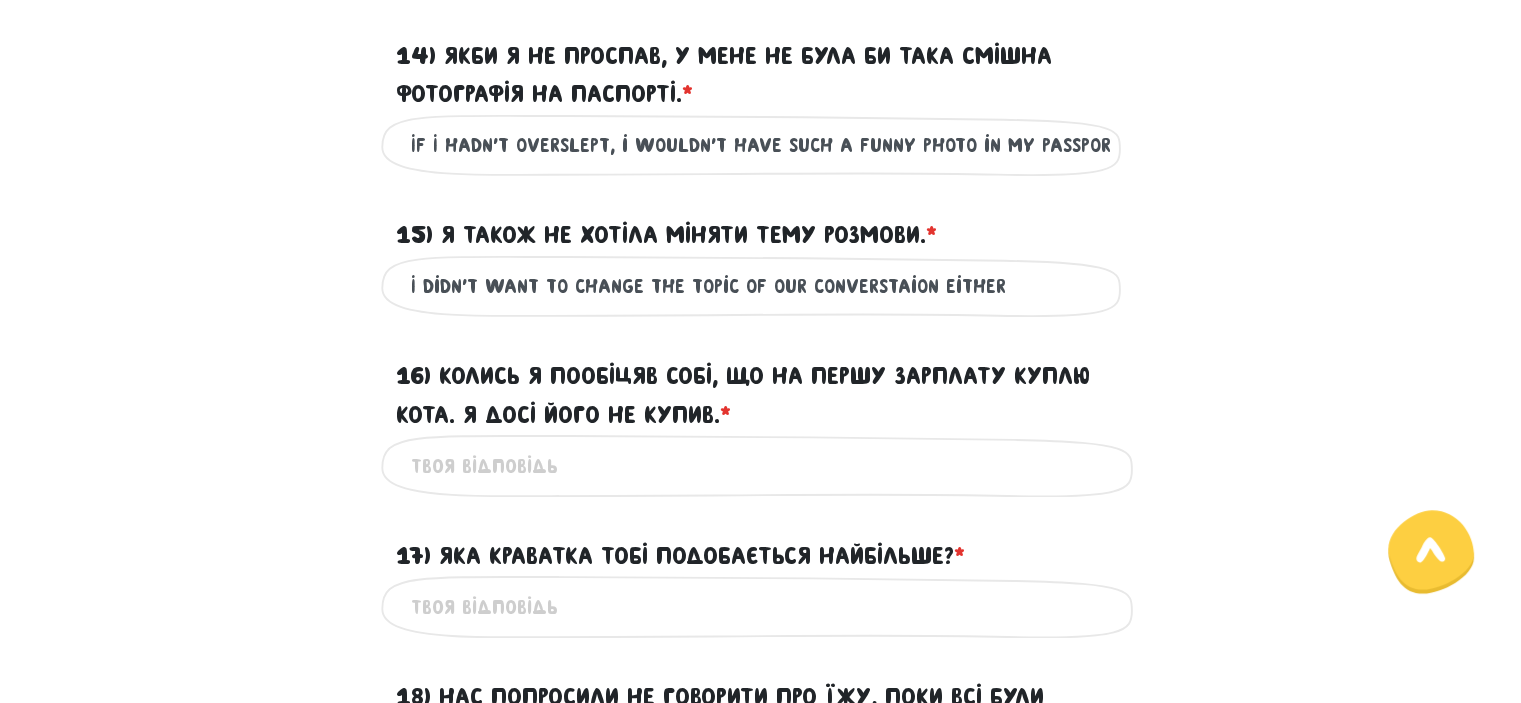 type on "I didn't want to change the topic of our converstaion either" 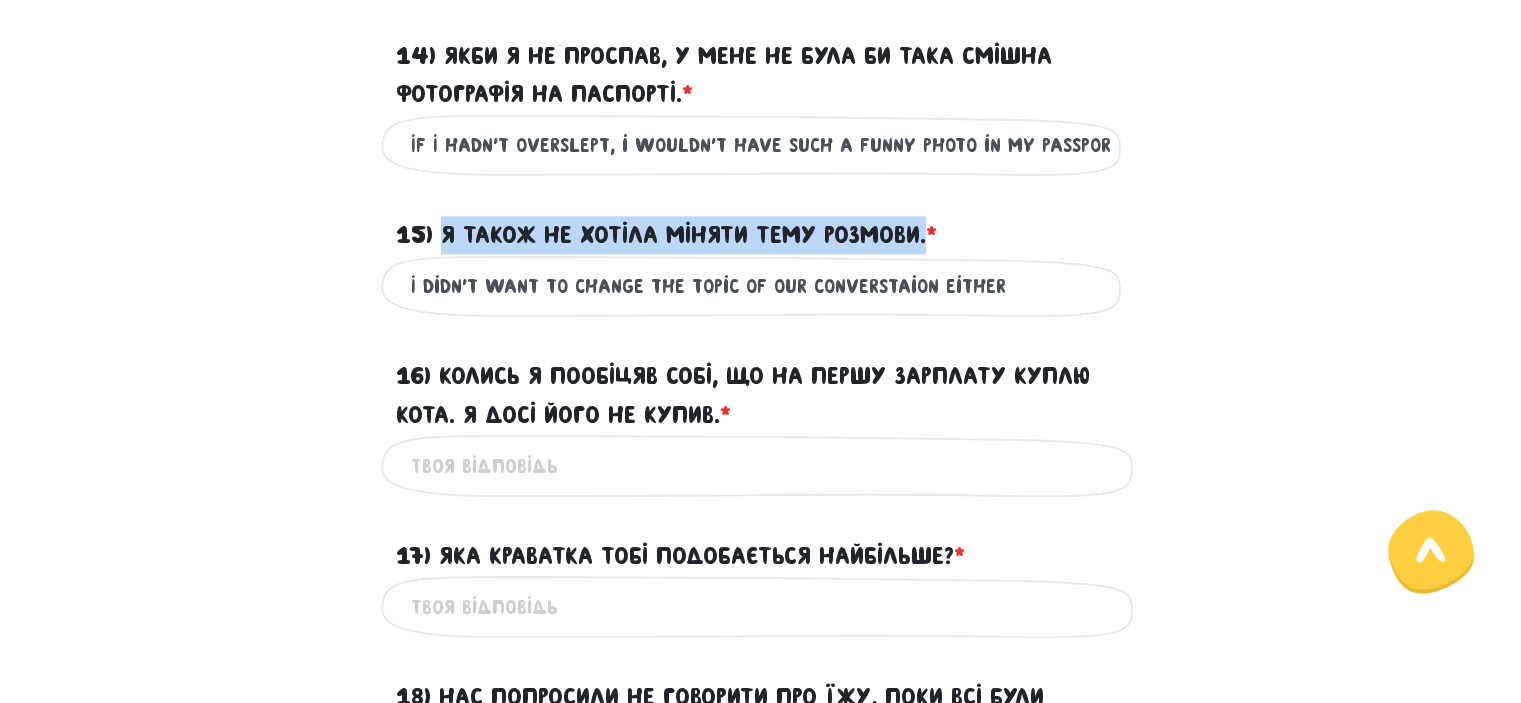 drag, startPoint x: 908, startPoint y: 270, endPoint x: 439, endPoint y: 271, distance: 469.00107 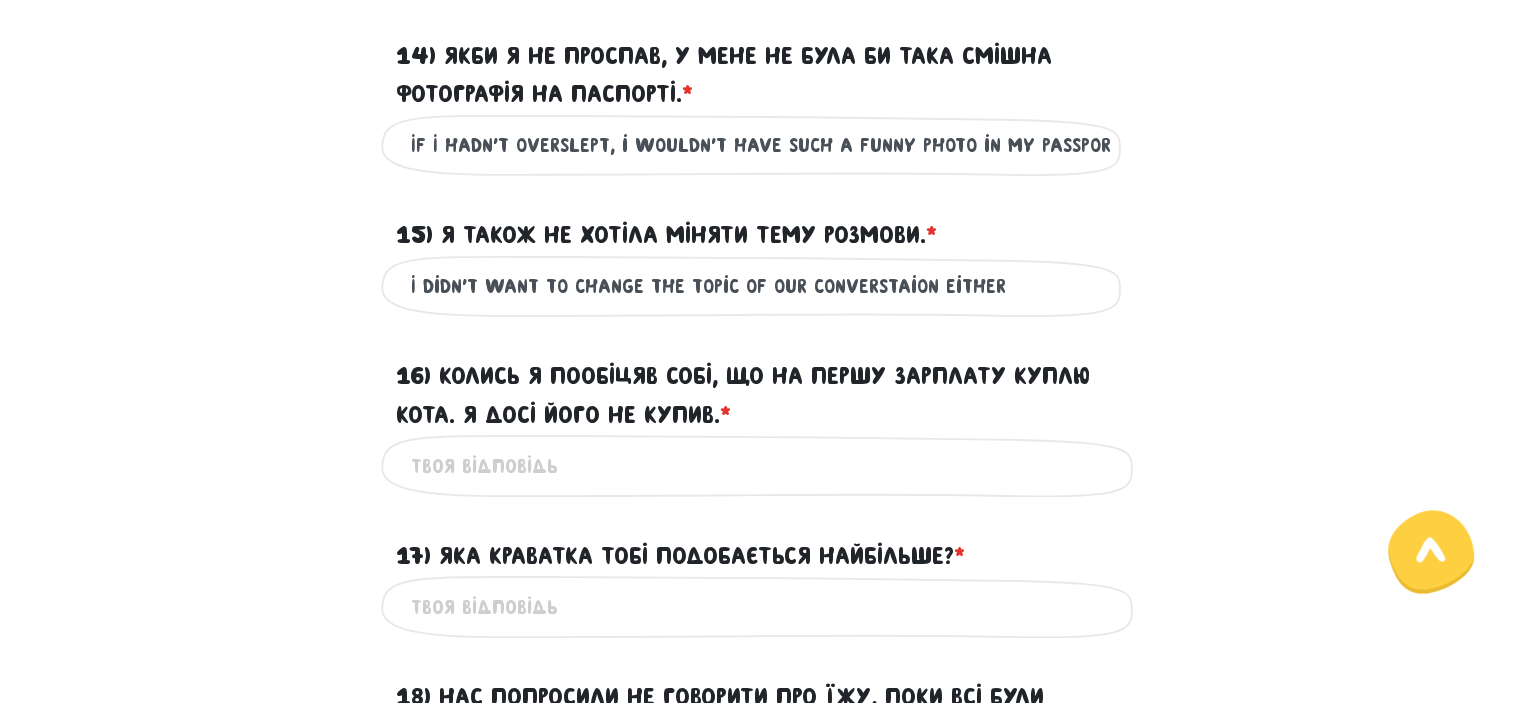 click on "I didn't want to change the topic of our converstaion either" at bounding box center (761, 286) 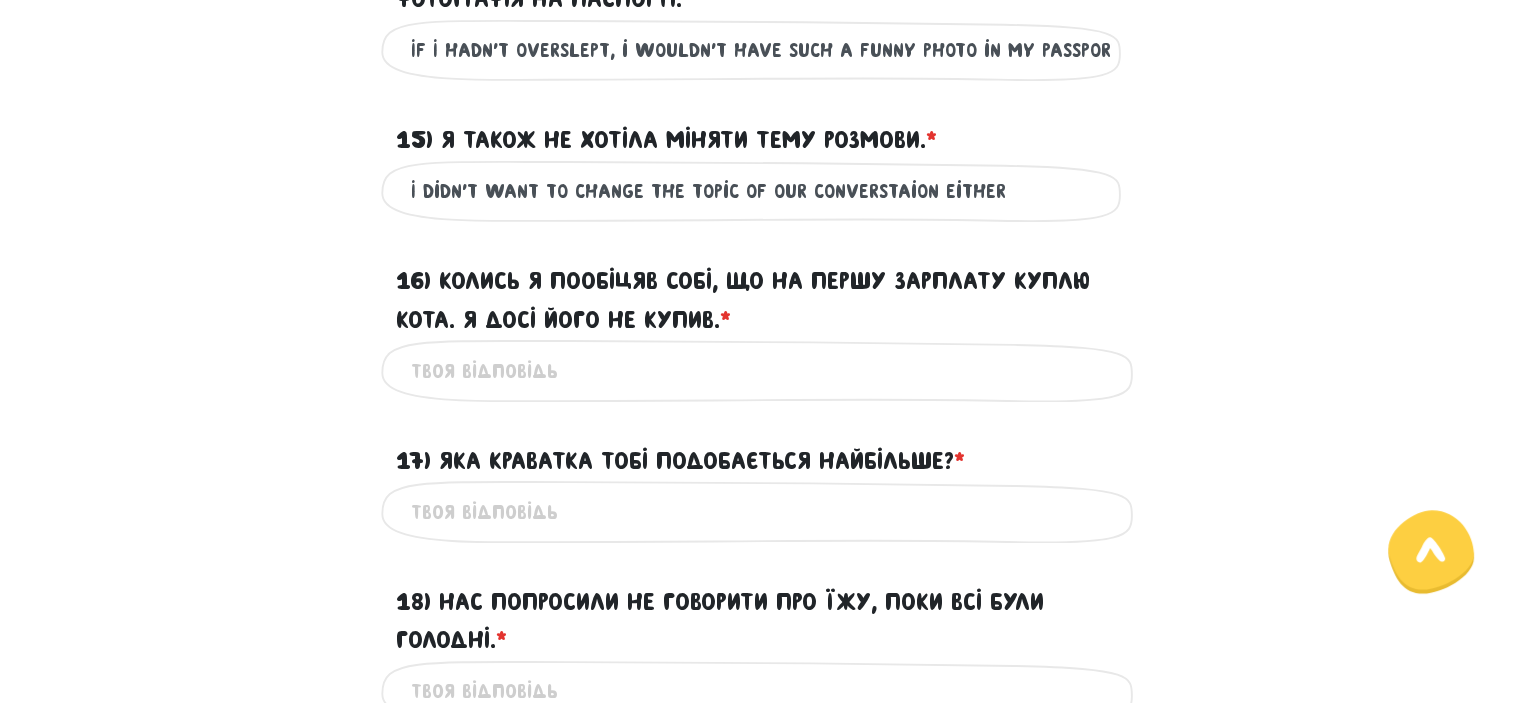 scroll, scrollTop: 2700, scrollLeft: 0, axis: vertical 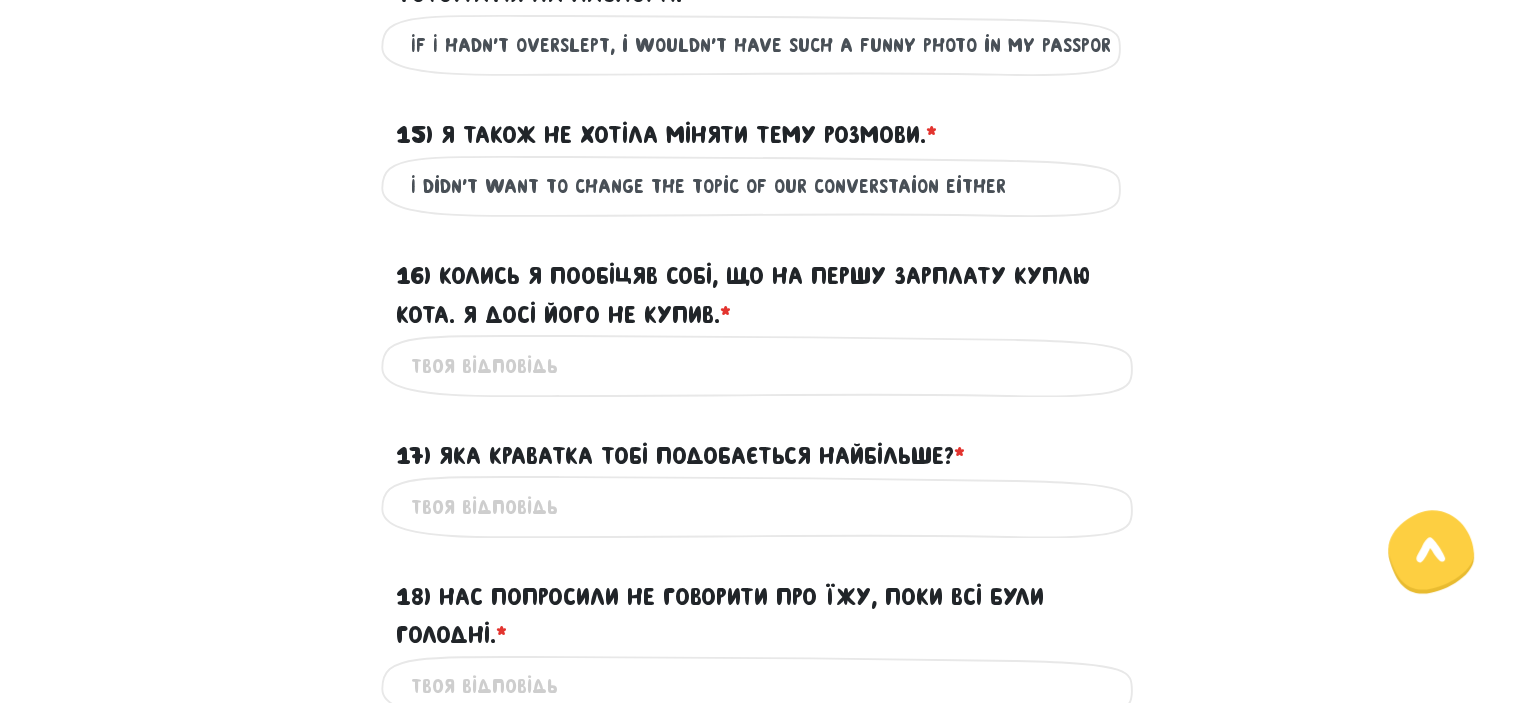click on "16) Колись я пообіцяв собі, що на першу зарплату куплю кота. Я досі його не купив. *
?" at bounding box center (761, 365) 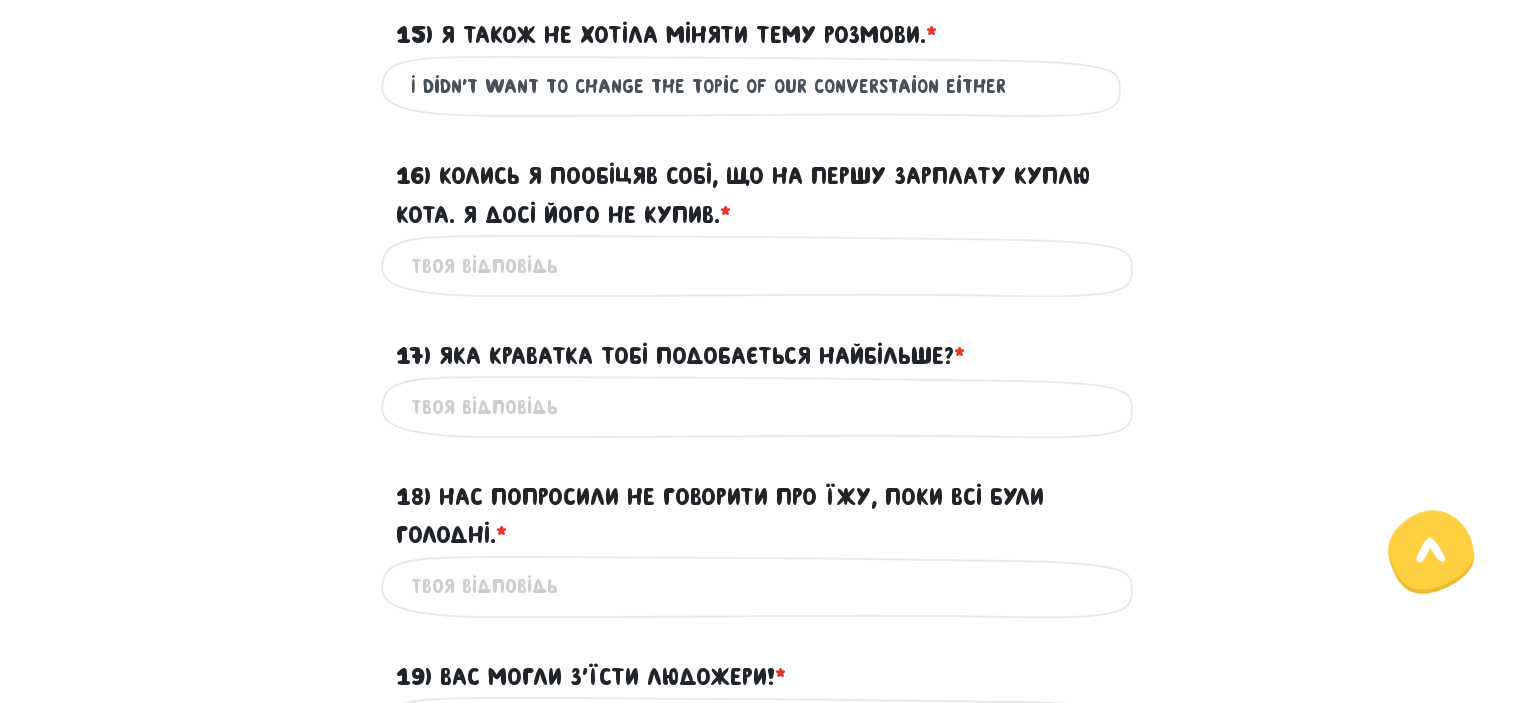 click on "16) Колись я пообіцяв собі, що на першу зарплату куплю кота. Я досі його не купив. *
?" at bounding box center [761, 265] 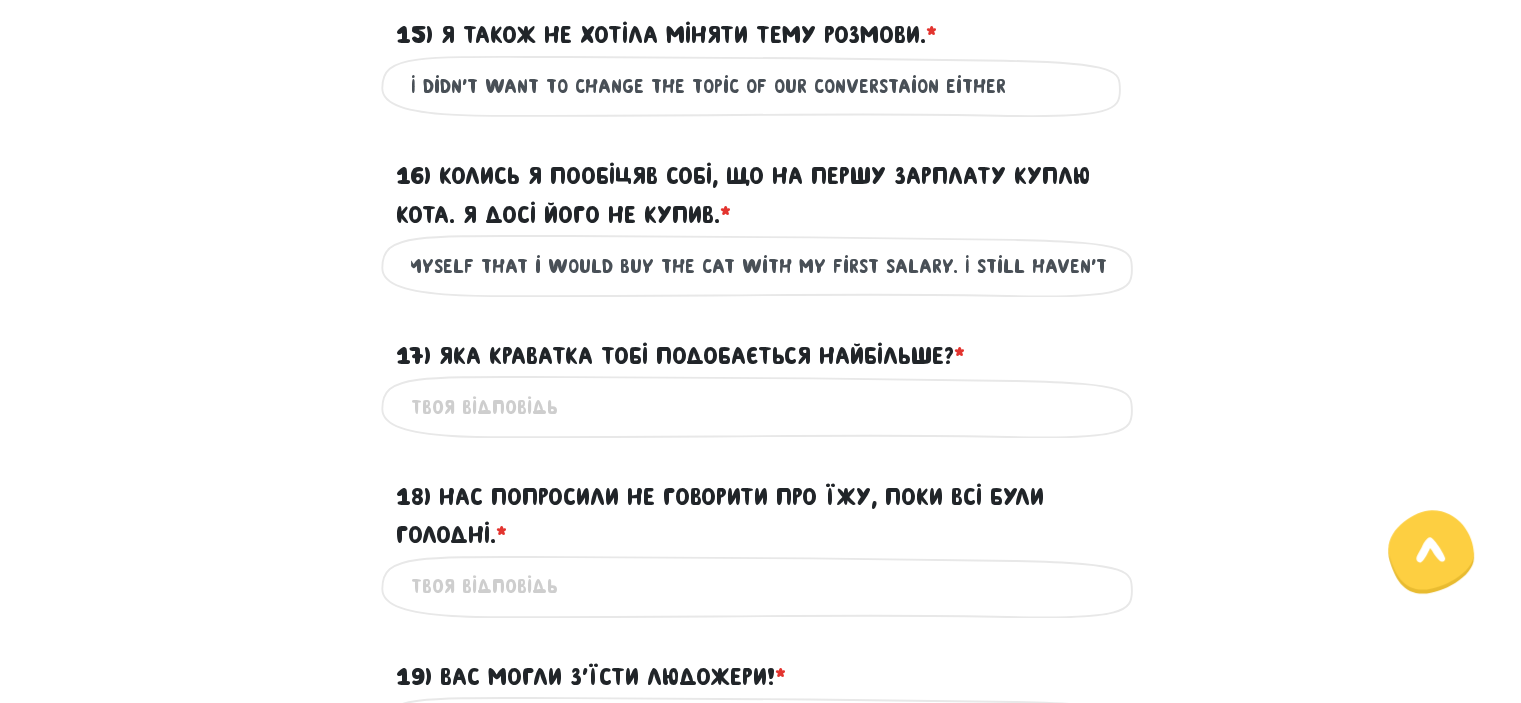 scroll, scrollTop: 0, scrollLeft: 403, axis: horizontal 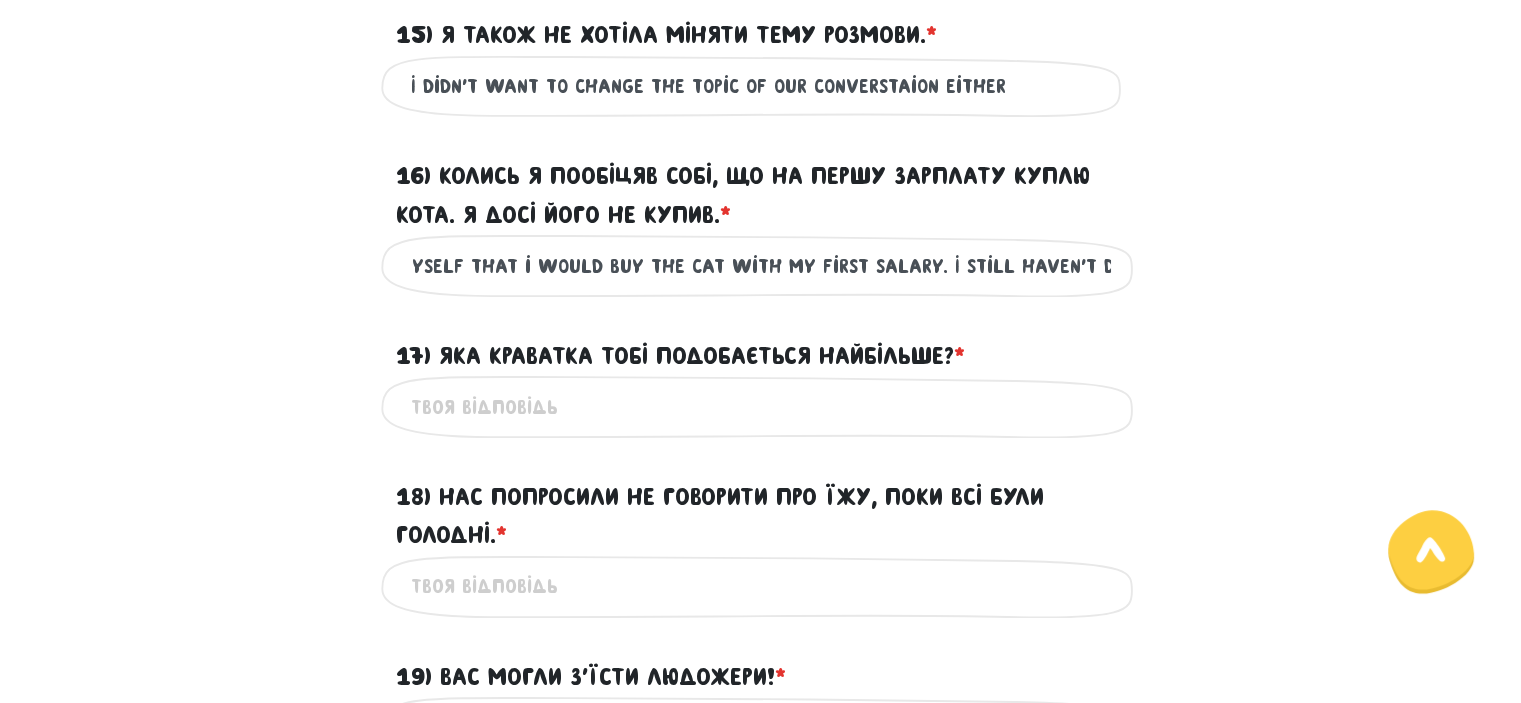 click on "Once upon a time I've made a promise to myself that i would buy the cat with my first salary. I still haven't done" at bounding box center (761, 265) 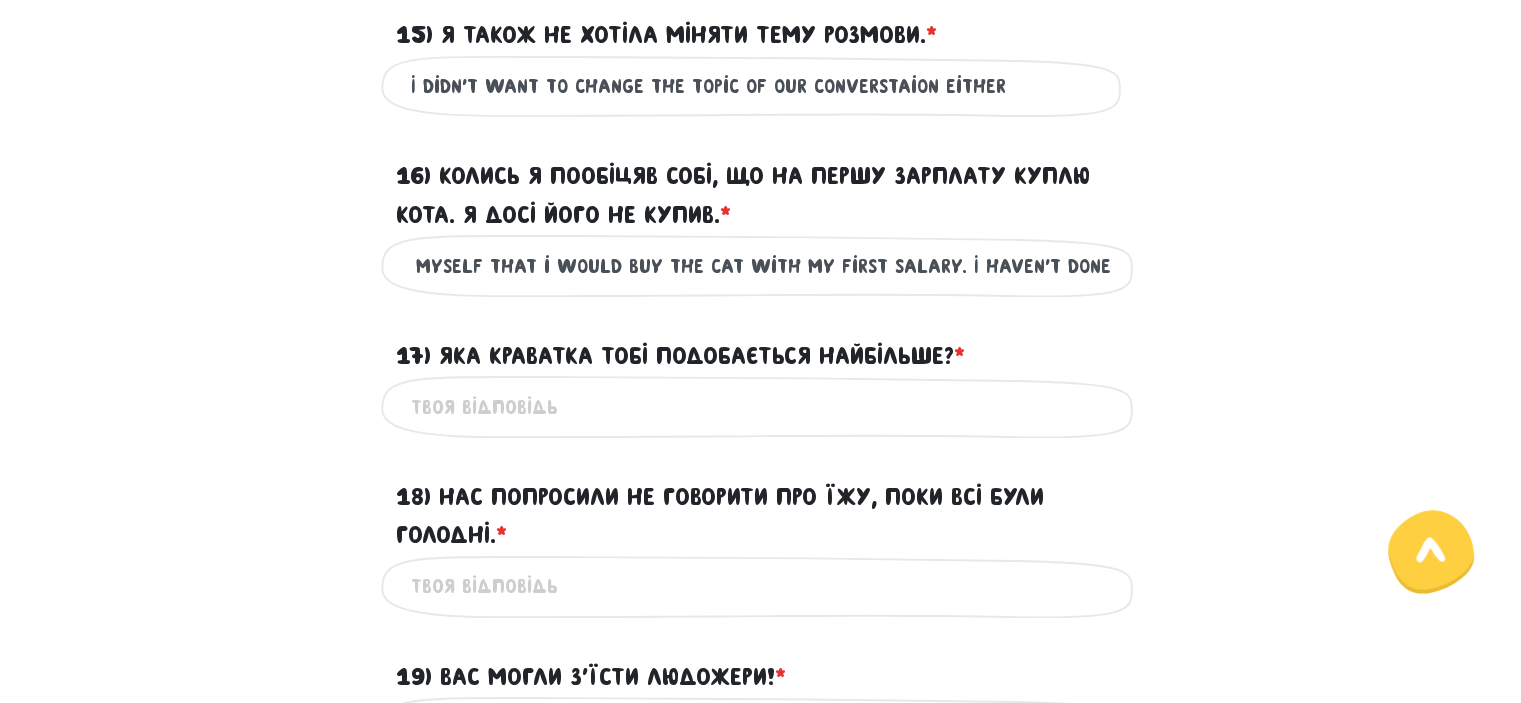 scroll, scrollTop: 0, scrollLeft: 350, axis: horizontal 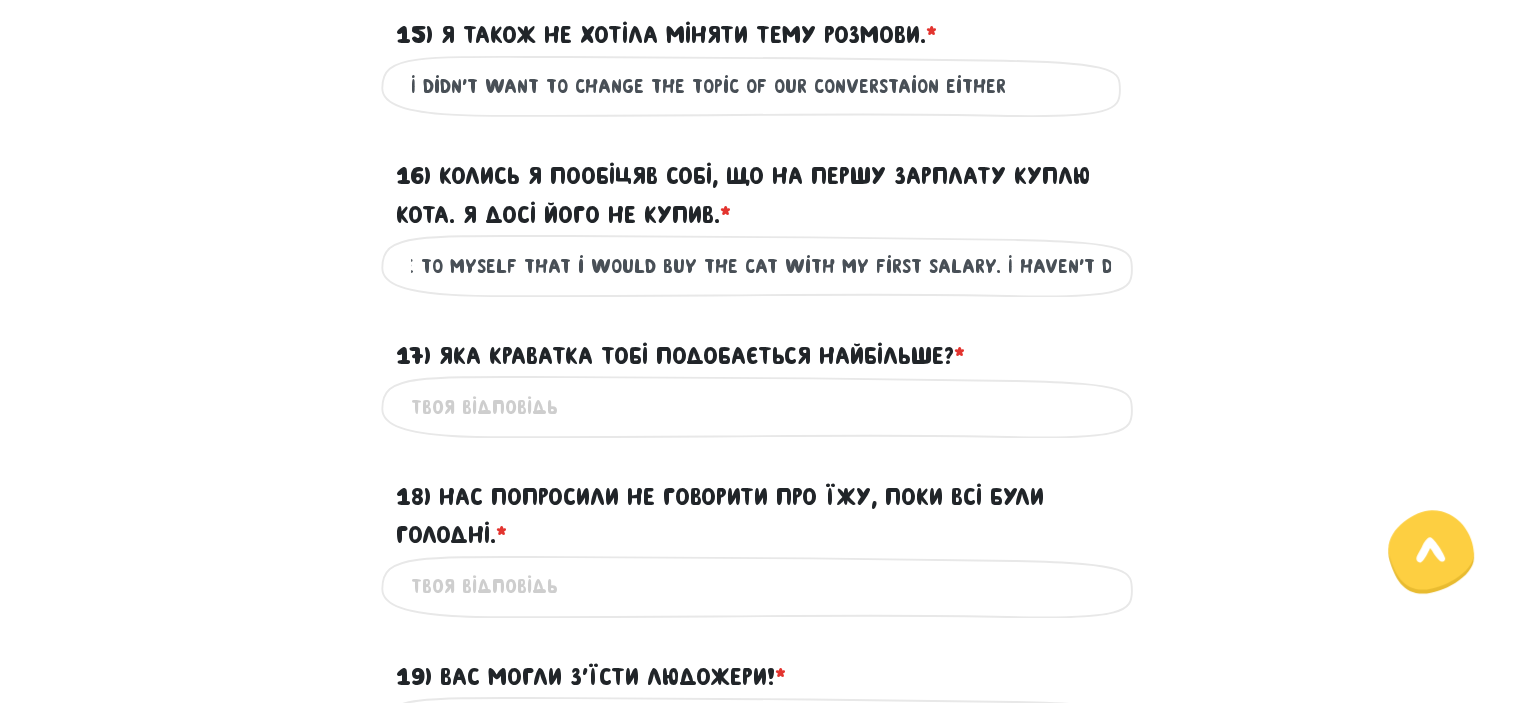 click on "Once upon a time I've made a promise to myself that i would buy the cat with my first salary. I haven't done
Це обов'язкове поле" at bounding box center [761, 265] 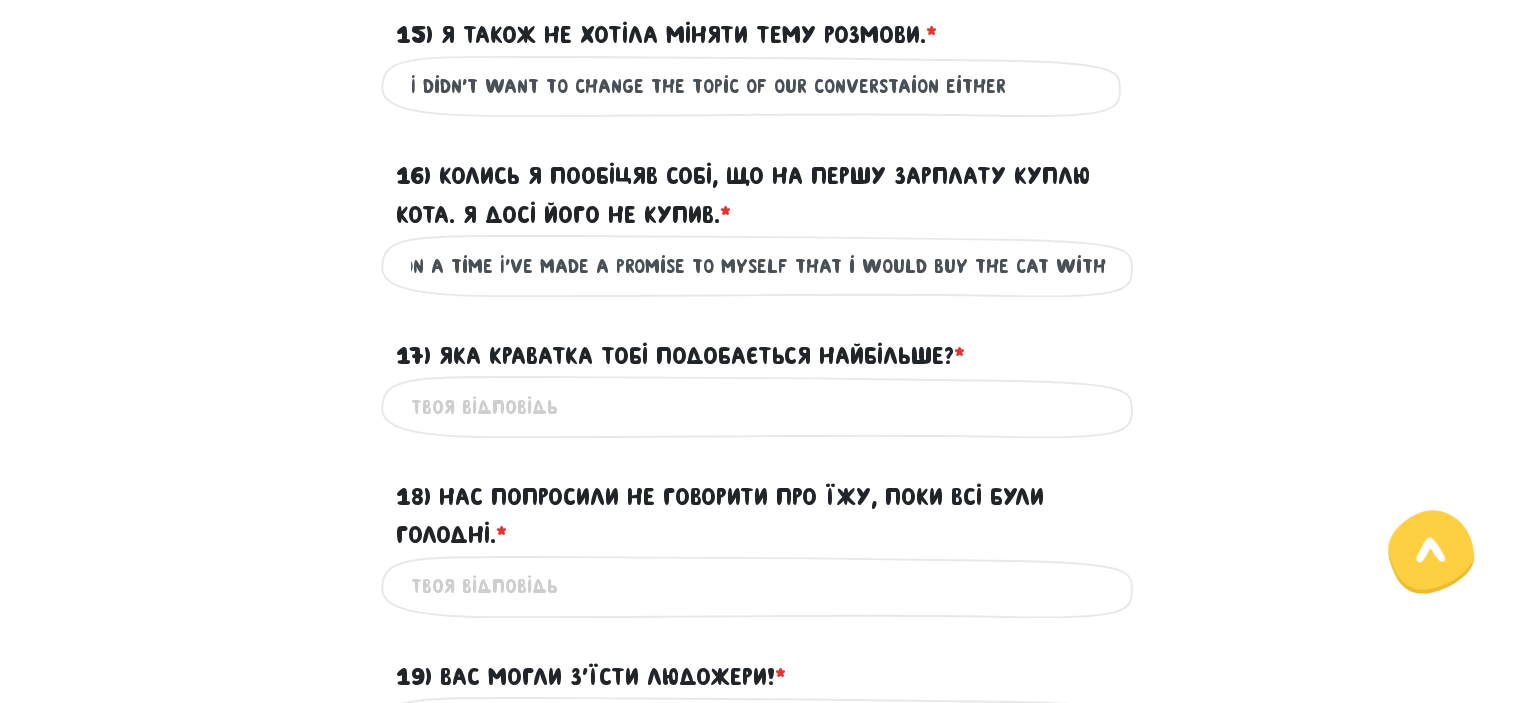 scroll, scrollTop: 0, scrollLeft: 350, axis: horizontal 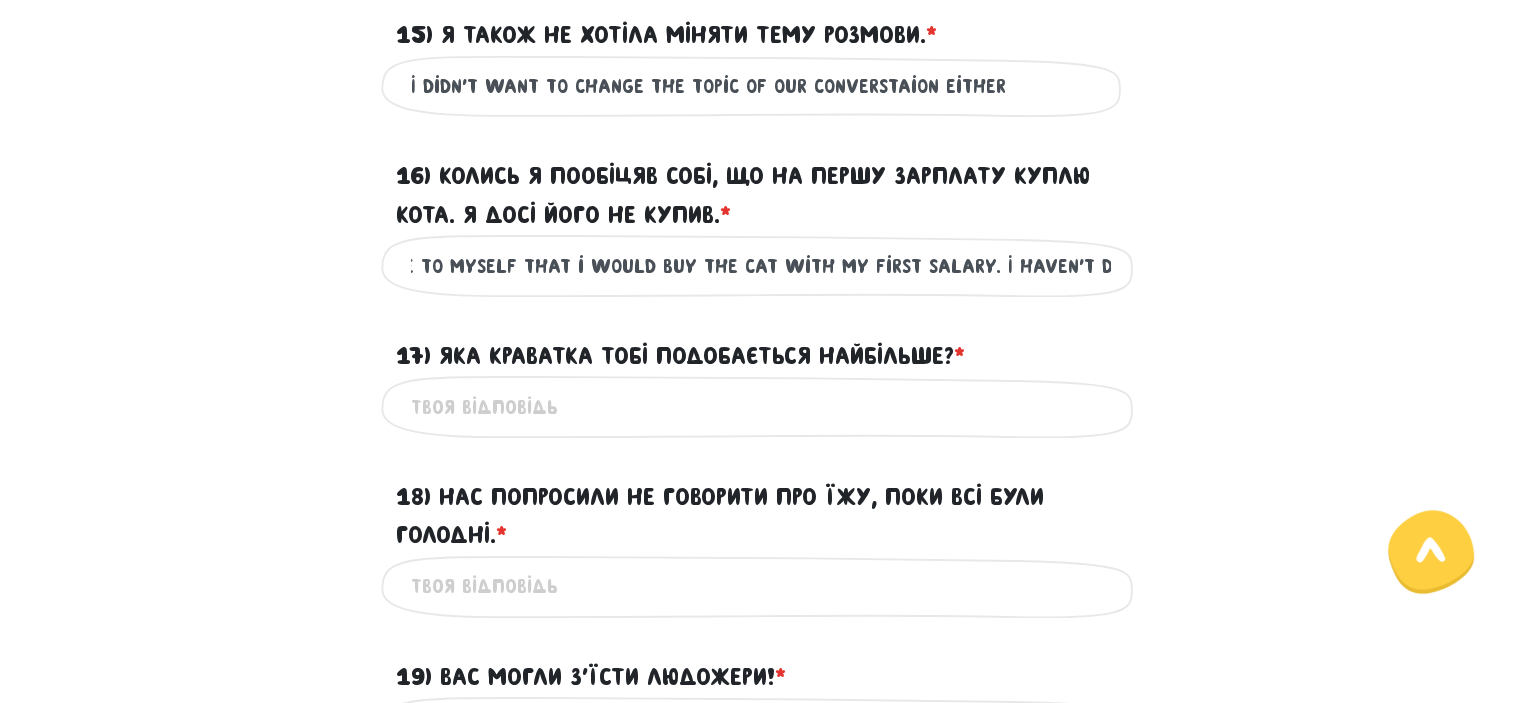 drag, startPoint x: 1107, startPoint y: 303, endPoint x: 1154, endPoint y: 311, distance: 47.67599 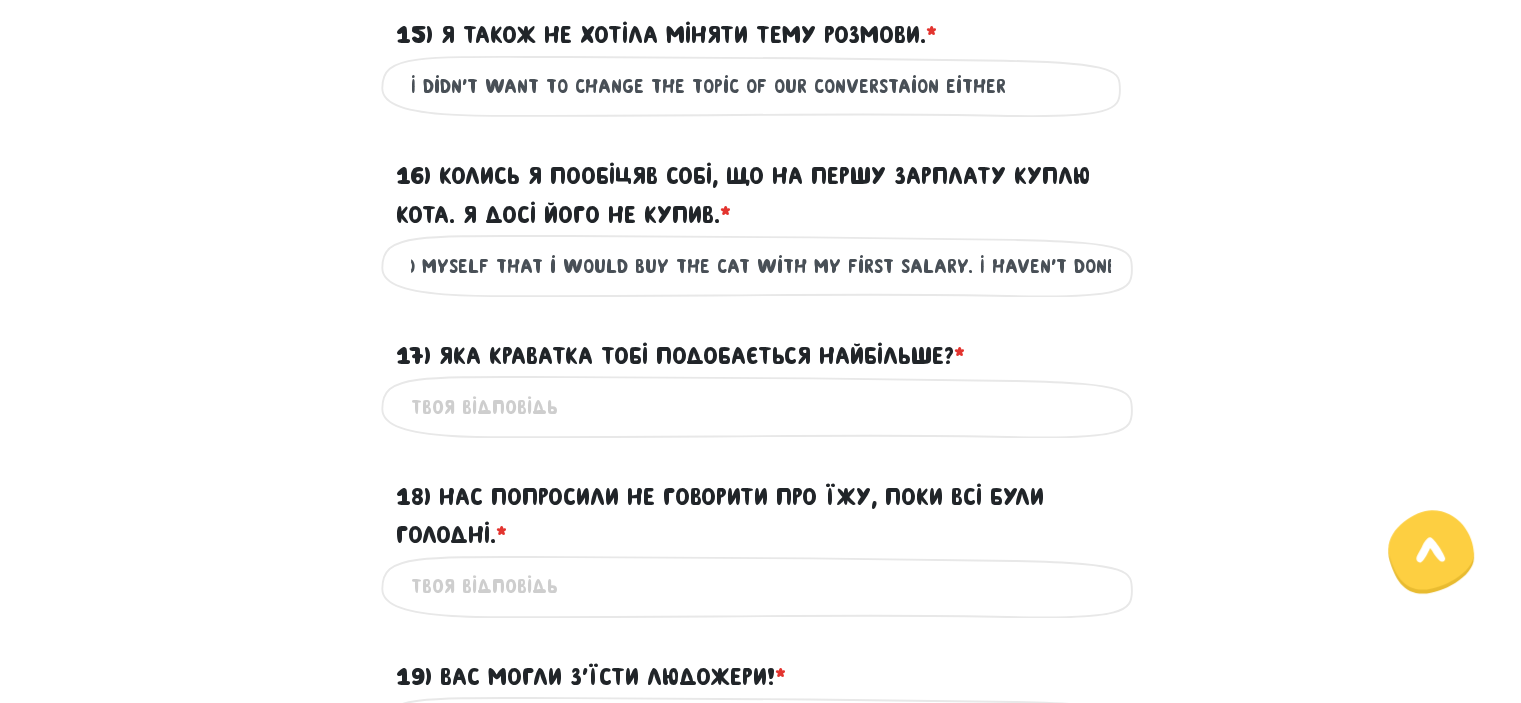 scroll, scrollTop: 0, scrollLeft: 389, axis: horizontal 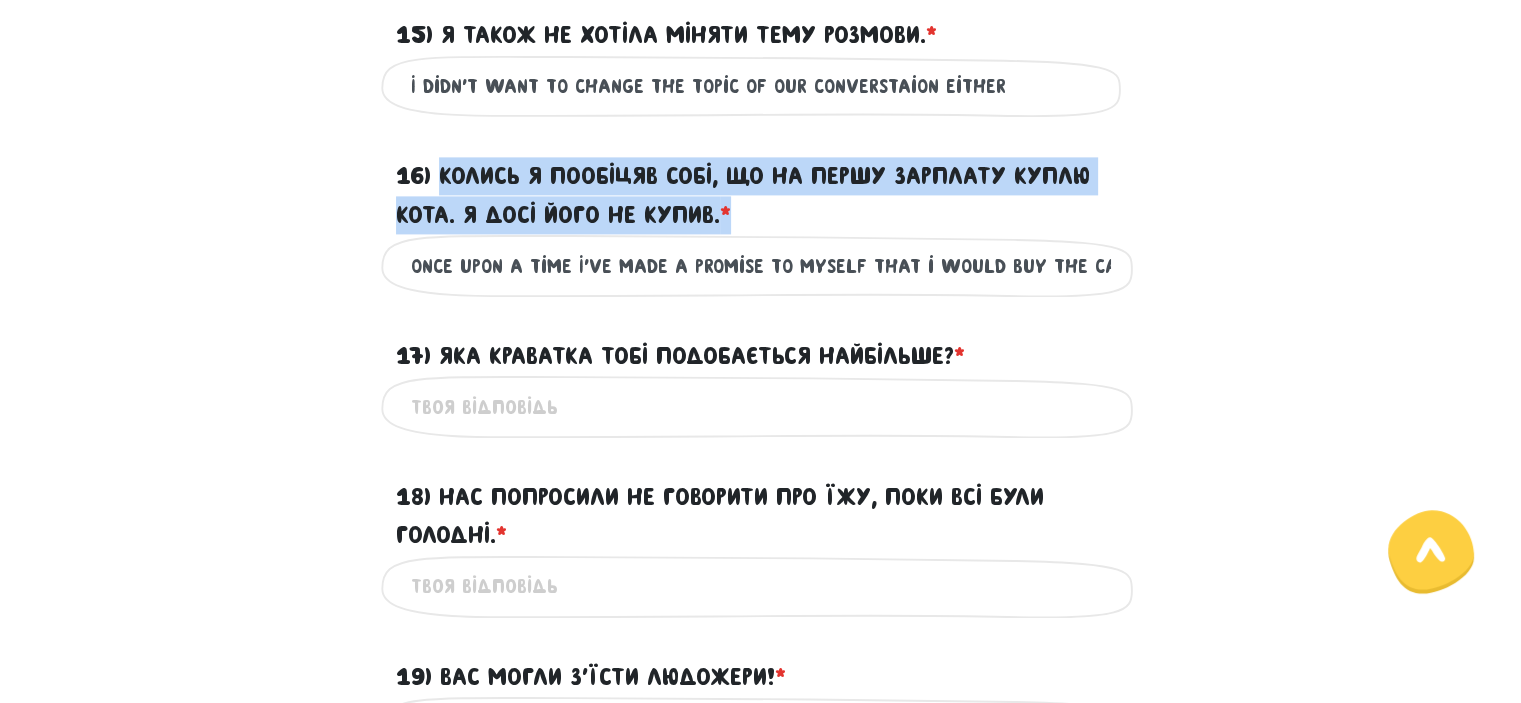 drag, startPoint x: 836, startPoint y: 262, endPoint x: 439, endPoint y: 217, distance: 399.54224 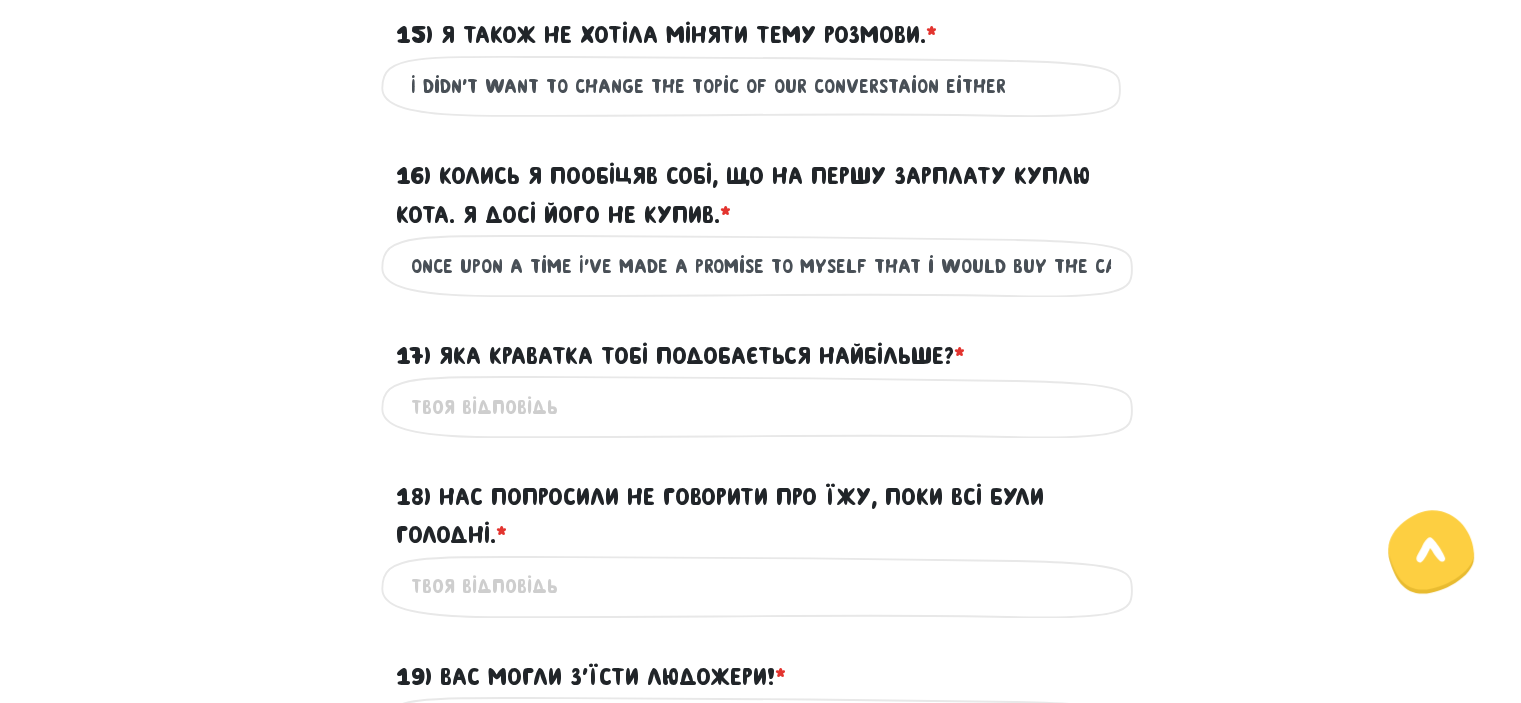 click on "Once upon a time I've made a promise to myself that i would buy the cat with my first salary. I haven't done yet" at bounding box center [761, 265] 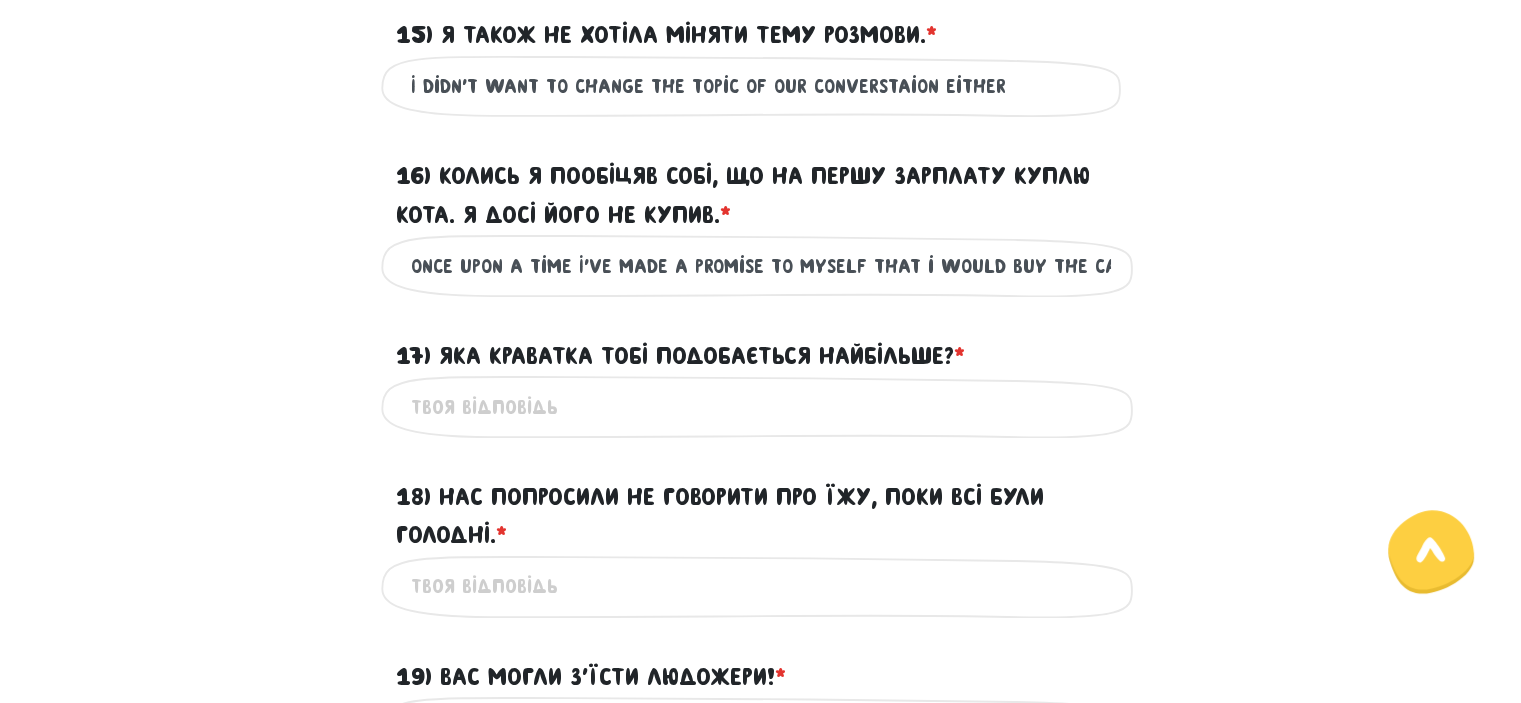 drag, startPoint x: 780, startPoint y: 305, endPoint x: 614, endPoint y: 305, distance: 166 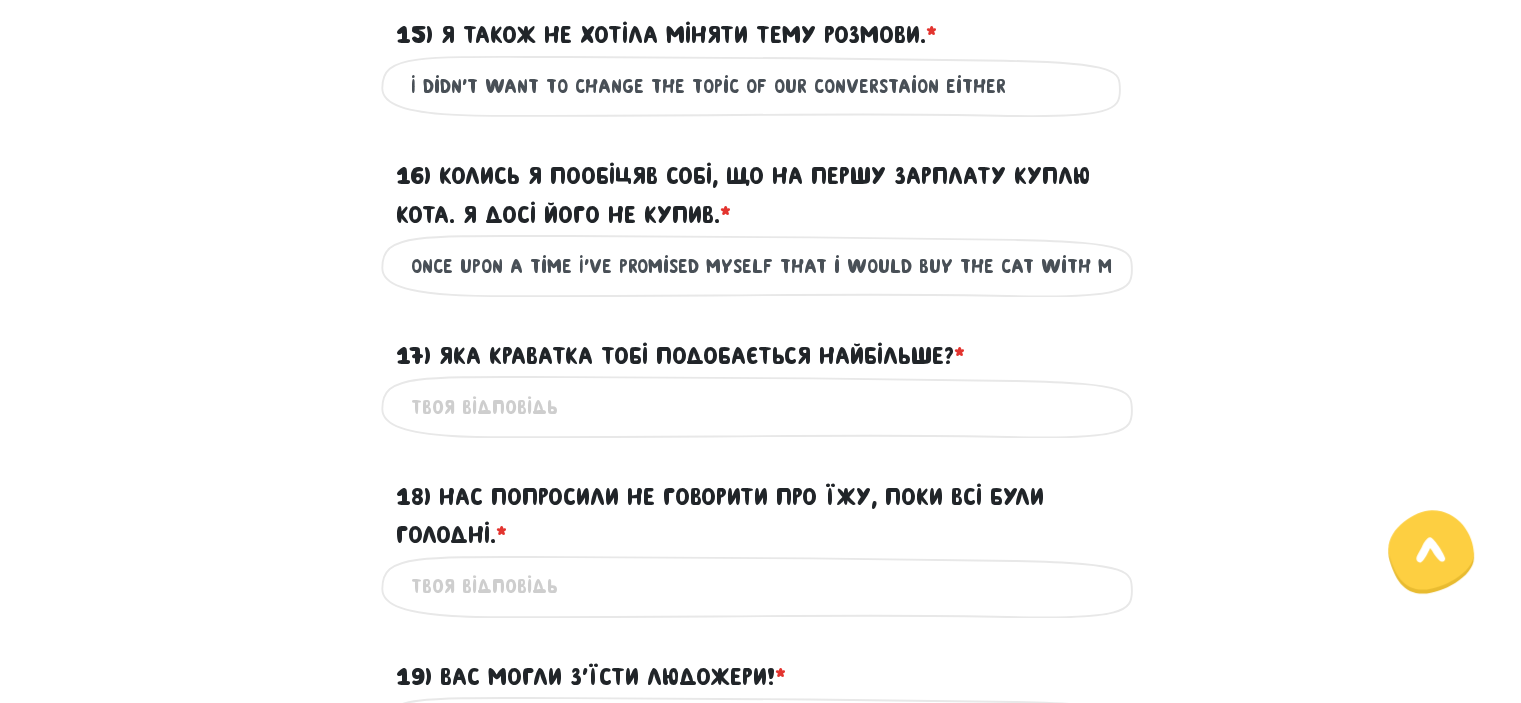 drag, startPoint x: 886, startPoint y: 311, endPoint x: 936, endPoint y: 314, distance: 50.08992 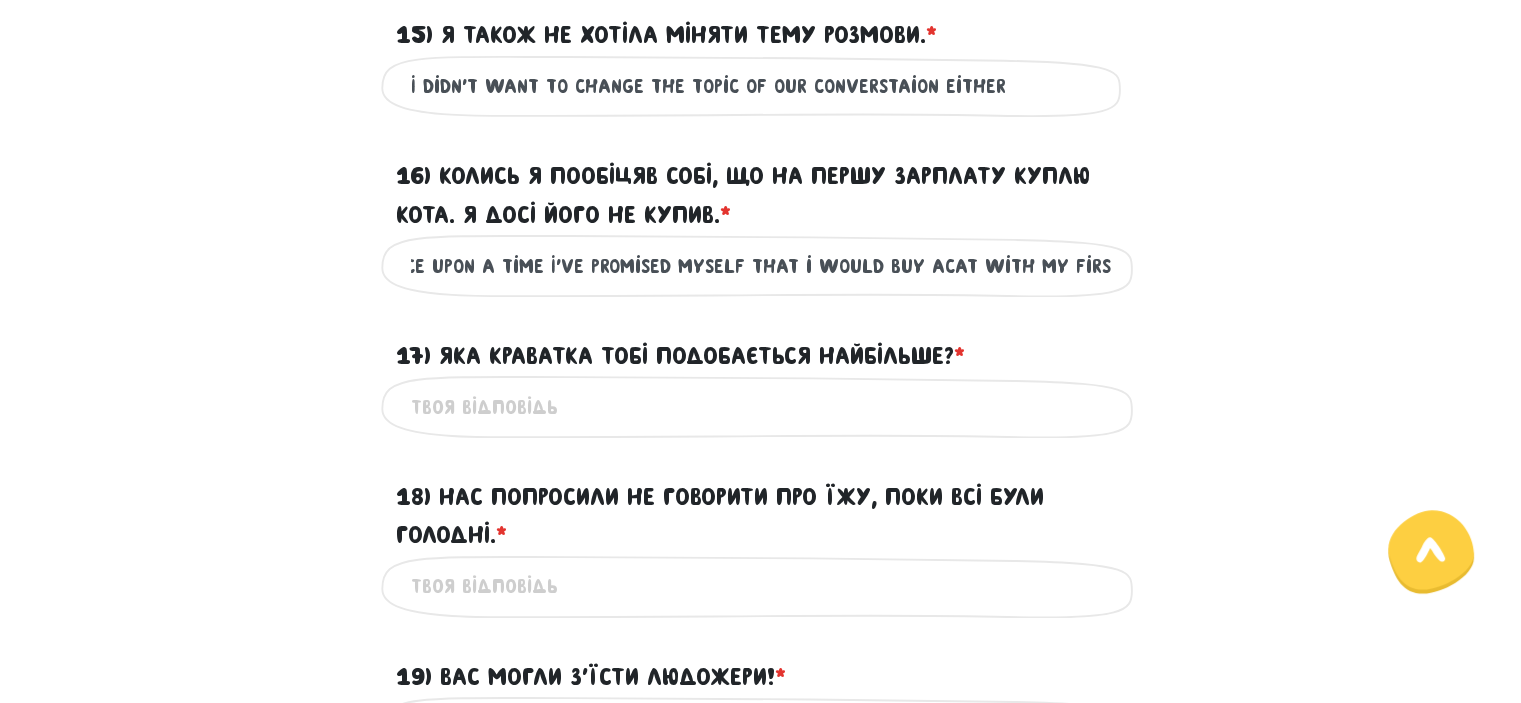 click on "Once upon a time I've promised myself that i would buy acat with my first salary. I haven't done yet" at bounding box center [761, 265] 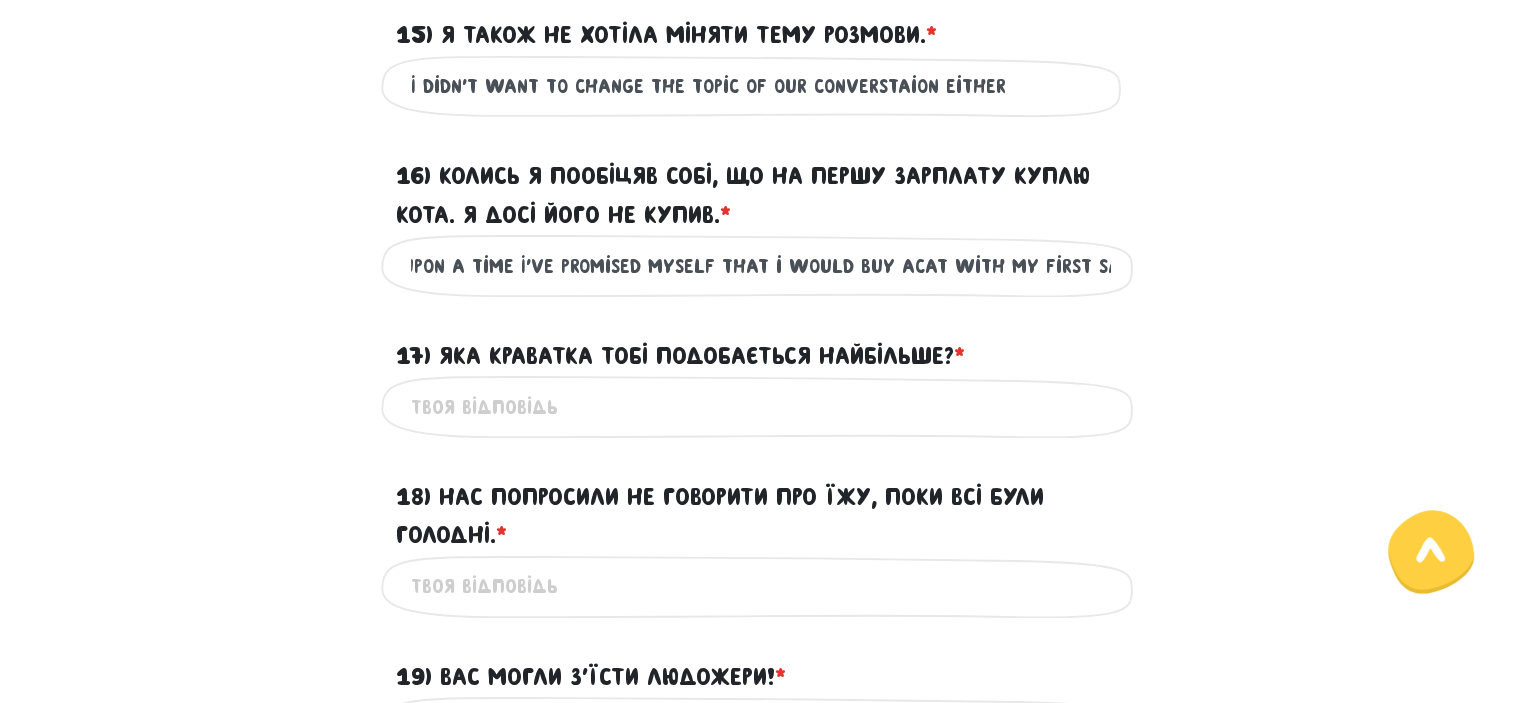 click on "Once upon a time I've promised myself that i would buy acat with my first salary. I haven't done yet" at bounding box center (761, 265) 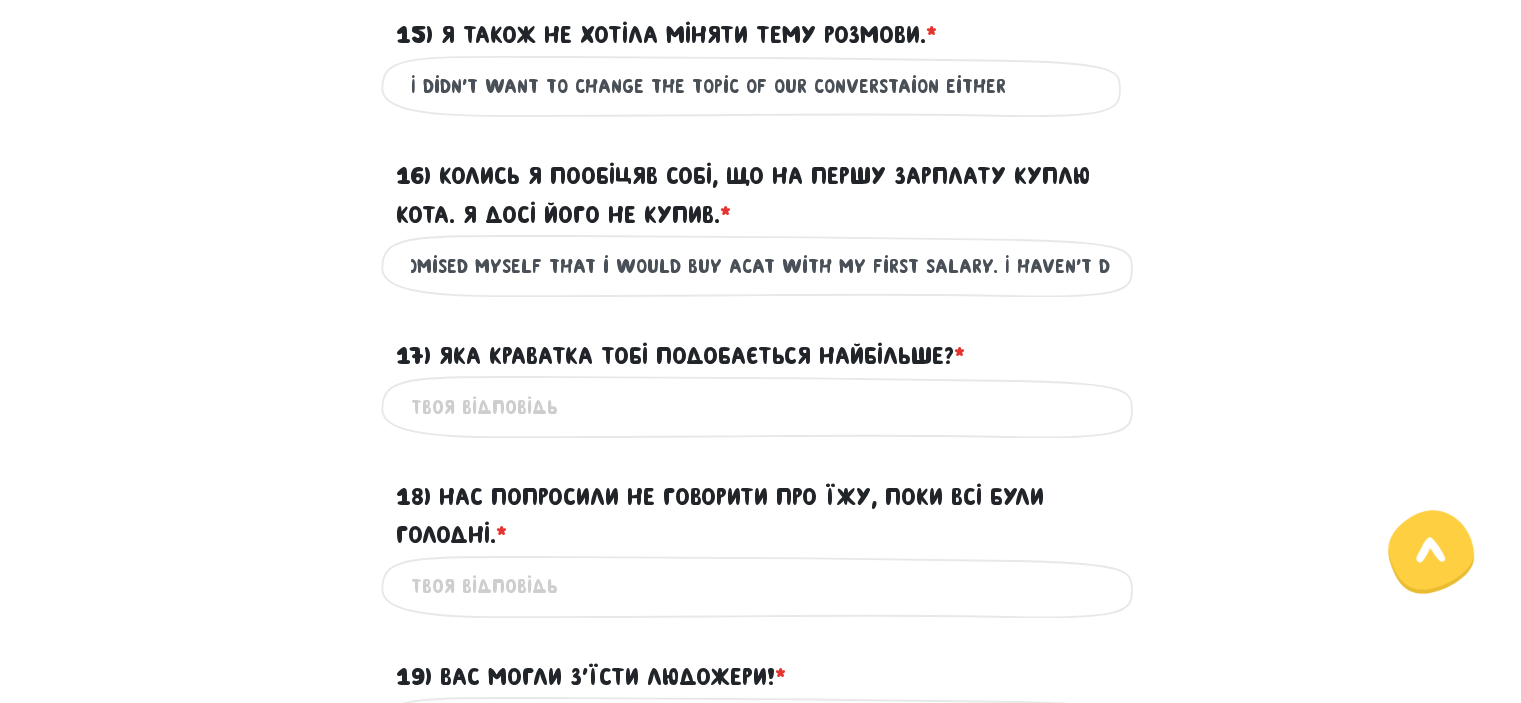scroll, scrollTop: 0, scrollLeft: 271, axis: horizontal 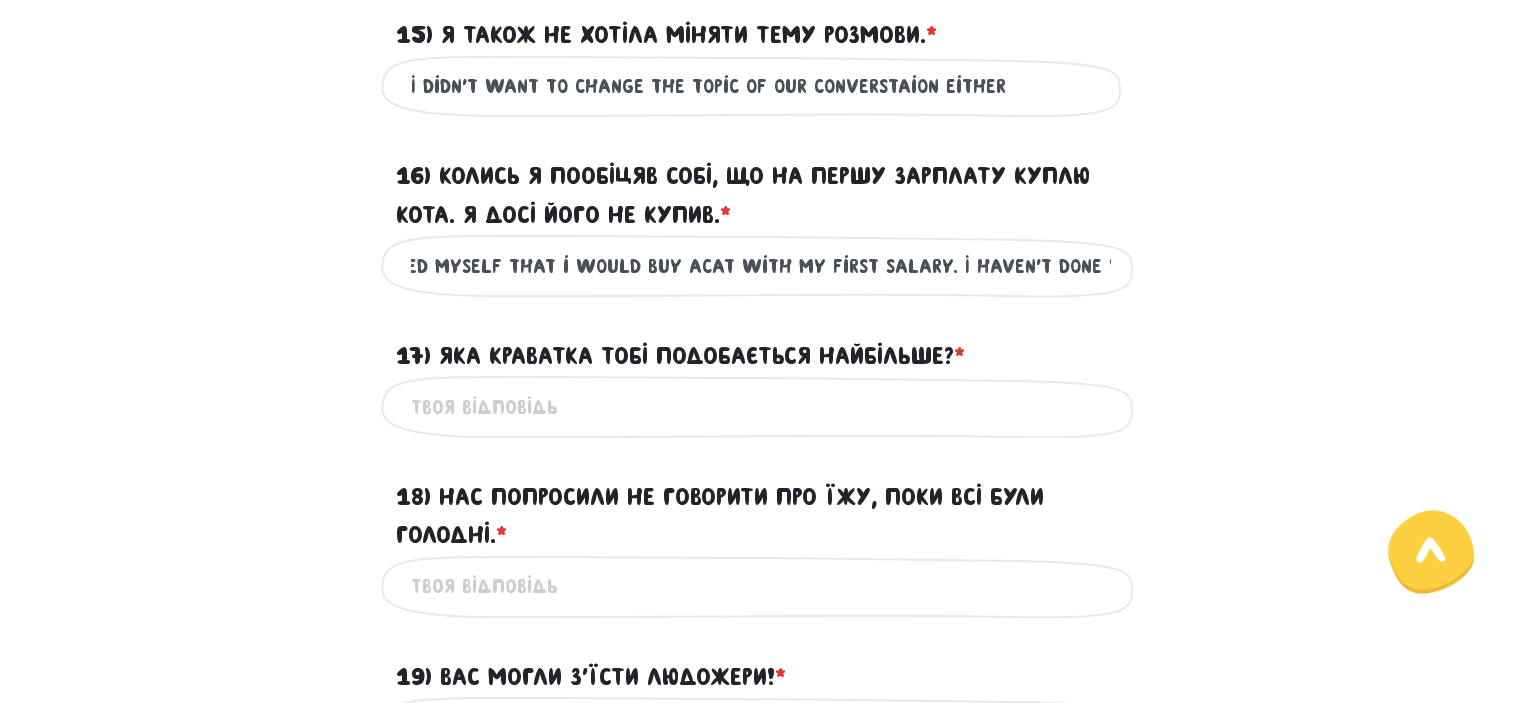 drag, startPoint x: 1126, startPoint y: 312, endPoint x: 1148, endPoint y: 312, distance: 22 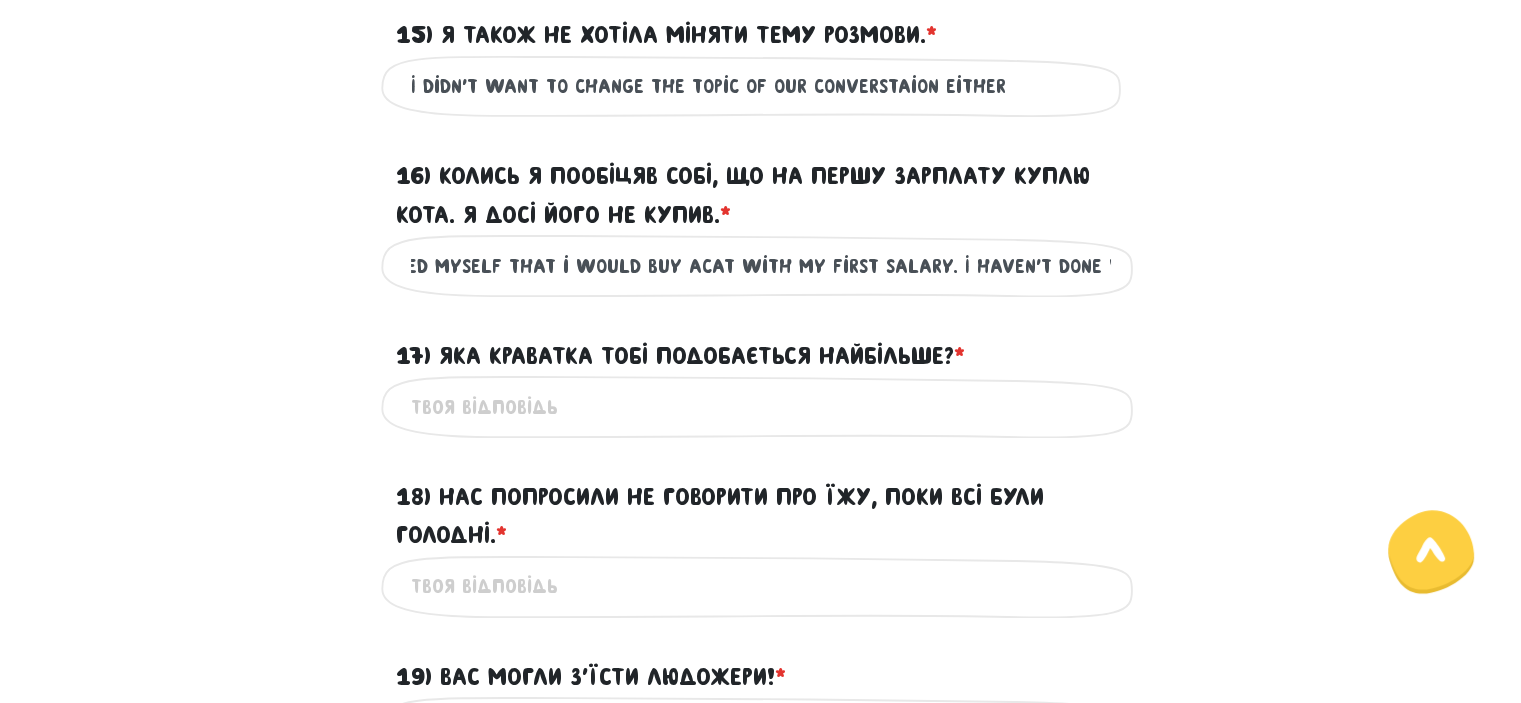 click on "Once upon a time I've promised myself that i would buy acat with my first salary. I haven't done yet" at bounding box center (761, 265) 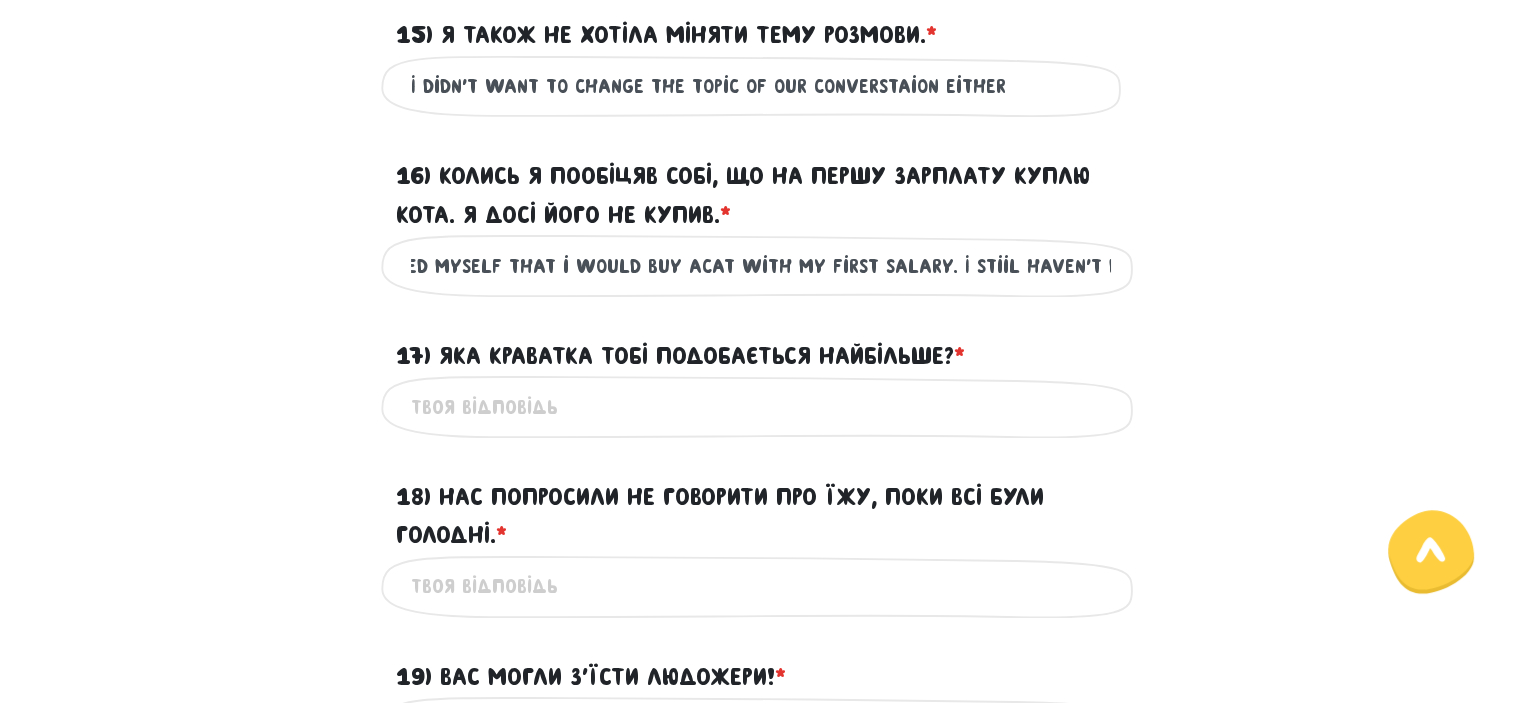 click on "Once upon a time I've promised myself that i would buy acat with my first salary. I stiil haven't done yet" at bounding box center [761, 265] 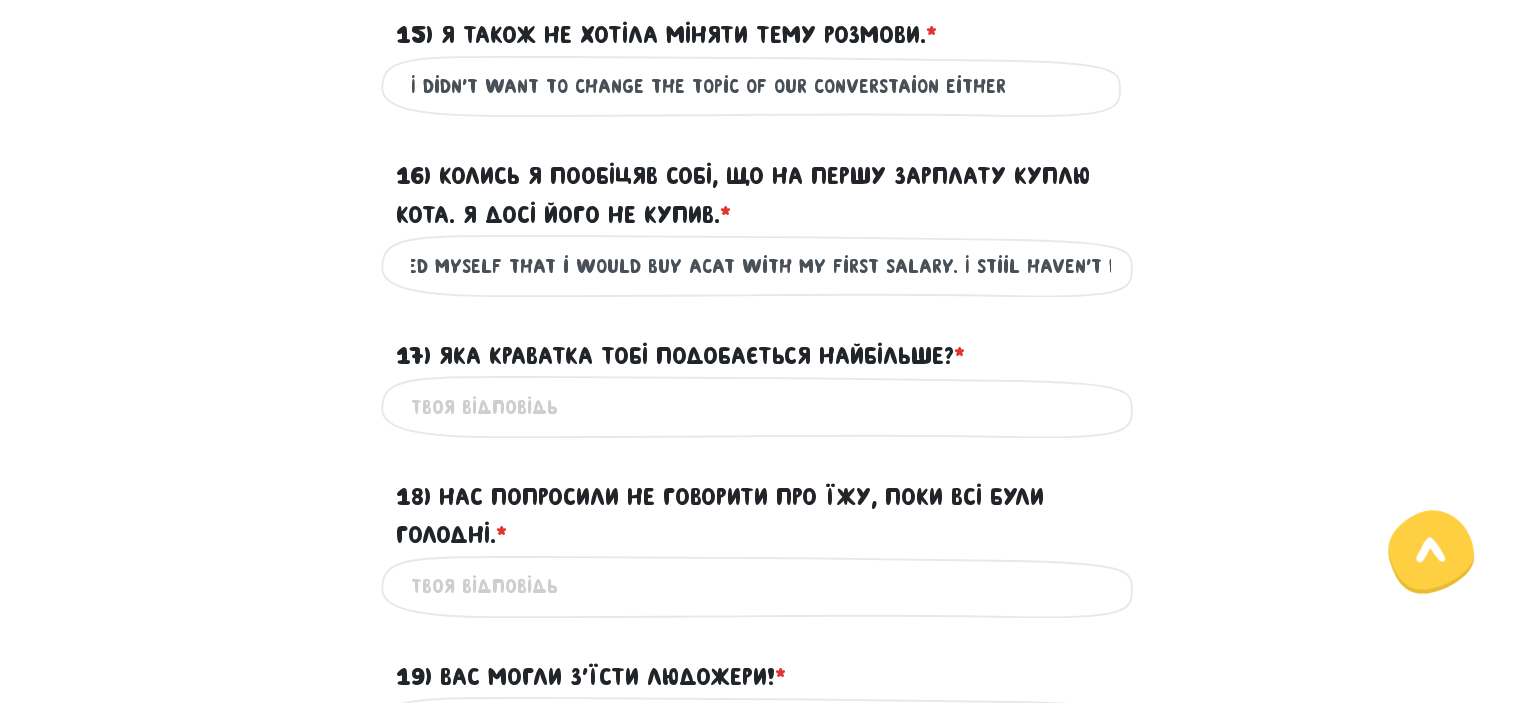 click on "Once upon a time I've promised myself that i would buy acat with my first salary. I stiil haven't done yet" at bounding box center [761, 265] 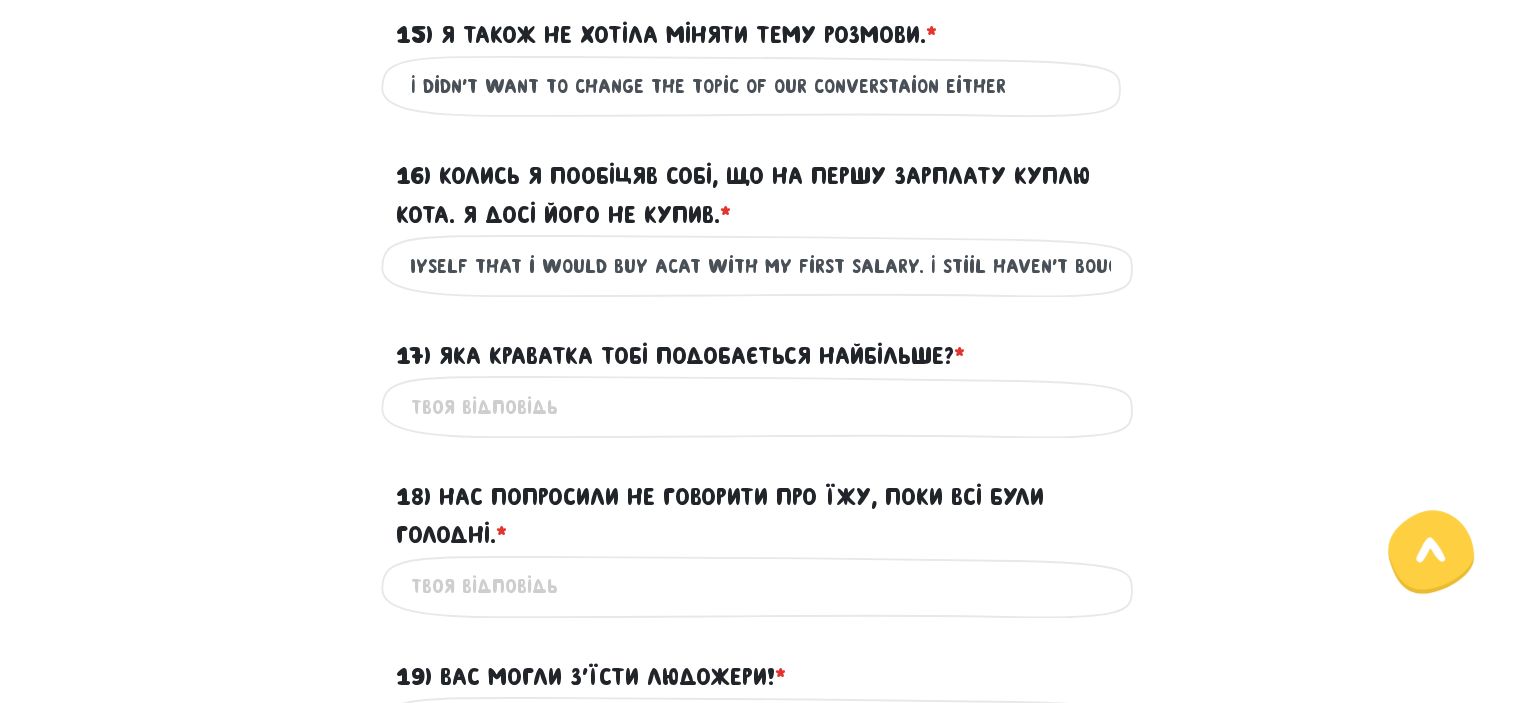 scroll, scrollTop: 0, scrollLeft: 336, axis: horizontal 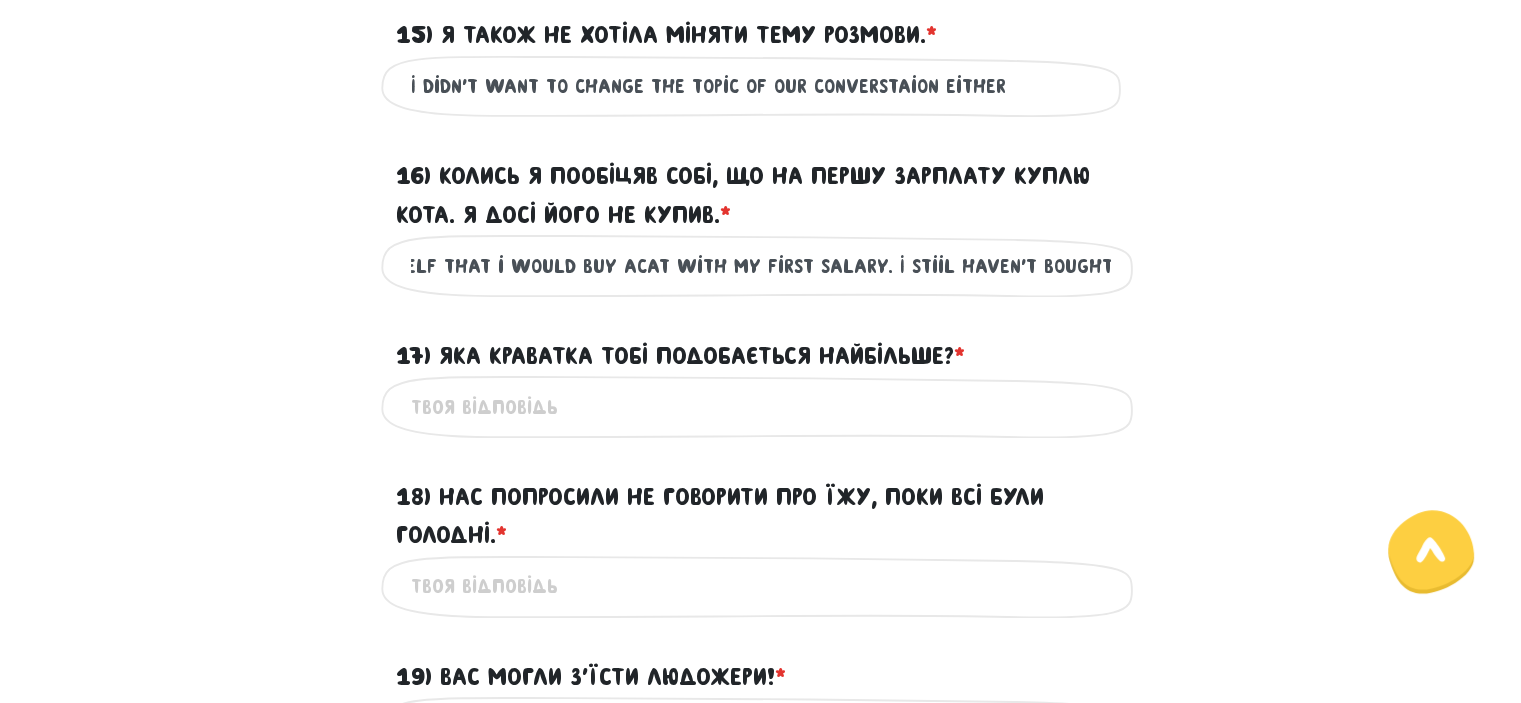drag, startPoint x: 1099, startPoint y: 312, endPoint x: 1155, endPoint y: 312, distance: 56 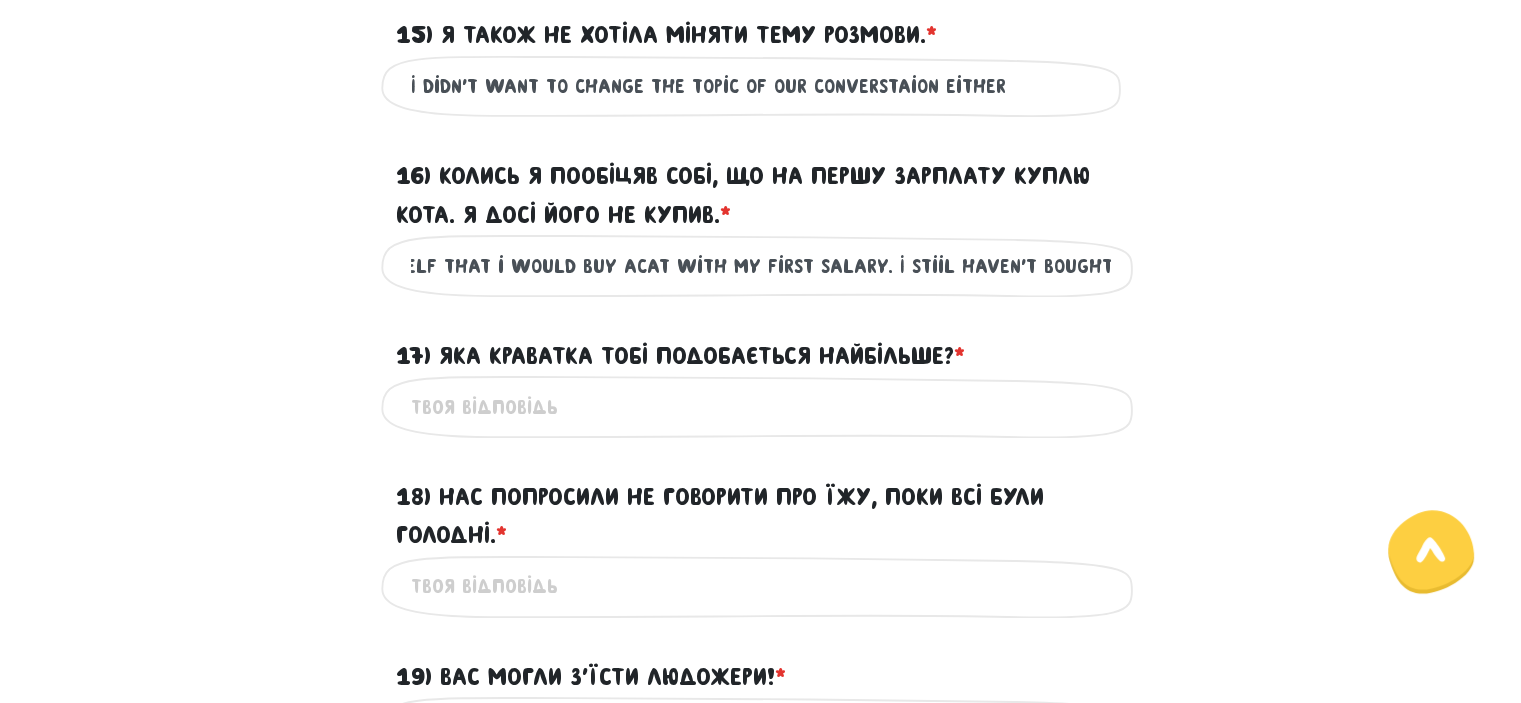 click on "Once upon a time I've promised myself that i would buy acat with my first salary. I stiil haven't boughtyet" at bounding box center [761, 265] 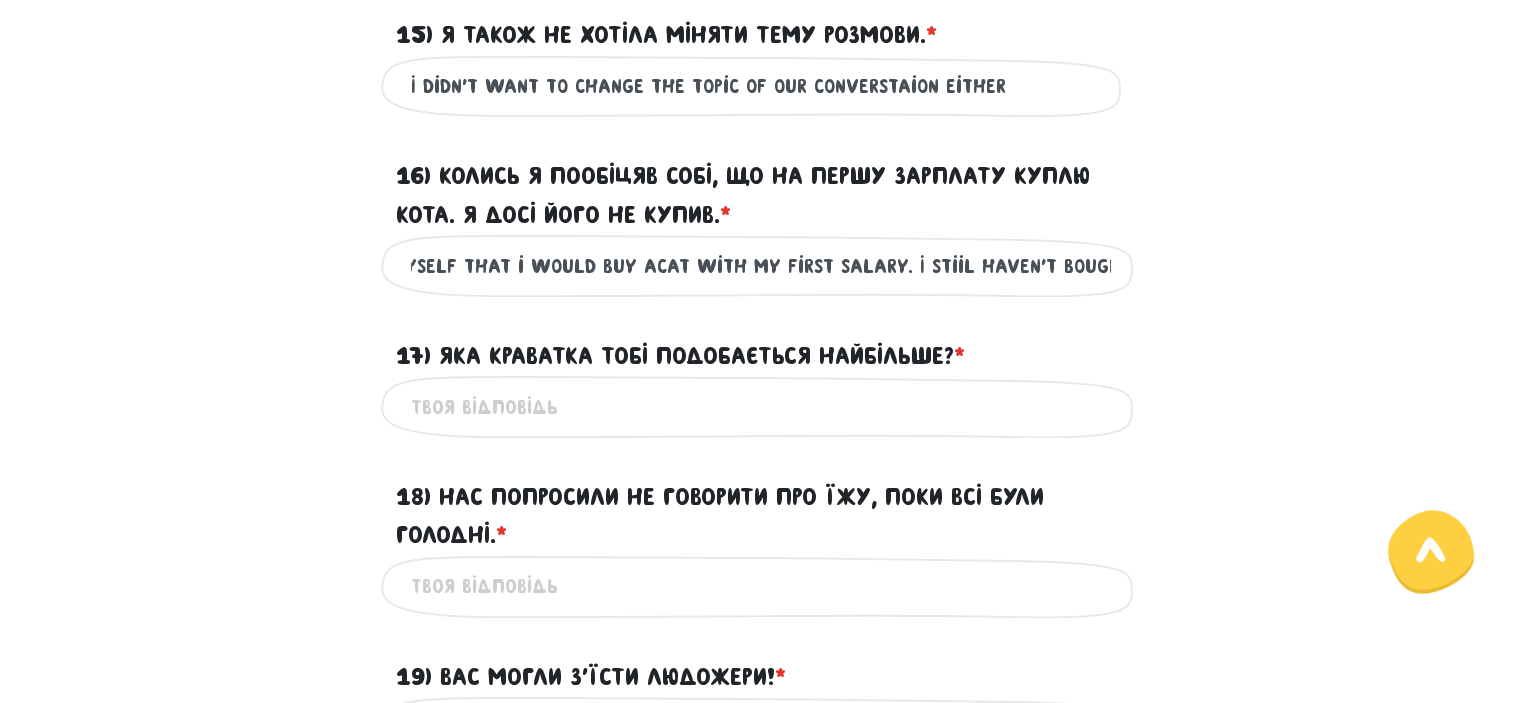 scroll, scrollTop: 0, scrollLeft: 326, axis: horizontal 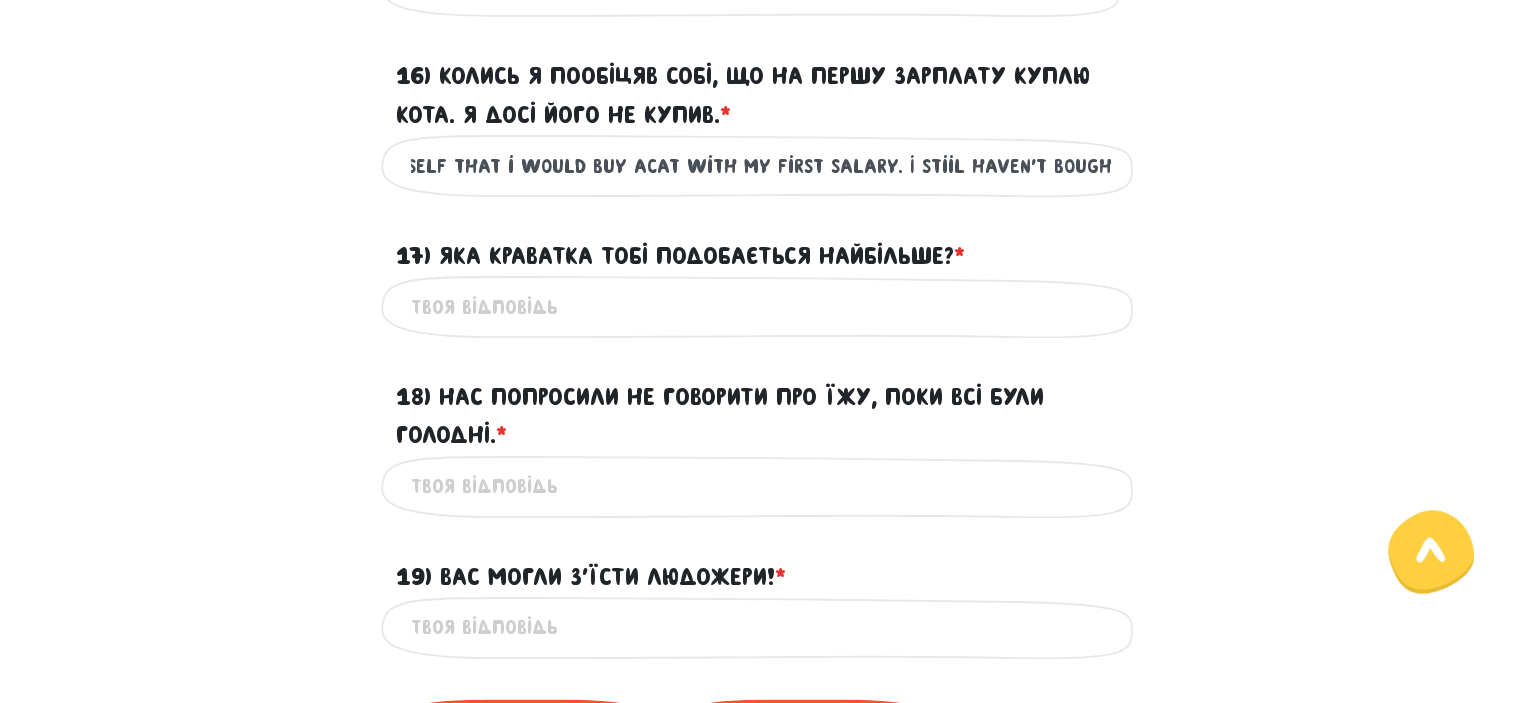 type on "Once upon a time I've promised myself that i would buy acat with my first salary. I stiil haven't bought it" 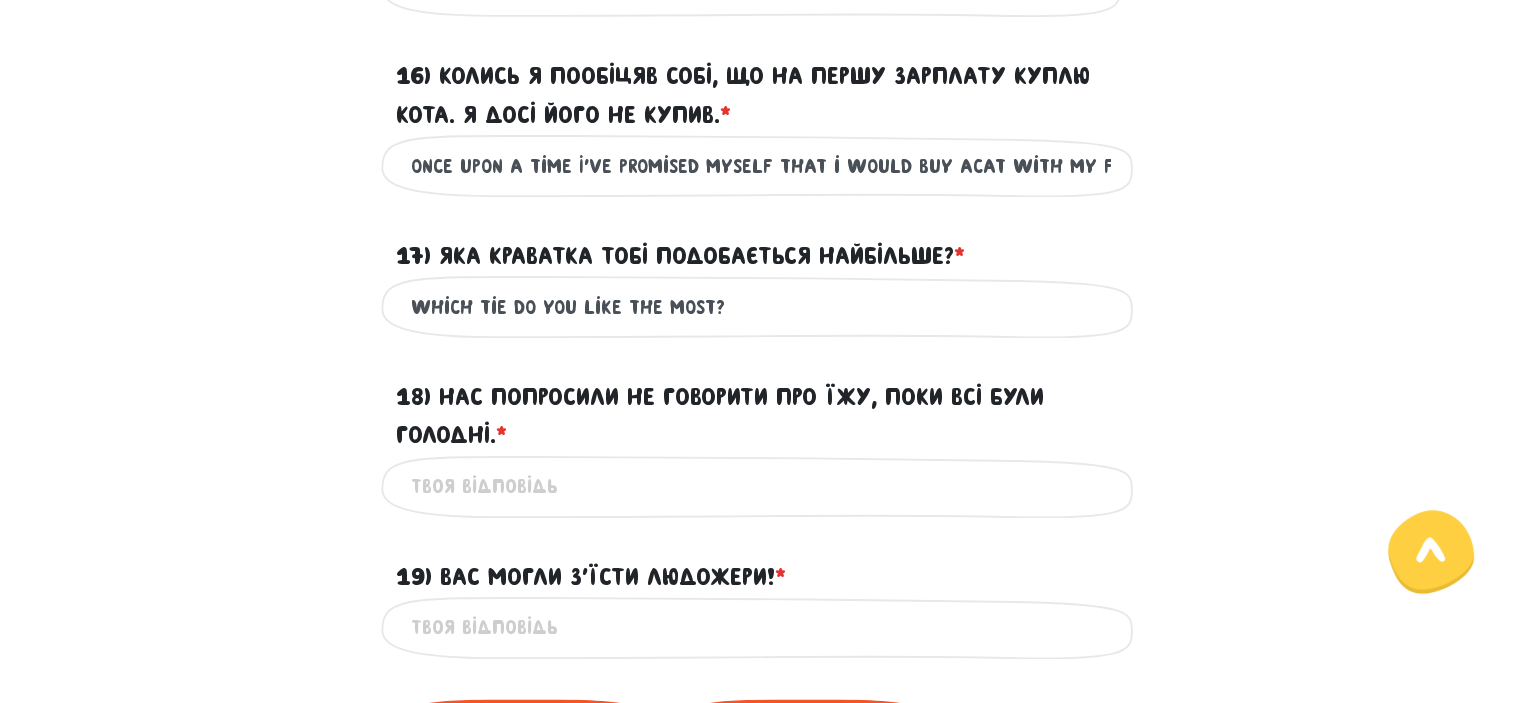 scroll, scrollTop: 3100, scrollLeft: 0, axis: vertical 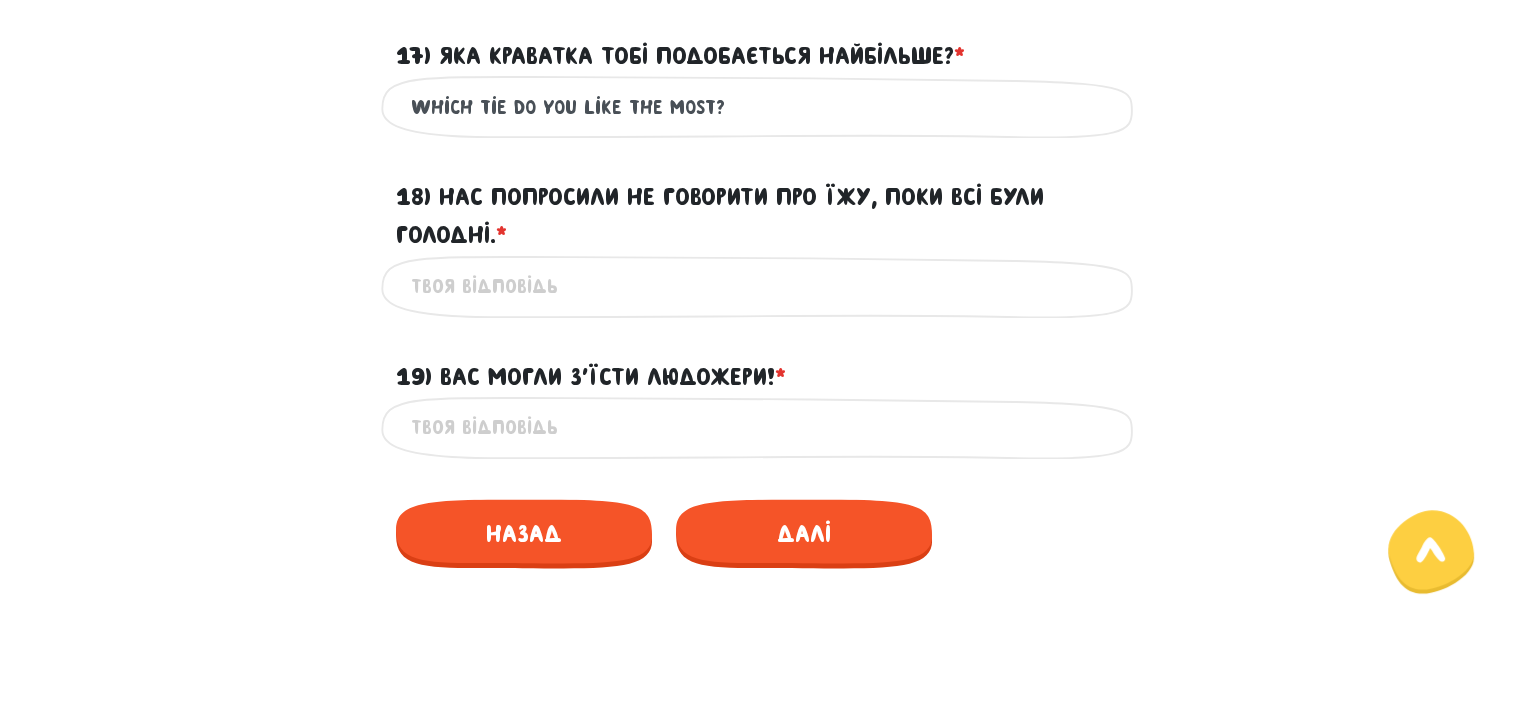 type on "which tie do you like the most?" 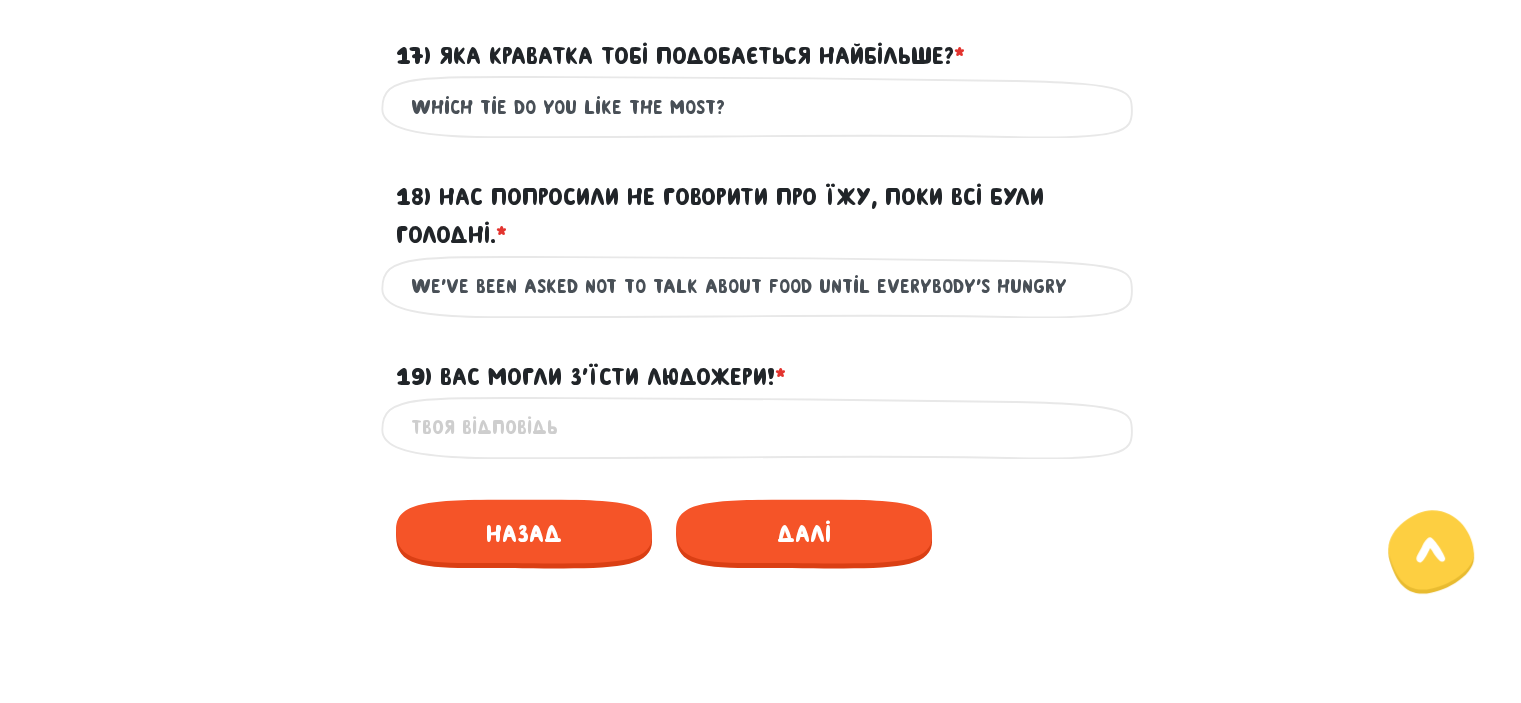 drag, startPoint x: 1047, startPoint y: 324, endPoint x: 400, endPoint y: 307, distance: 647.2233 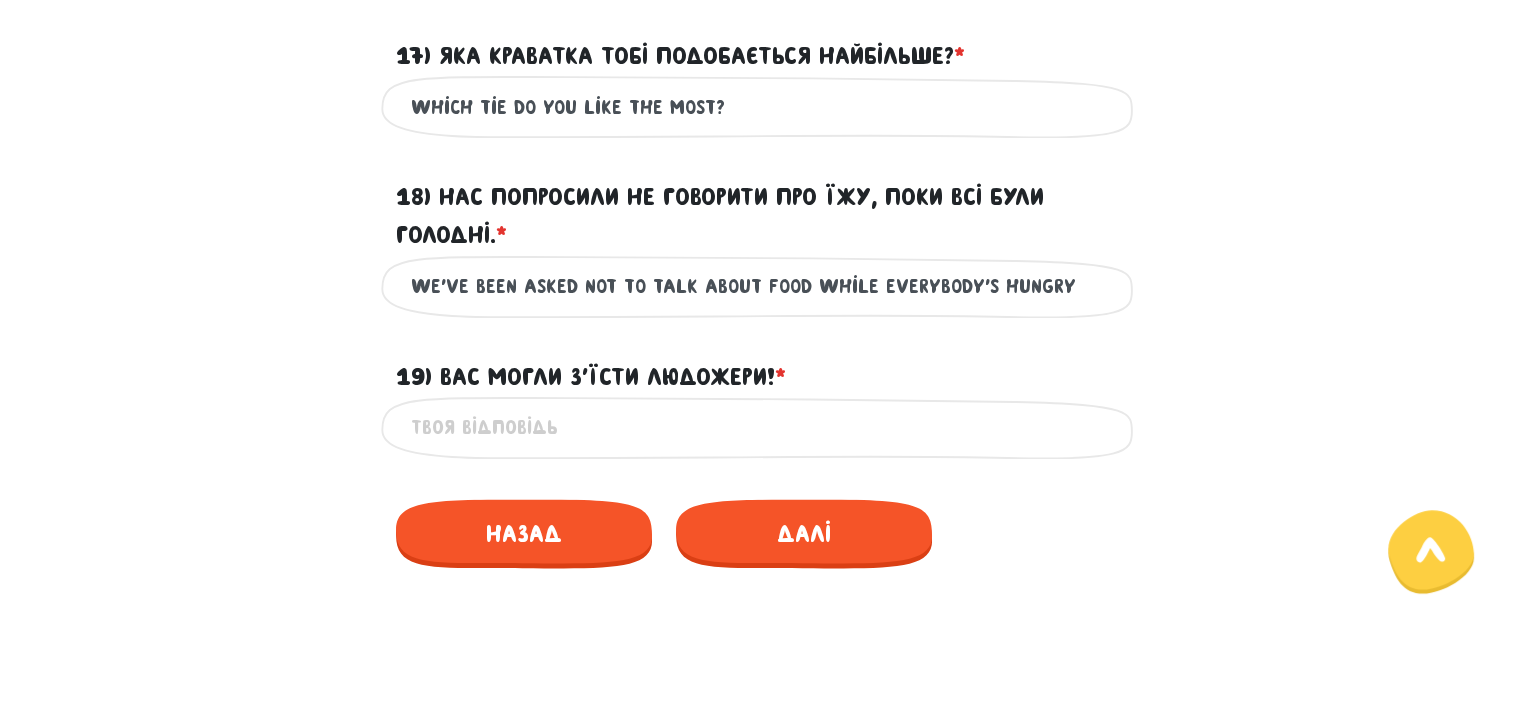 drag, startPoint x: 933, startPoint y: 335, endPoint x: 1044, endPoint y: 341, distance: 111.16204 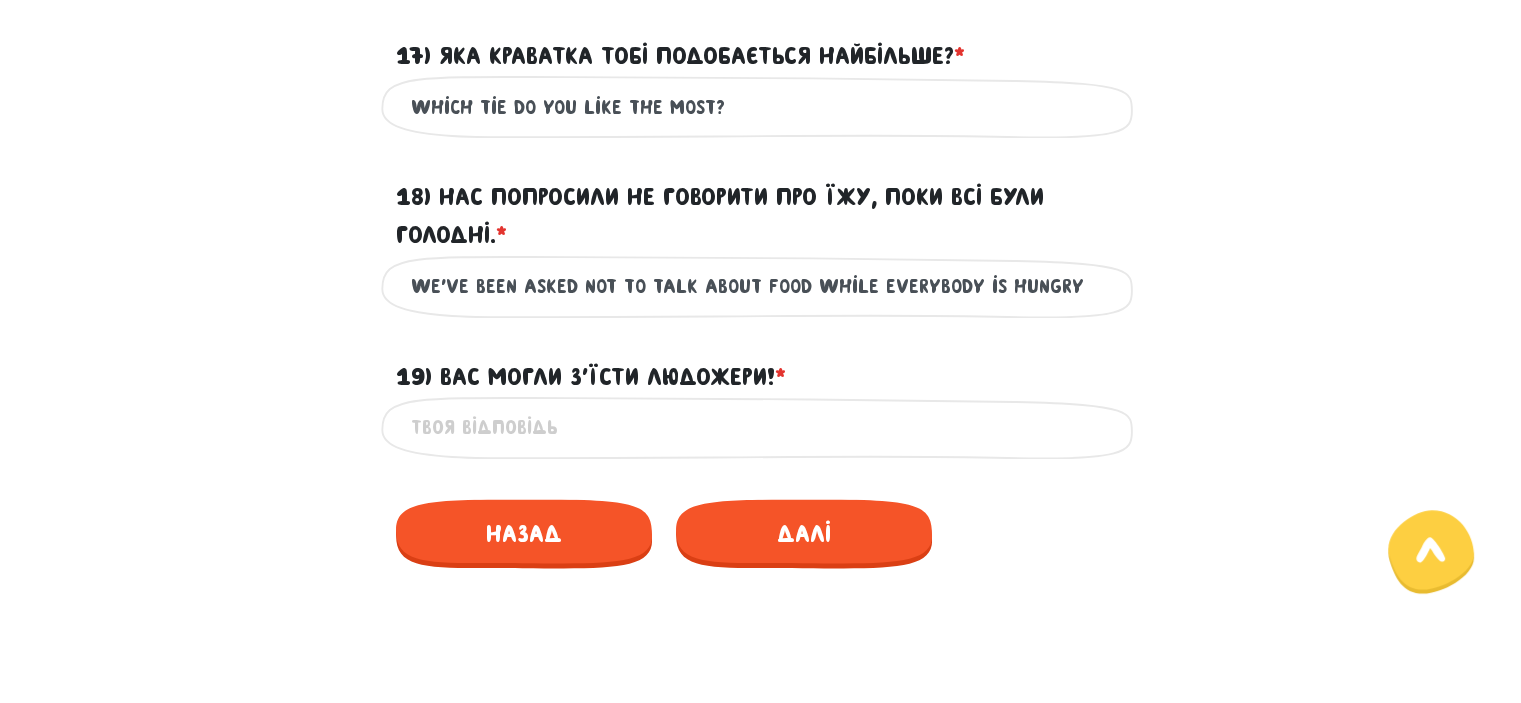 type on "we've been asked not to talk about food while everybody is hungry" 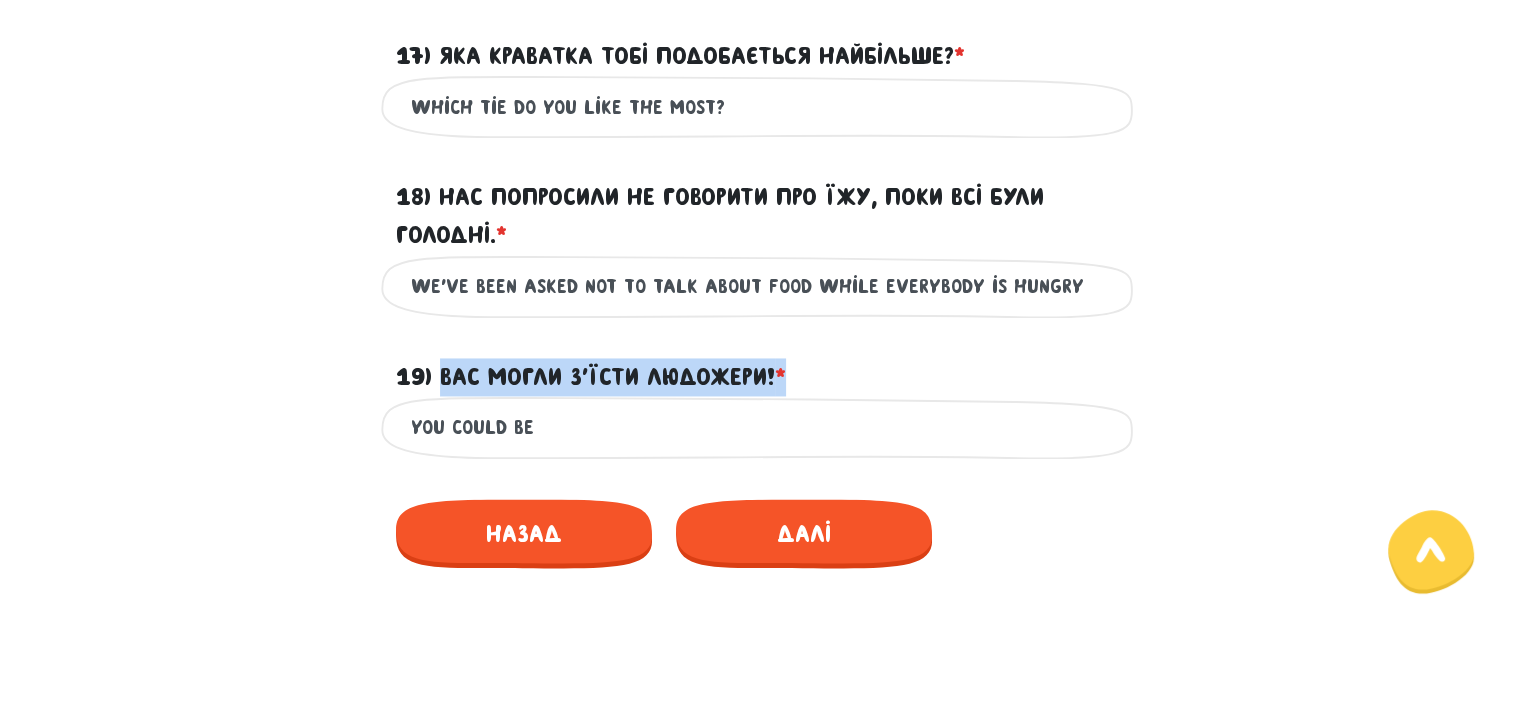 drag, startPoint x: 810, startPoint y: 422, endPoint x: 441, endPoint y: 418, distance: 369.02167 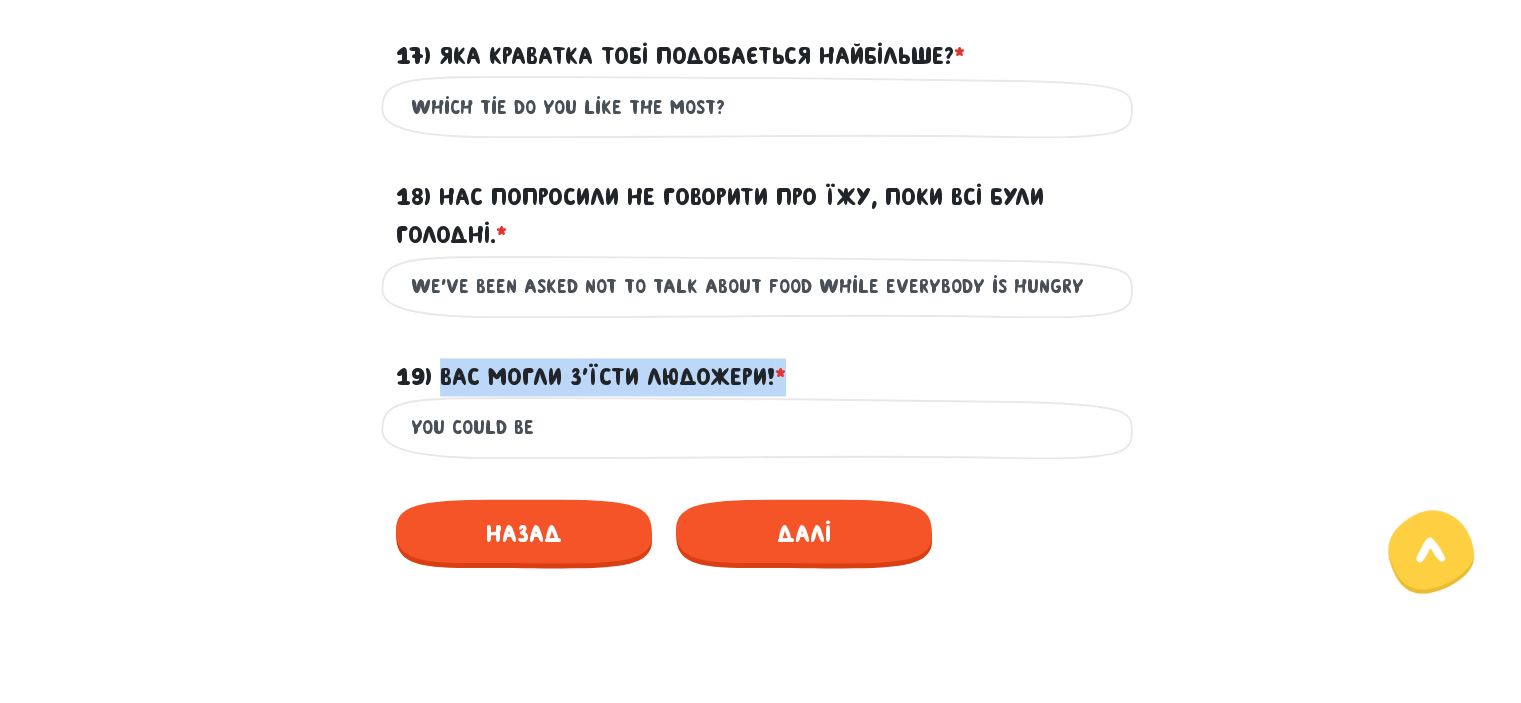 click on "19) Вас могли з’їсти людожери! *
?" at bounding box center (761, 365) 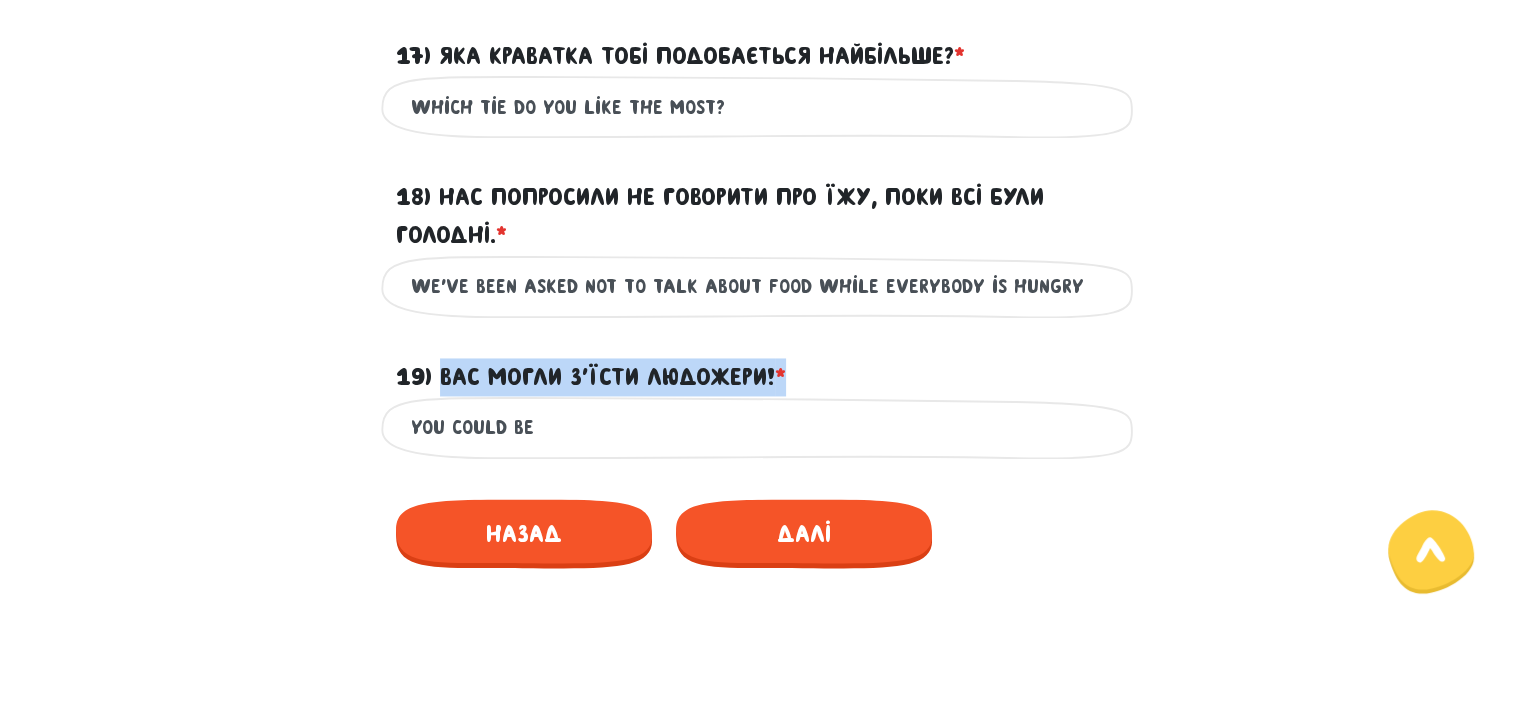 copy on "Вас могли з’їсти людожери! *" 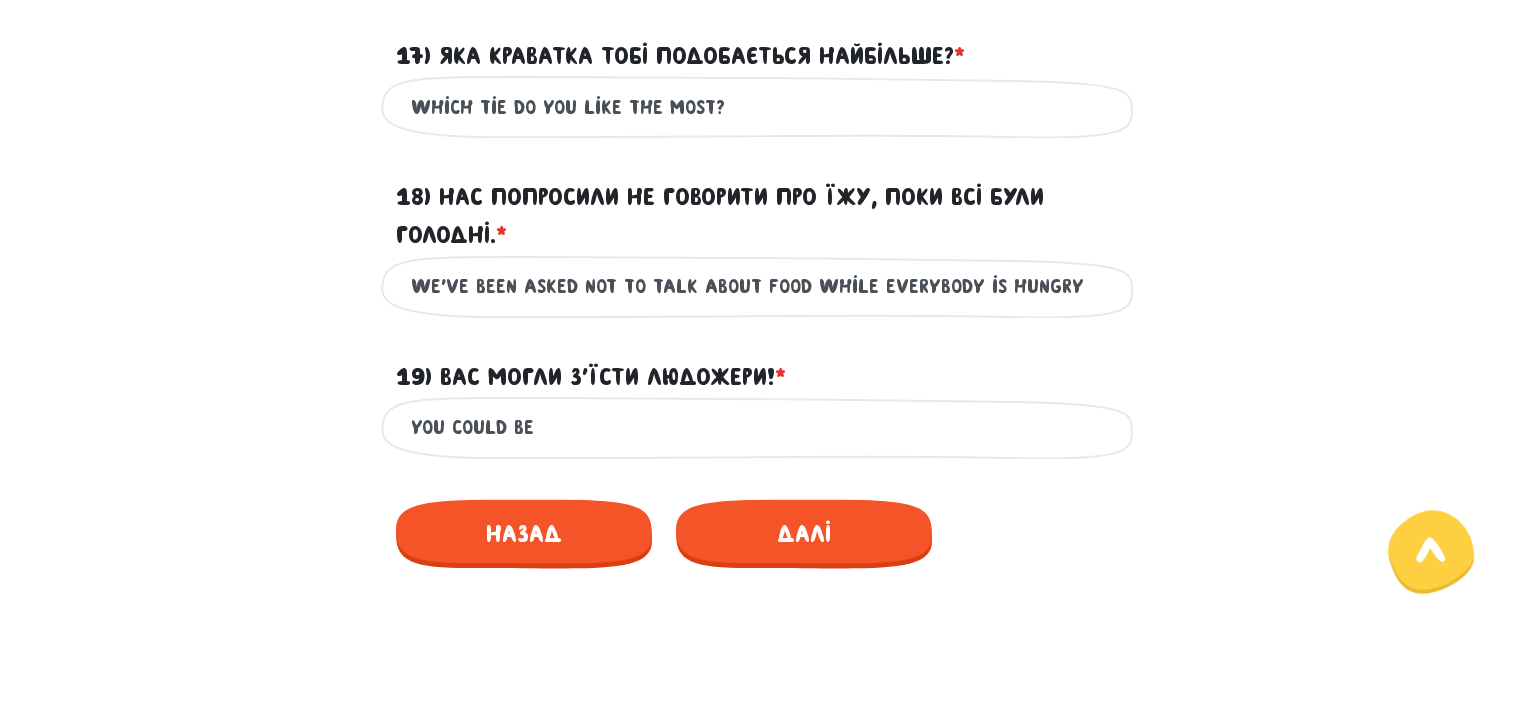 click on "You could be" at bounding box center (761, 427) 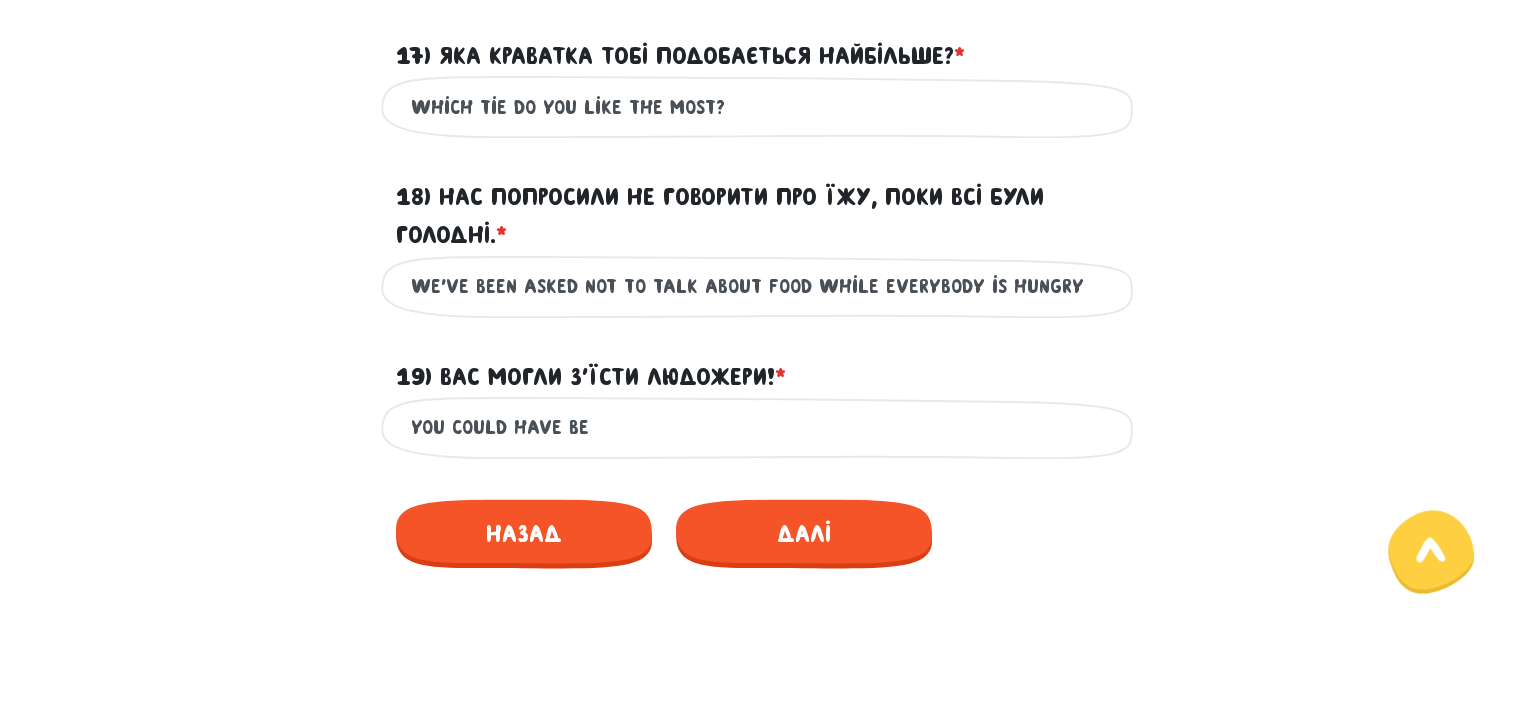 click on "You could have be" at bounding box center (761, 427) 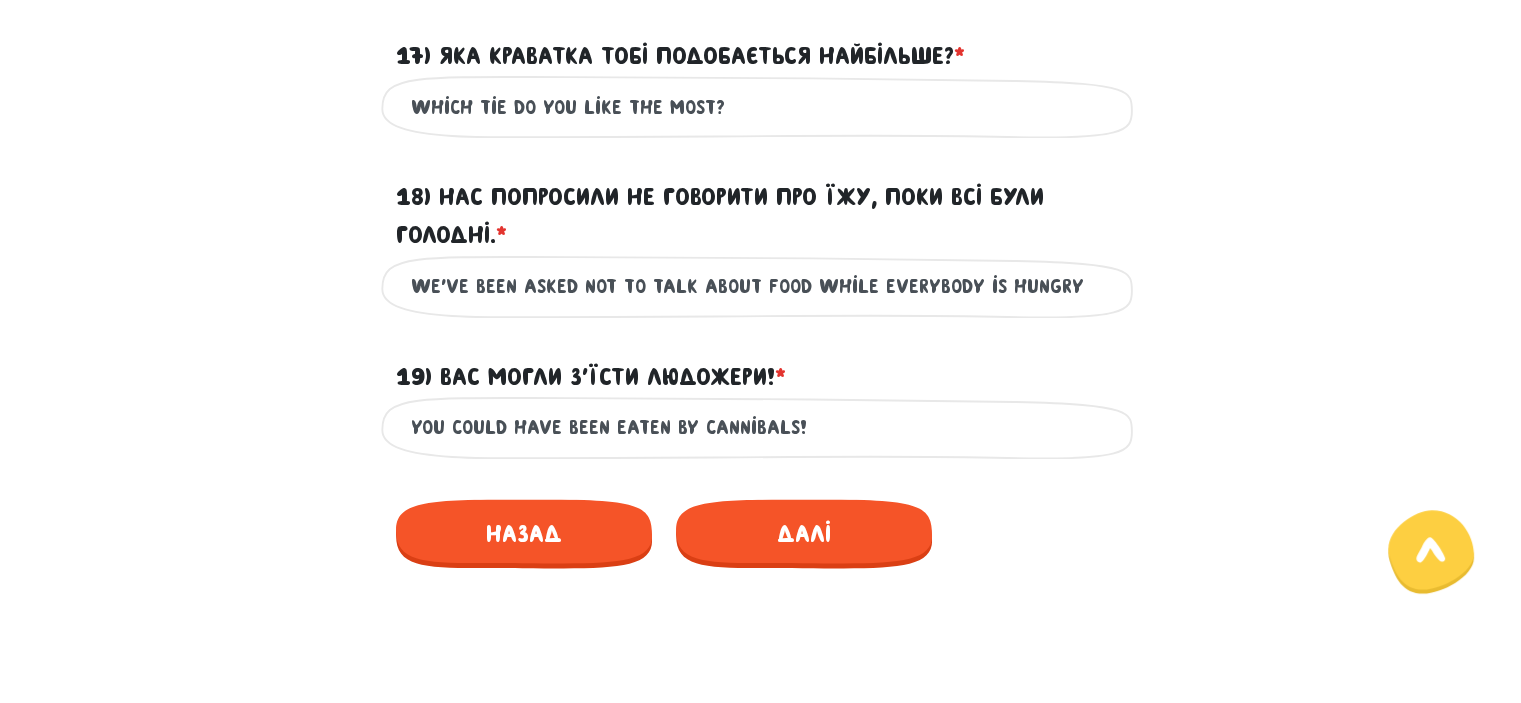 type on "You could have been eaten by cannibals!" 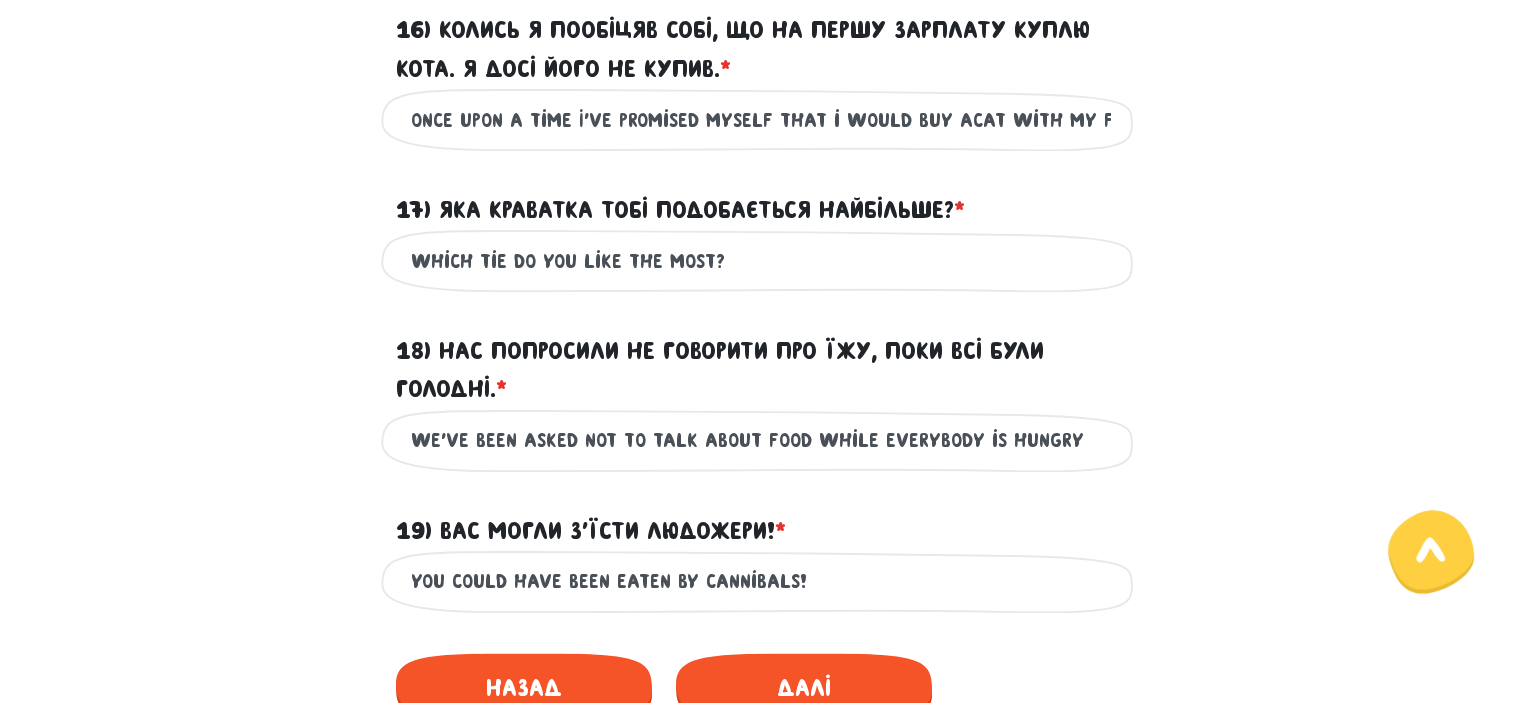 scroll, scrollTop: 2900, scrollLeft: 0, axis: vertical 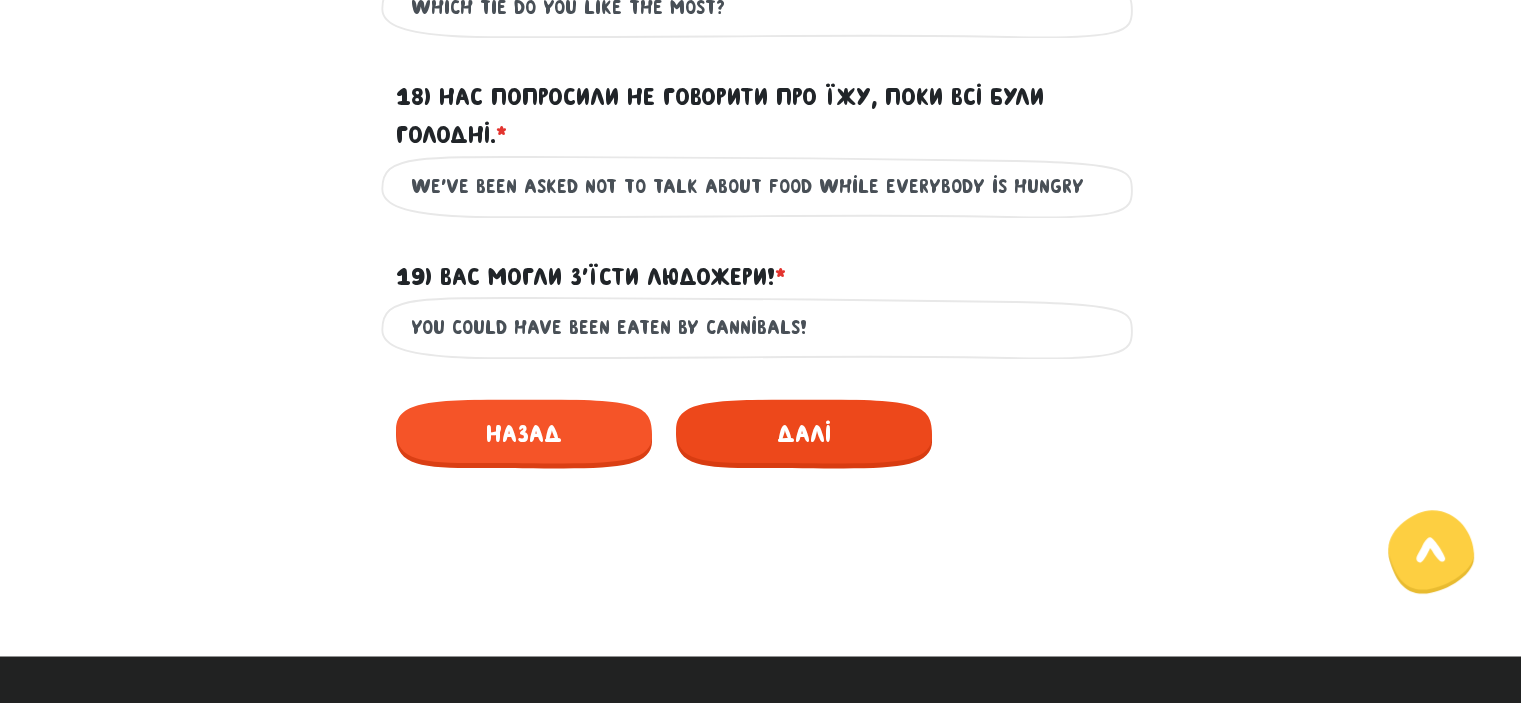 click on "Далі" at bounding box center [804, 433] 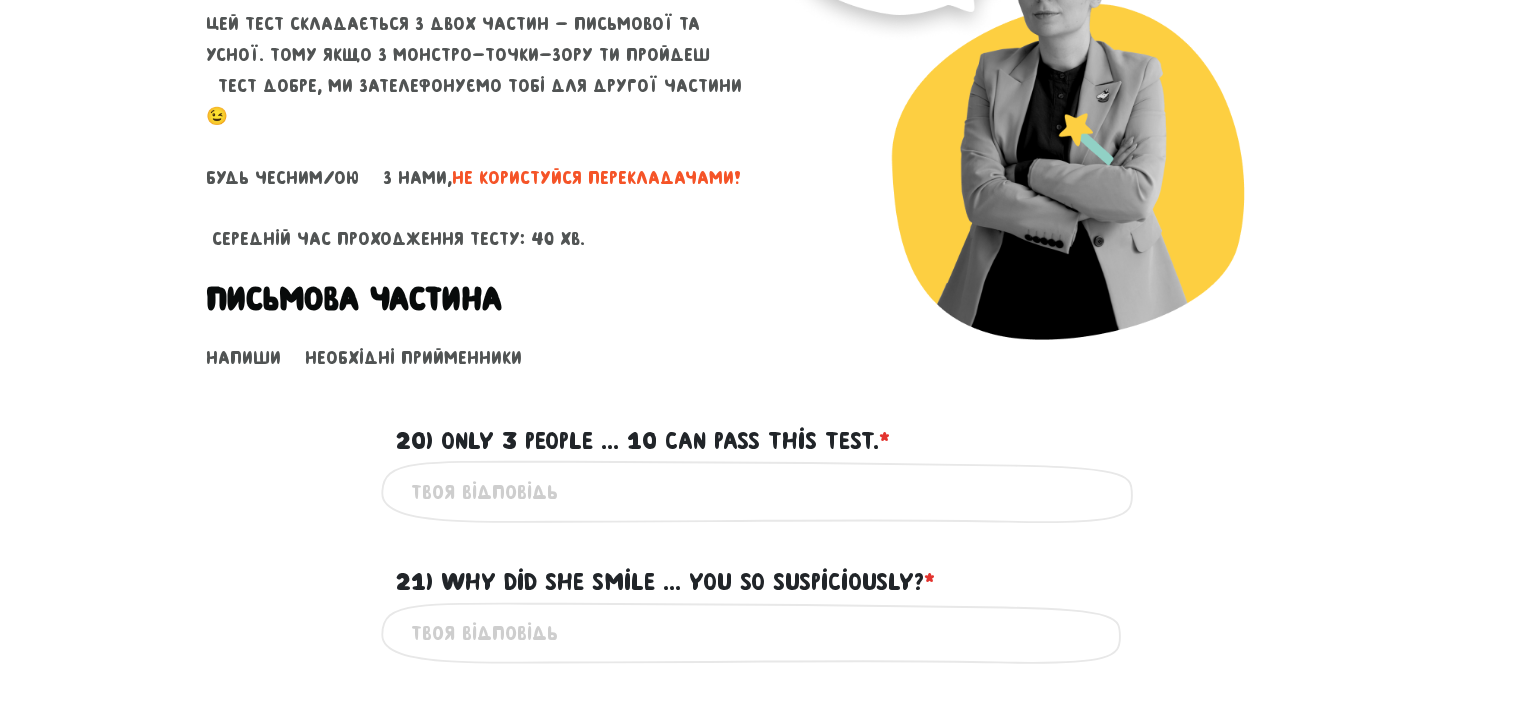 scroll, scrollTop: 0, scrollLeft: 0, axis: both 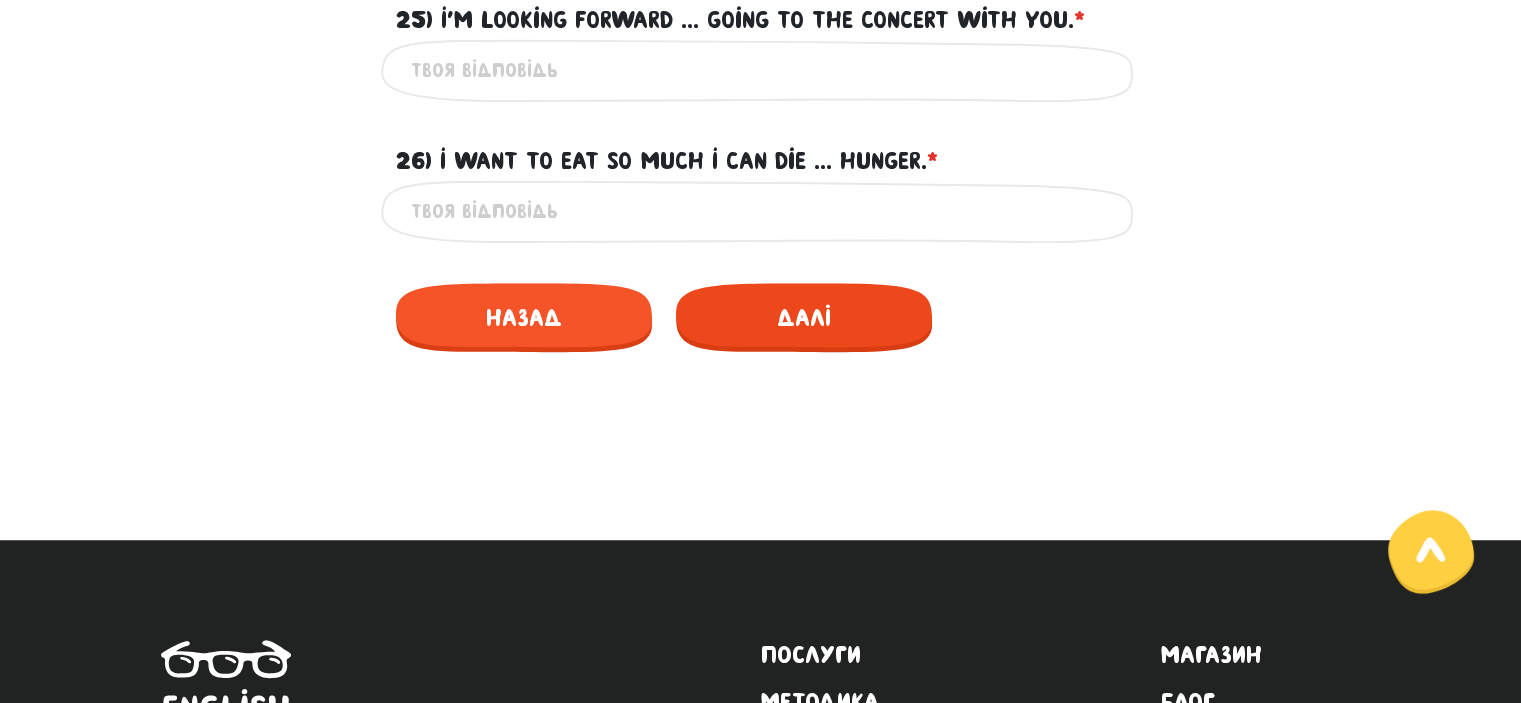 click on "Далі" at bounding box center (804, 317) 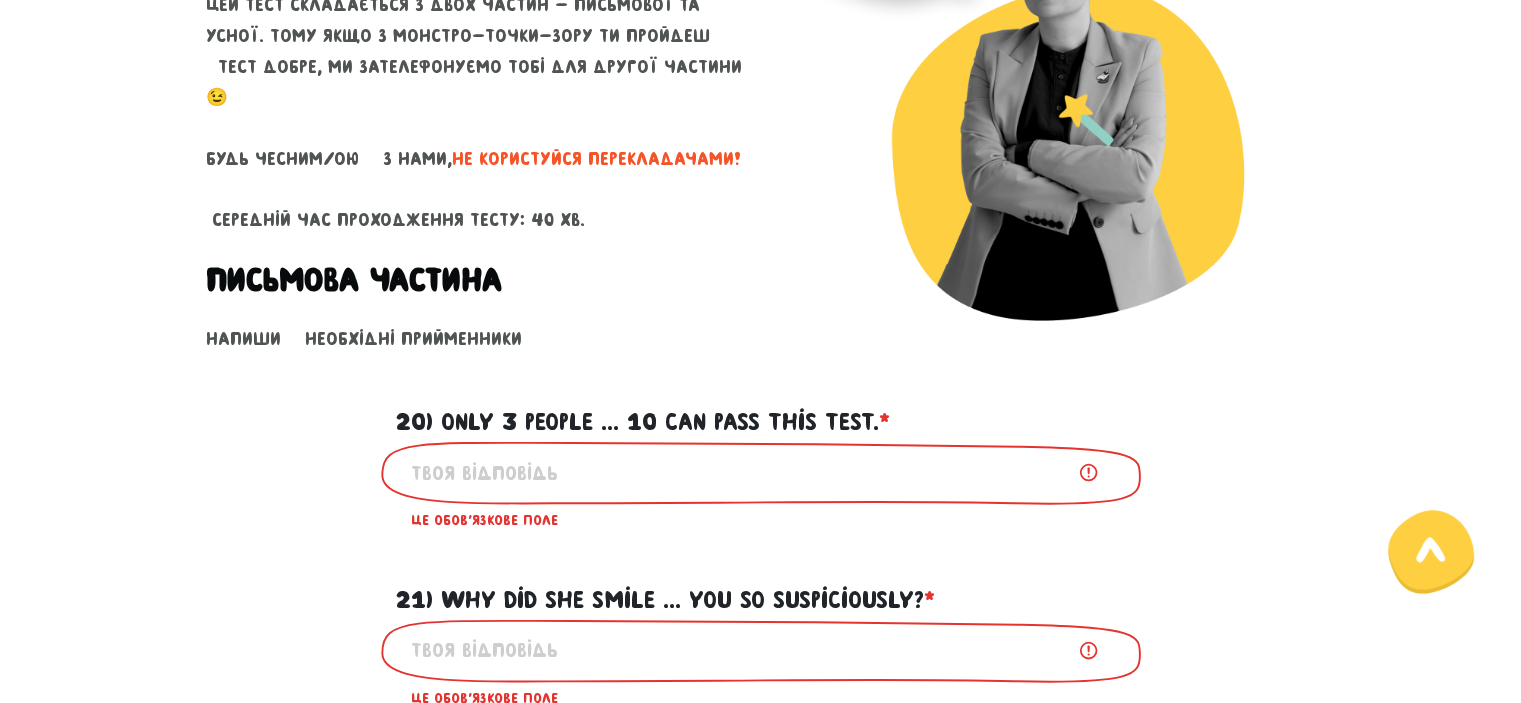 scroll, scrollTop: 284, scrollLeft: 0, axis: vertical 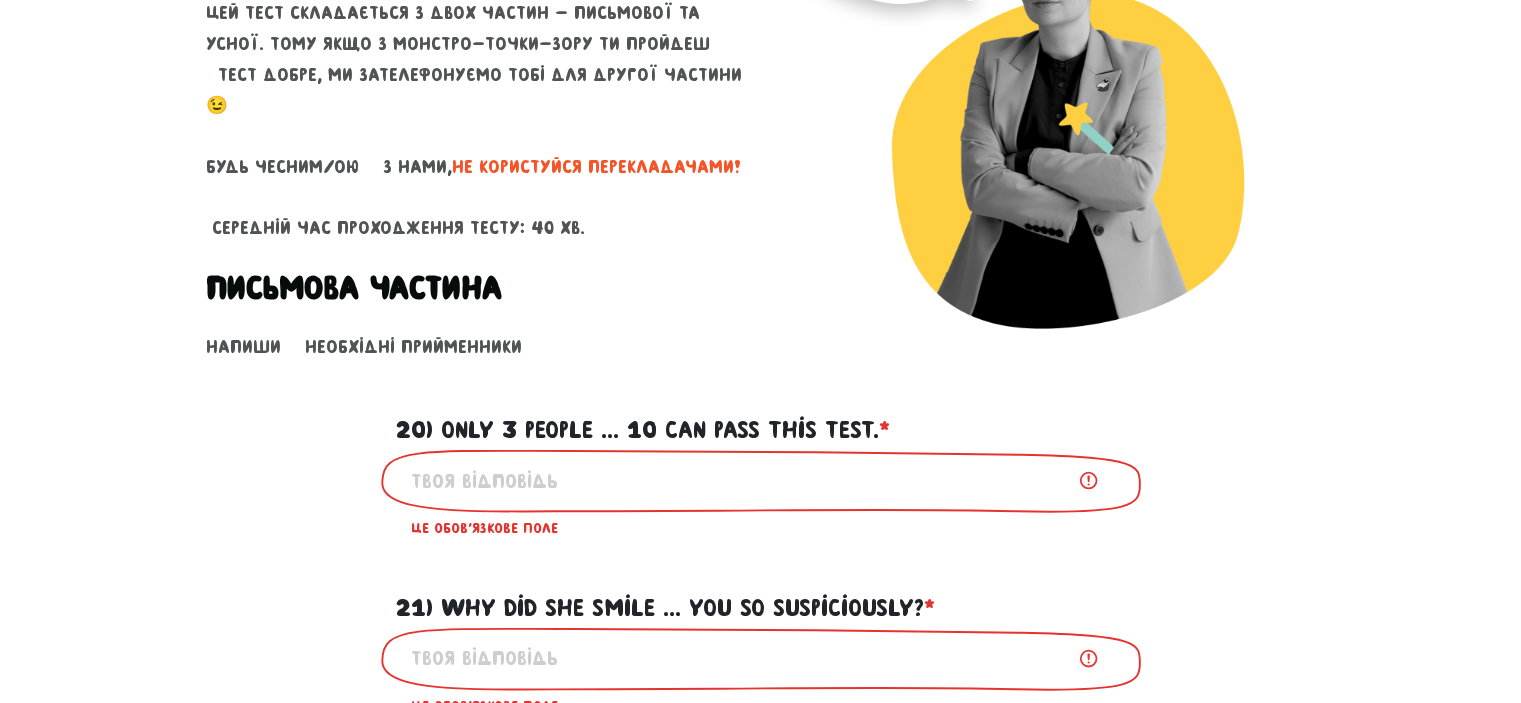 click on "20) Only 3 people ... 10 can pass this test. *
?" at bounding box center (761, 480) 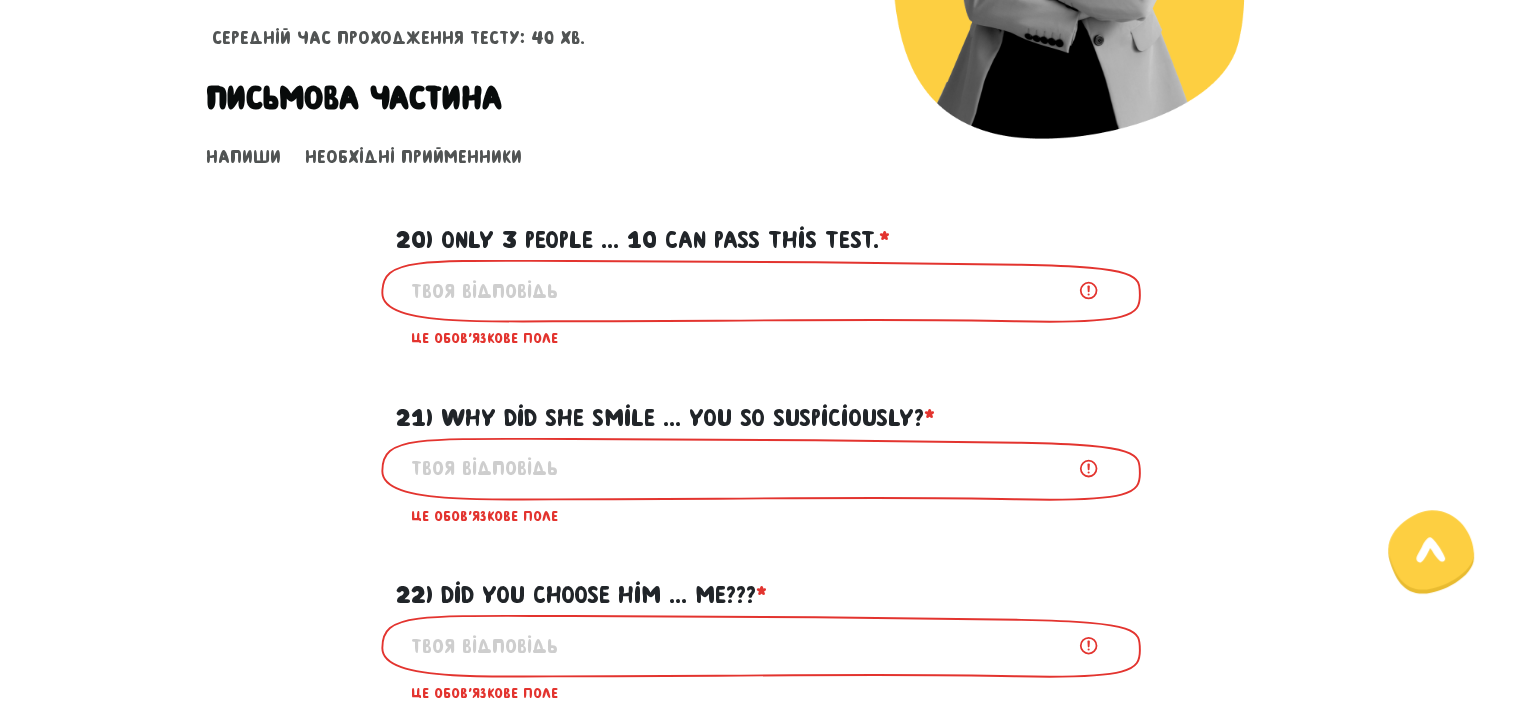 scroll, scrollTop: 484, scrollLeft: 0, axis: vertical 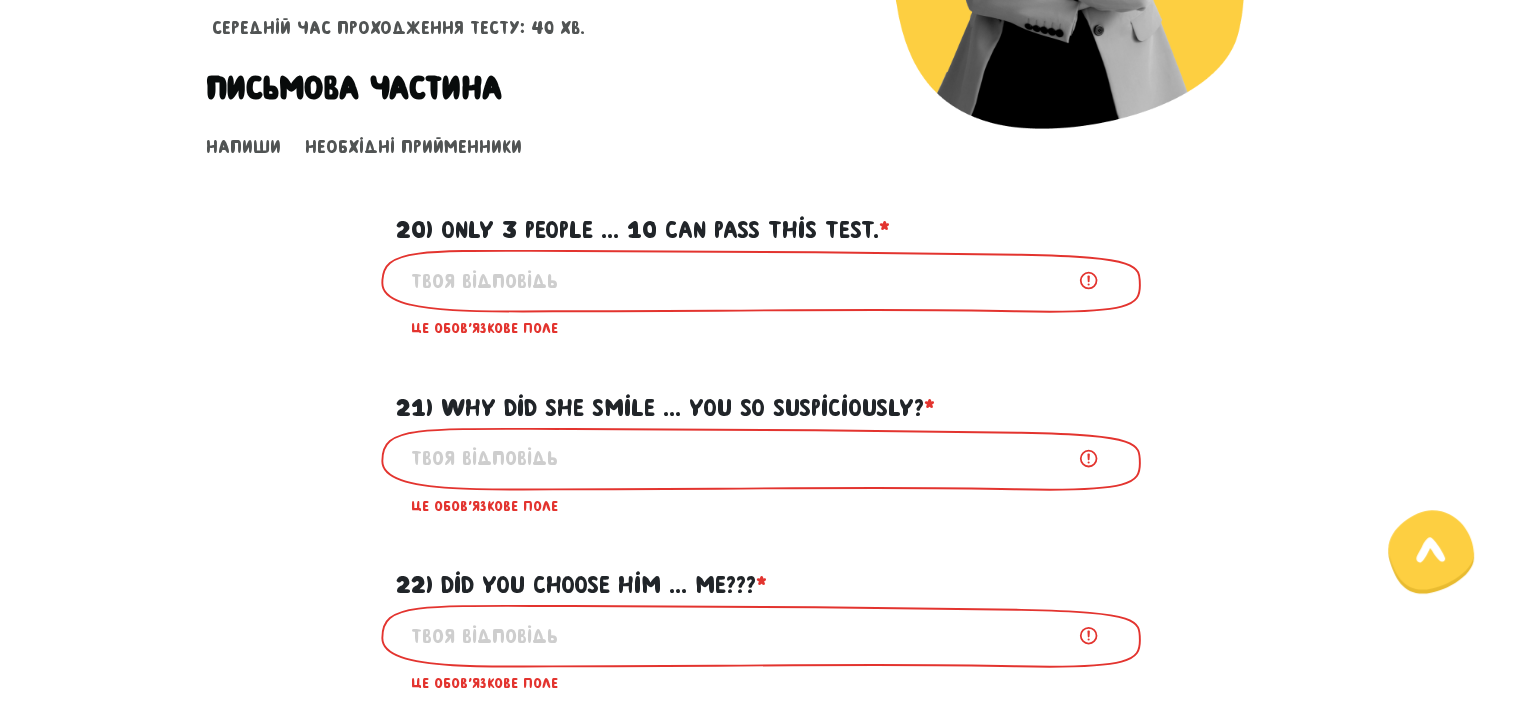 click on "Тест для тічерів 4/7
Привіт!
Цей тест складається з двох частин - письмової та усної. Тому якщо з монстро-точки-зору ти пройдеш тест добре, ми зателефонуємо тобі для другої частини 😉
Будь чесним/ою з нами, не користуйся перекладачами!
Середній час проходження тесту: 40 хв.
Письмова частина
Напиши необхідні прийменники
? ? ? ? ? ? ? Далі" at bounding box center [761, 589] 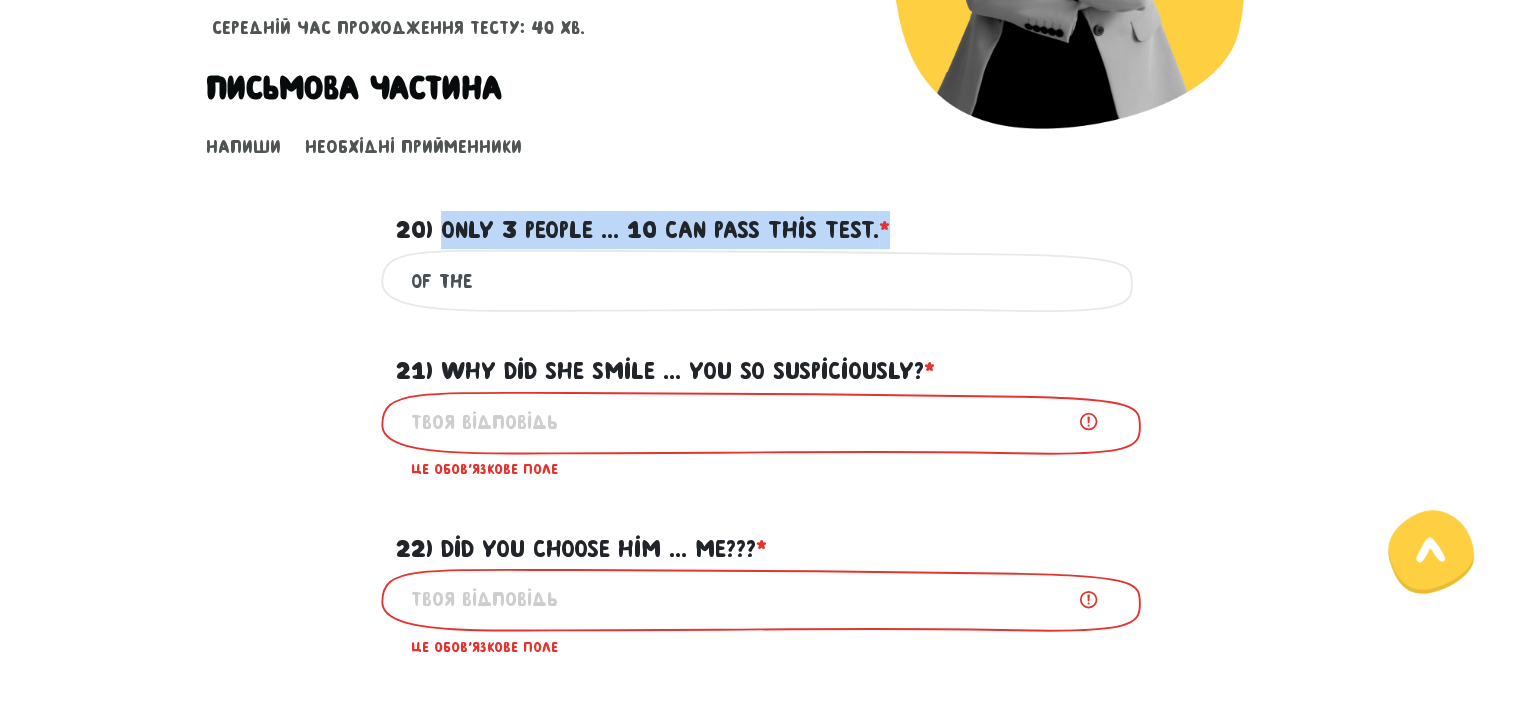 drag, startPoint x: 916, startPoint y: 205, endPoint x: 445, endPoint y: 220, distance: 471.2388 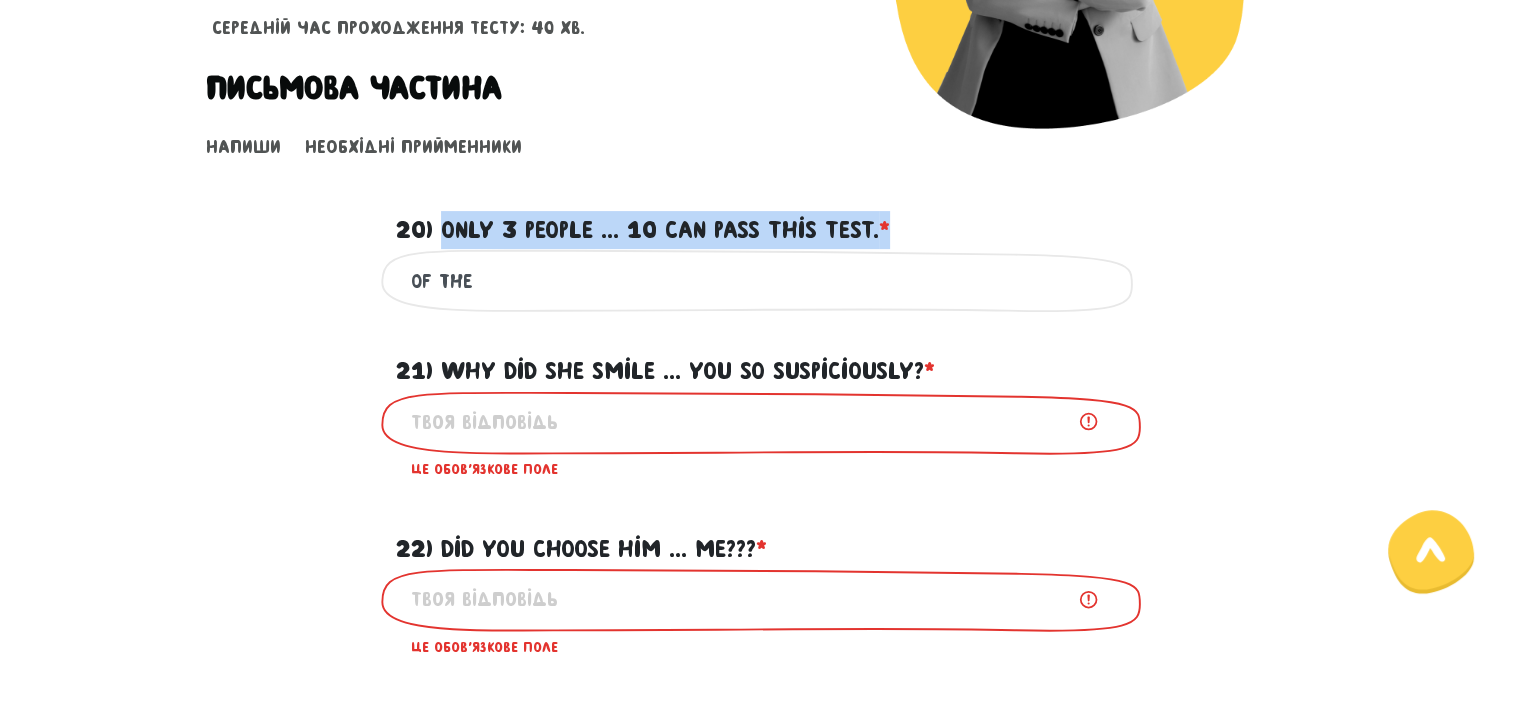 click on "20) Only 3 people ... 10 can pass this test. *
?" at bounding box center (761, 218) 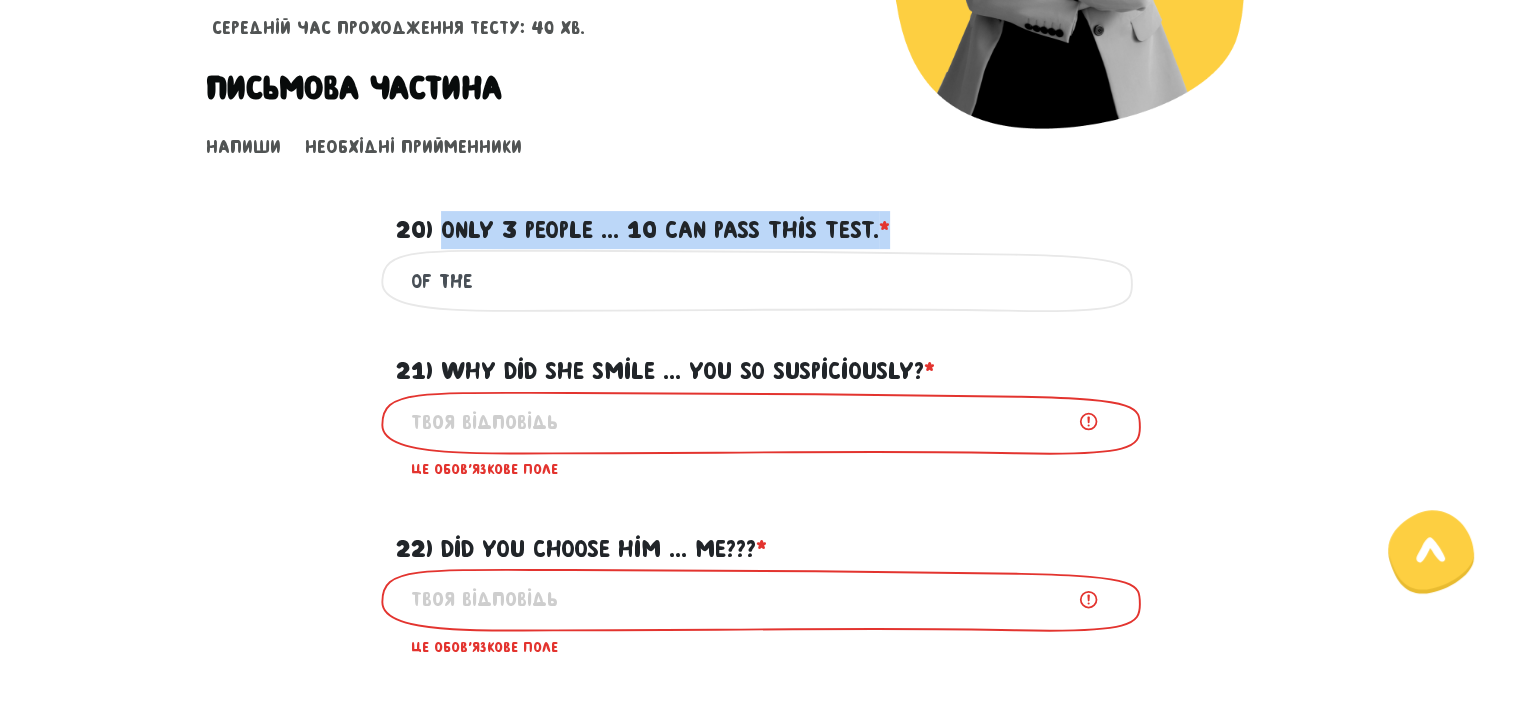 copy on "Only 3 people ... 10 can pass this test. *" 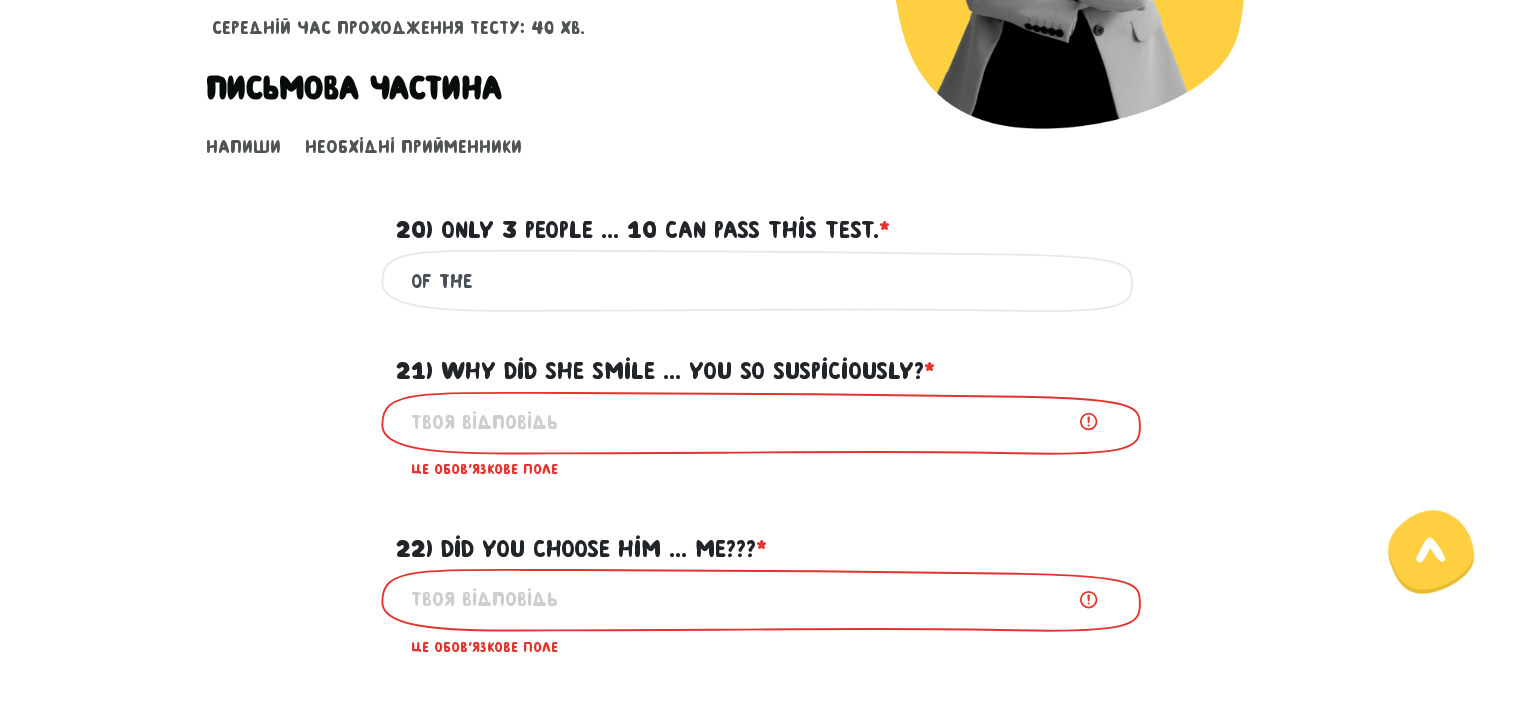 click on "of the" at bounding box center [761, 280] 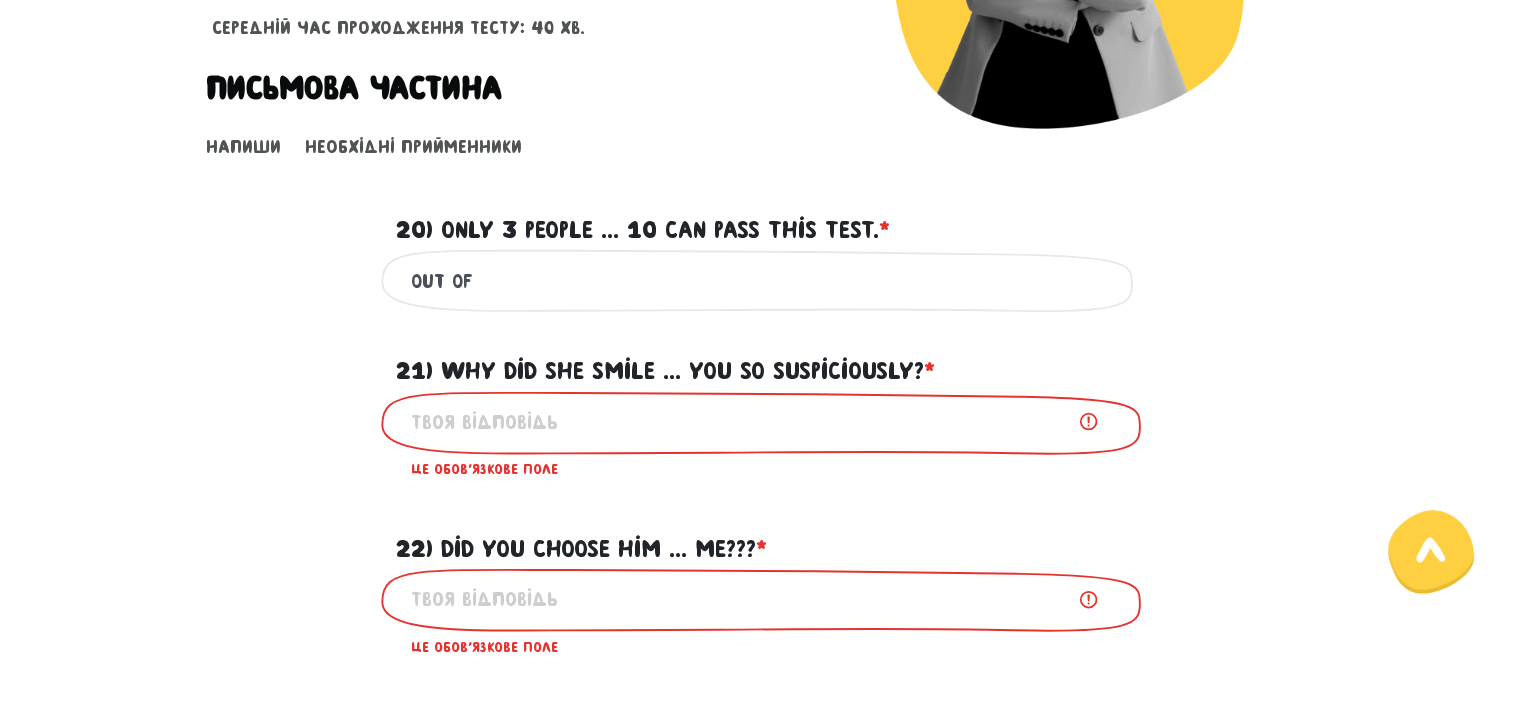 type on "out of" 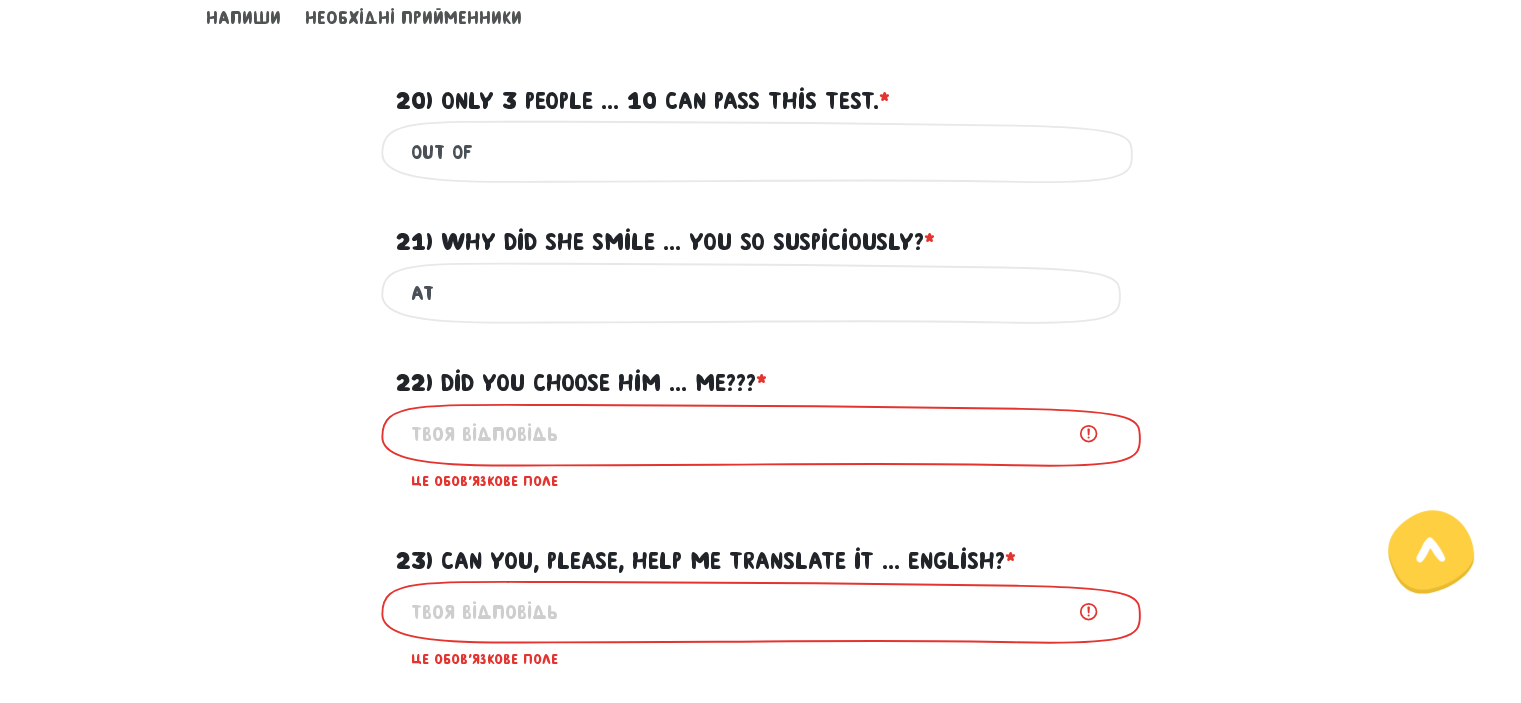 scroll, scrollTop: 784, scrollLeft: 0, axis: vertical 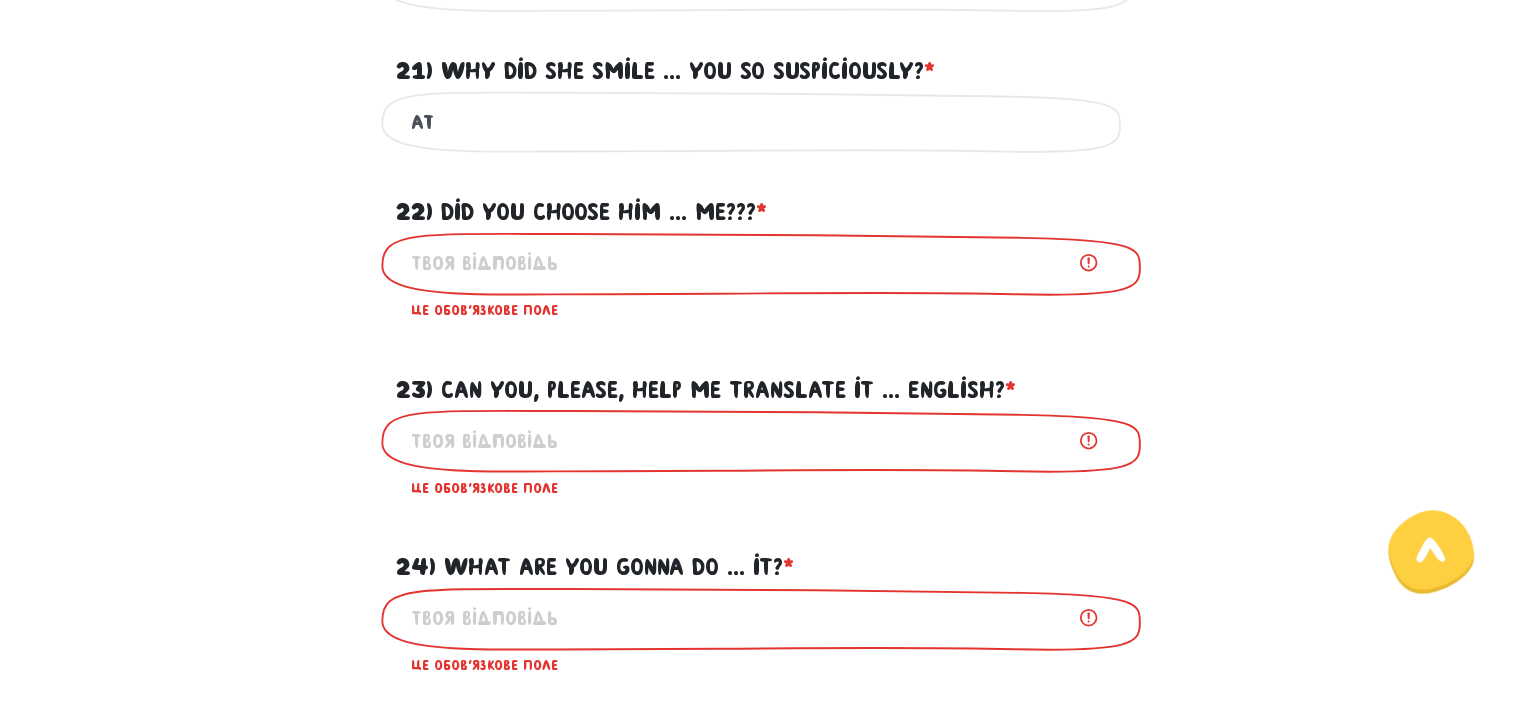 type on "at" 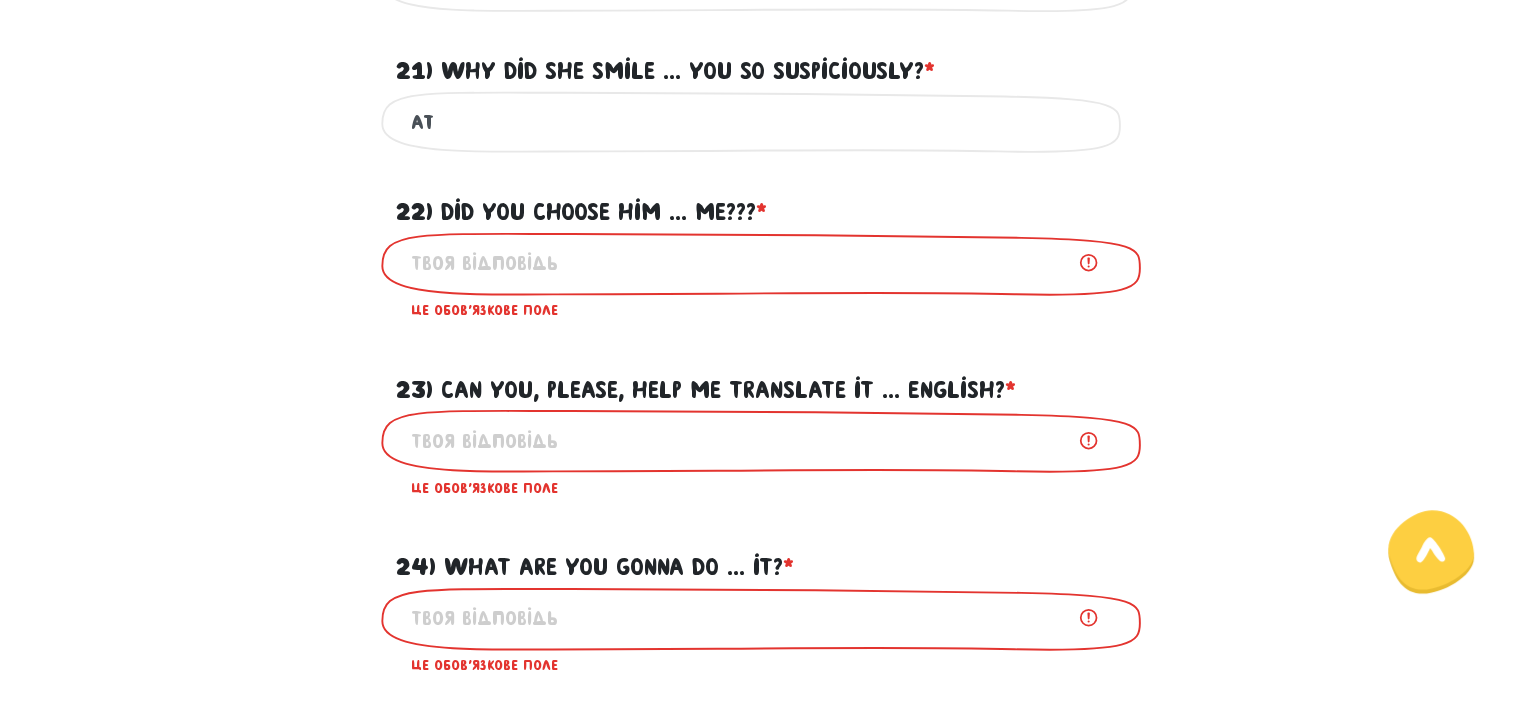 click on "22) Did you choose him ... me??? *
?" at bounding box center [761, 263] 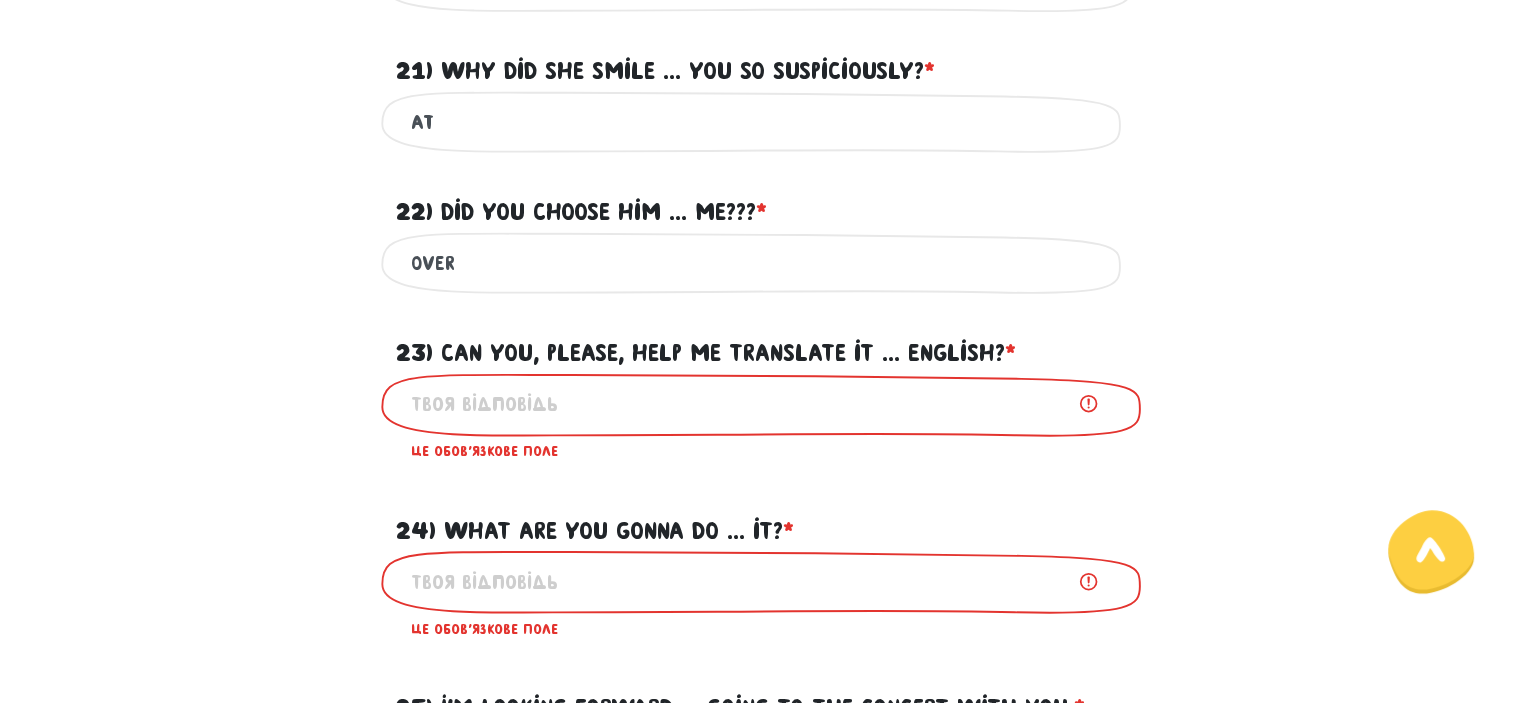 type on "over" 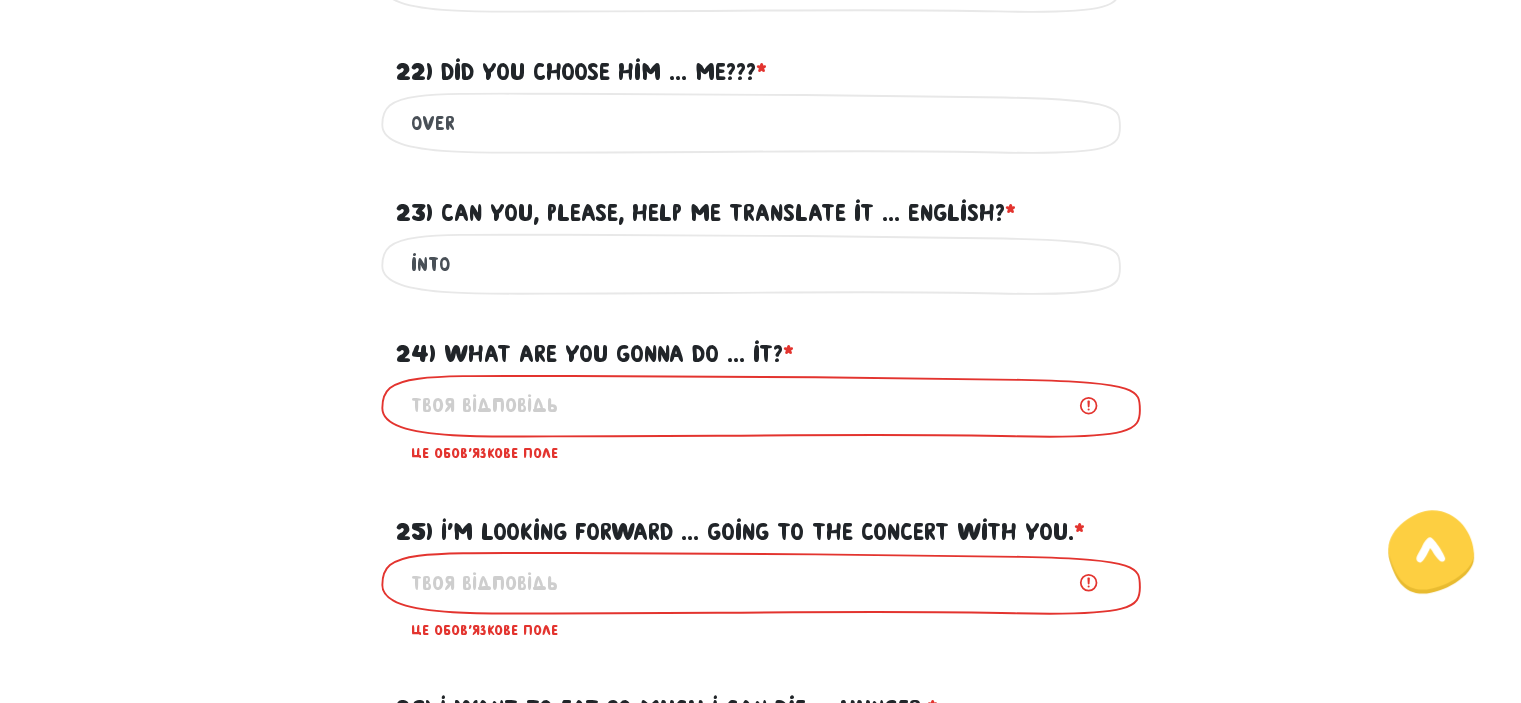 scroll, scrollTop: 984, scrollLeft: 0, axis: vertical 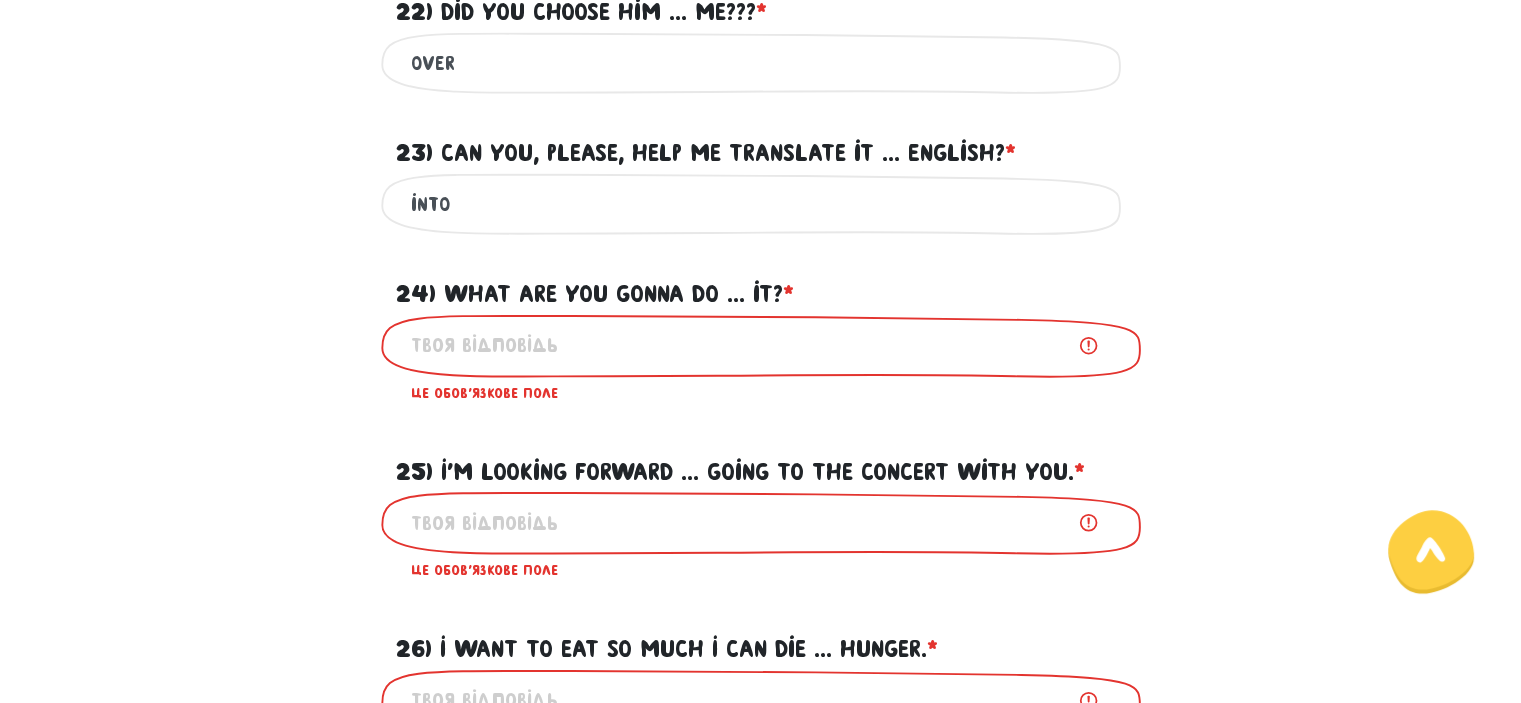 type on "into" 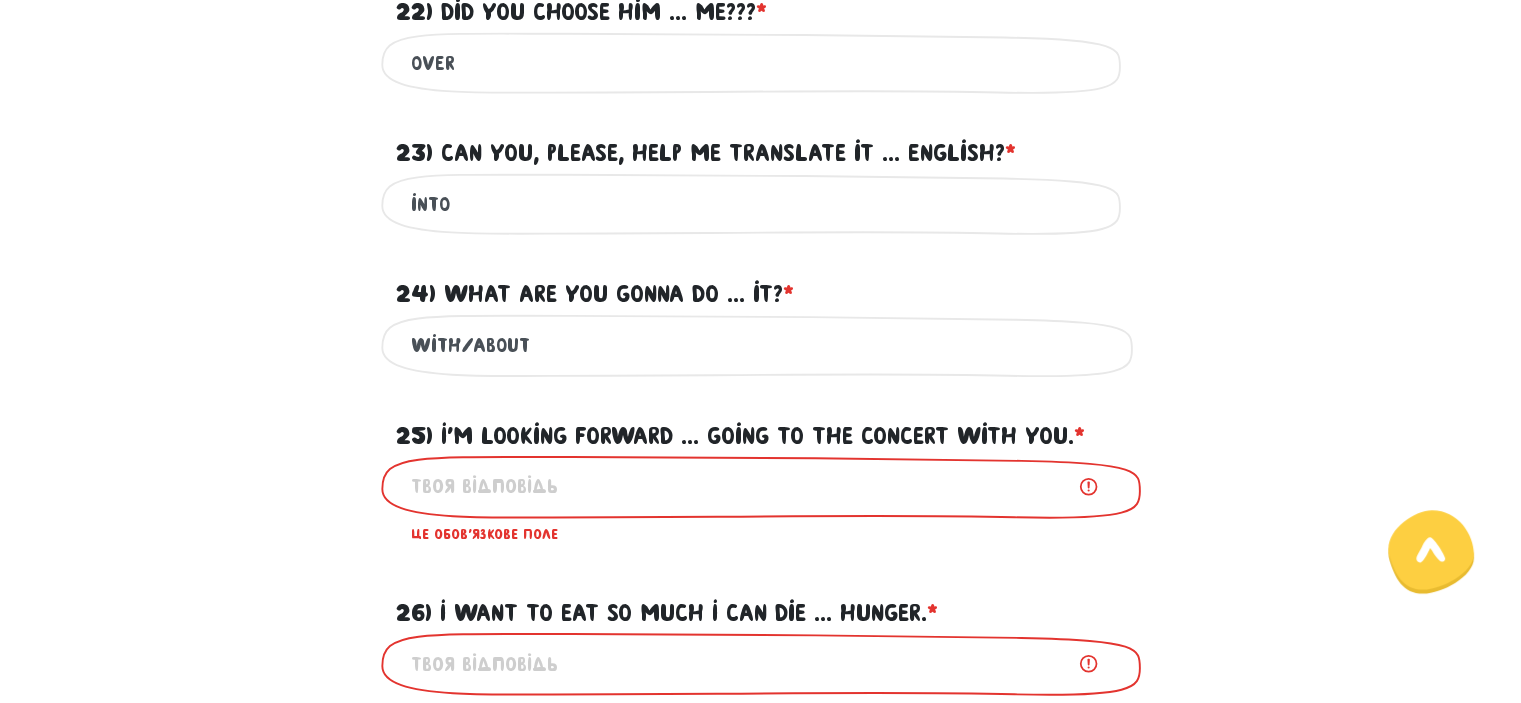 scroll, scrollTop: 1184, scrollLeft: 0, axis: vertical 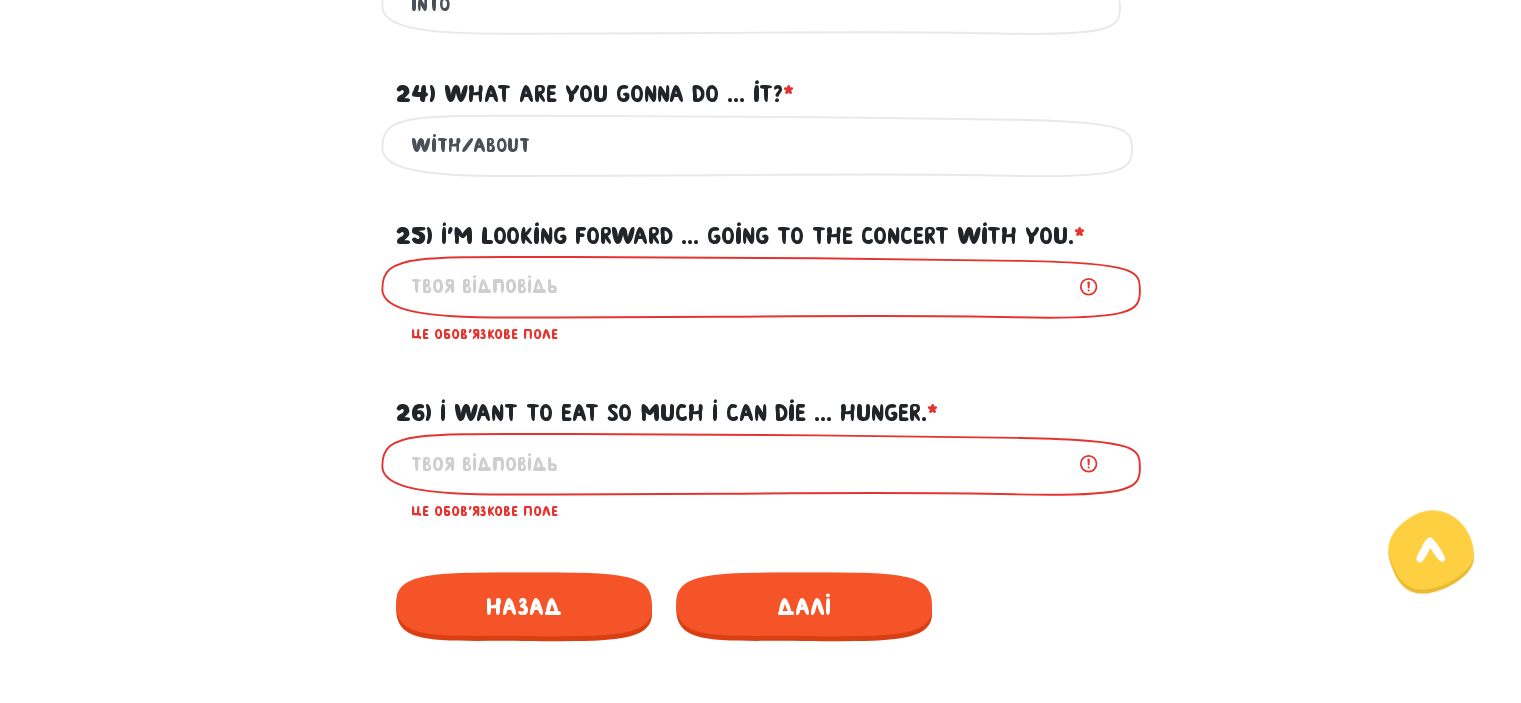 type on "with/about" 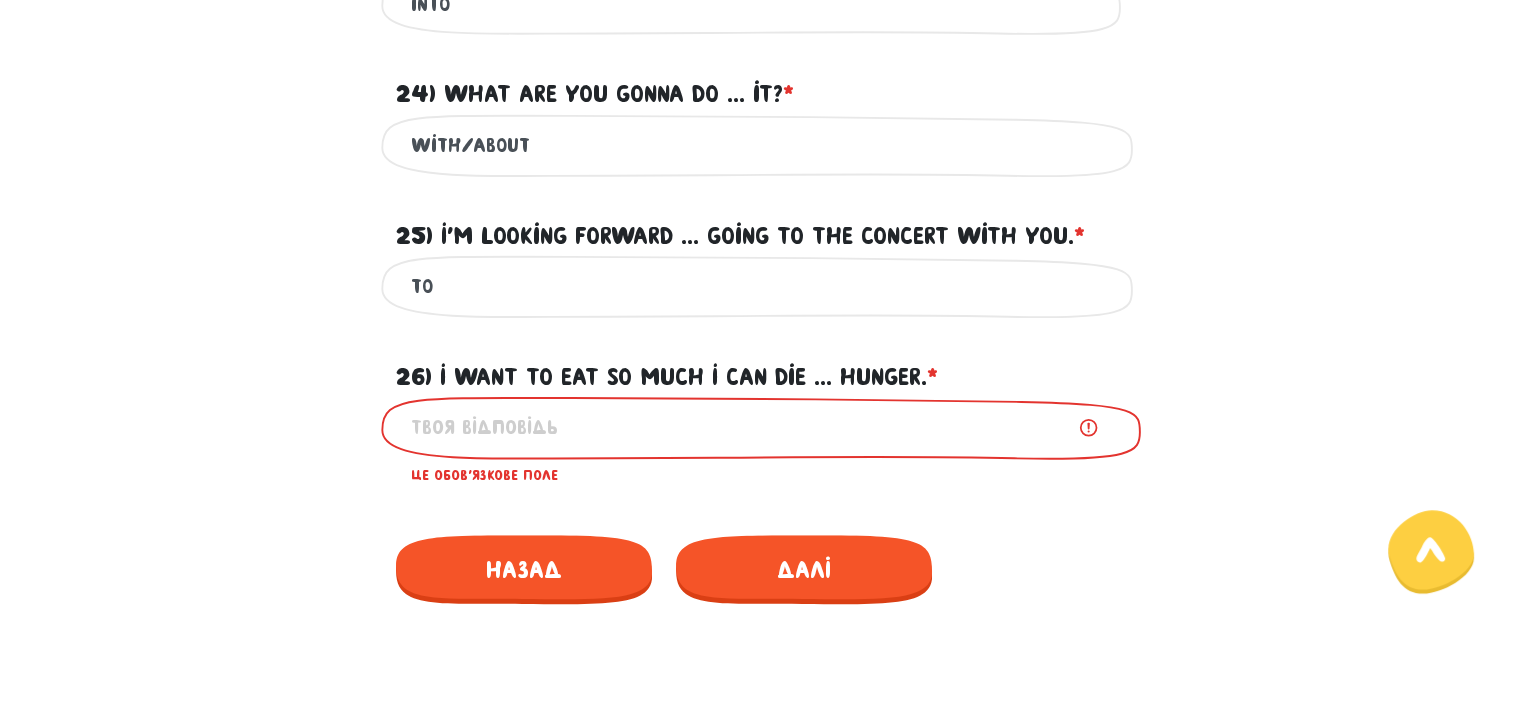 type on "to" 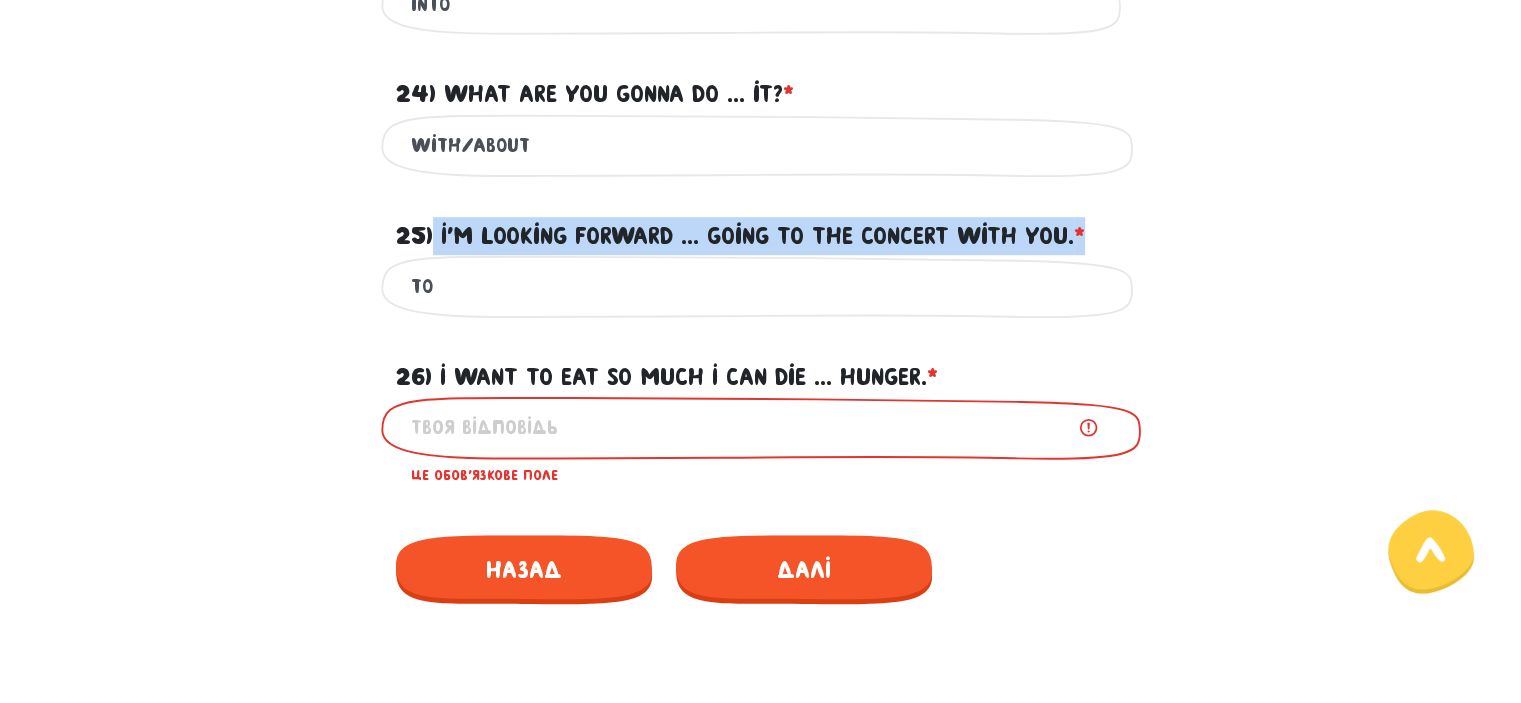 drag, startPoint x: 1101, startPoint y: 223, endPoint x: 434, endPoint y: 238, distance: 667.16864 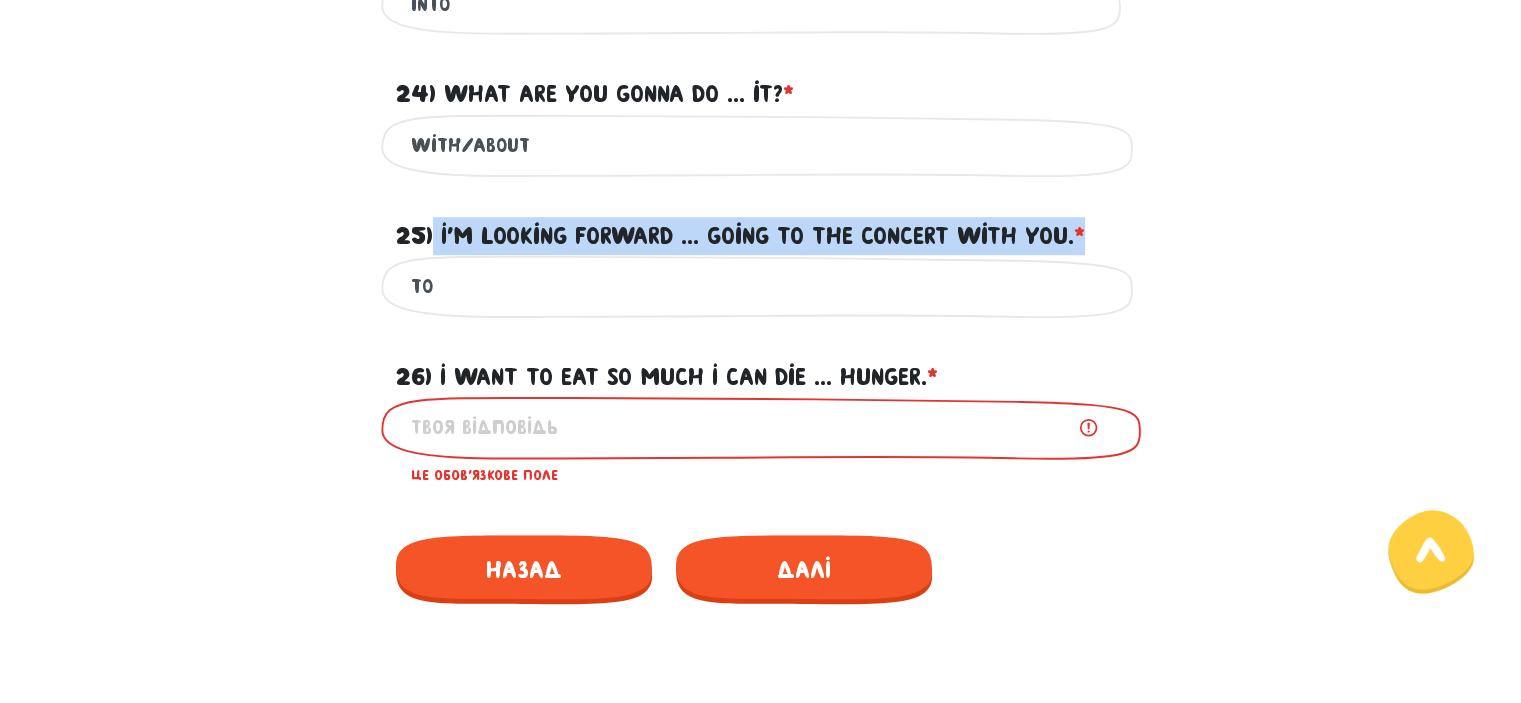 click on "25) I'm looking forward ... going to the concert with you. *
?" at bounding box center [761, 224] 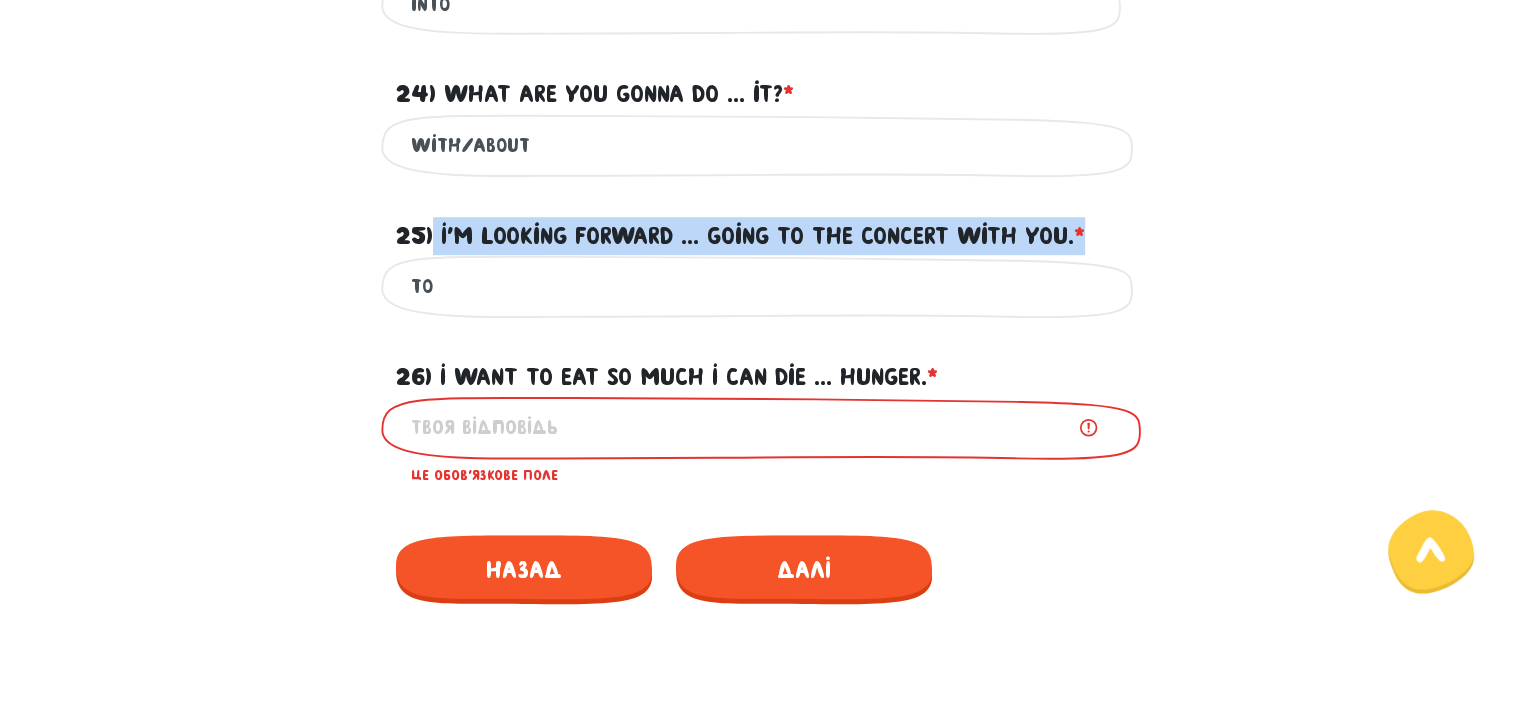 copy on "I'm looking forward ... going to the concert with you. *" 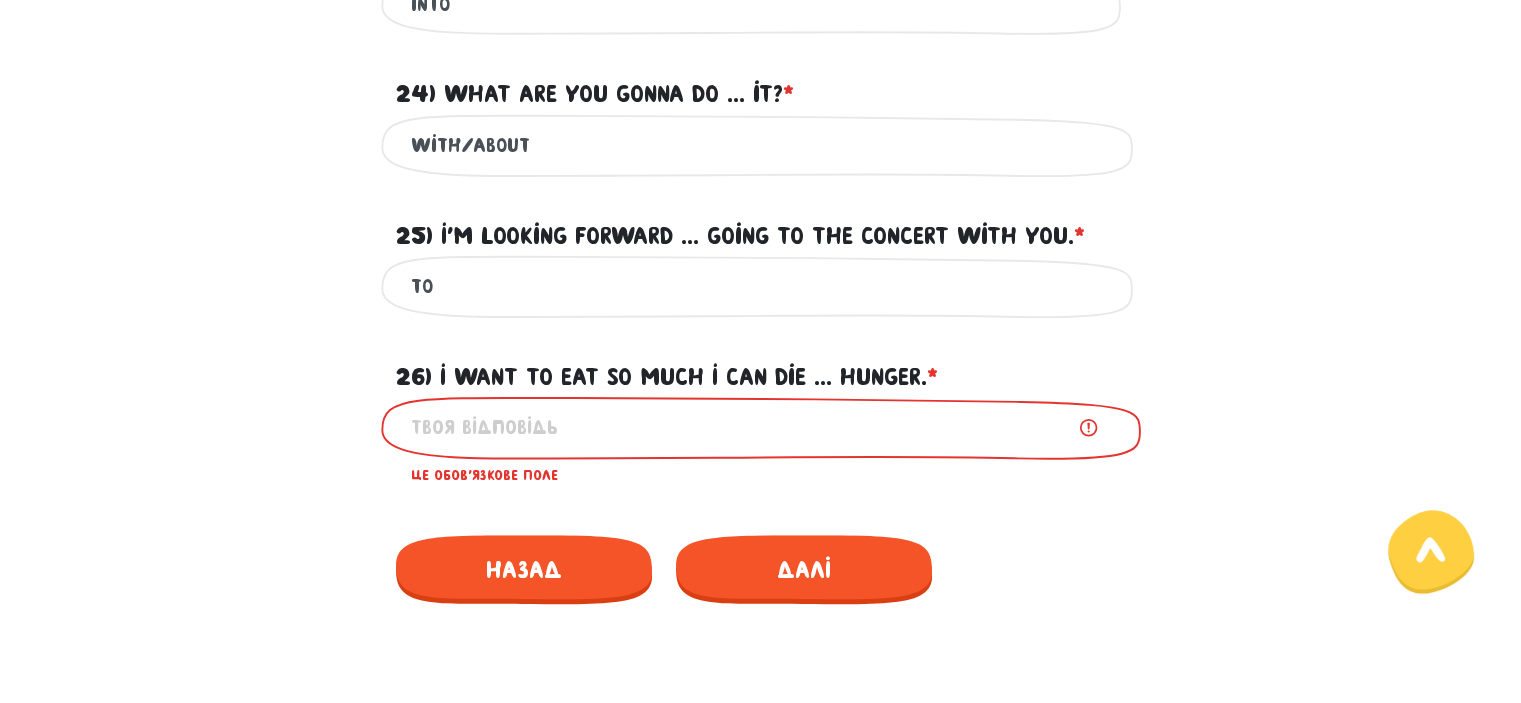 click on "to" at bounding box center (761, 286) 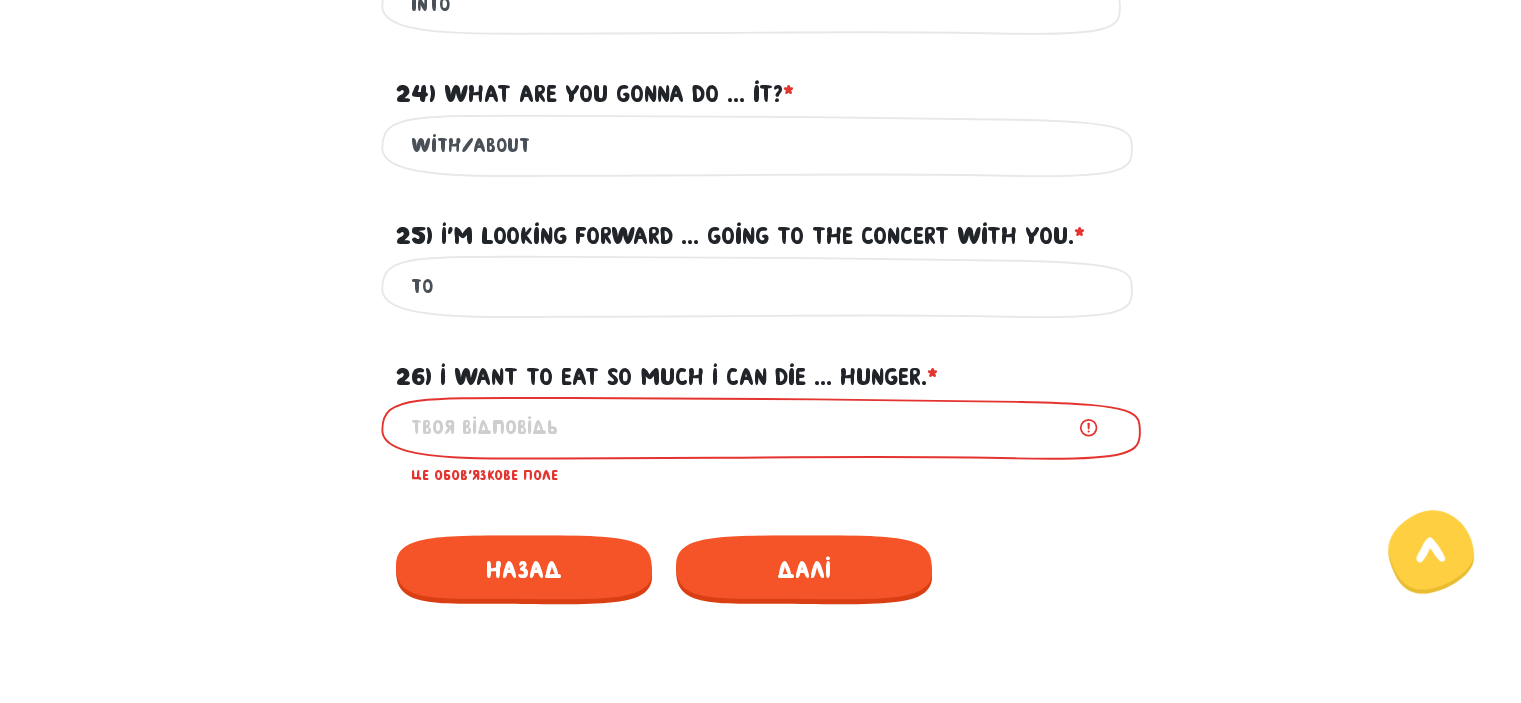 click on "26) I want to eat so much I can die ... hunger. *
?" at bounding box center (761, 427) 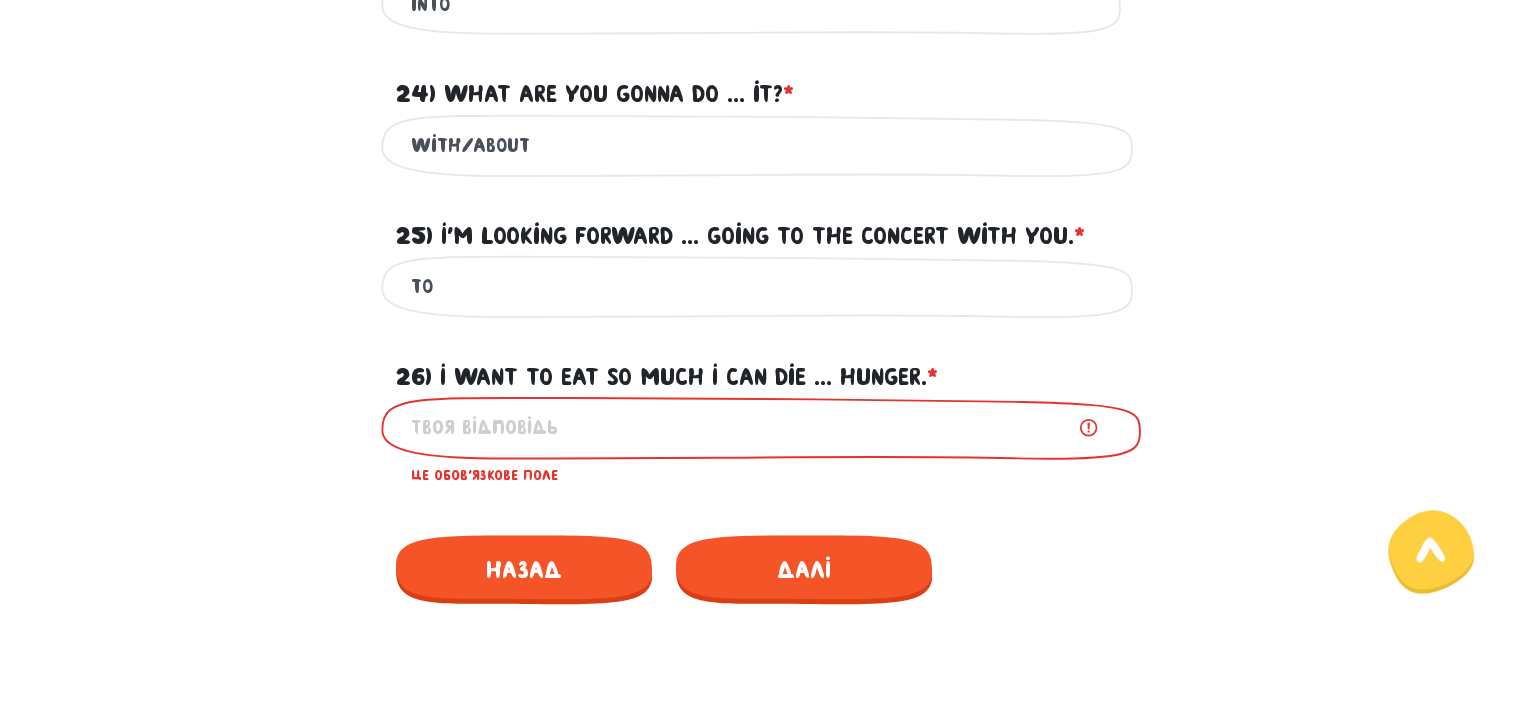 click on "26) I want to eat so much I can die ... hunger. *
?" at bounding box center [761, 427] 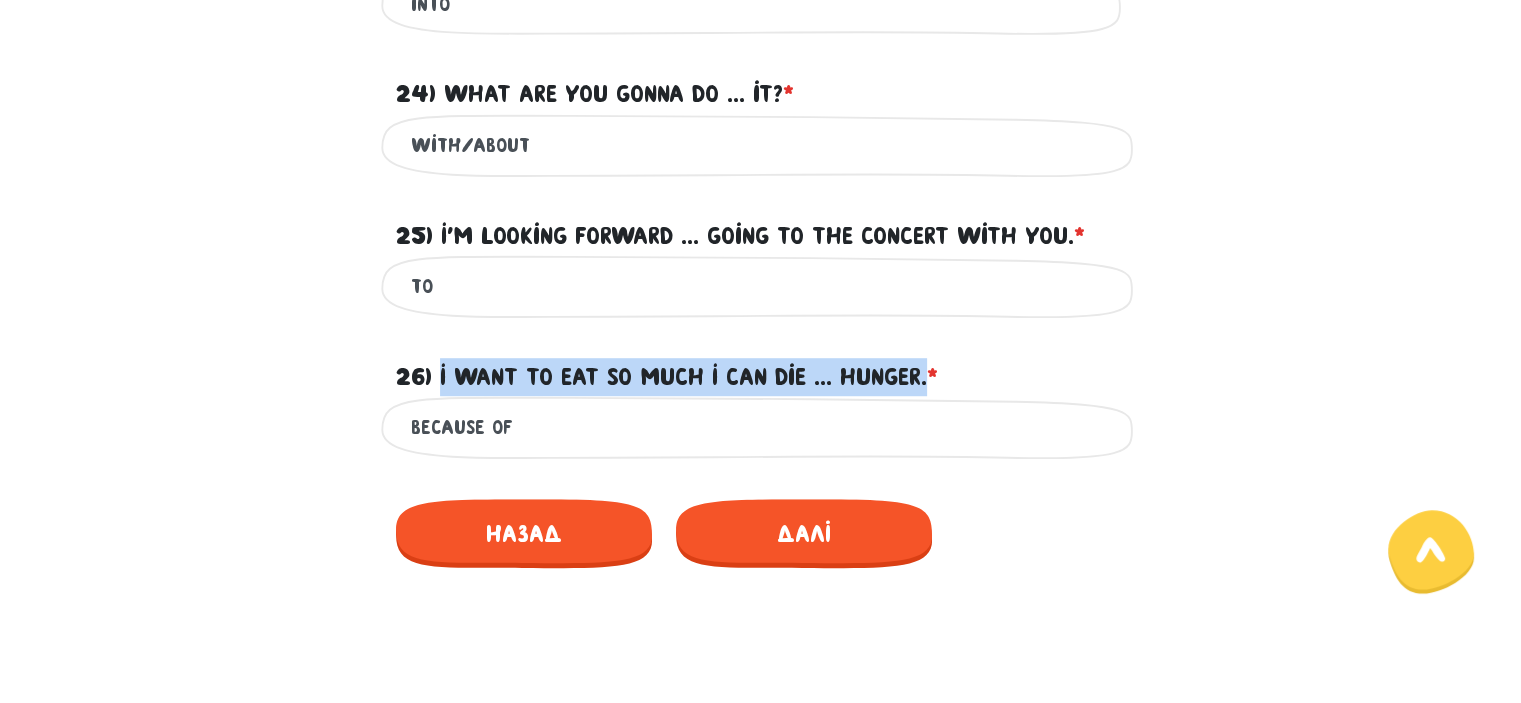 drag, startPoint x: 943, startPoint y: 366, endPoint x: 439, endPoint y: 366, distance: 504 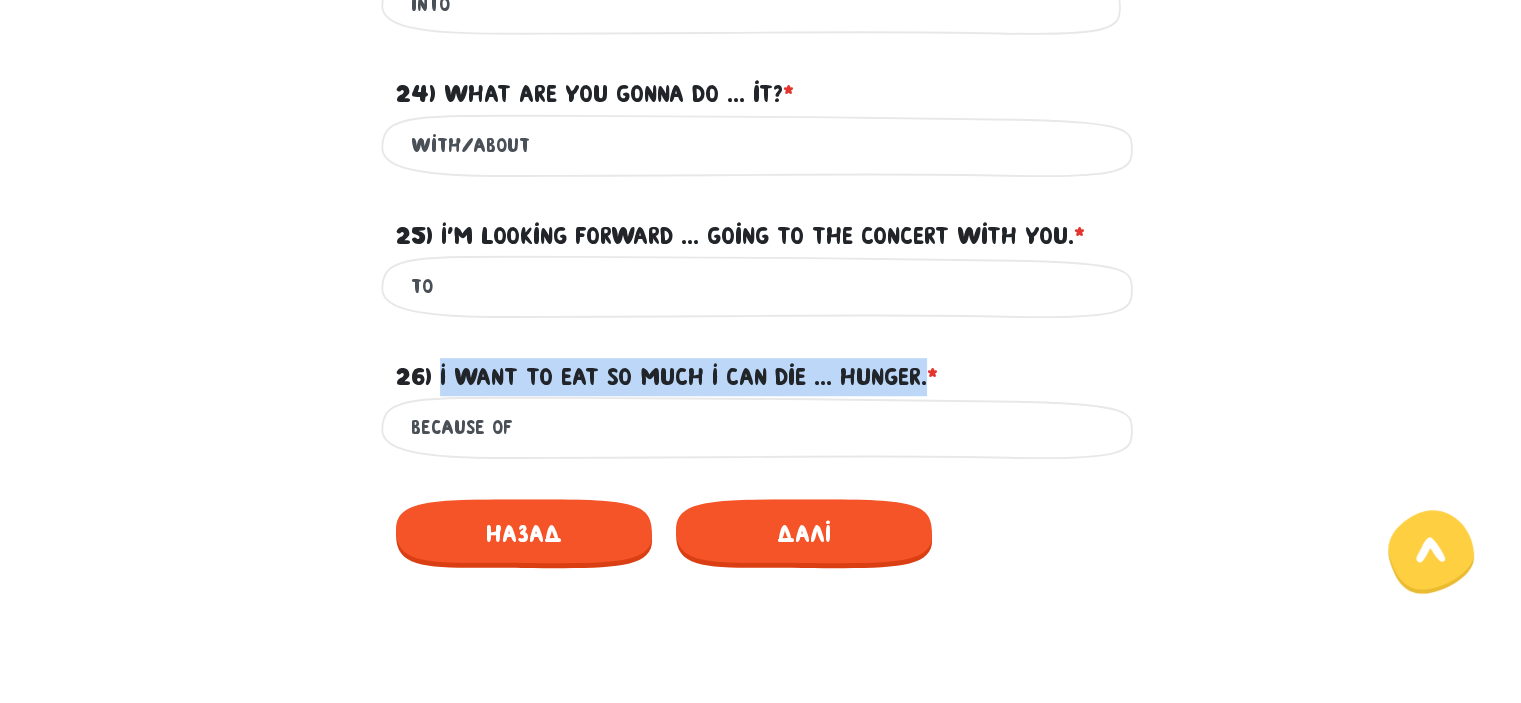 click on "26) I want to eat so much I can die ... hunger. *
?" at bounding box center [667, 377] 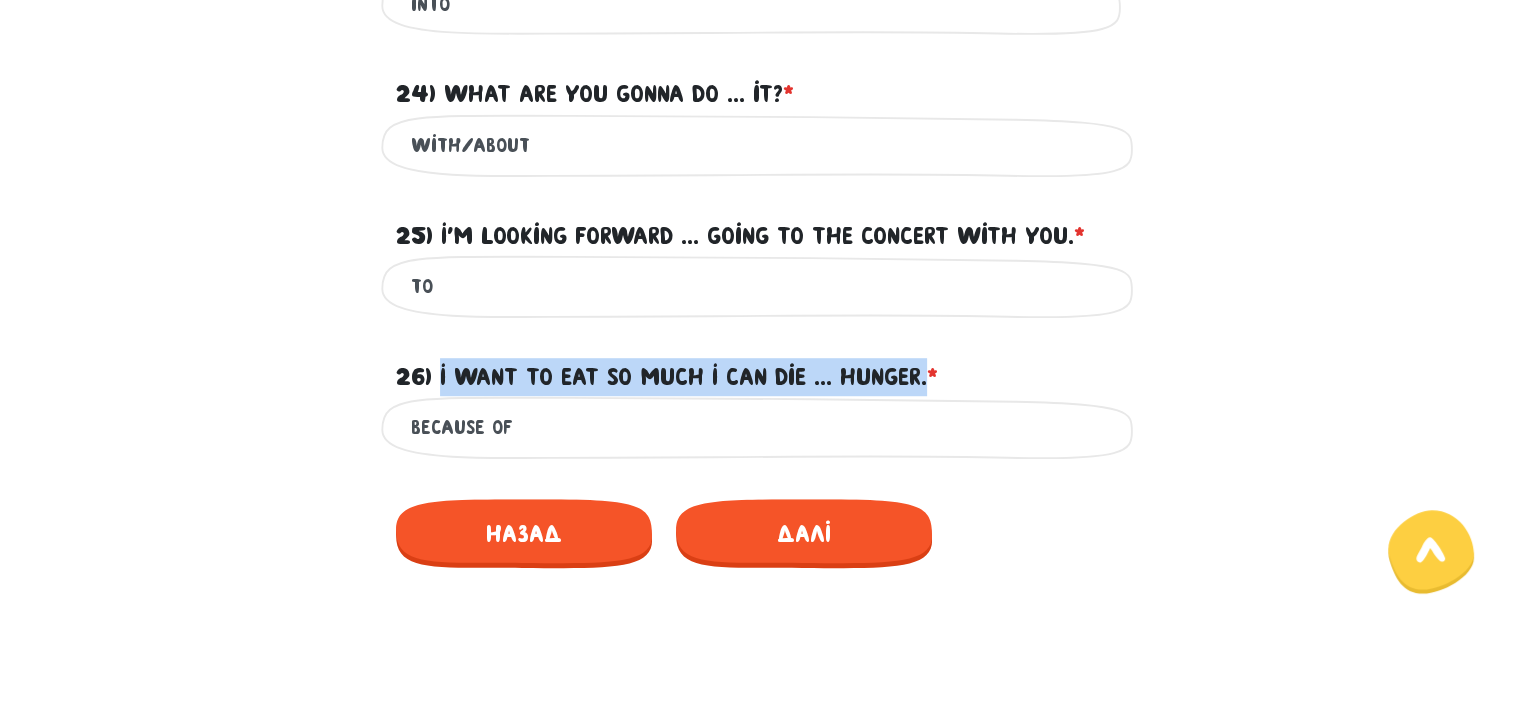 copy on "I want to eat so much I can die ... hunger." 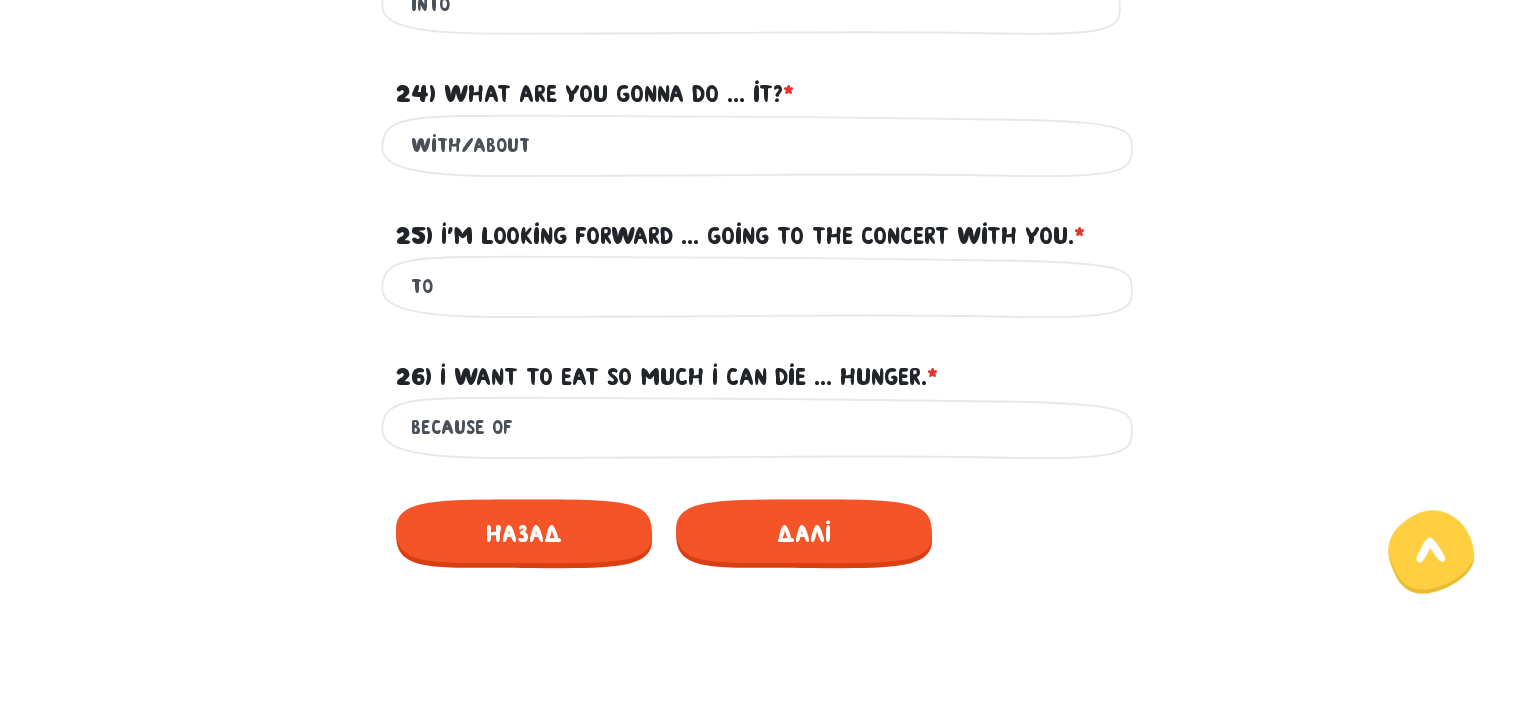 click on "because of" at bounding box center [761, 427] 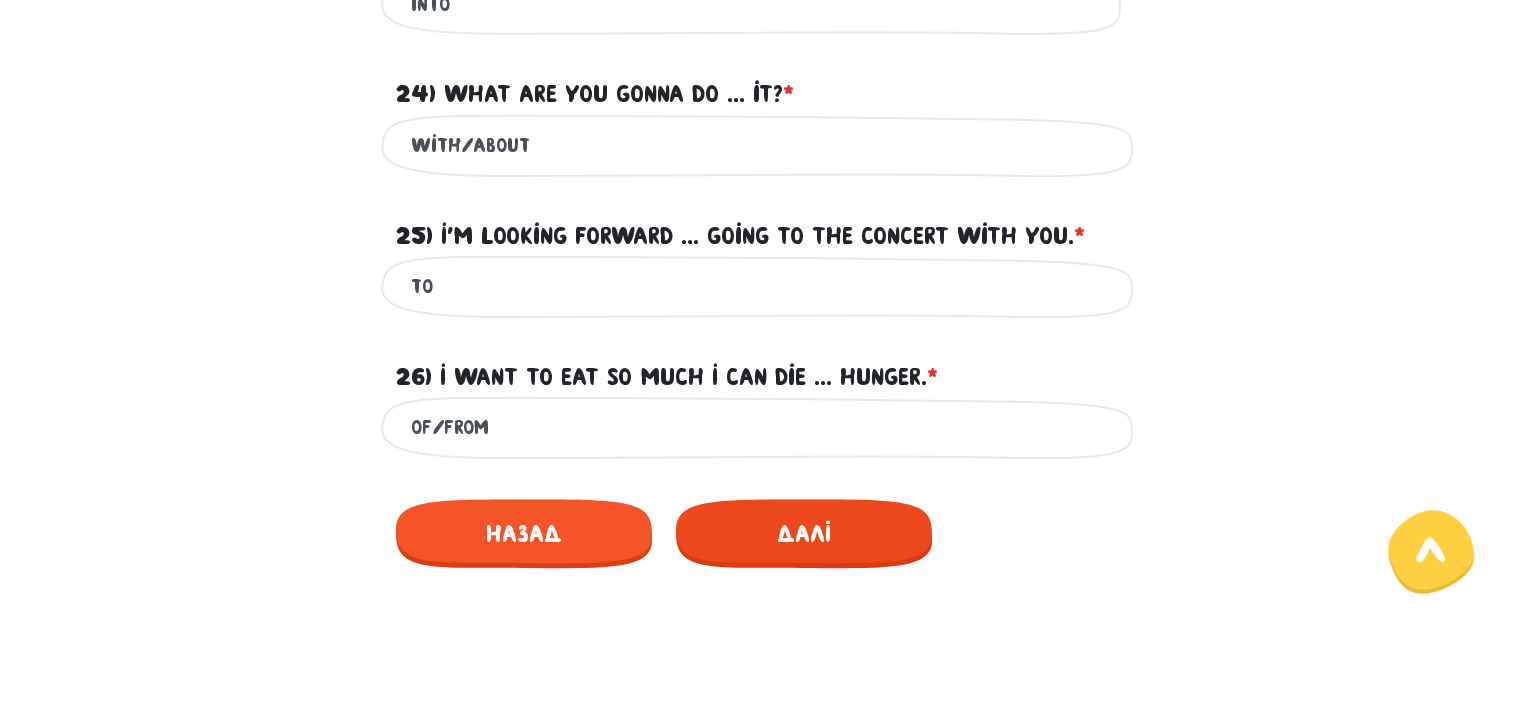 type on "of/from" 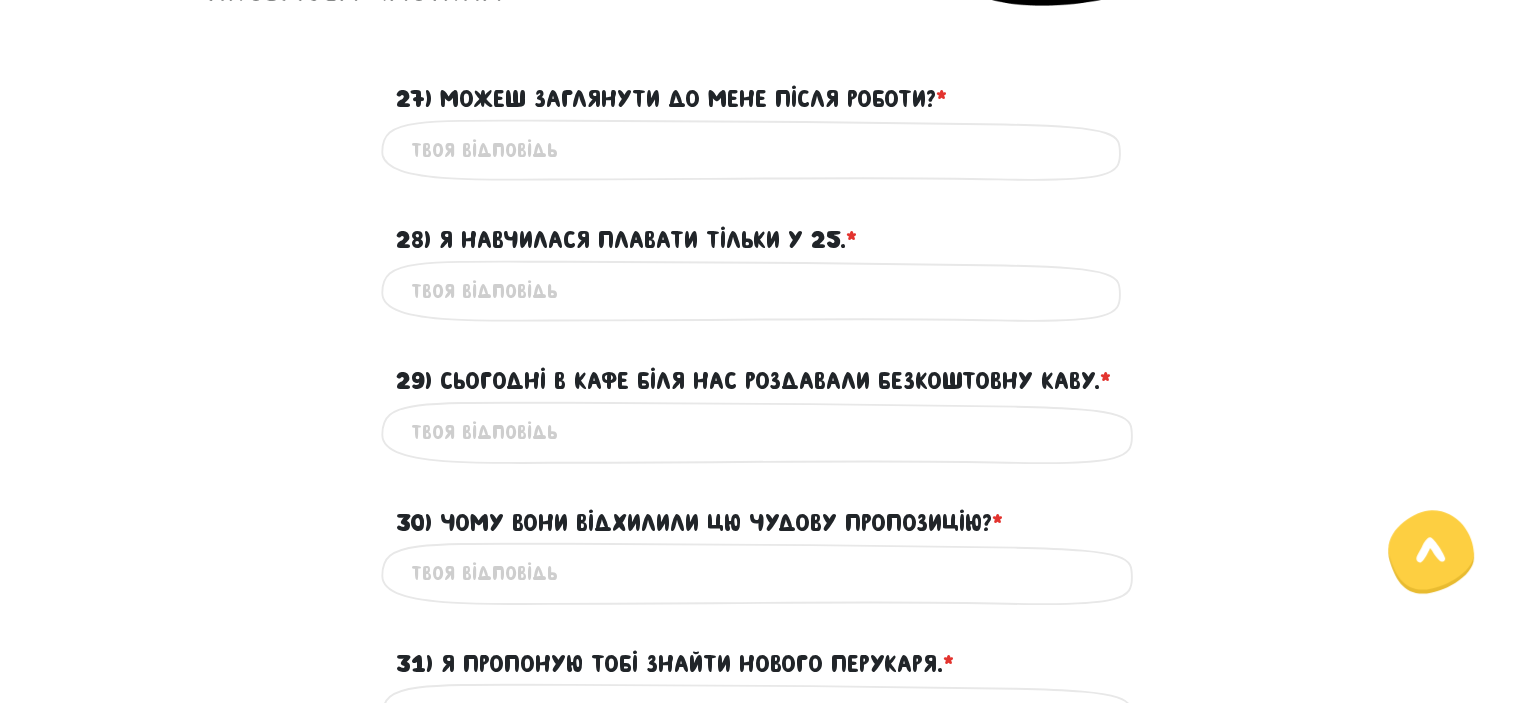 scroll, scrollTop: 473, scrollLeft: 0, axis: vertical 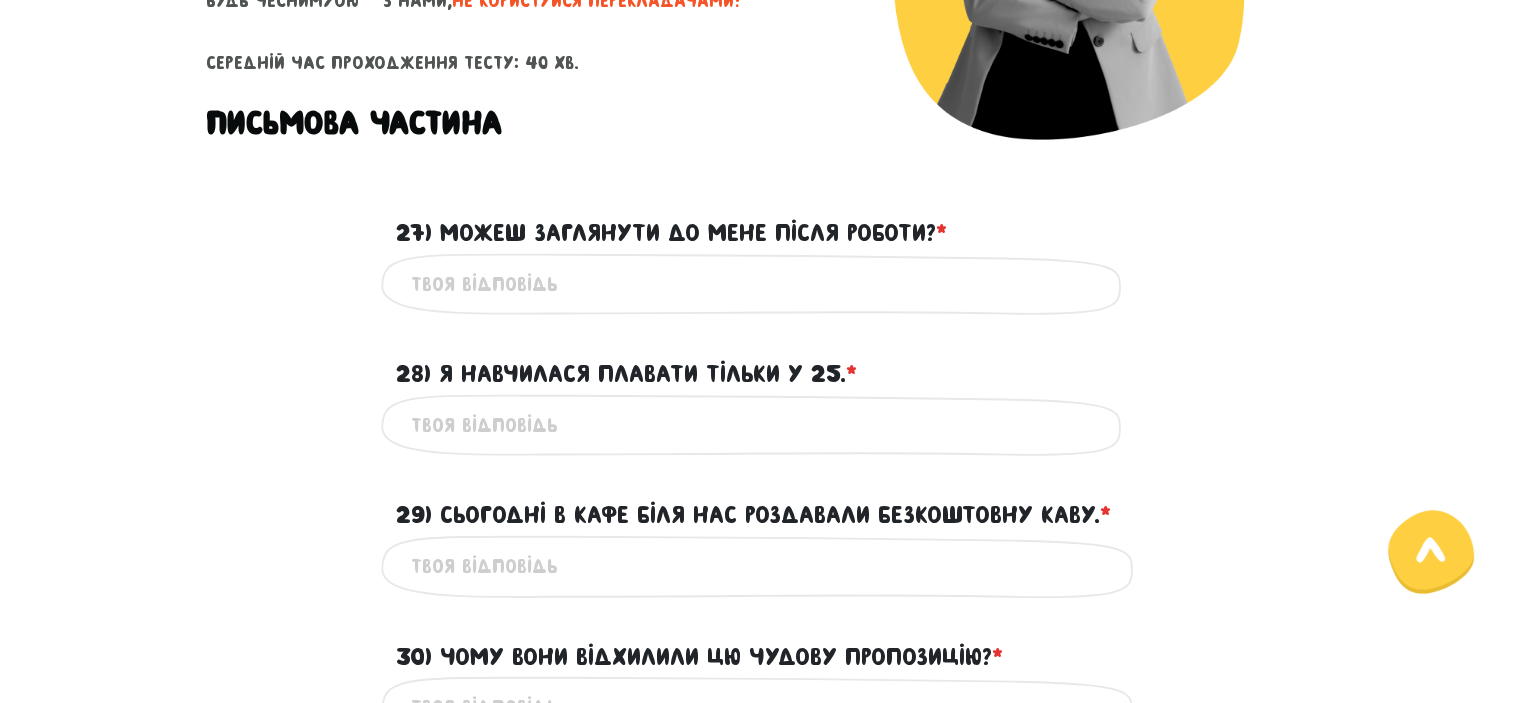 click on "27) Можеш заглянути до мене після роботи? *
?" at bounding box center (761, 284) 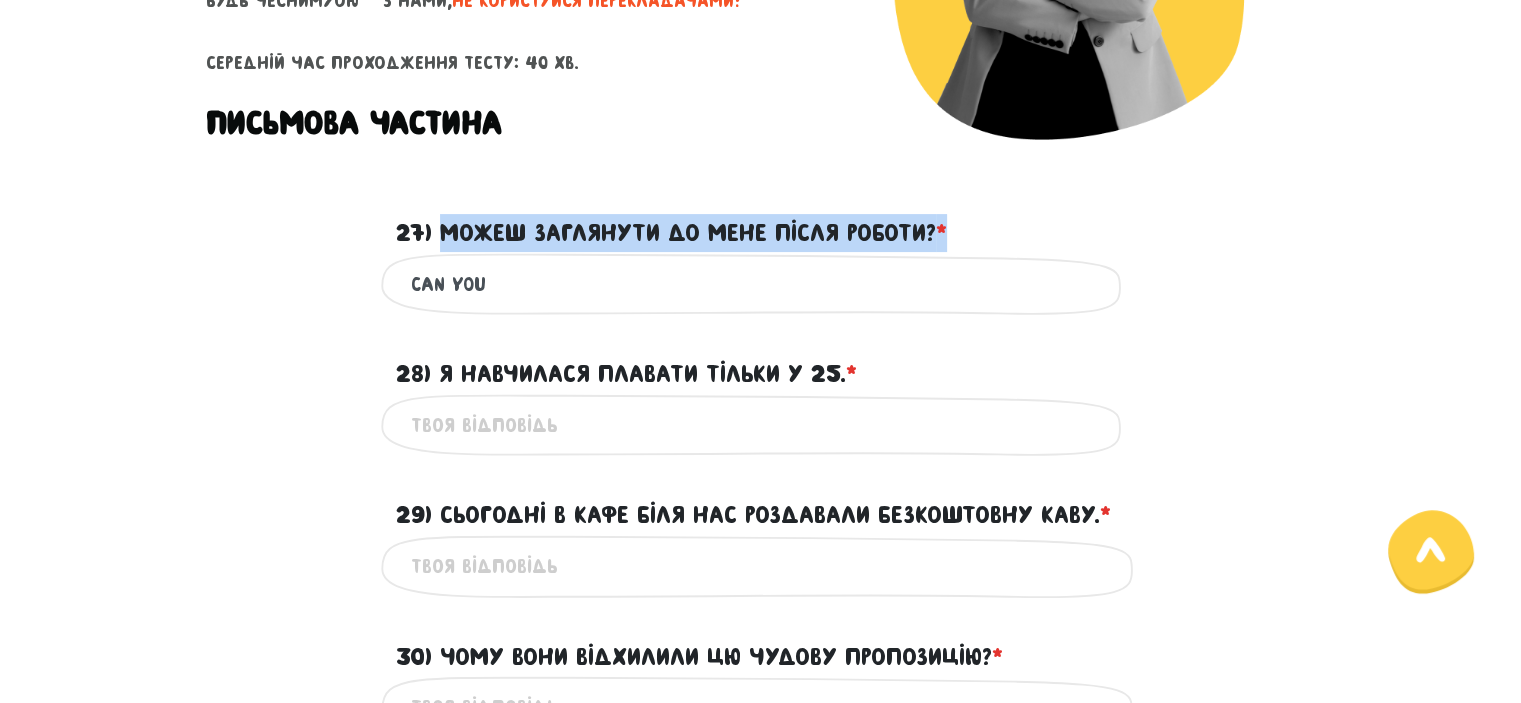drag, startPoint x: 957, startPoint y: 214, endPoint x: 442, endPoint y: 222, distance: 515.06213 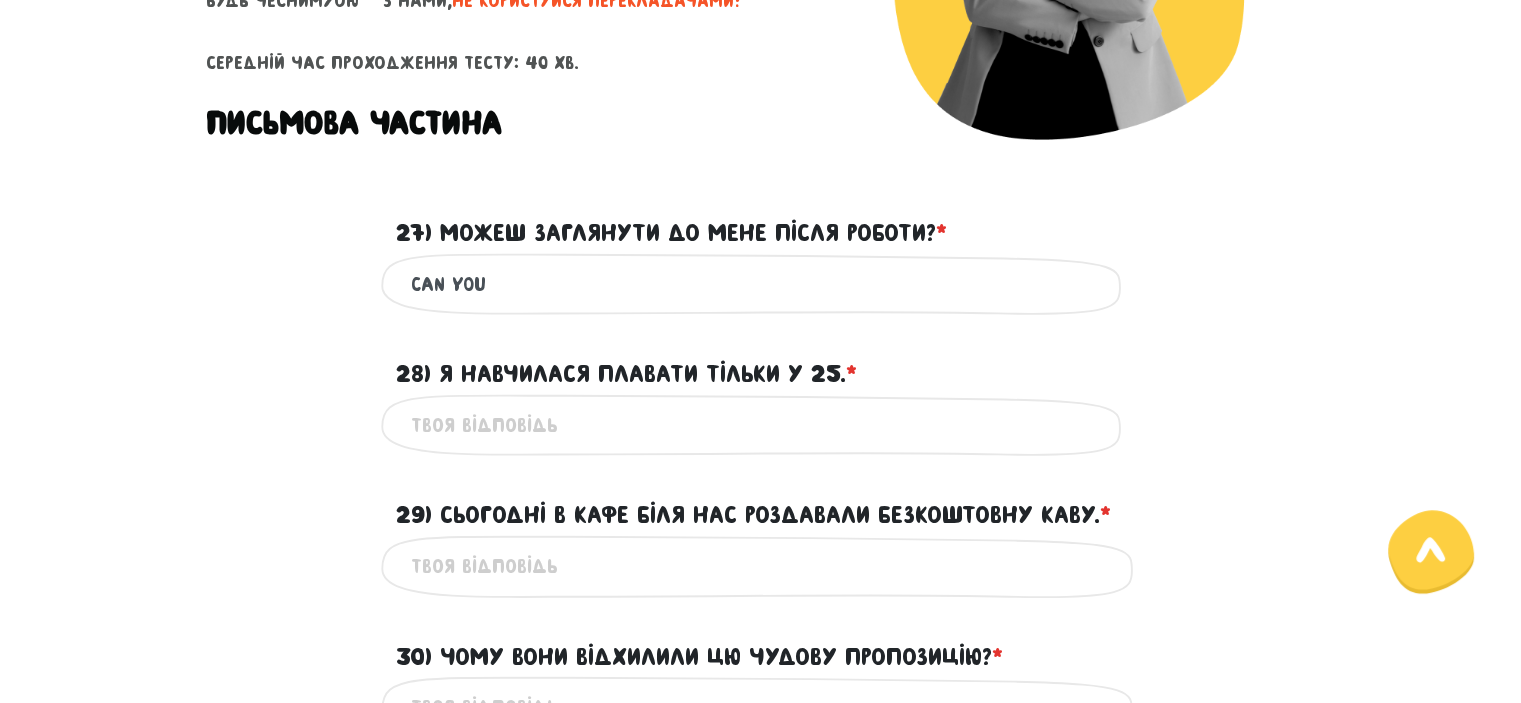 click on "can you" at bounding box center (761, 284) 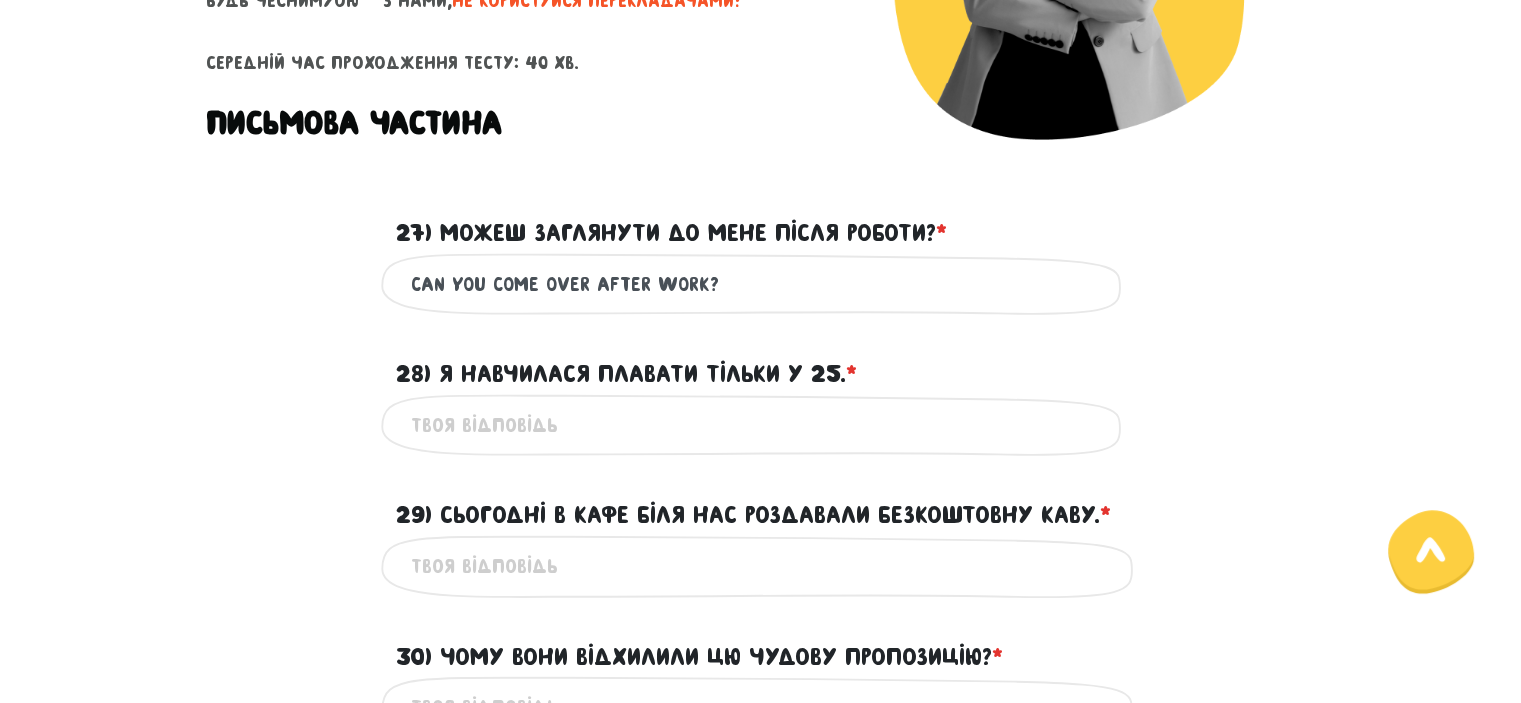 type on "can you come over after work?" 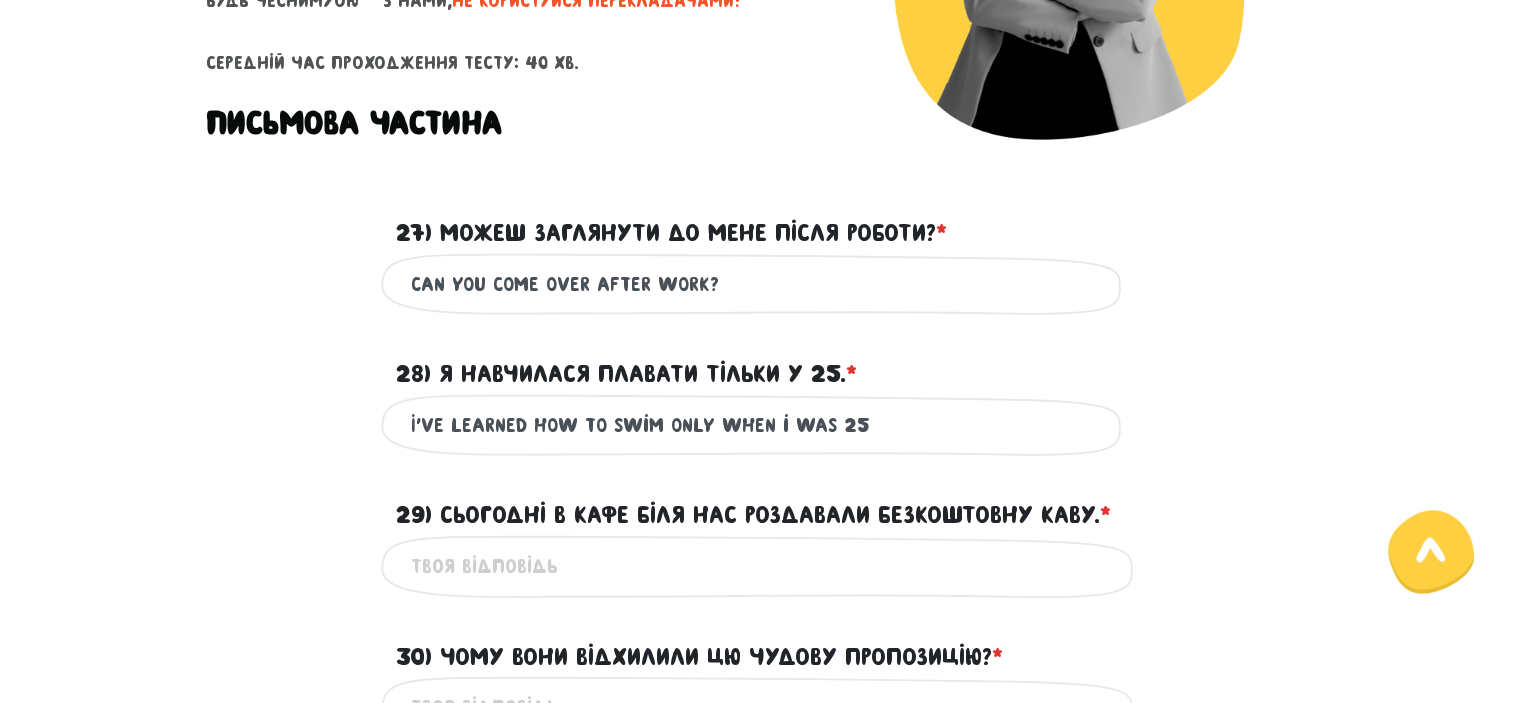 drag, startPoint x: 726, startPoint y: 421, endPoint x: 408, endPoint y: 431, distance: 318.1572 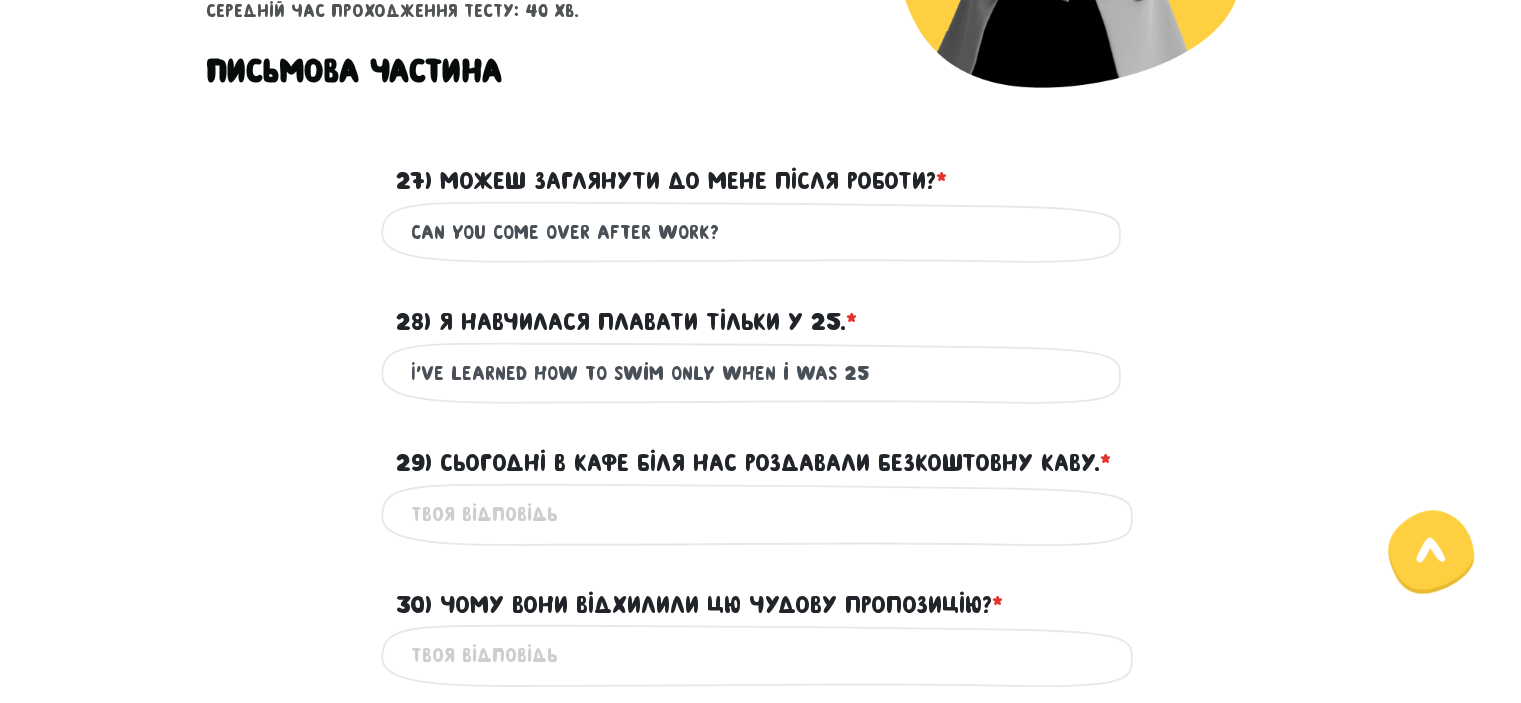 scroll, scrollTop: 573, scrollLeft: 0, axis: vertical 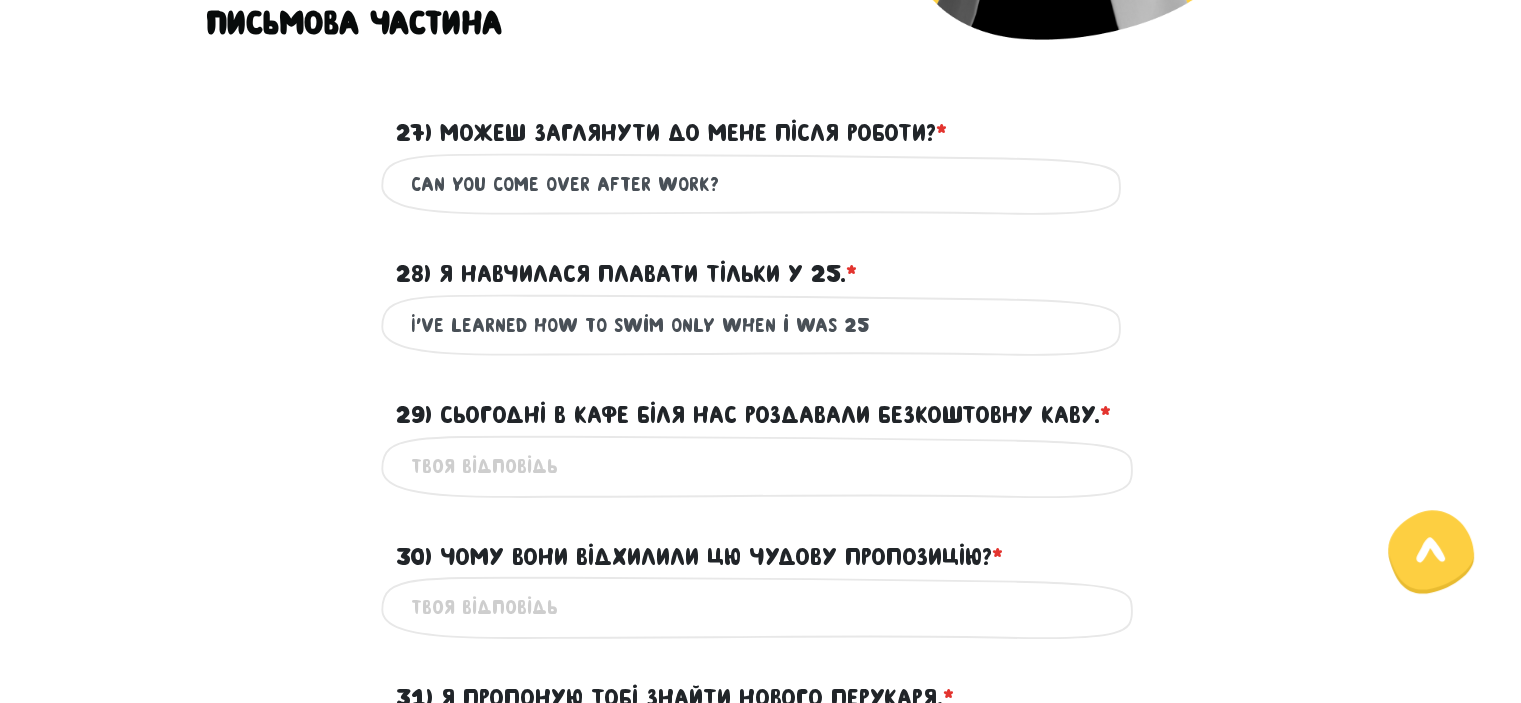 click on "I've learned how to swim only when i was 25" at bounding box center [761, 325] 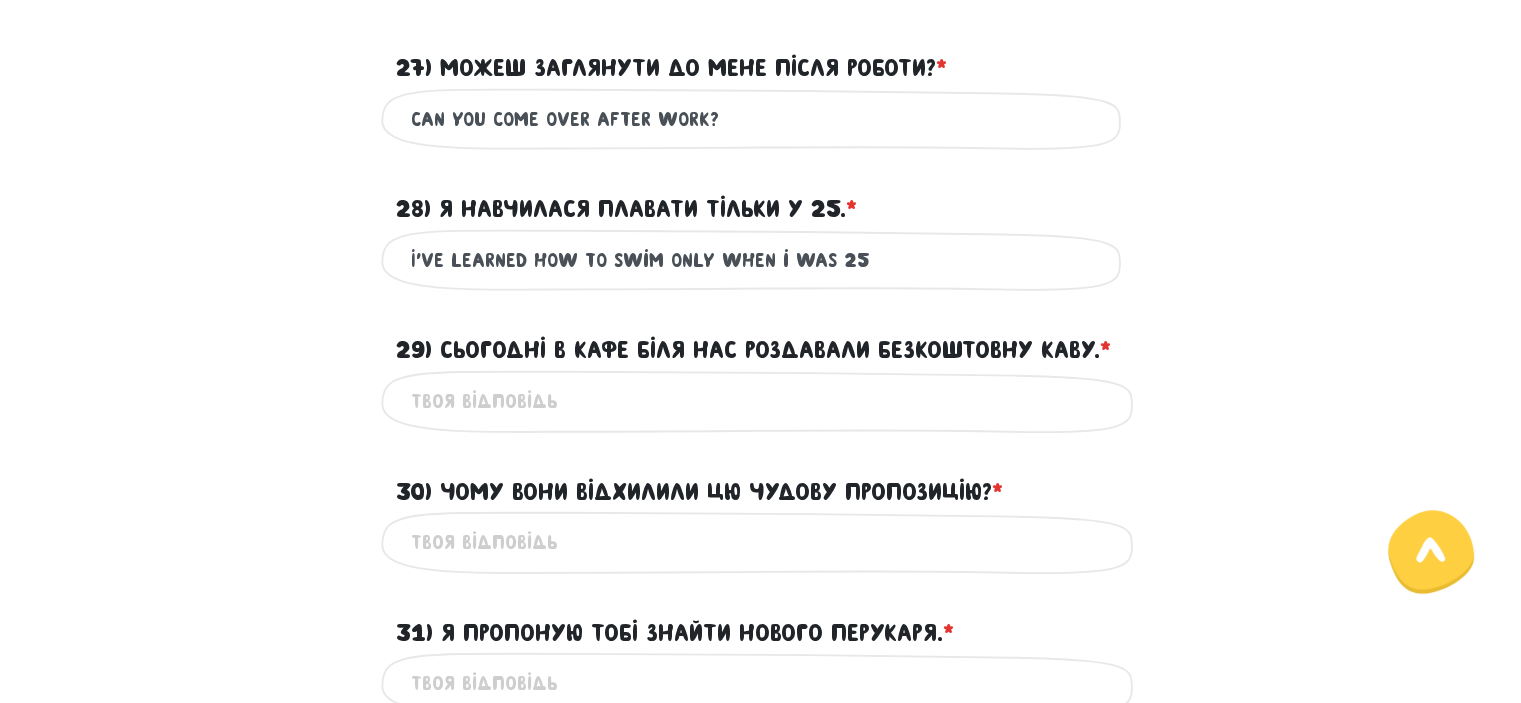 scroll, scrollTop: 673, scrollLeft: 0, axis: vertical 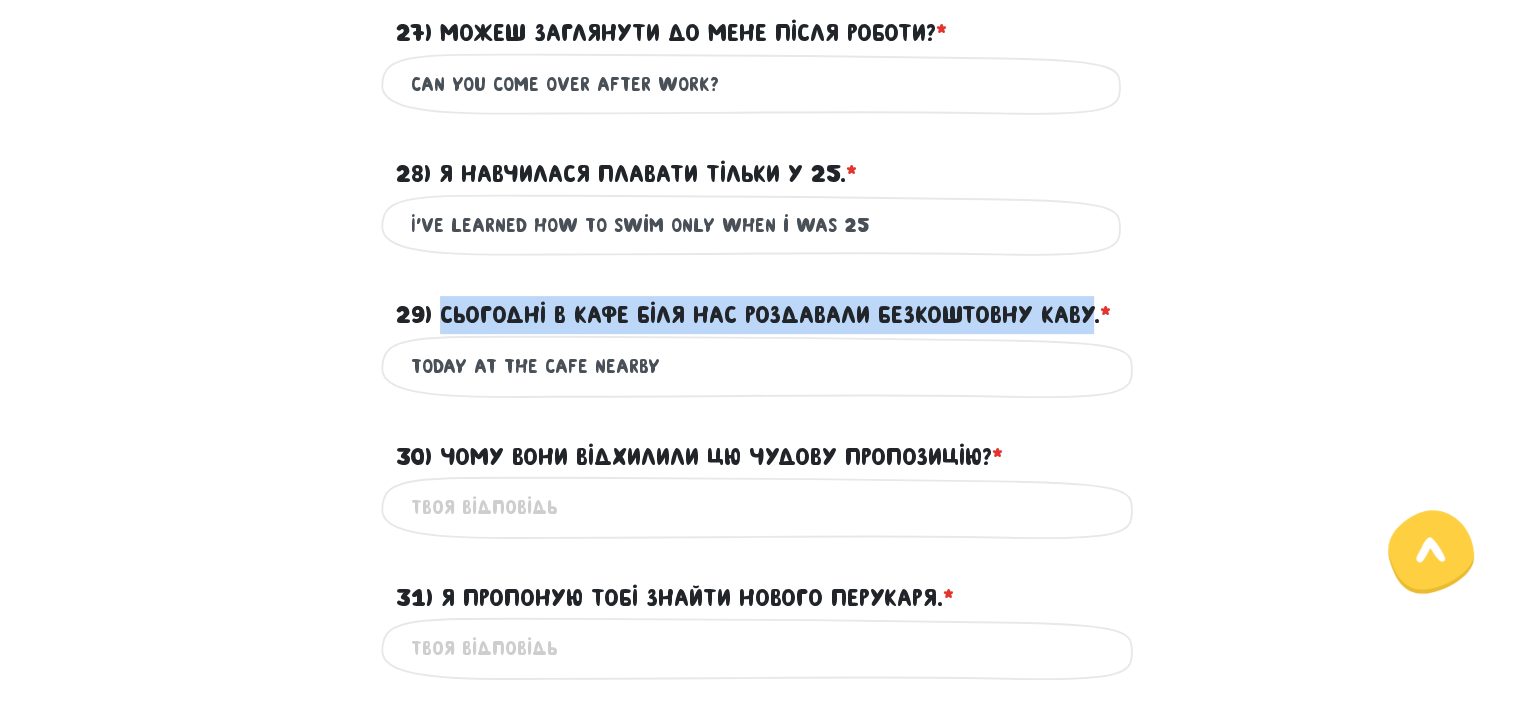 drag, startPoint x: 1099, startPoint y: 298, endPoint x: 442, endPoint y: 310, distance: 657.10956 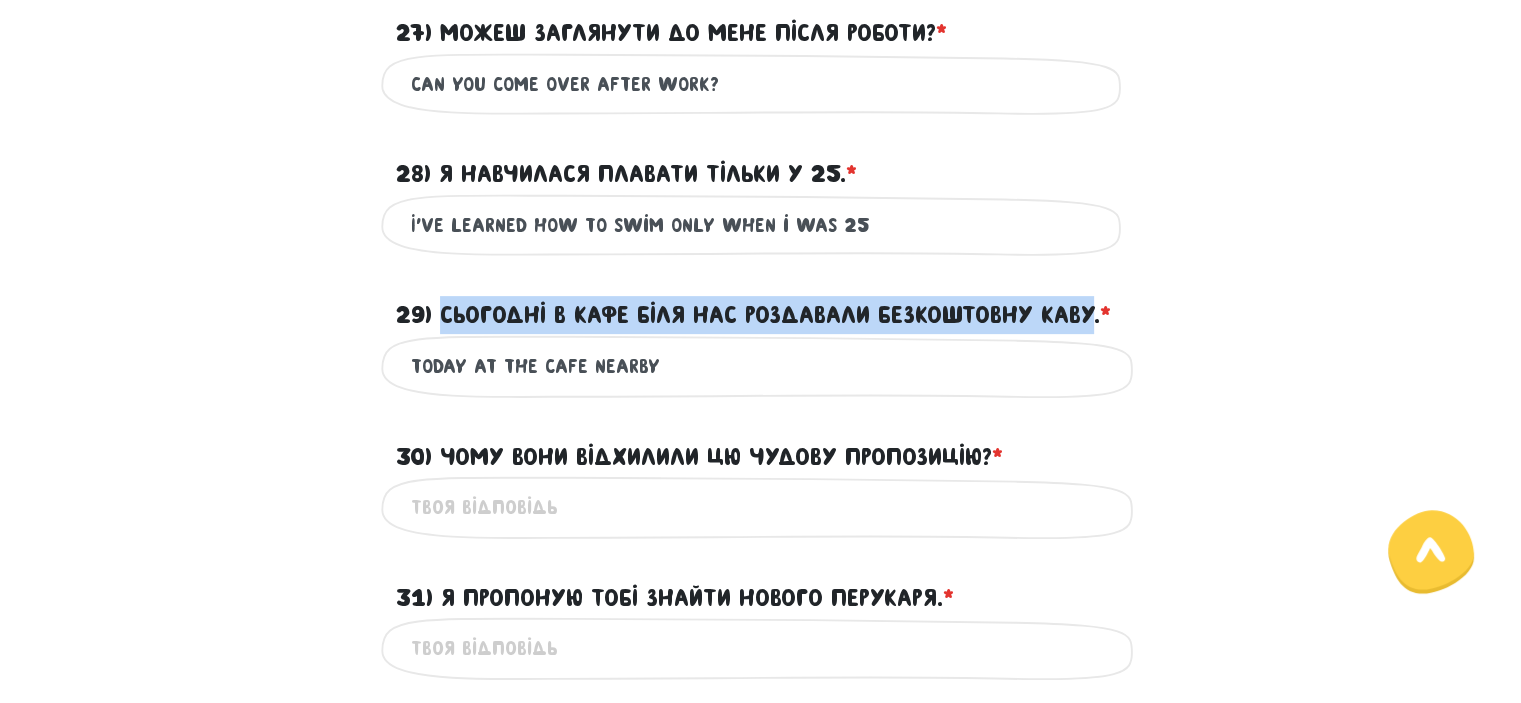 click on "29) Сьогодні в кафе біля нас роздавали безкоштовну каву. *
?" at bounding box center (753, 315) 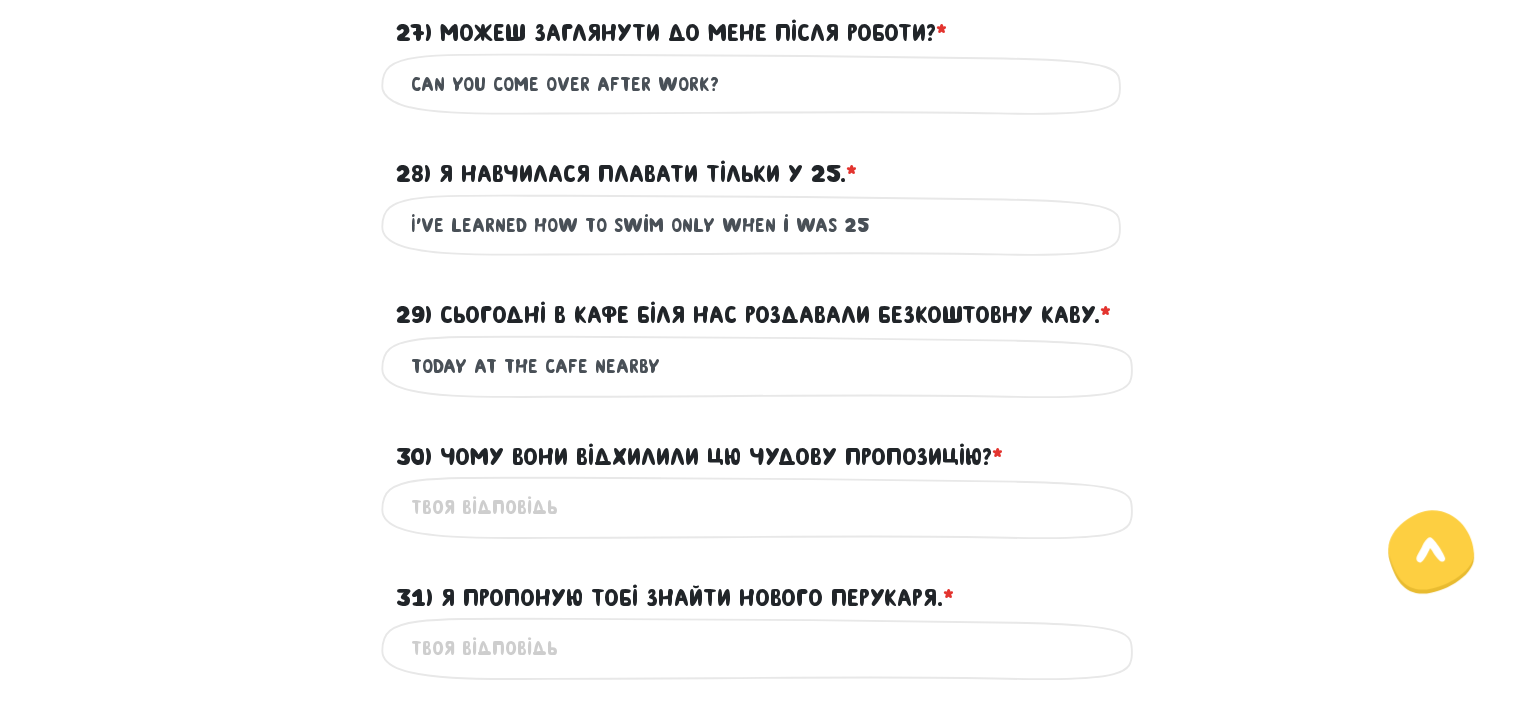 click on "Today at the cafe nearby" at bounding box center [761, 366] 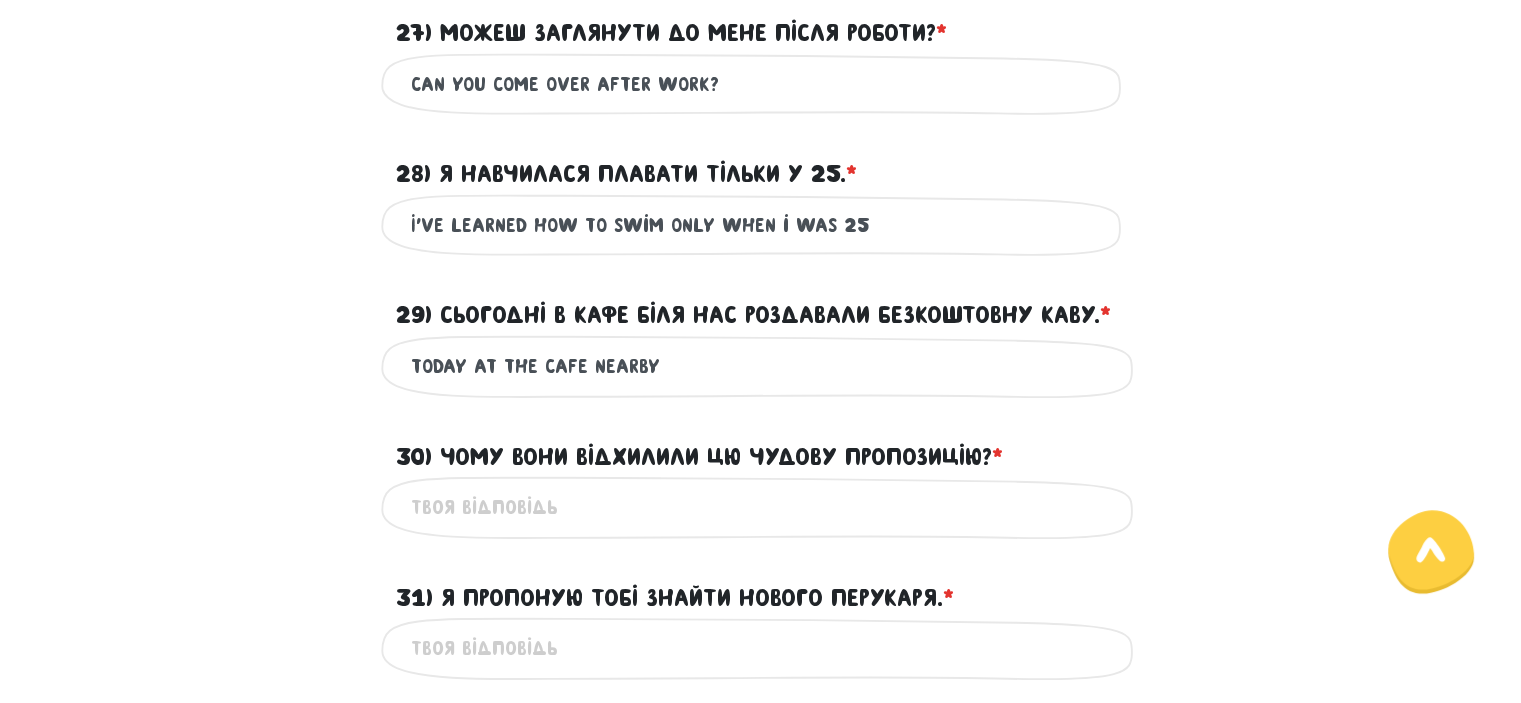 click on "Today at the cafe nearby" at bounding box center [761, 366] 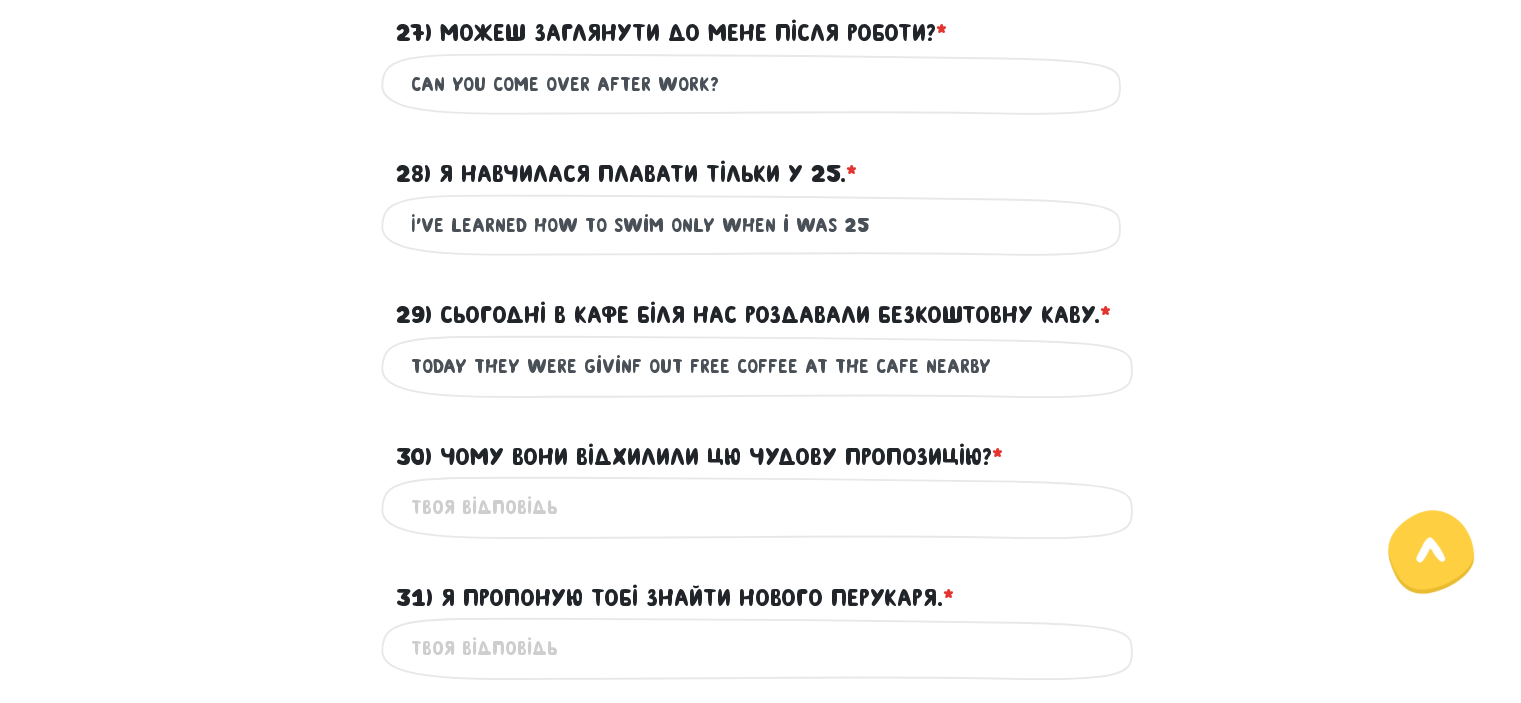 type on "Today they were givinf out free coffee at the cafe nearby" 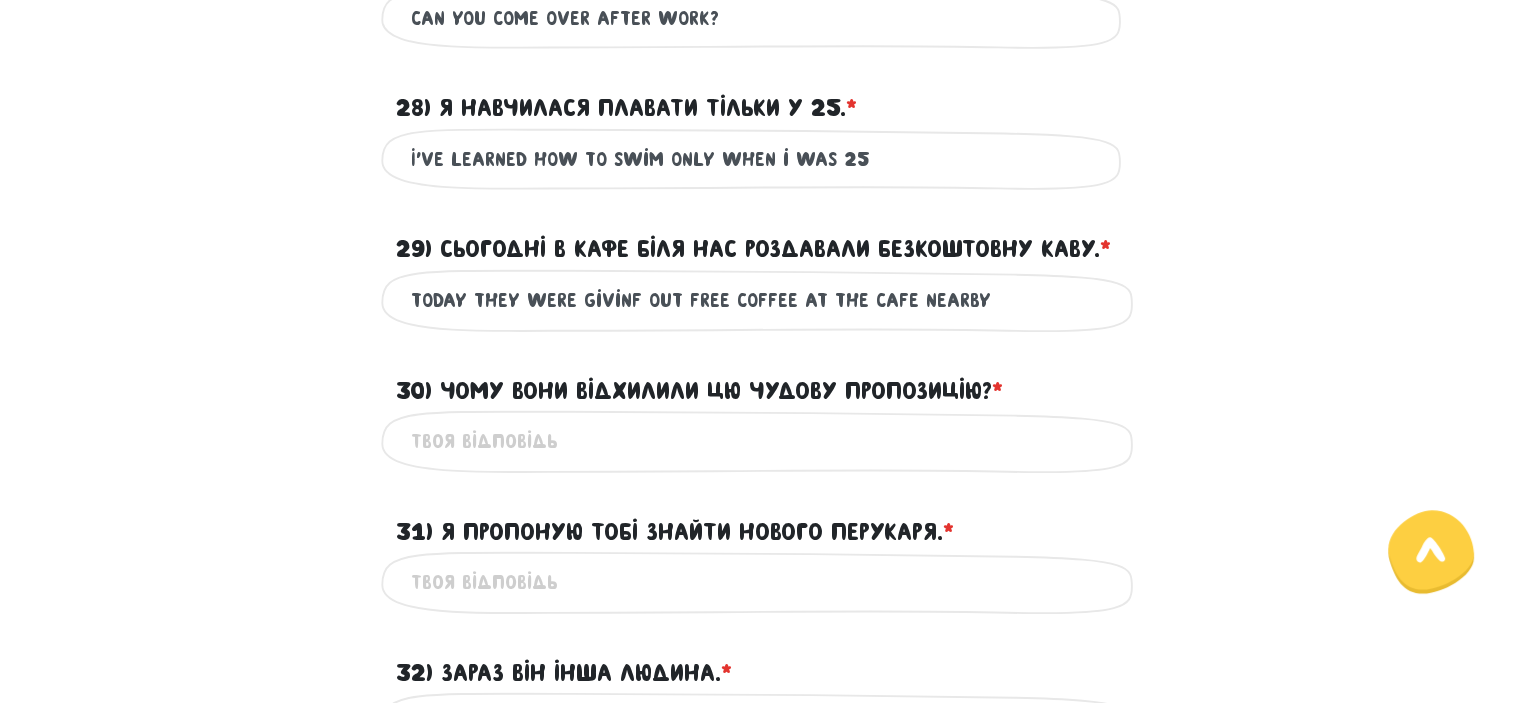 scroll, scrollTop: 773, scrollLeft: 0, axis: vertical 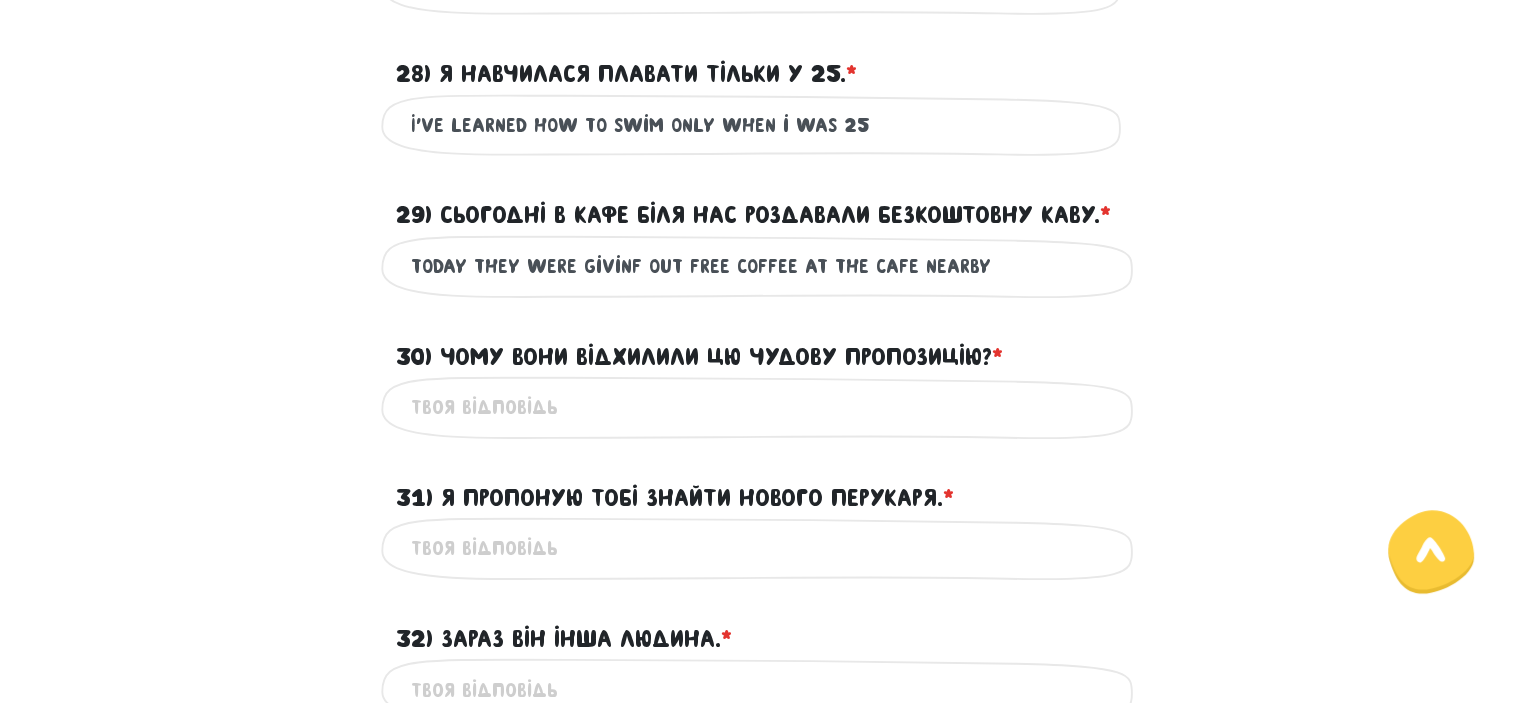 click on "30) Чому вони відхилили цю чудову пропозицію? *
?" at bounding box center [761, 407] 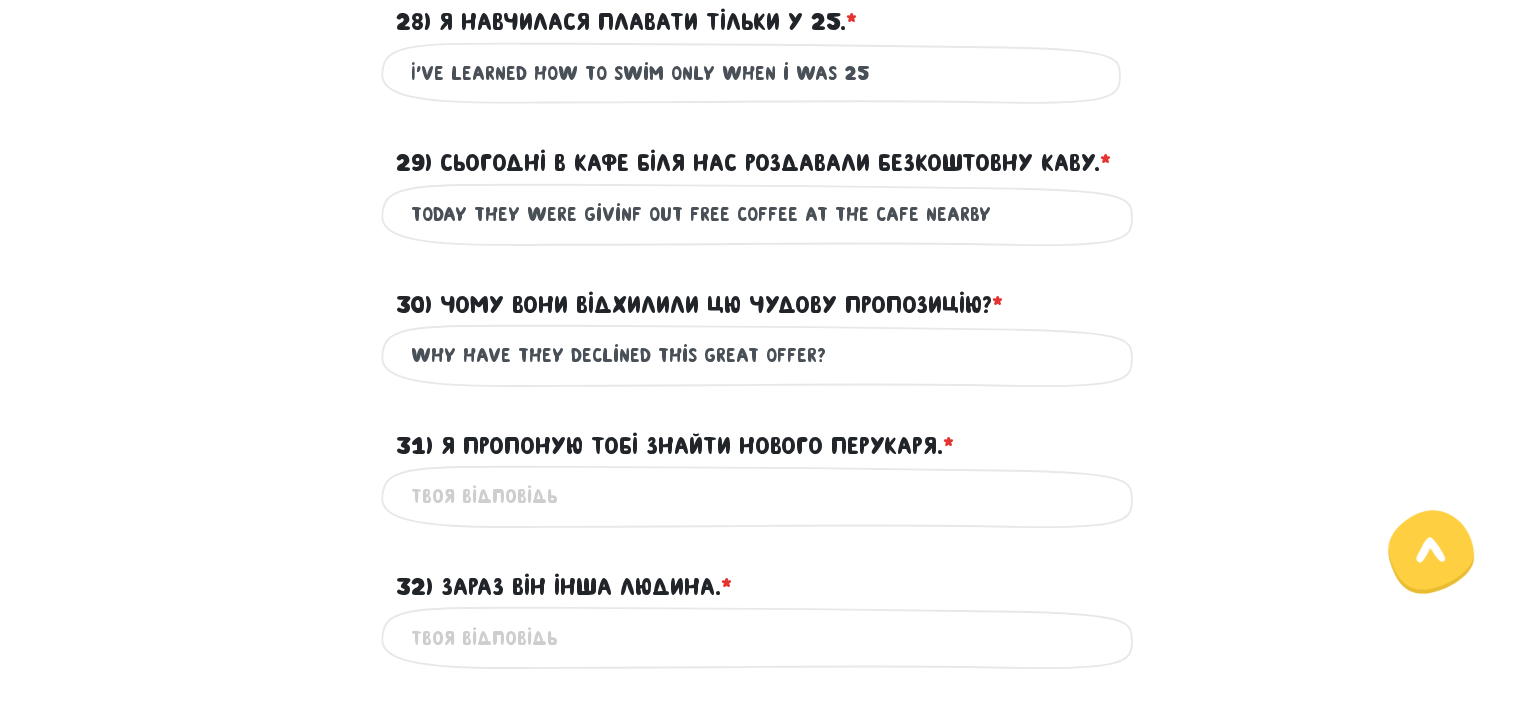 scroll, scrollTop: 873, scrollLeft: 0, axis: vertical 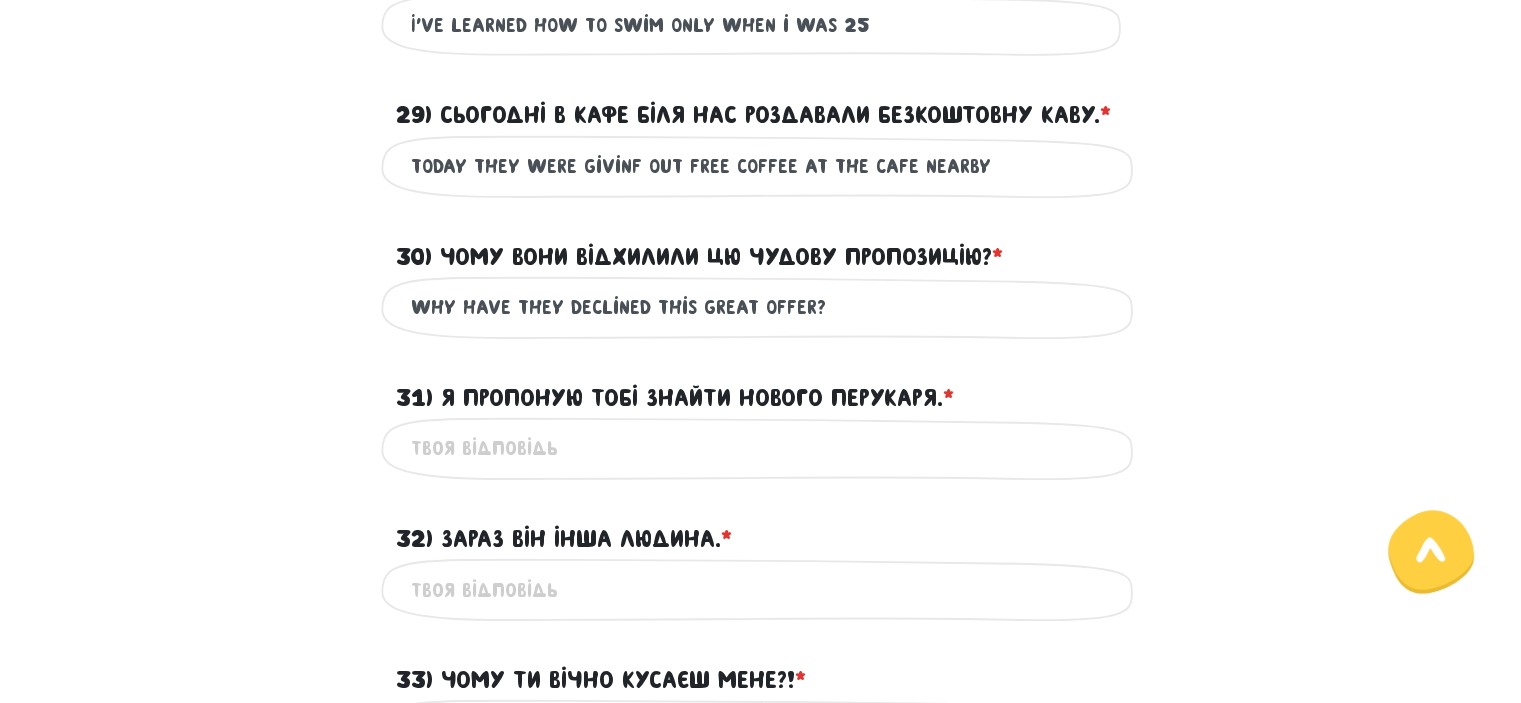 drag, startPoint x: 795, startPoint y: 306, endPoint x: 402, endPoint y: 300, distance: 393.0458 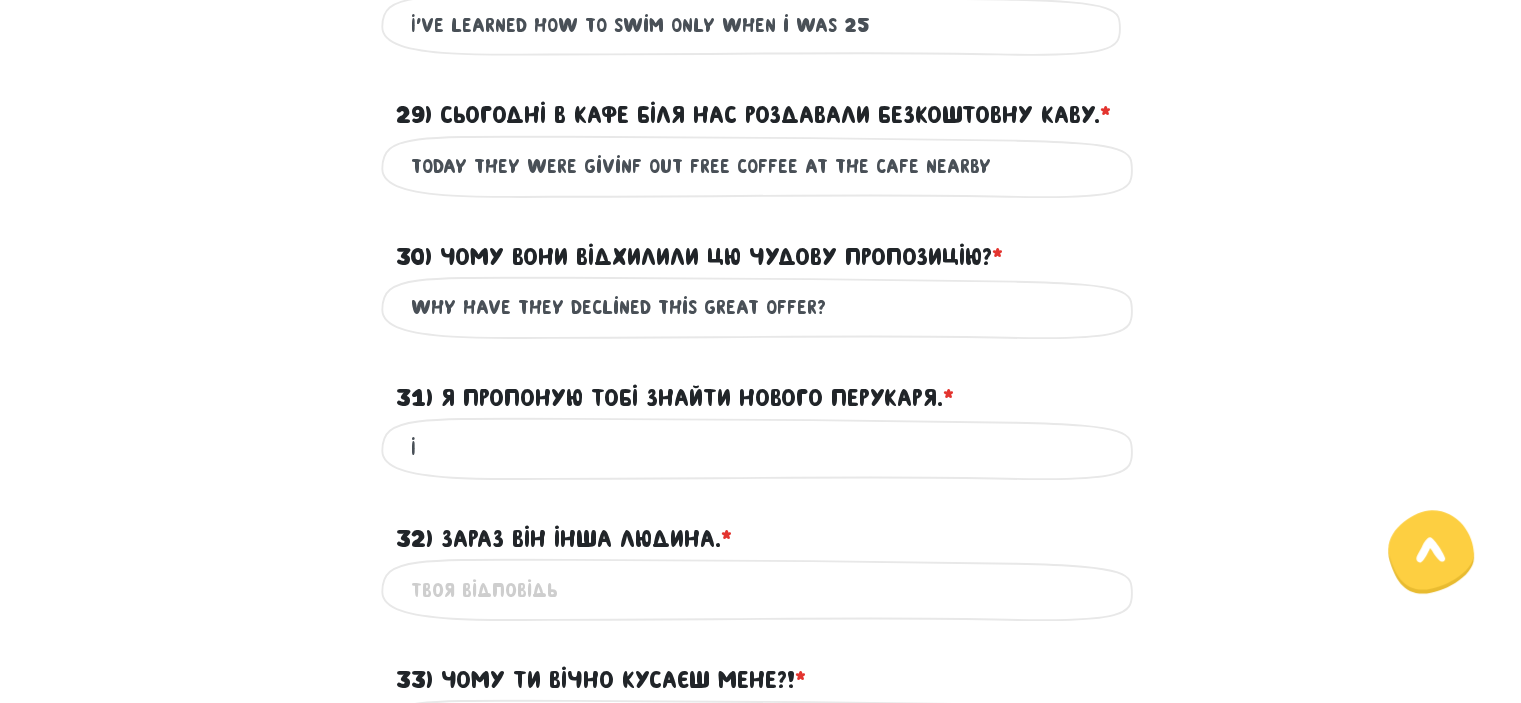 type on "I" 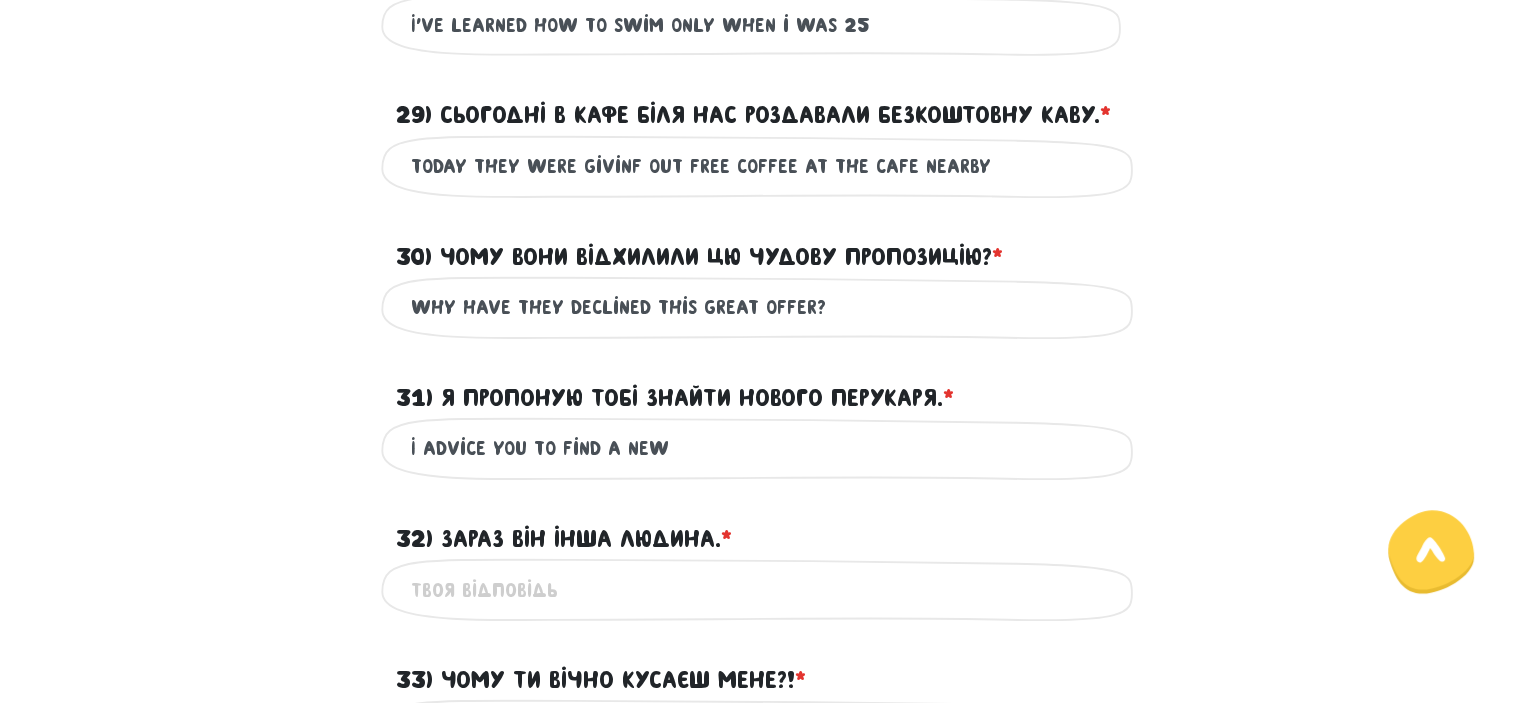 click on "I advice you to find a new" at bounding box center [761, 448] 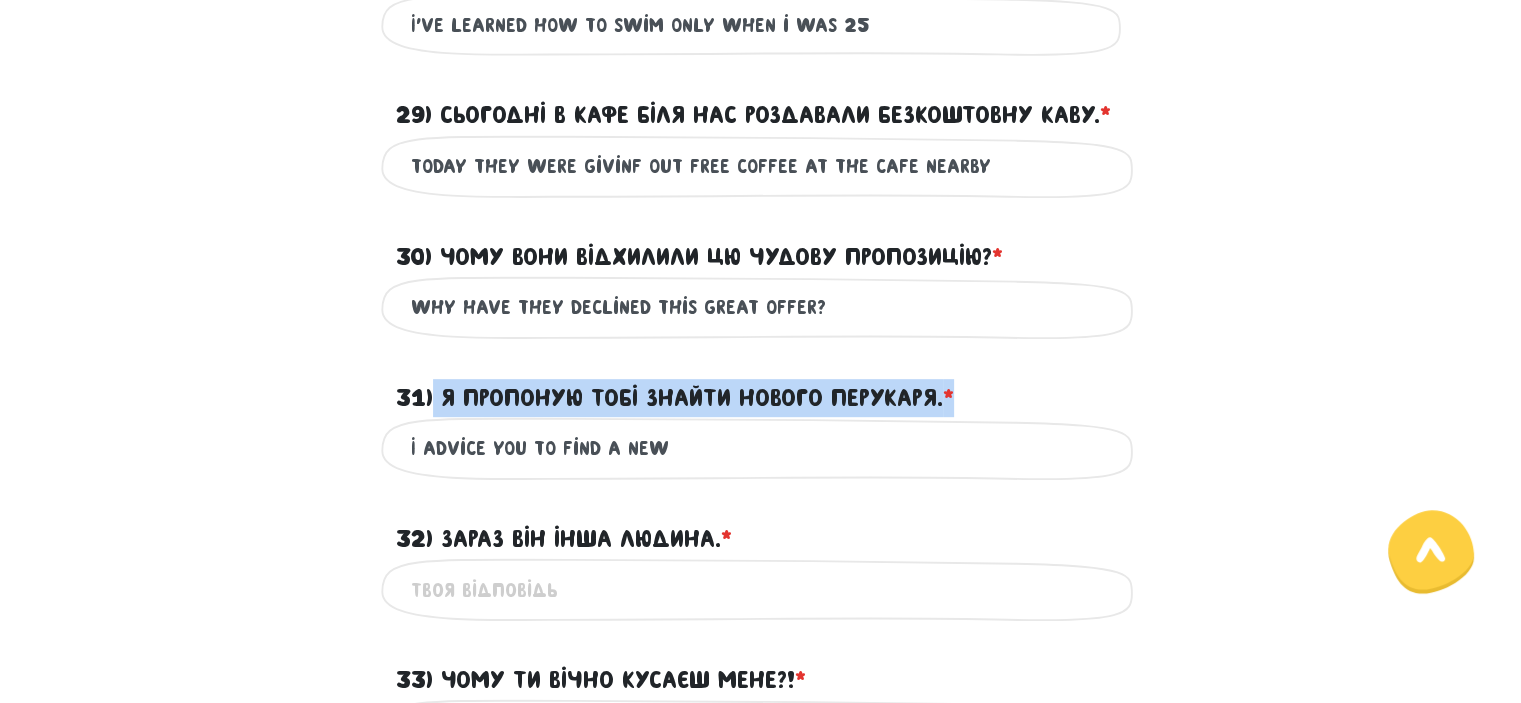 drag, startPoint x: 903, startPoint y: 402, endPoint x: 431, endPoint y: 400, distance: 472.00424 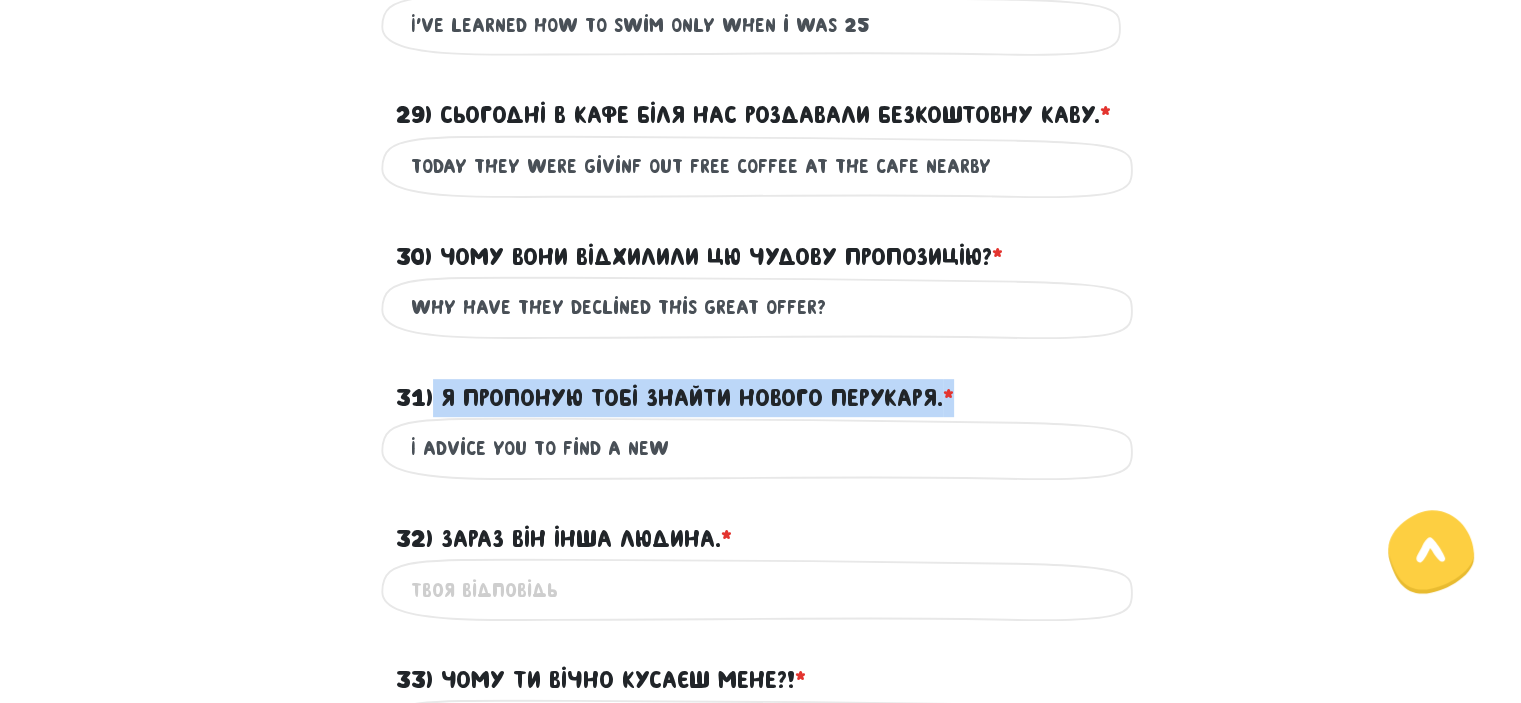 click on "31) Я пропоную тобі знайти нового перукаря. *
?" at bounding box center [761, 386] 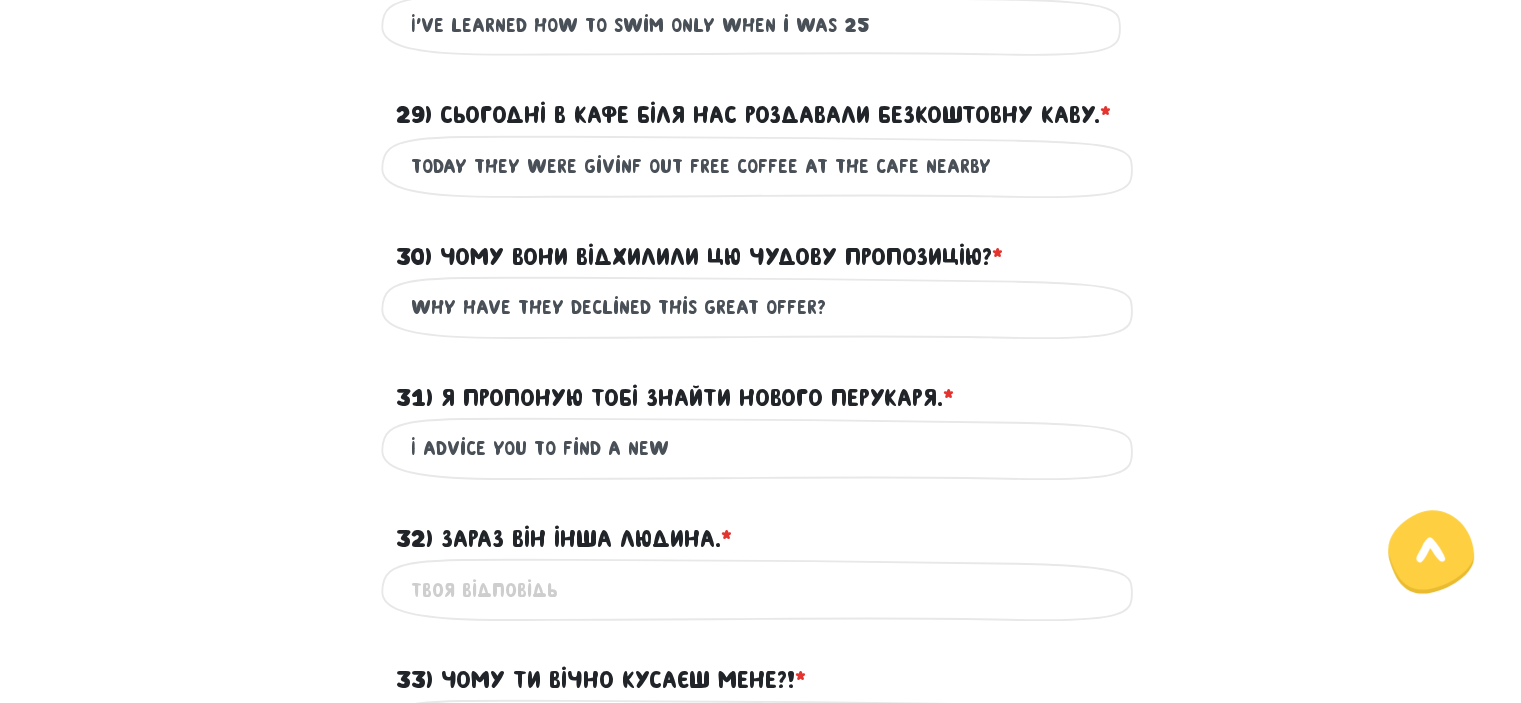 click on "I advice you to find a new" at bounding box center (761, 448) 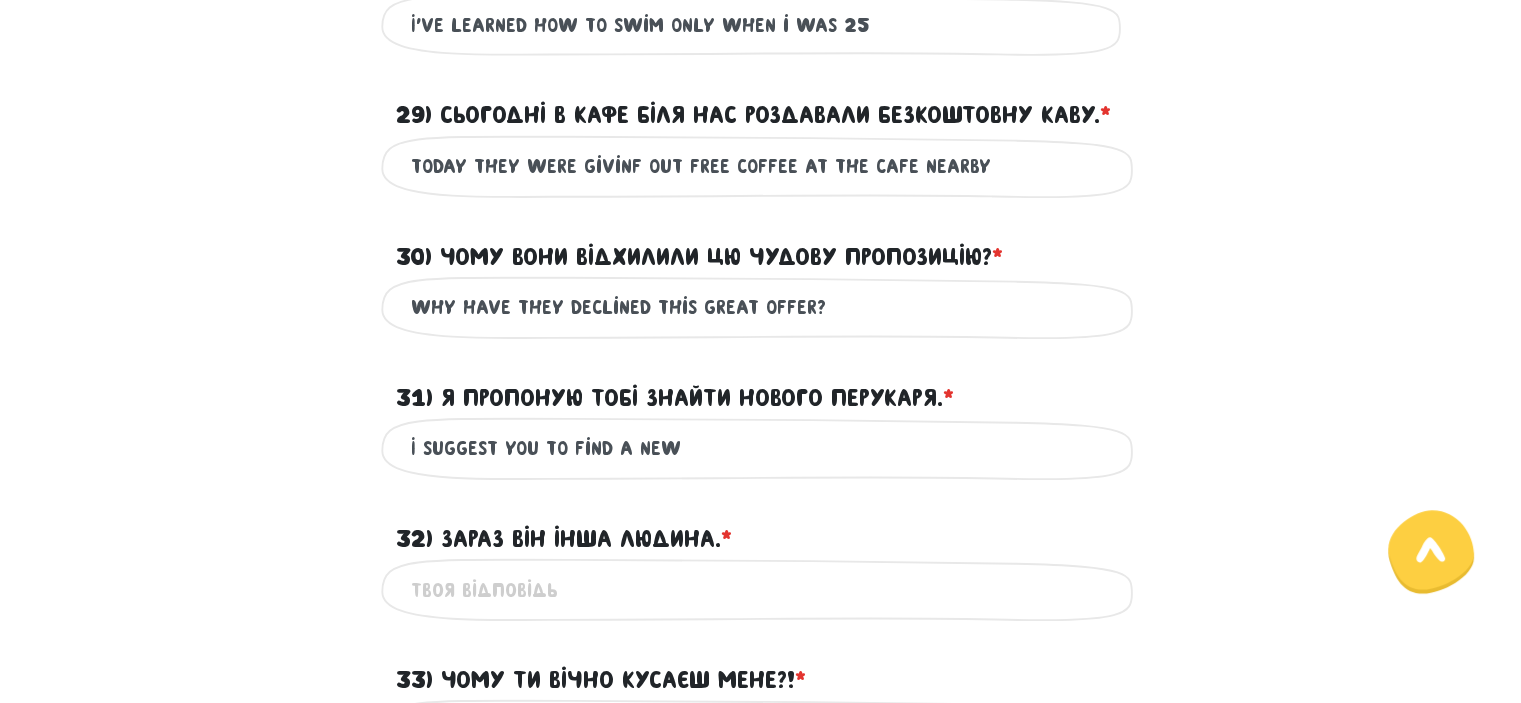 click on "I suggest you to find a new" at bounding box center [761, 448] 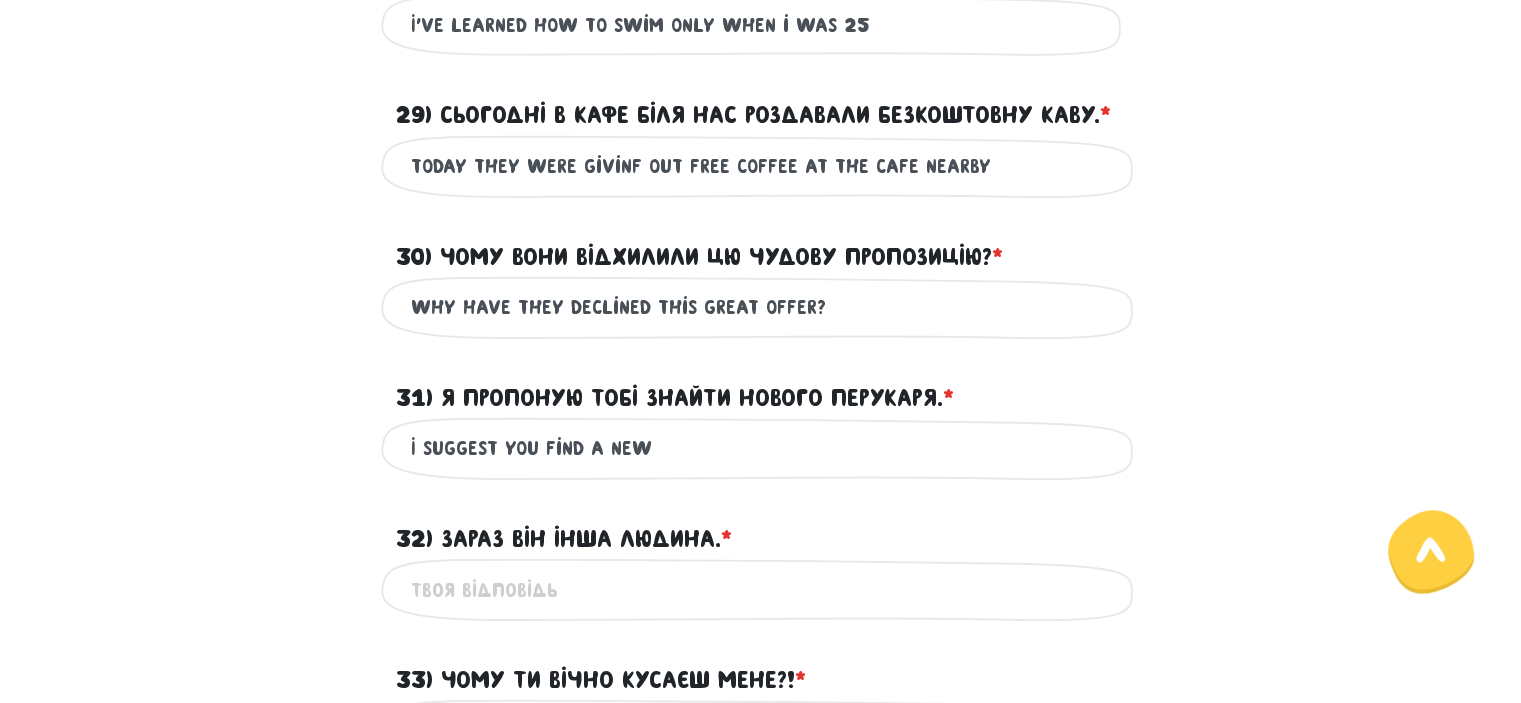 click on "I suggest you find a new" at bounding box center [761, 448] 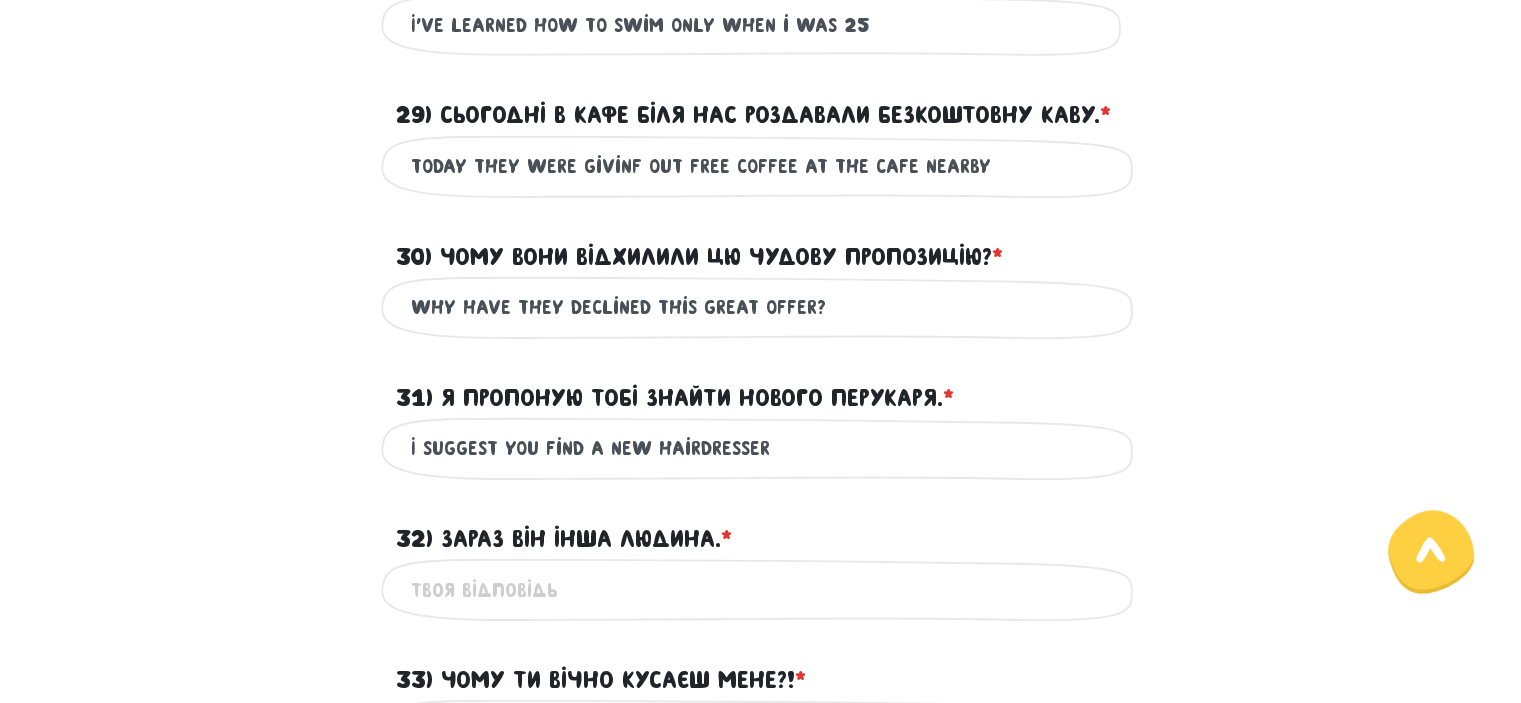 scroll, scrollTop: 973, scrollLeft: 0, axis: vertical 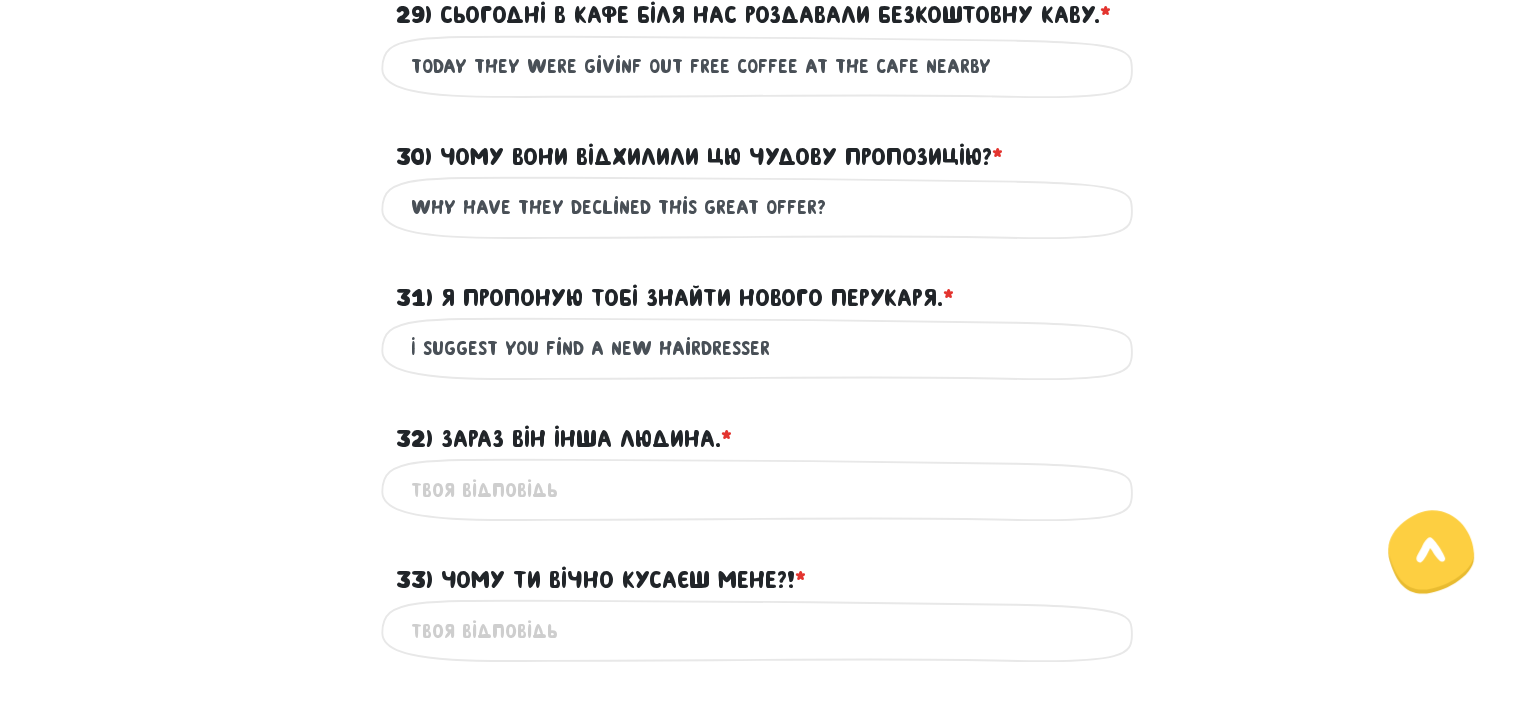 type on "I suggest you find a new hairdresser" 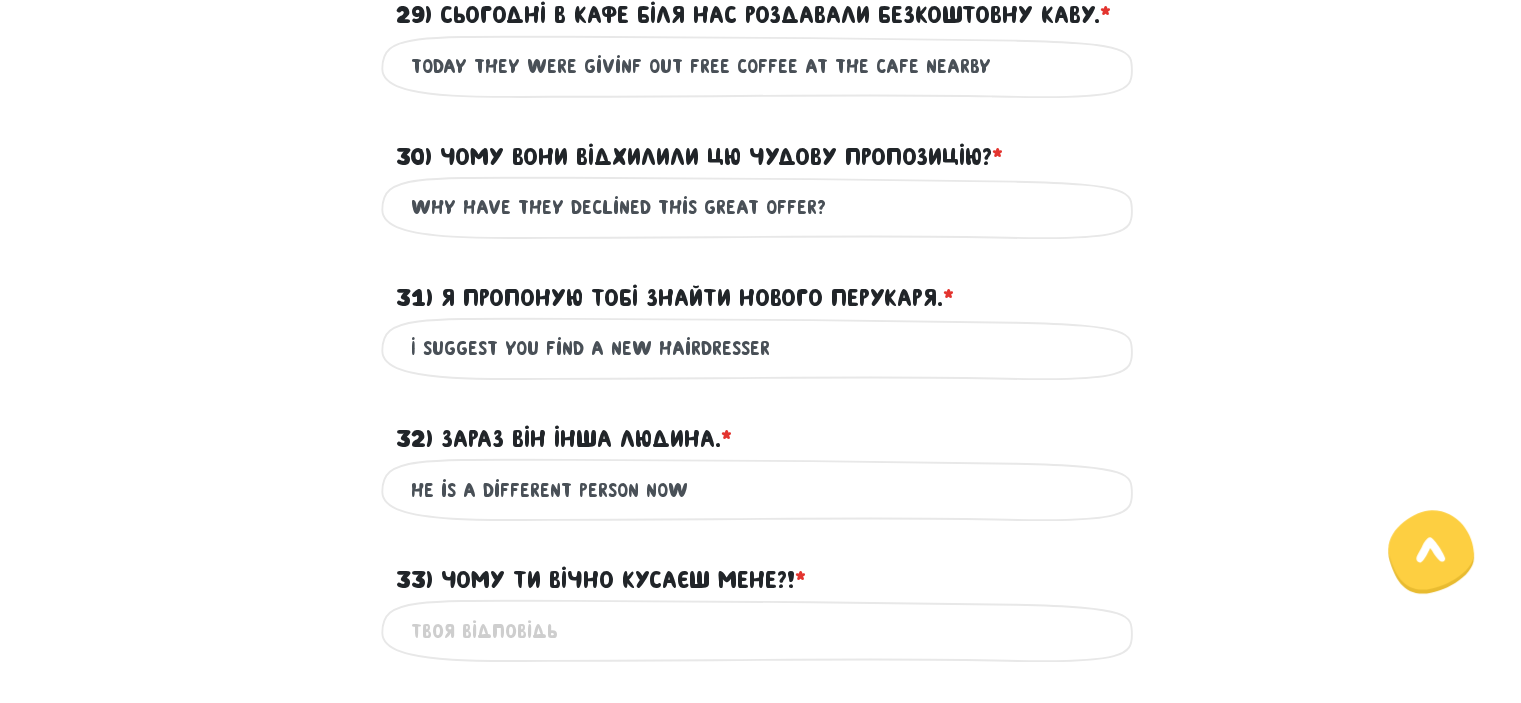 drag, startPoint x: 700, startPoint y: 499, endPoint x: 406, endPoint y: 490, distance: 294.13773 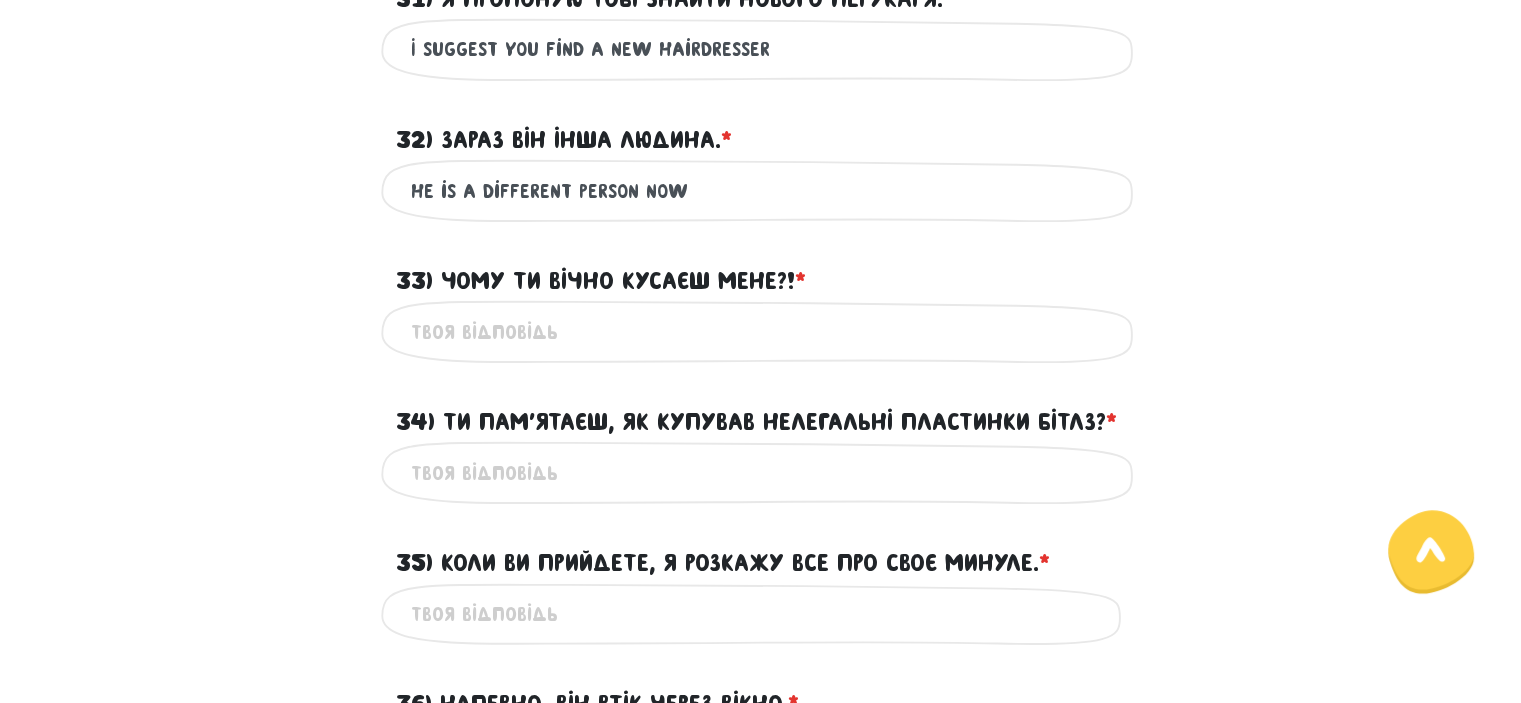 scroll, scrollTop: 1273, scrollLeft: 0, axis: vertical 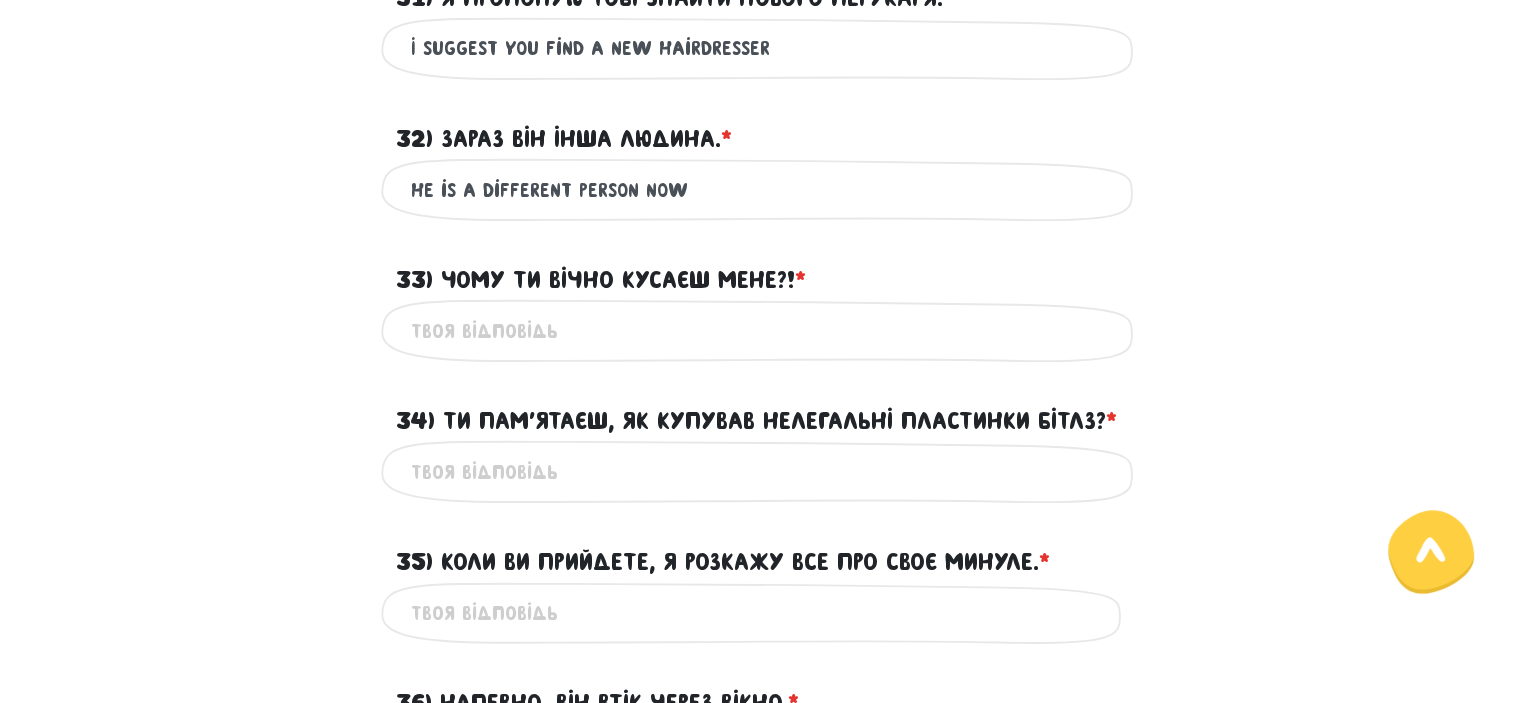 click on "33) Чому ти вічно кусаєш мене?! *
?" at bounding box center (761, 330) 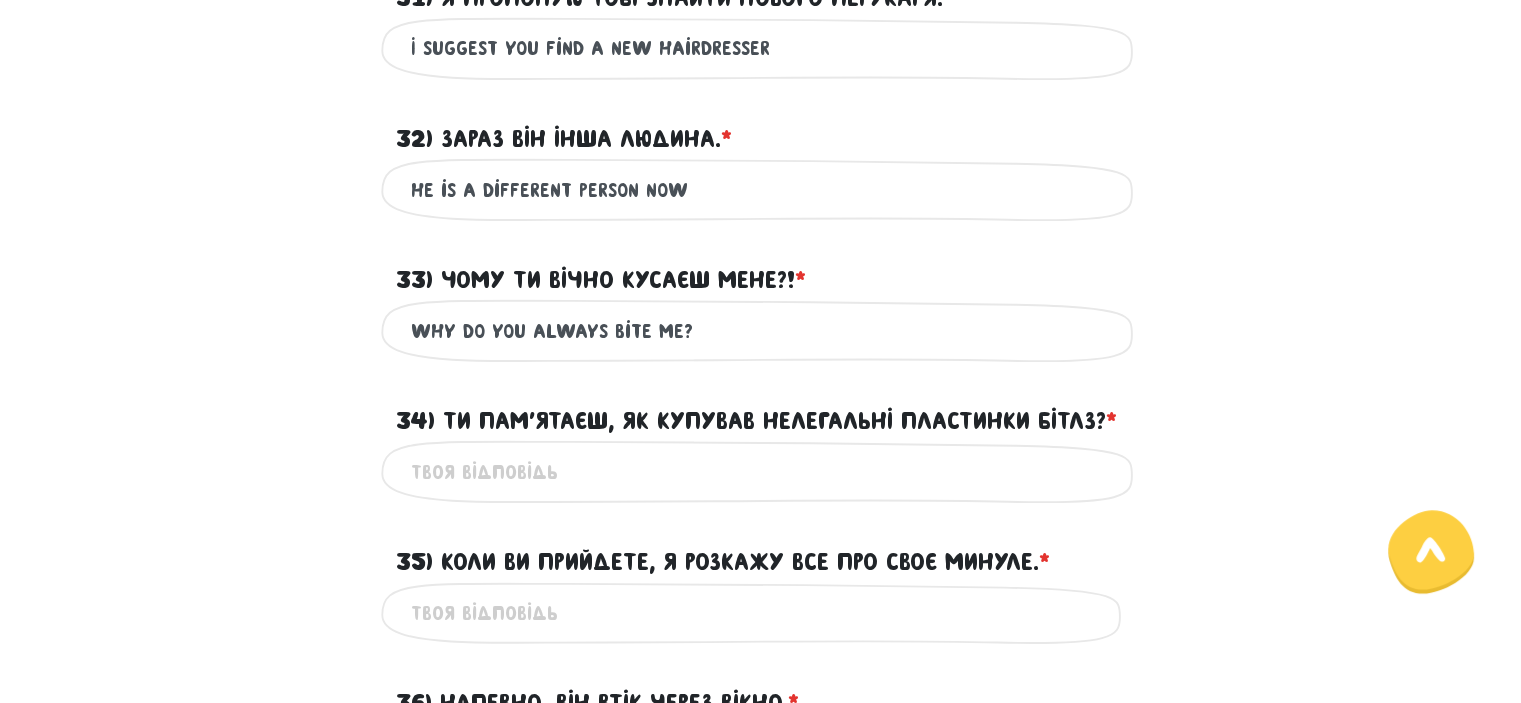 type on "why do you always bite me?" 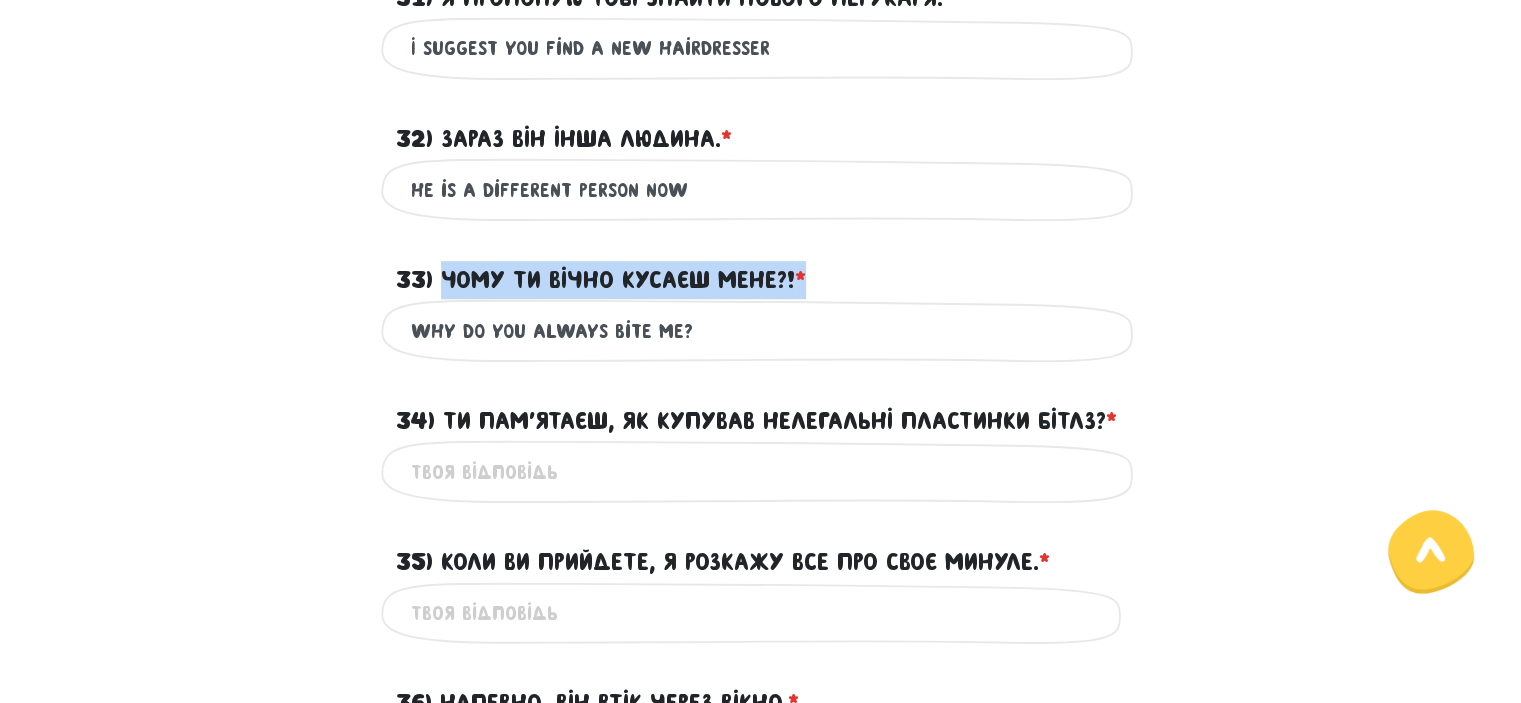 drag, startPoint x: 824, startPoint y: 283, endPoint x: 448, endPoint y: 273, distance: 376.13297 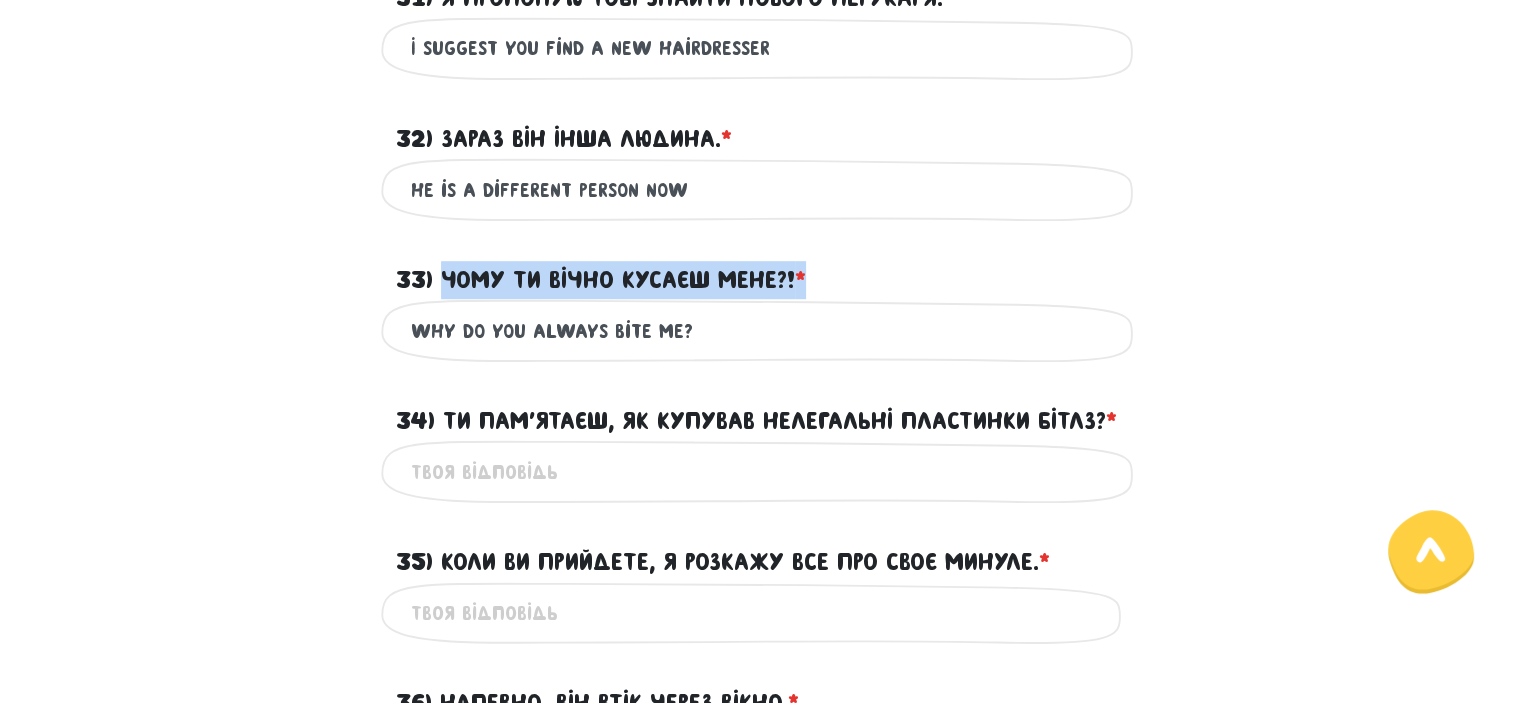 click on "33) Чому ти вічно кусаєш мене?! *
?" at bounding box center (761, 268) 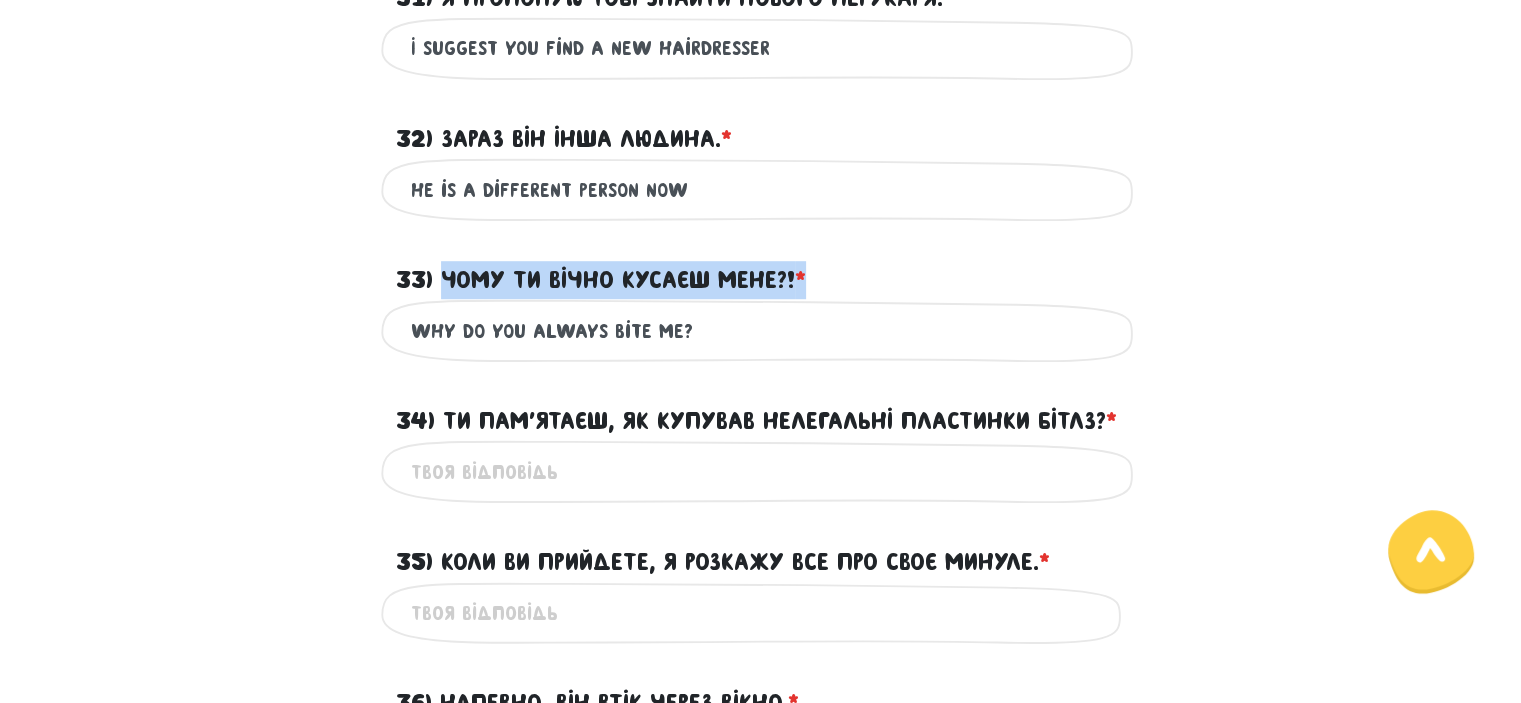 scroll, scrollTop: 1373, scrollLeft: 0, axis: vertical 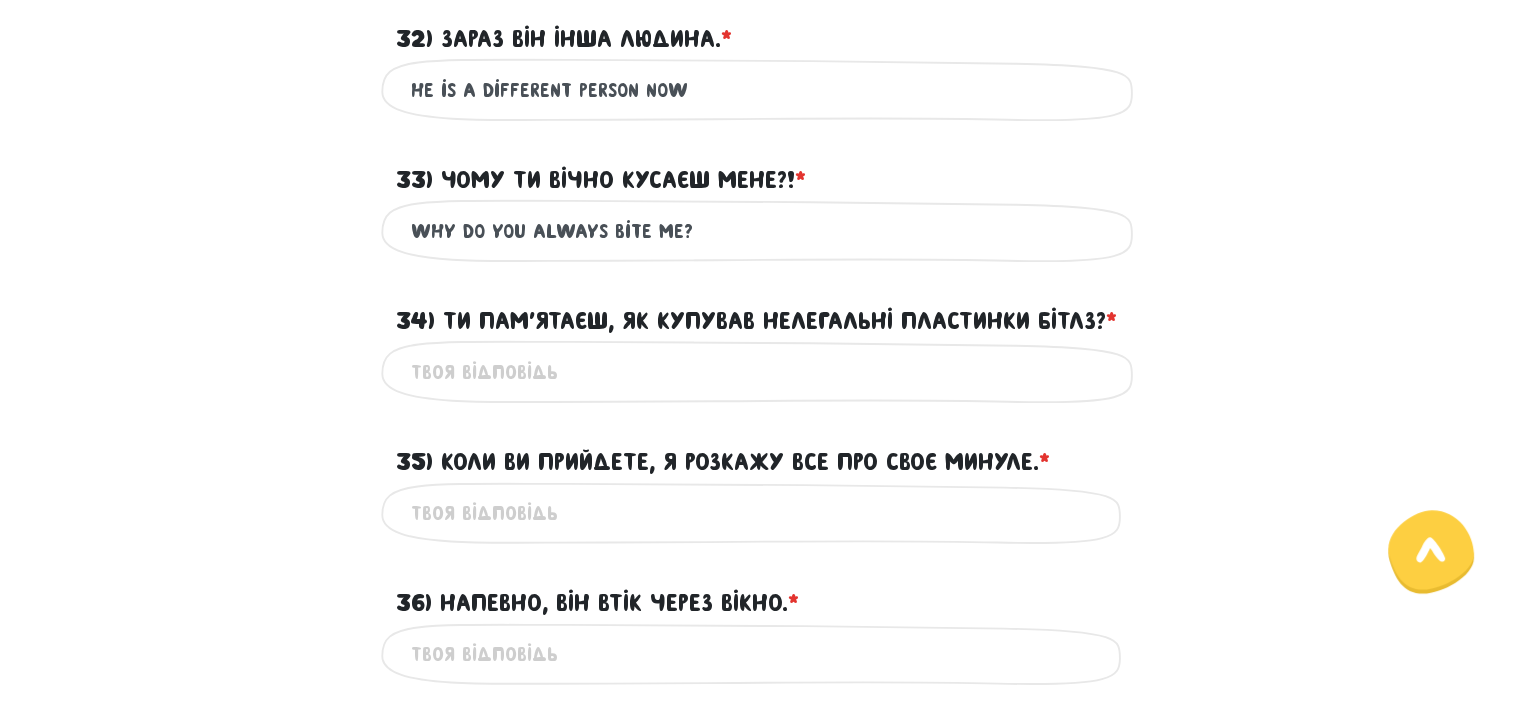 click on "34) Ти пам’ятаєш, як купував нелегальні пластинки Бітлз? *
?" at bounding box center (761, 371) 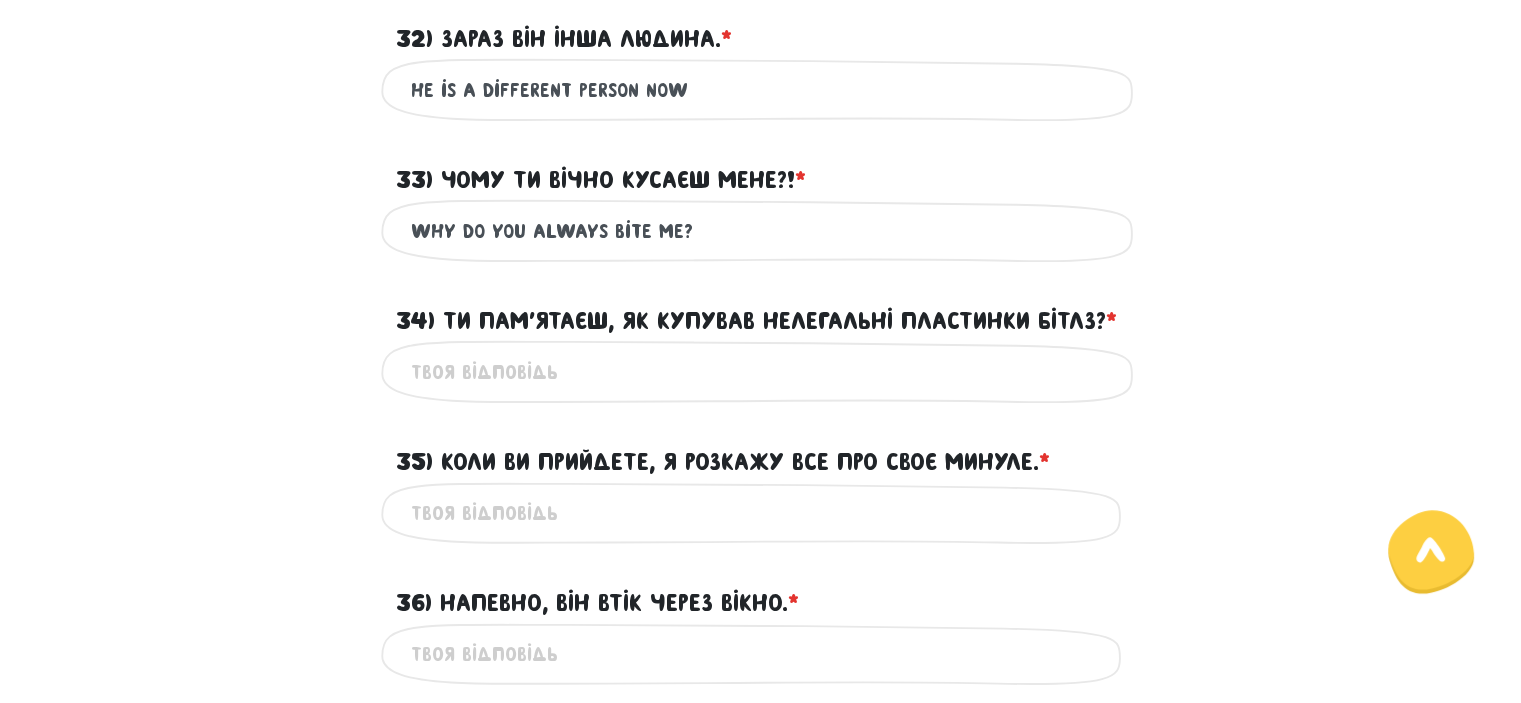 click on "34) Ти пам’ятаєш, як купував нелегальні пластинки Бітлз? *
?" at bounding box center (761, 371) 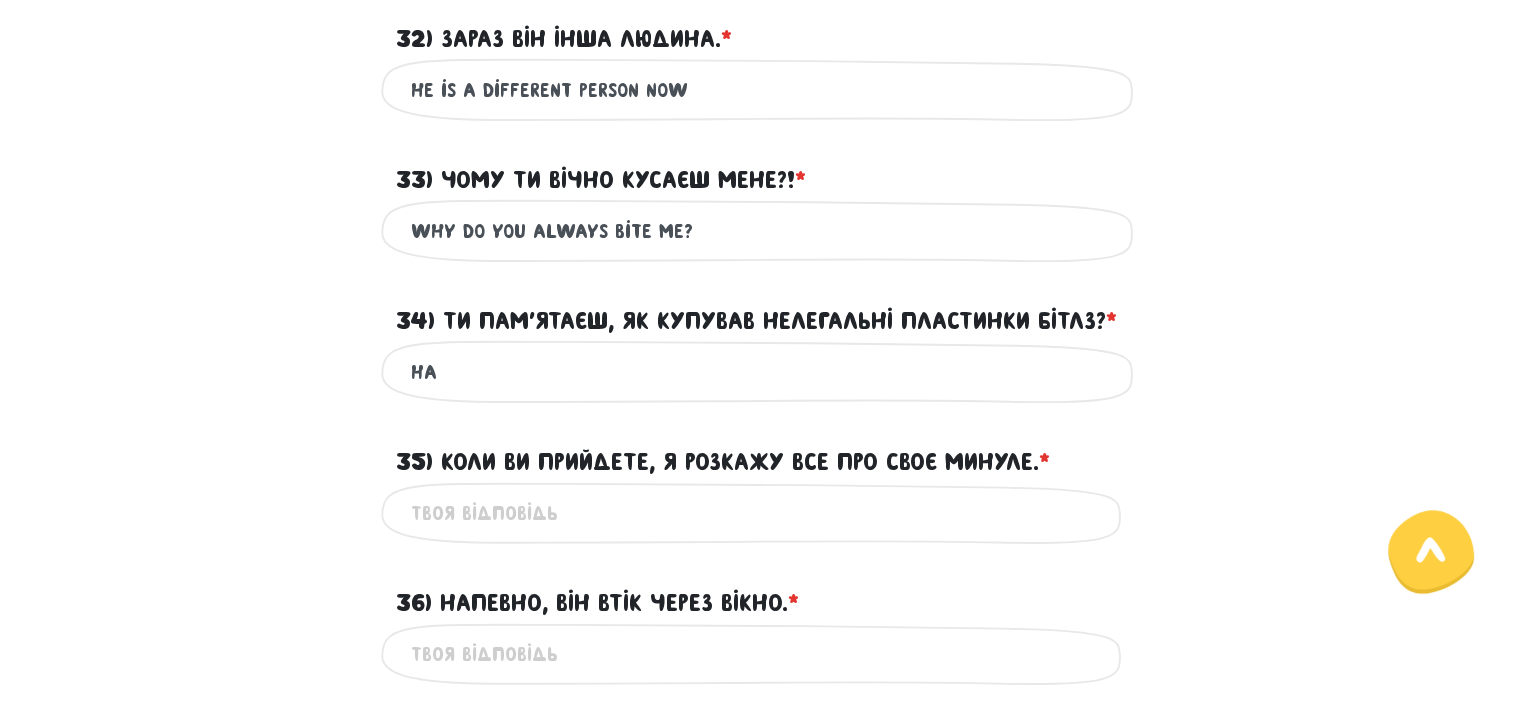 type on "H" 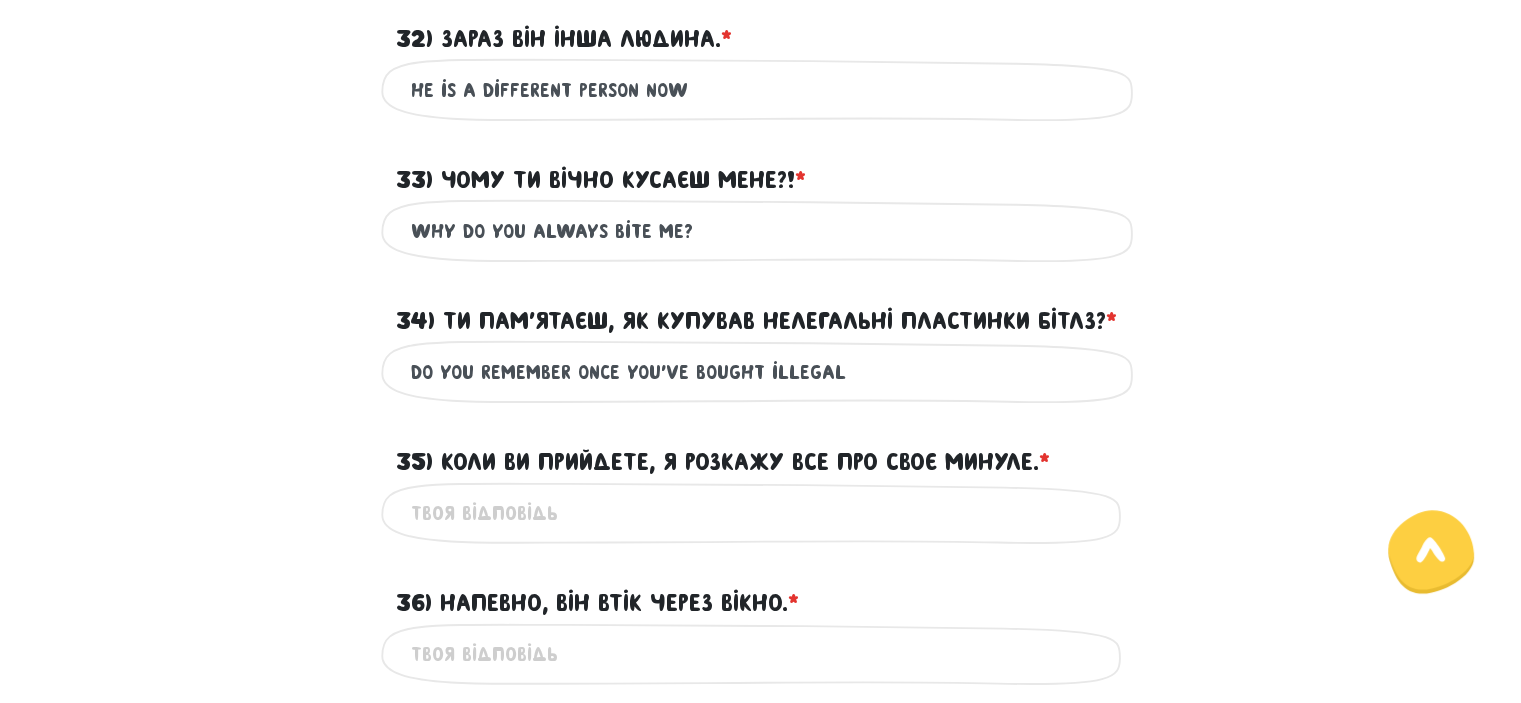 click on "34) Ти пам’ятаєш, як купував нелегальні пластинки Бітлз? *
?" at bounding box center [756, 321] 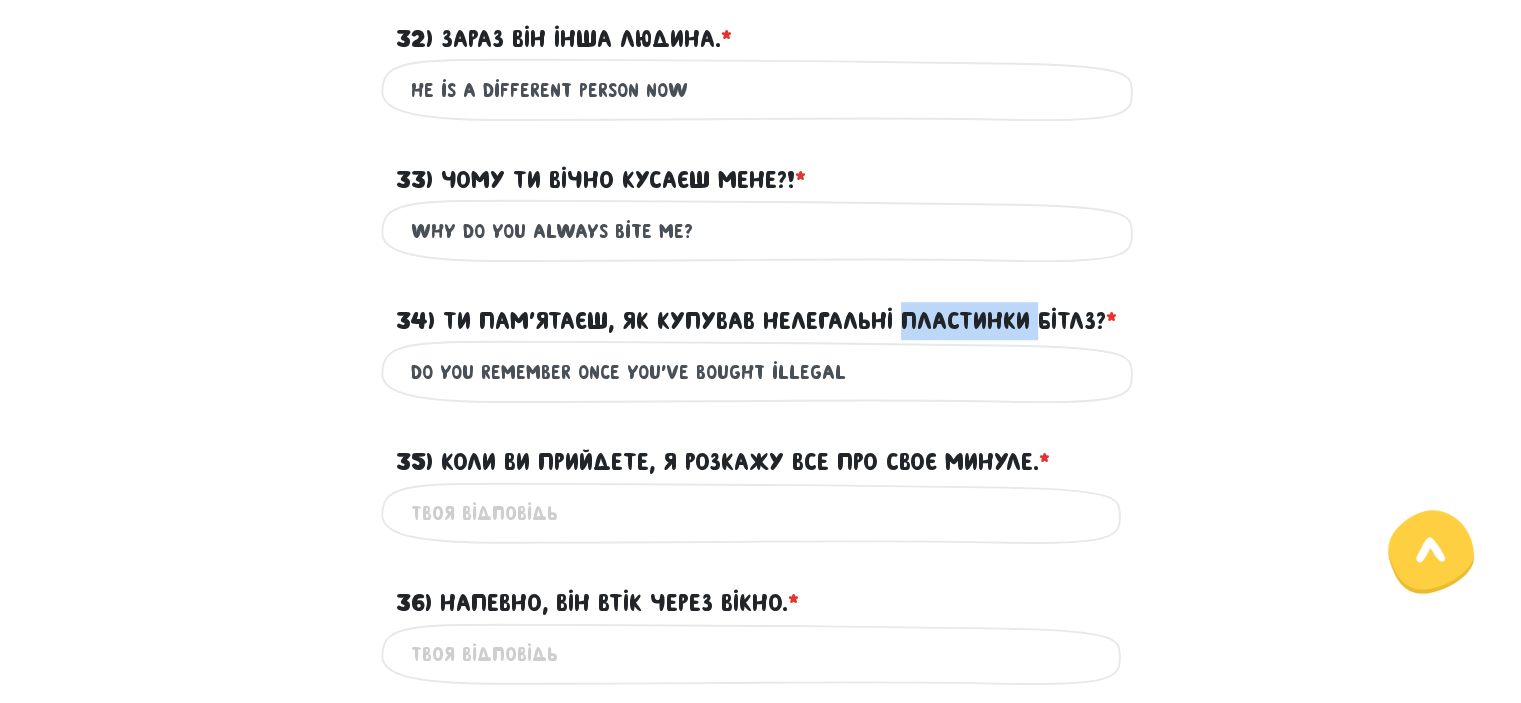 click on "34) Ти пам’ятаєш, як купував нелегальні пластинки Бітлз? *
?" at bounding box center [756, 321] 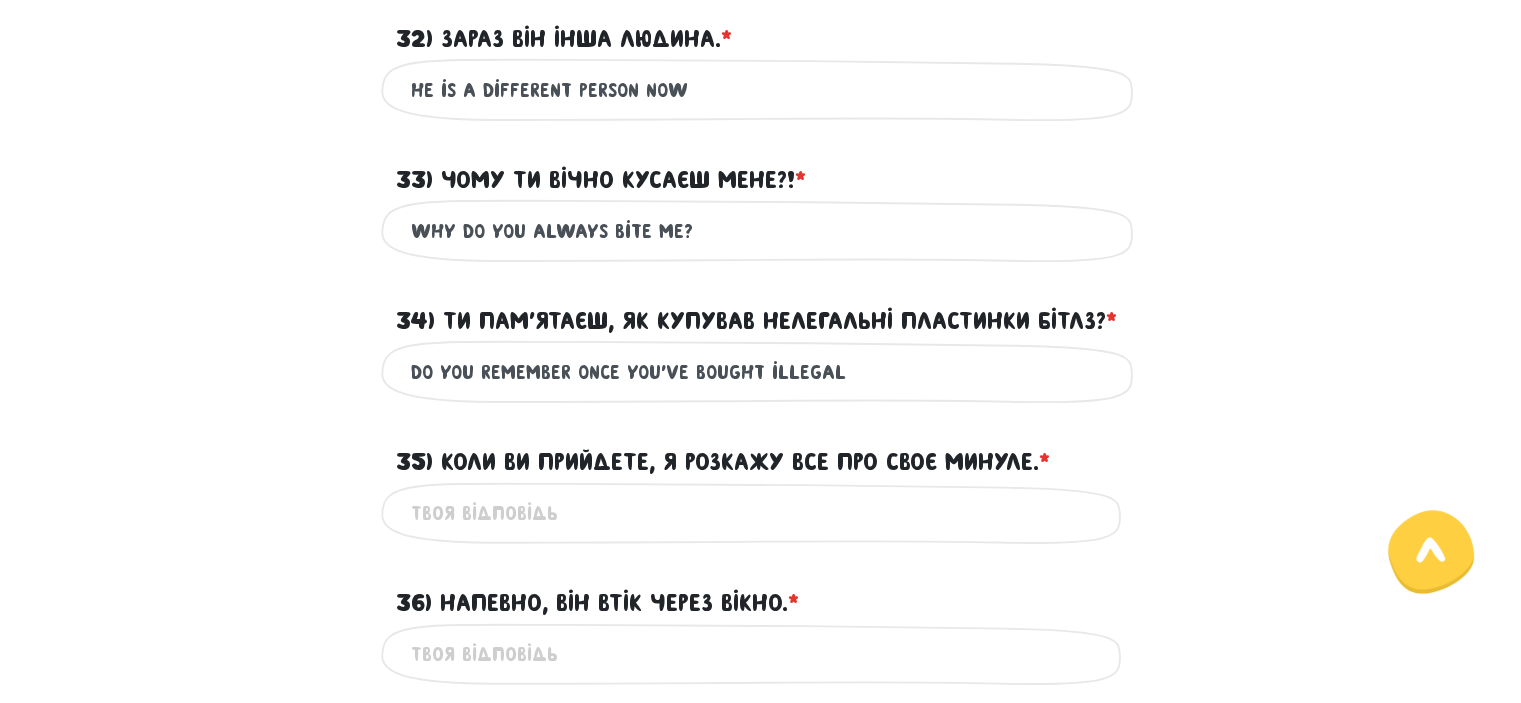 click on "do you remember once you've bought illegal" at bounding box center [761, 371] 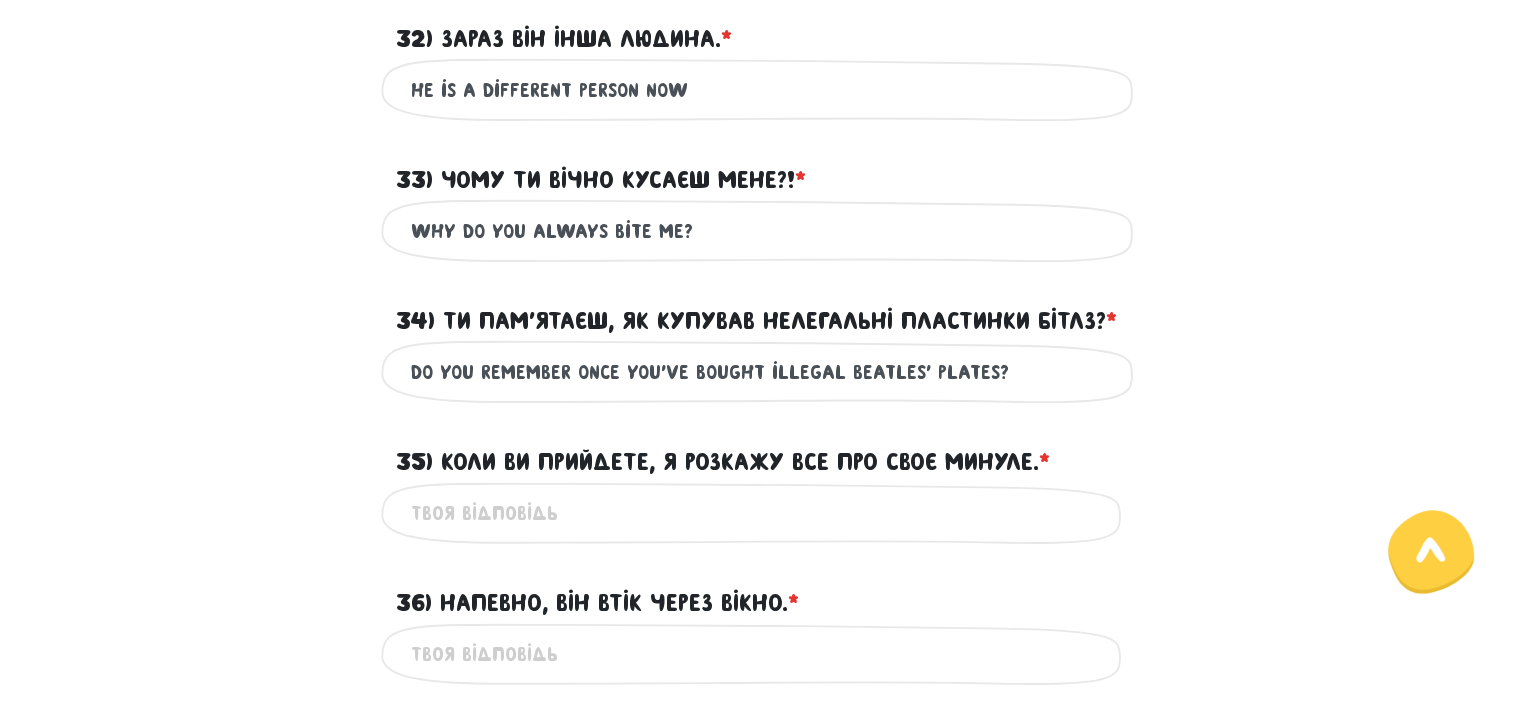 drag, startPoint x: 1037, startPoint y: 351, endPoint x: 394, endPoint y: 369, distance: 643.2519 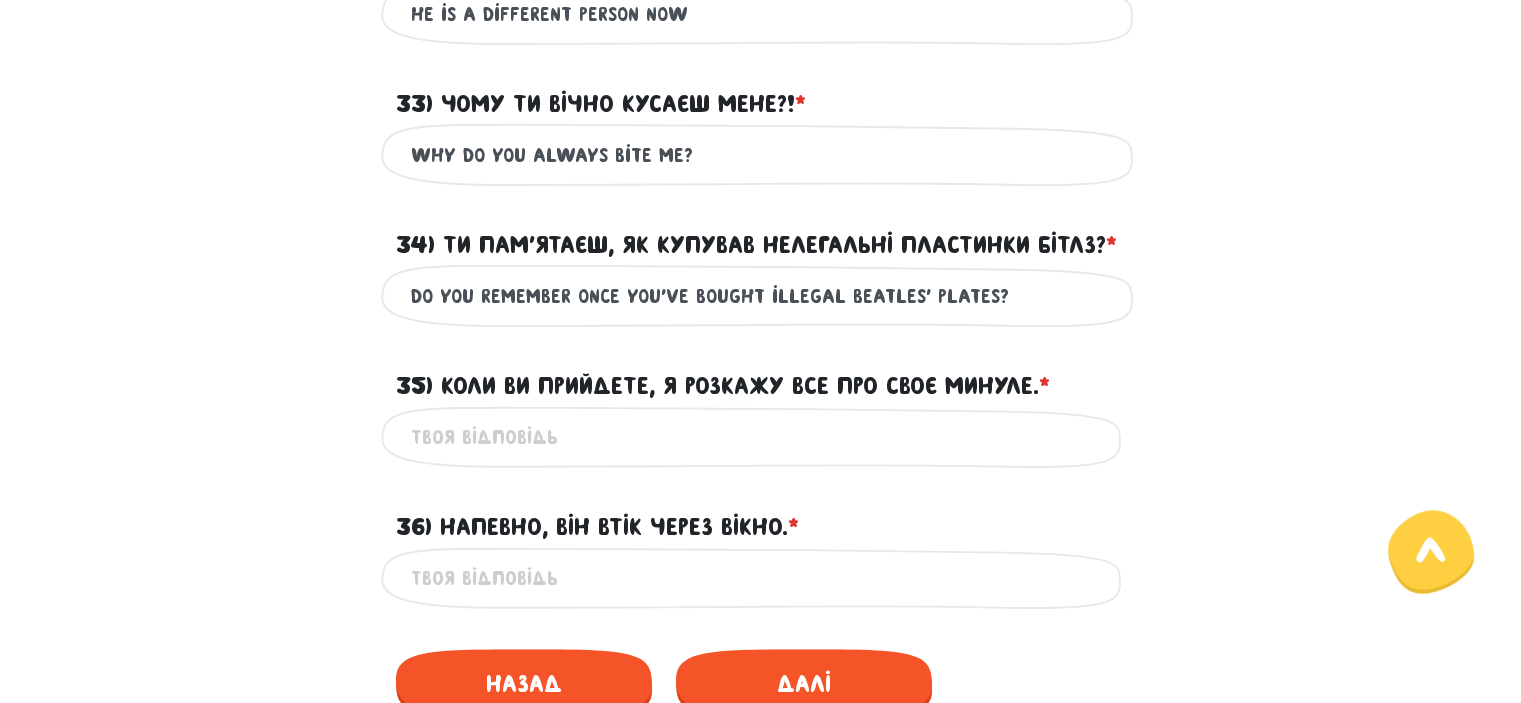 scroll, scrollTop: 1573, scrollLeft: 0, axis: vertical 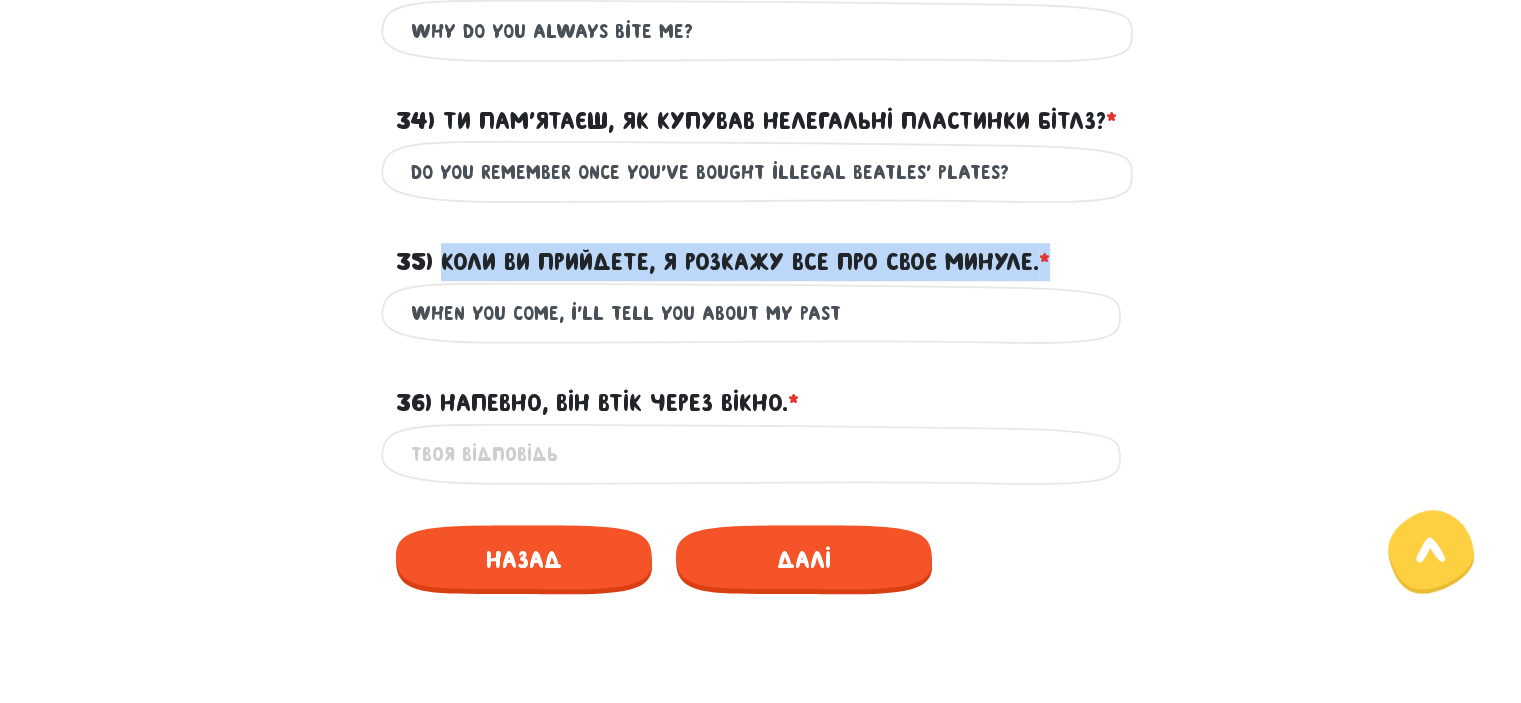 drag, startPoint x: 779, startPoint y: 249, endPoint x: 443, endPoint y: 249, distance: 336 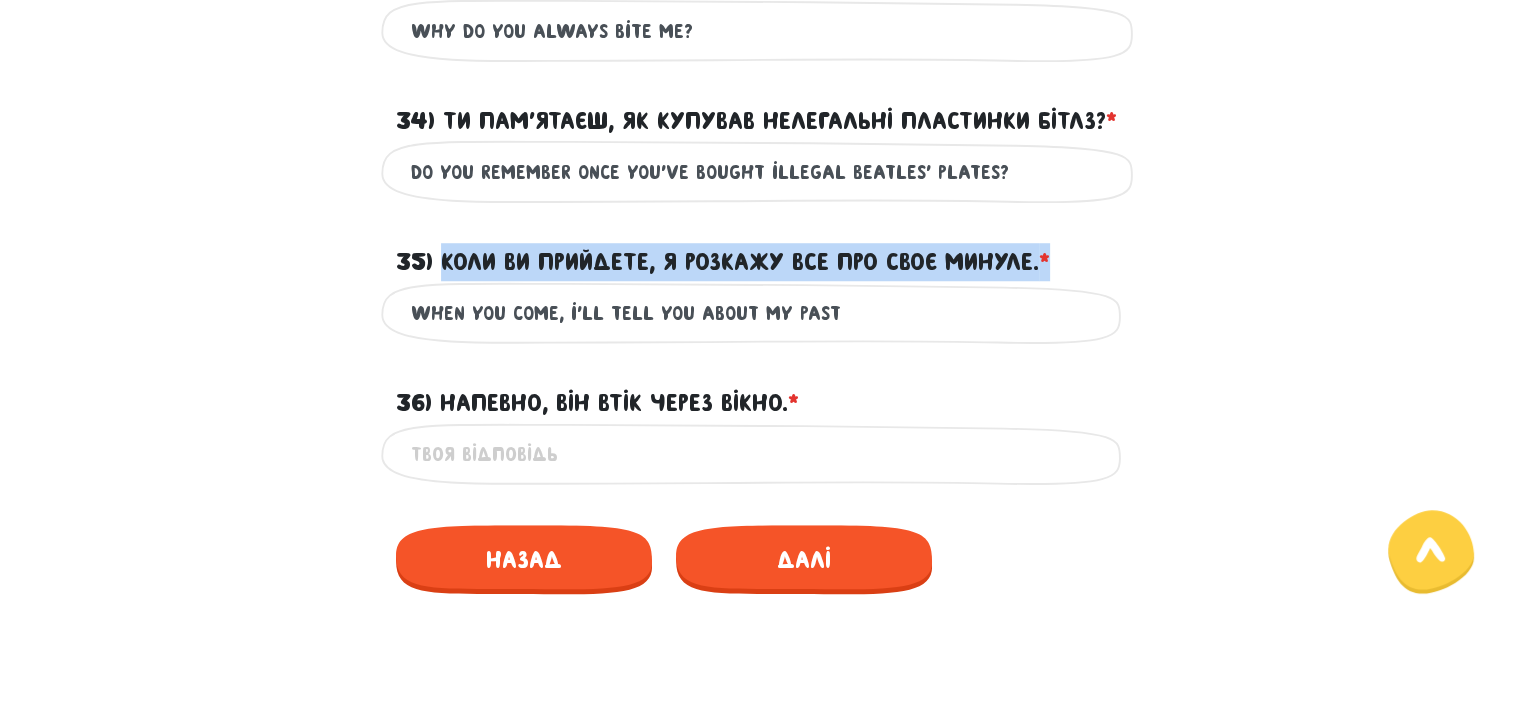 click on "35) Коли ви прийдете, я розкажу все про своє минуле. *
?" at bounding box center [761, 250] 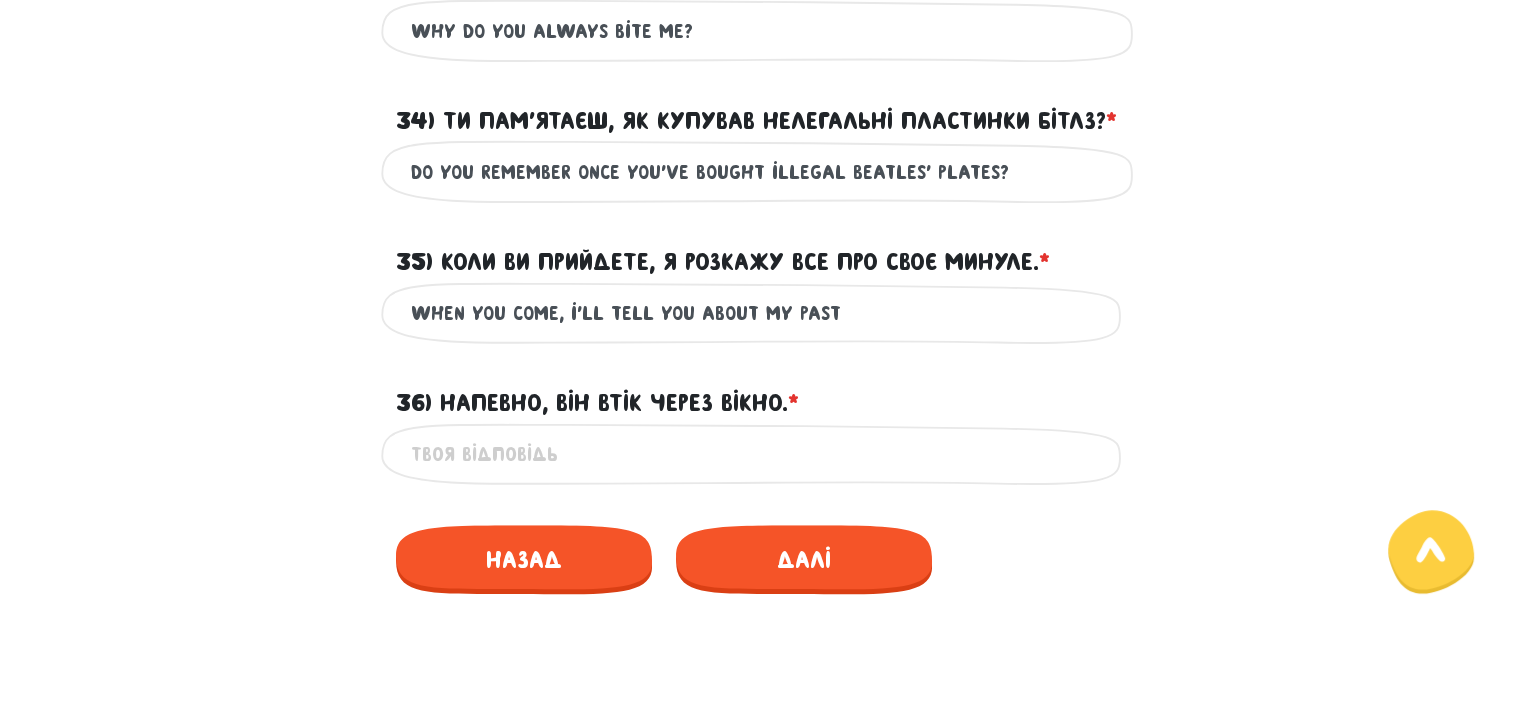 click on "when you come, i'll tell you about my past" at bounding box center [761, 313] 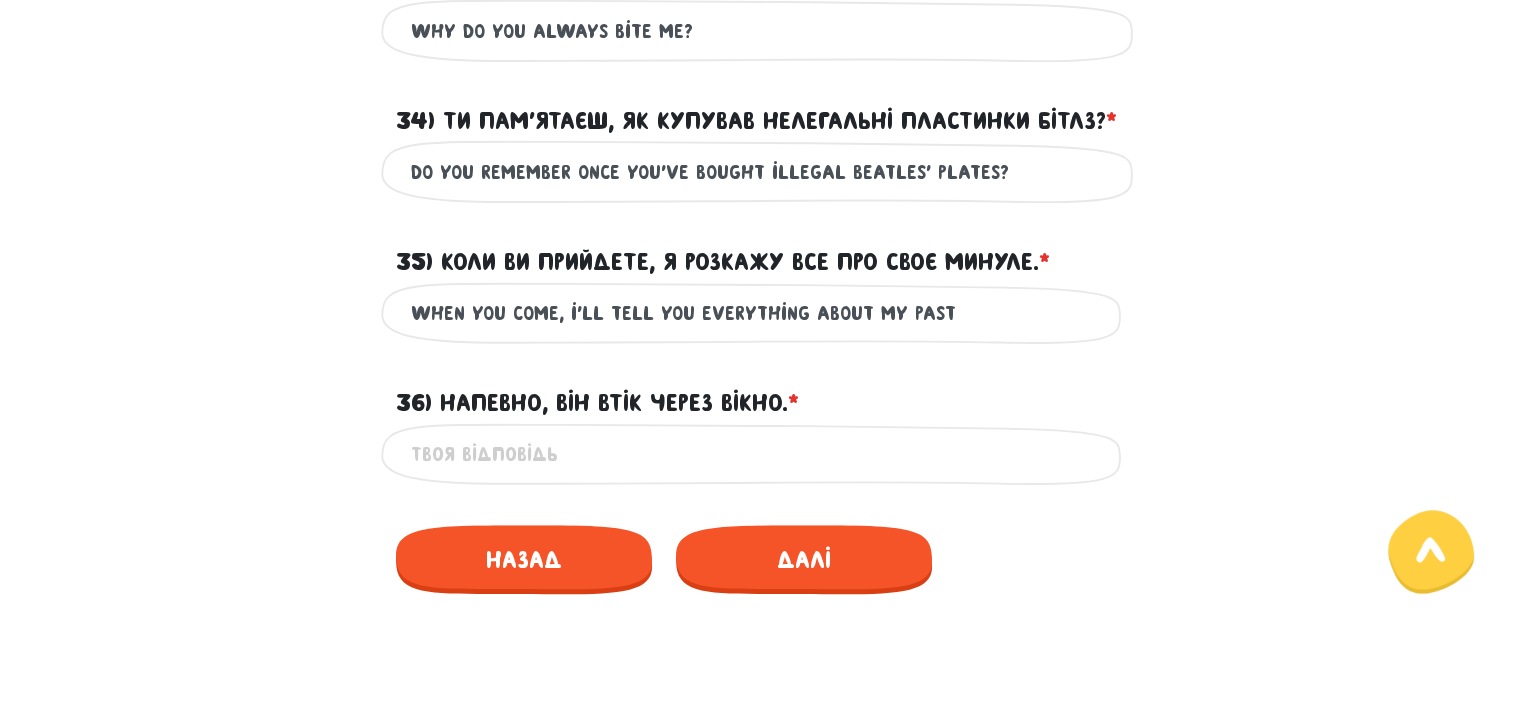 type on "when you come, i'll tell you everything about my past" 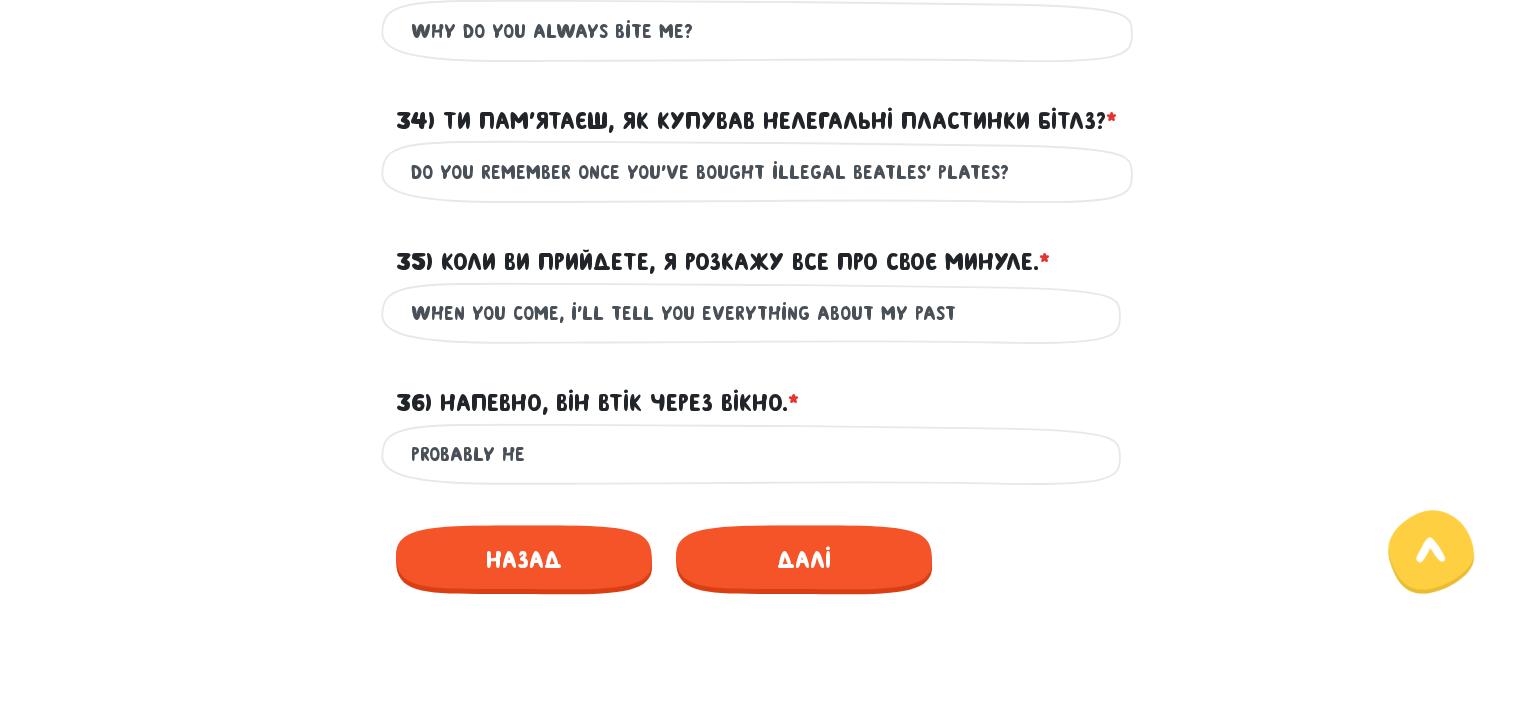 click on "36) Напевно, він втік через вікно. *
?" at bounding box center [597, 403] 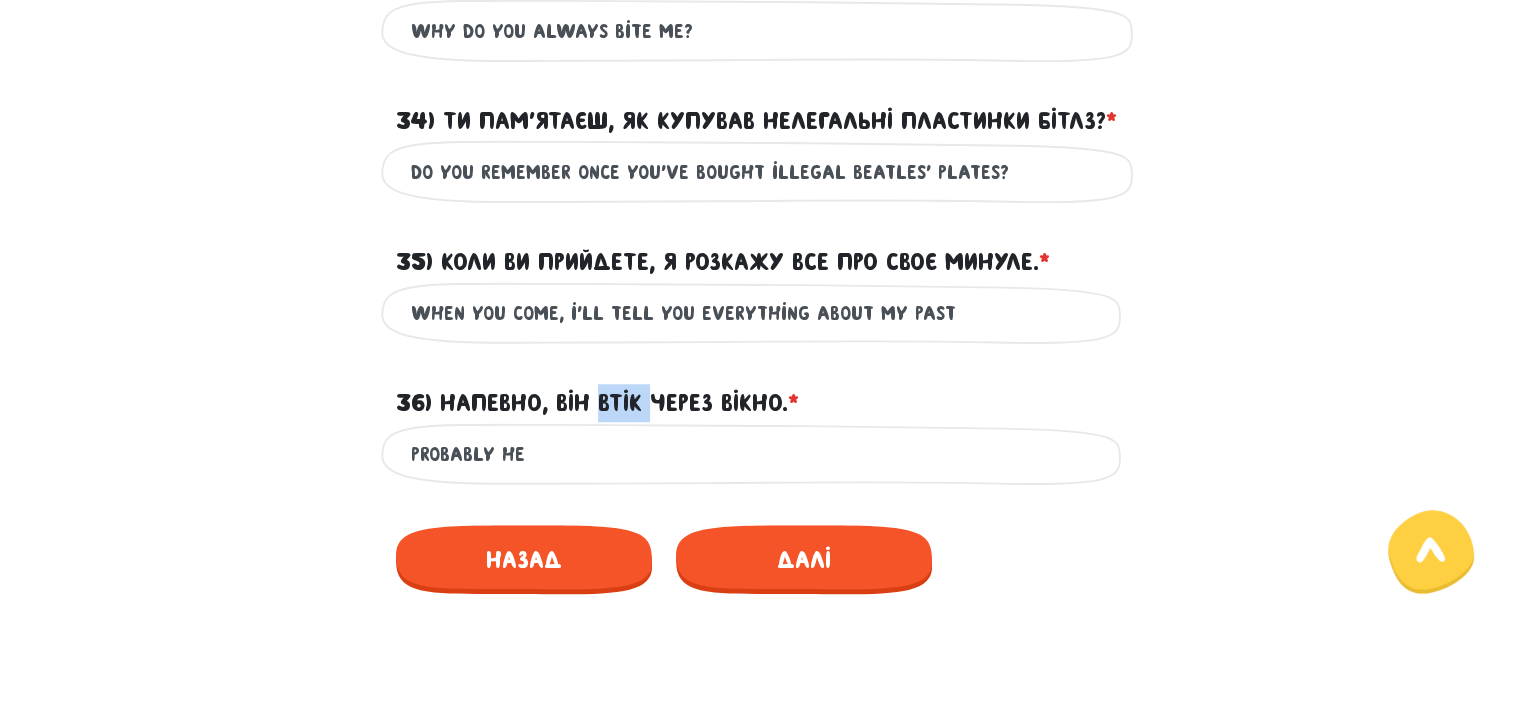 click on "36) Напевно, він втік через вікно. *
?" at bounding box center (597, 403) 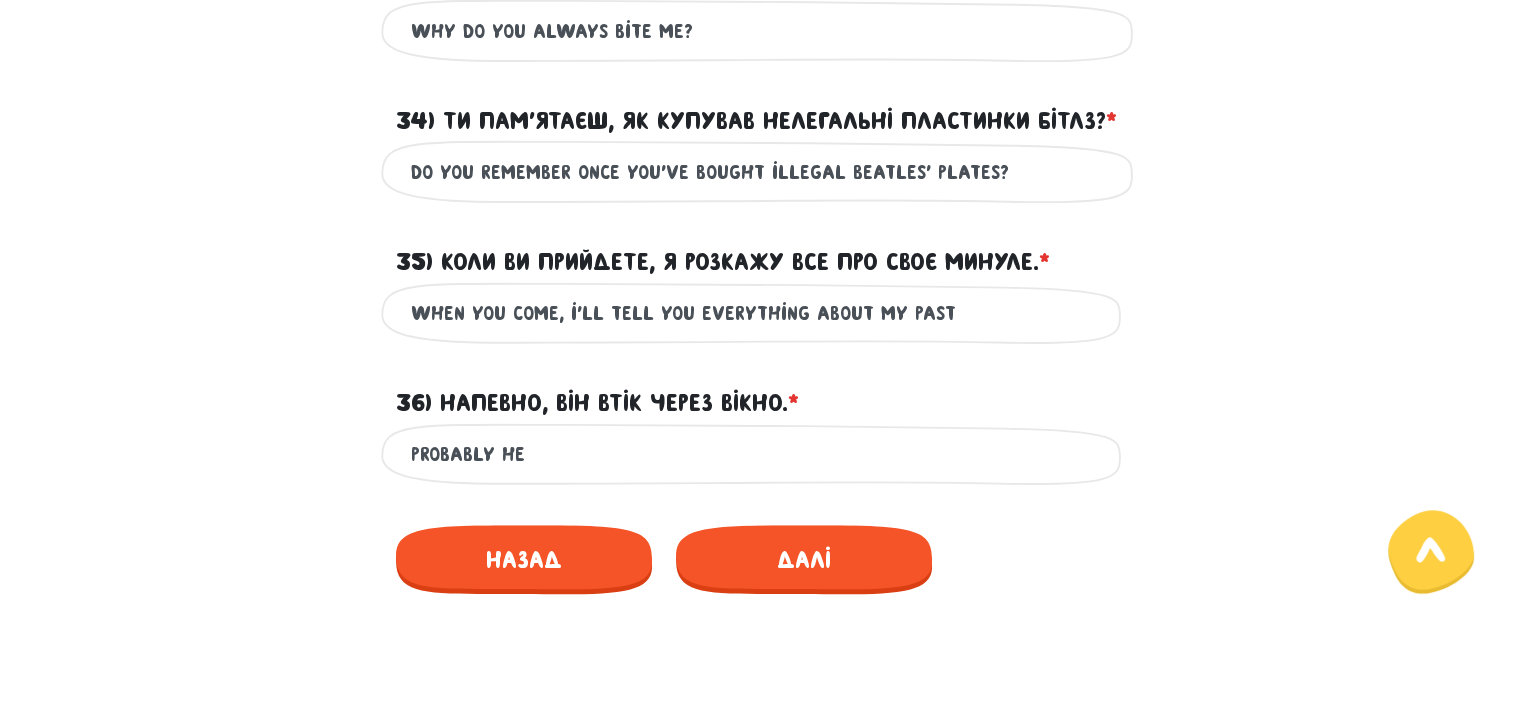 click on "probably he" at bounding box center [761, 454] 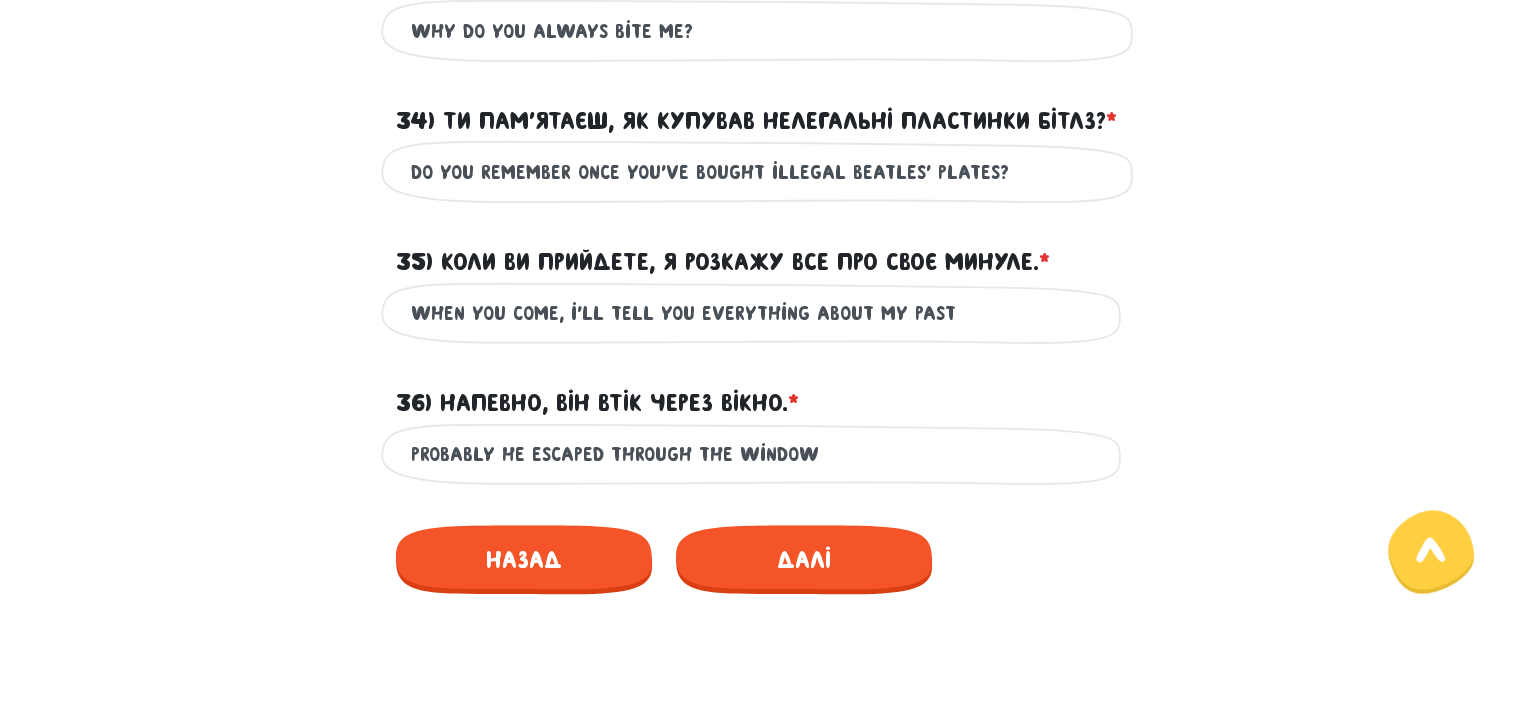 click on "probably he escaped through the window" at bounding box center [761, 454] 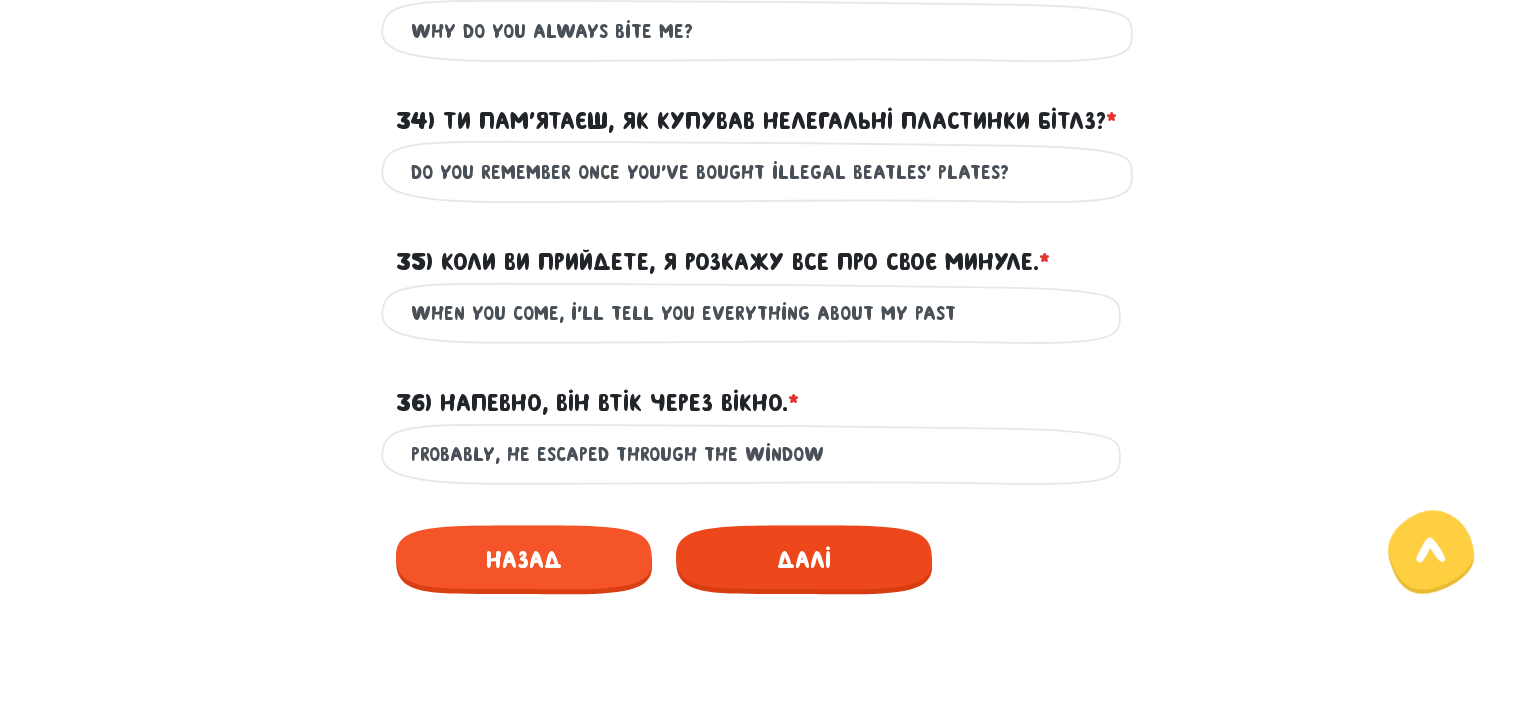 type on "probably, he escaped through the window" 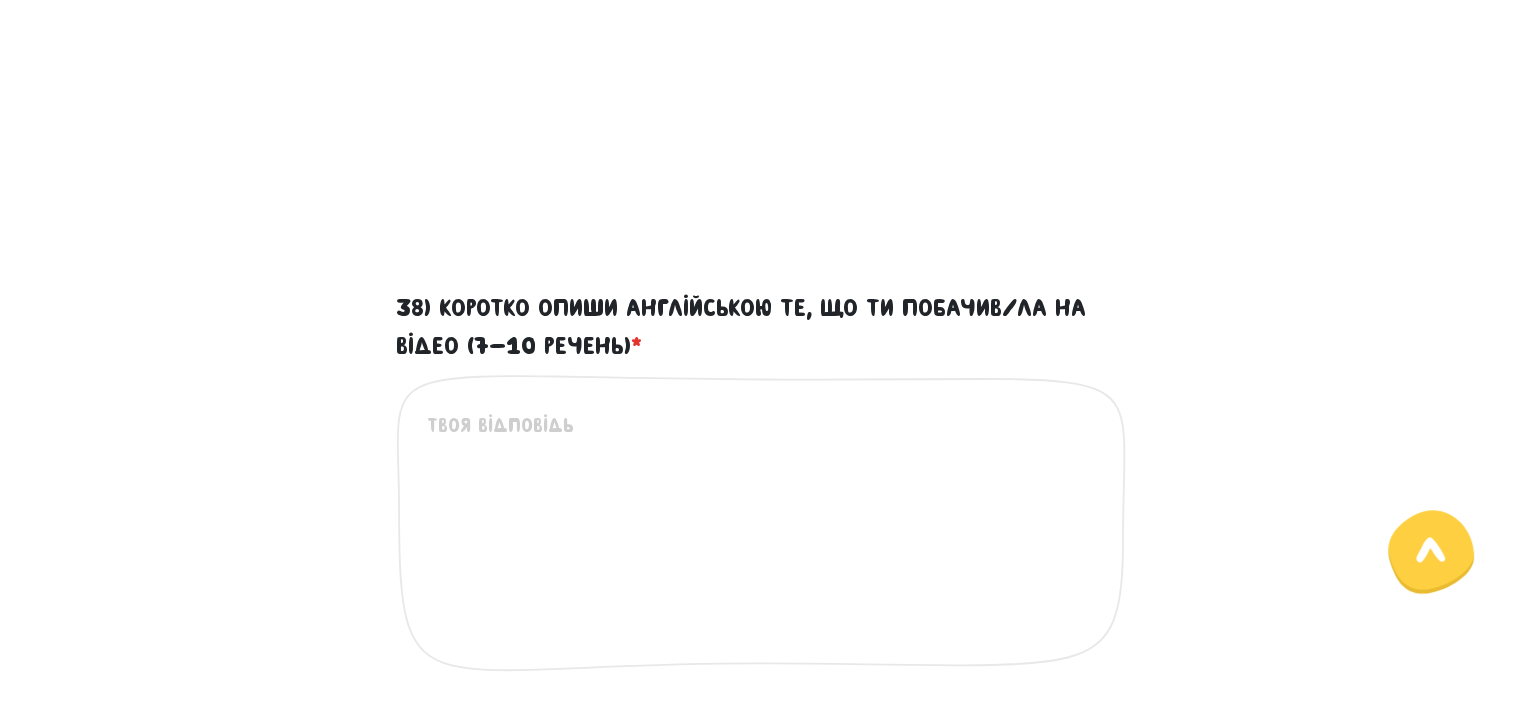 scroll, scrollTop: 973, scrollLeft: 0, axis: vertical 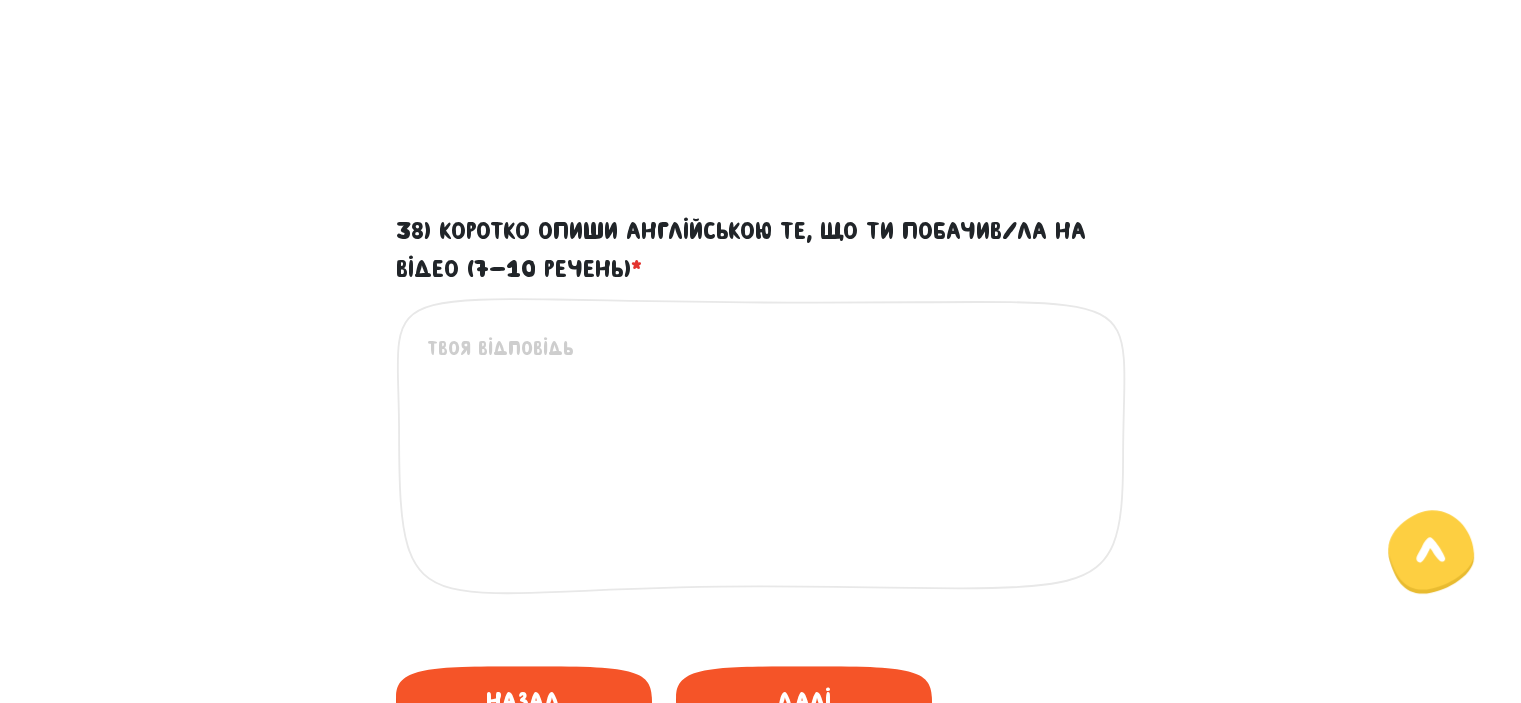 click on "38) Коротко опиши англійською те, що ти побачив/ла на відео (7-10 речень)
*" at bounding box center (762, 456) 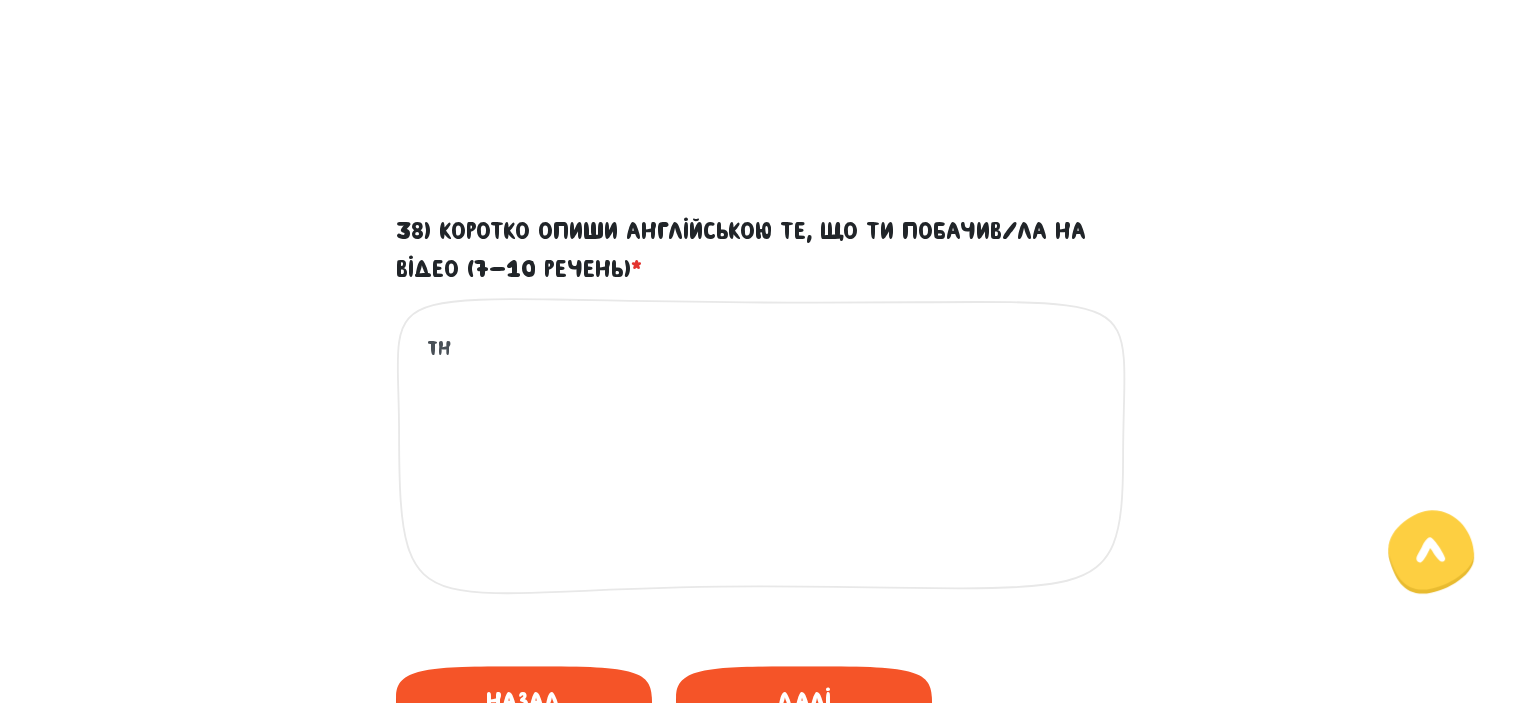 type on "T" 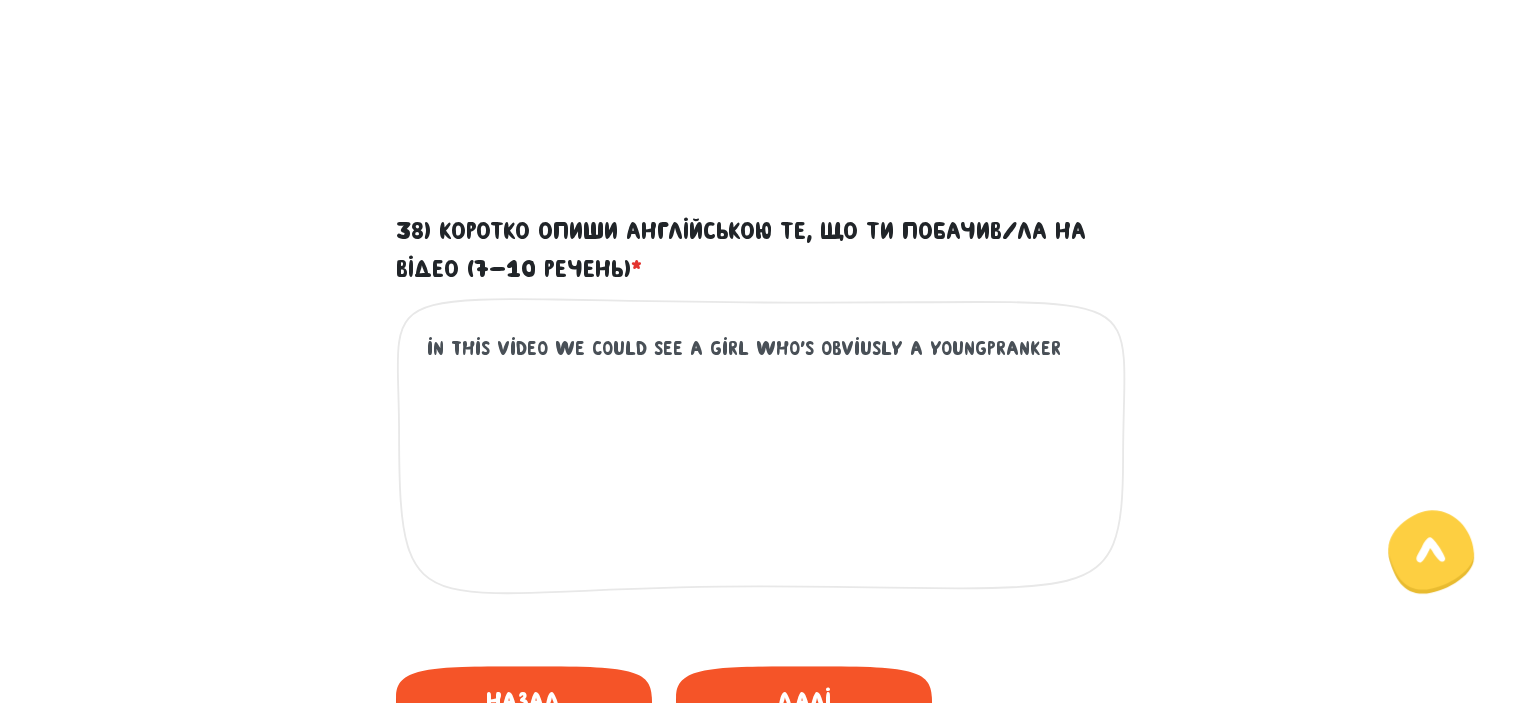 click on "in this video we could see a girl who's obviusly a youngpranker" at bounding box center [762, 456] 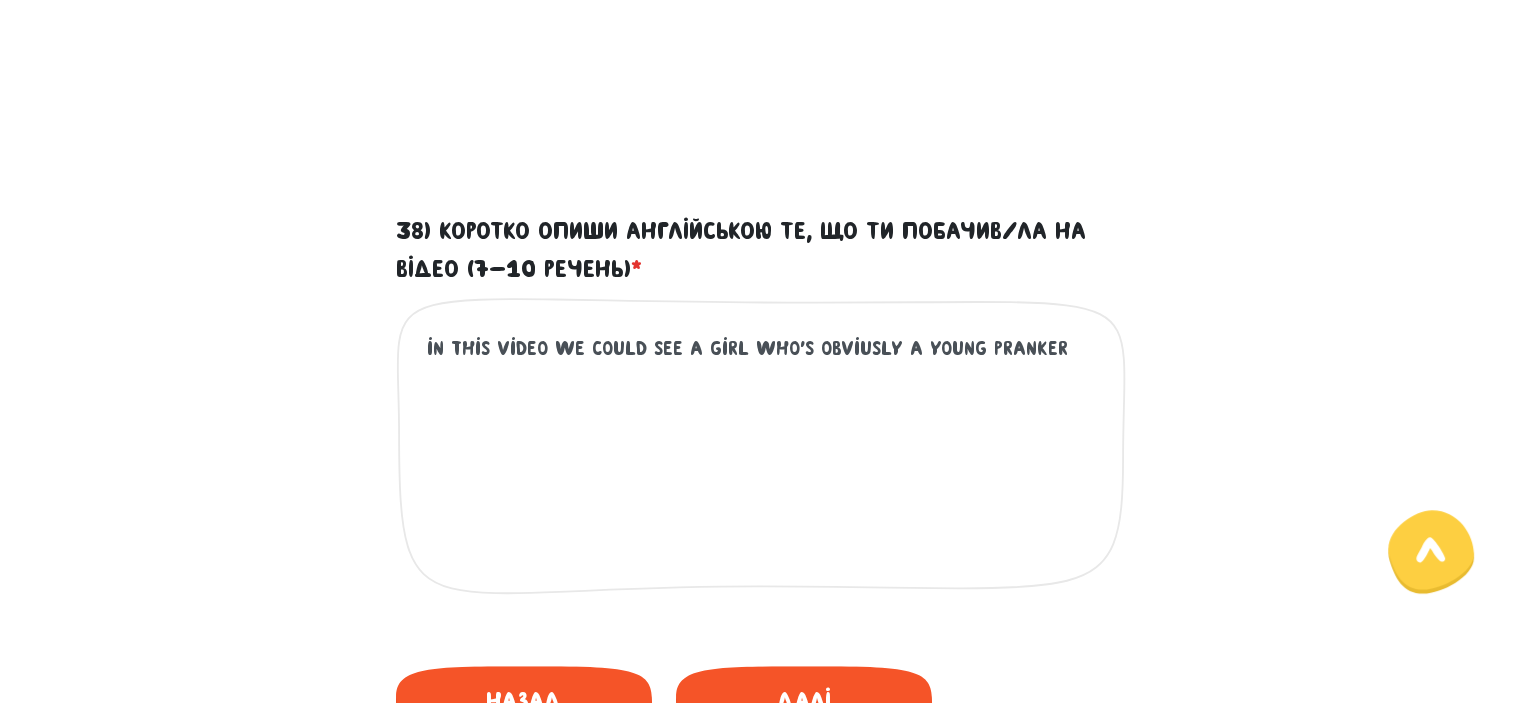 click on "in this video we could see a girl who's obviusly a young pranker" at bounding box center [762, 456] 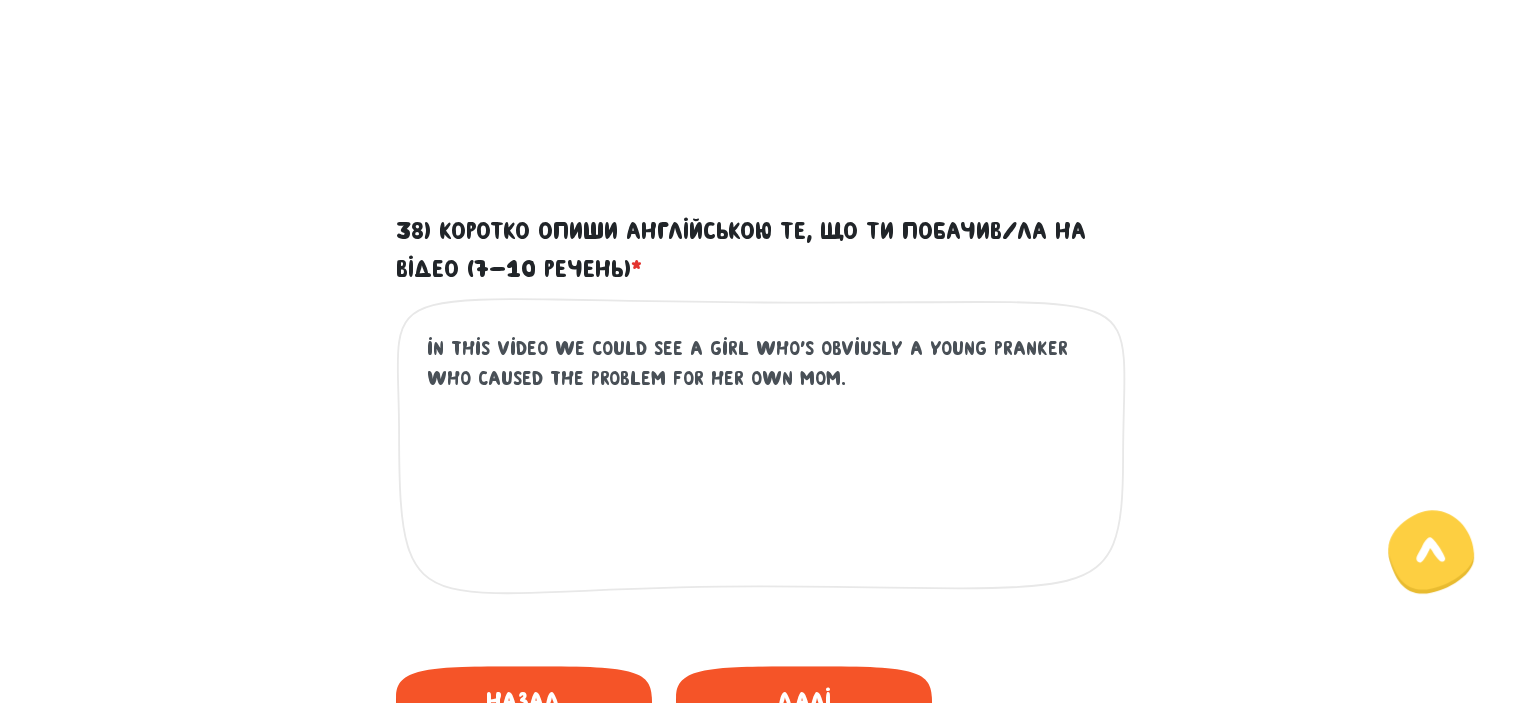 click on "in this video we could see a girl who's obviusly a young pranker who caused the problem for her own mom." at bounding box center [762, 456] 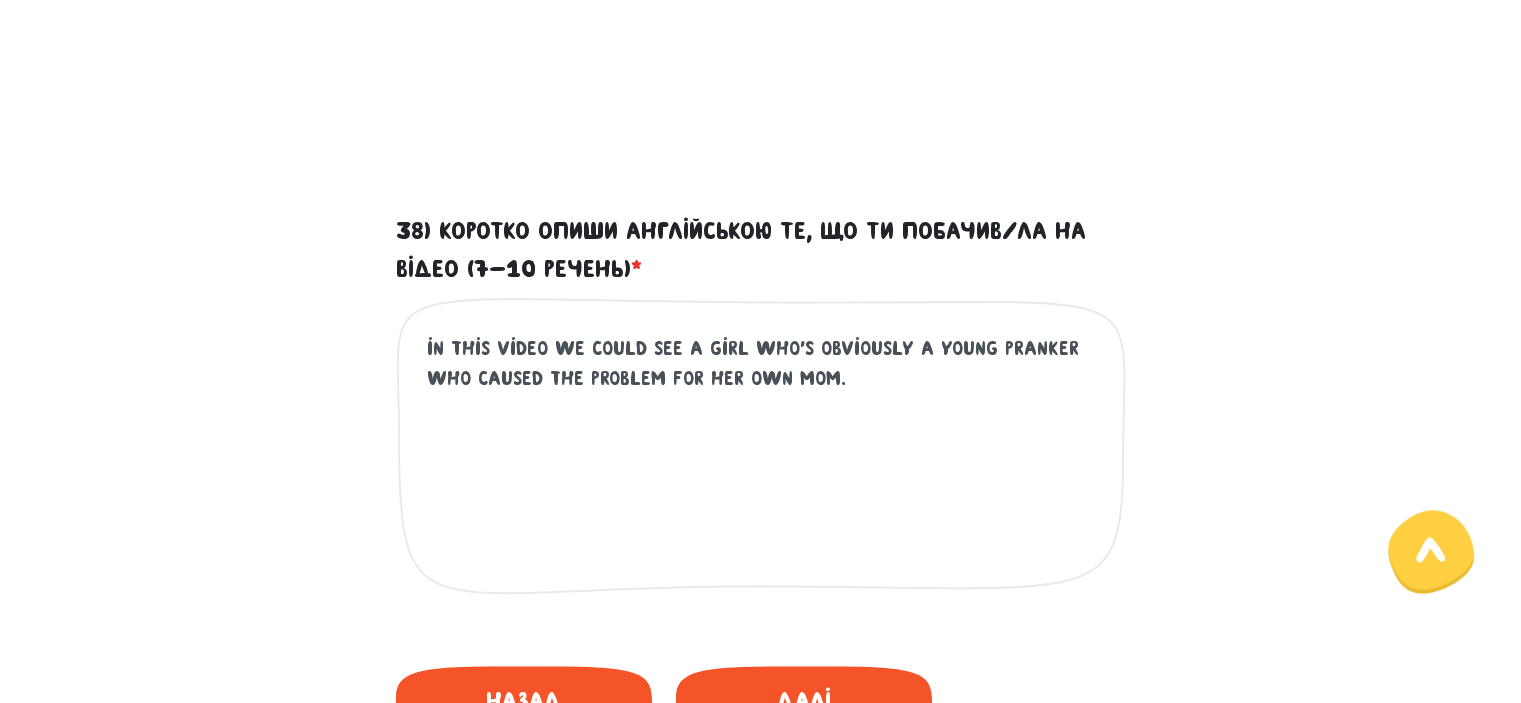 click on "in this video we could see a girl who's obviously a young pranker who caused the problem for her own mom." at bounding box center (762, 456) 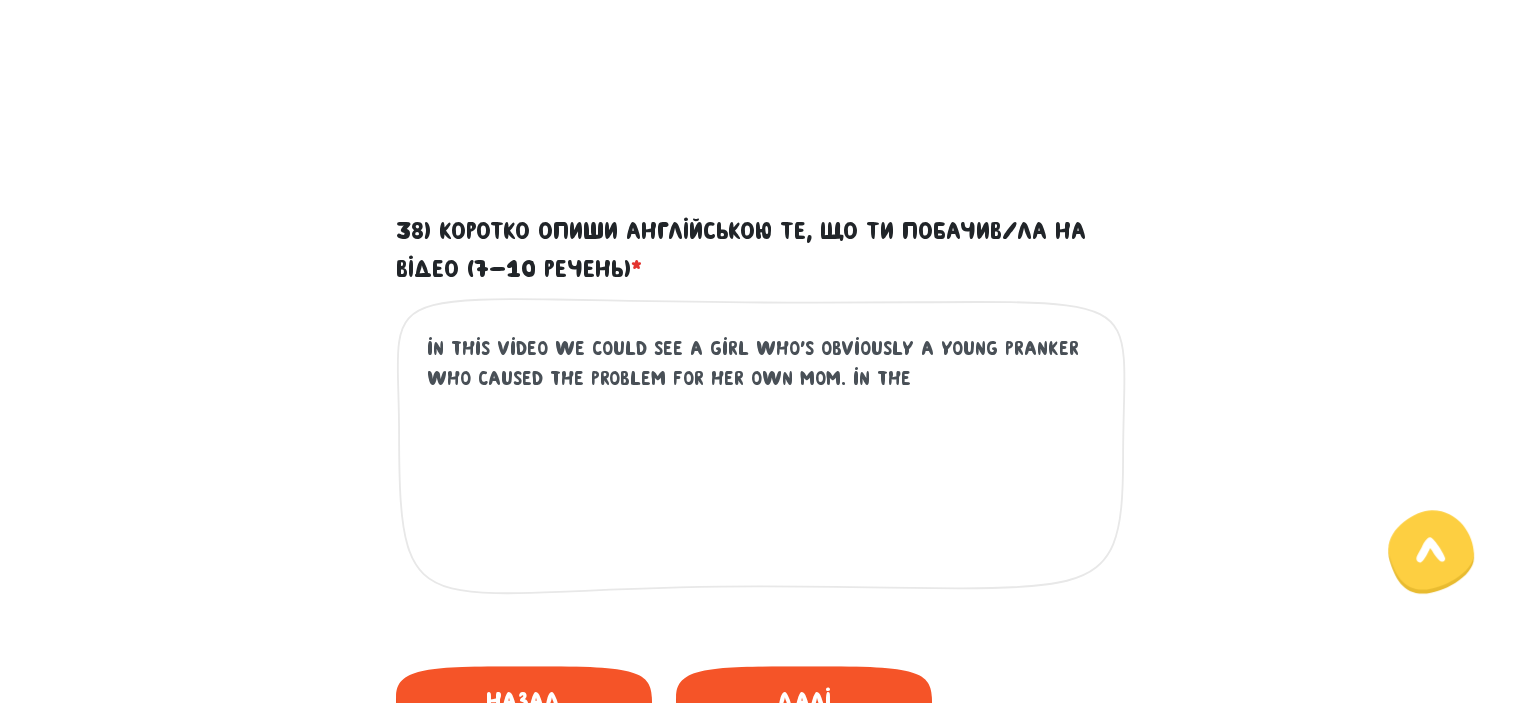 click on "in this video we could see a girl who's obviously a young pranker who caused the problem for her own mom. in the" at bounding box center (762, 456) 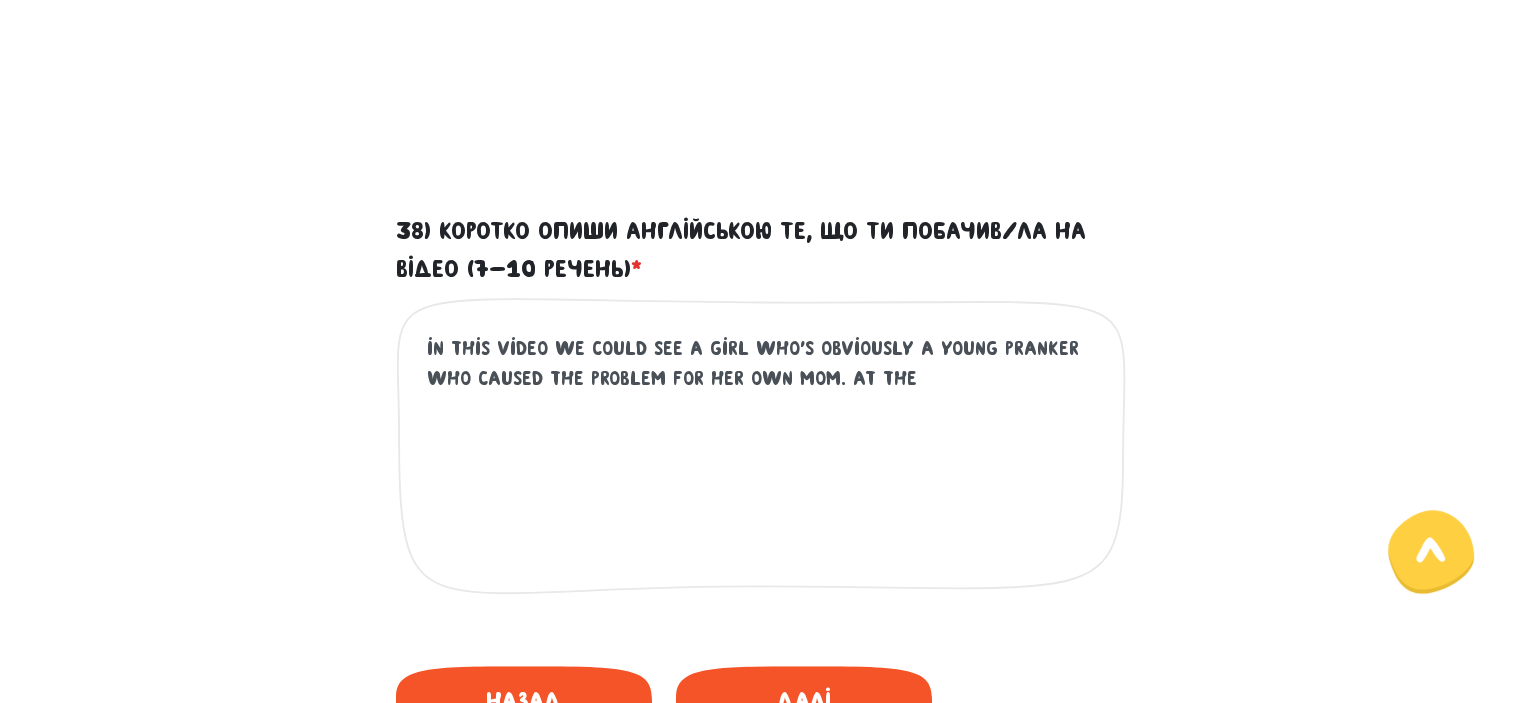 click on "in this video we could see a girl who's obviously a young pranker who caused the problem for her own mom. at the" at bounding box center [762, 456] 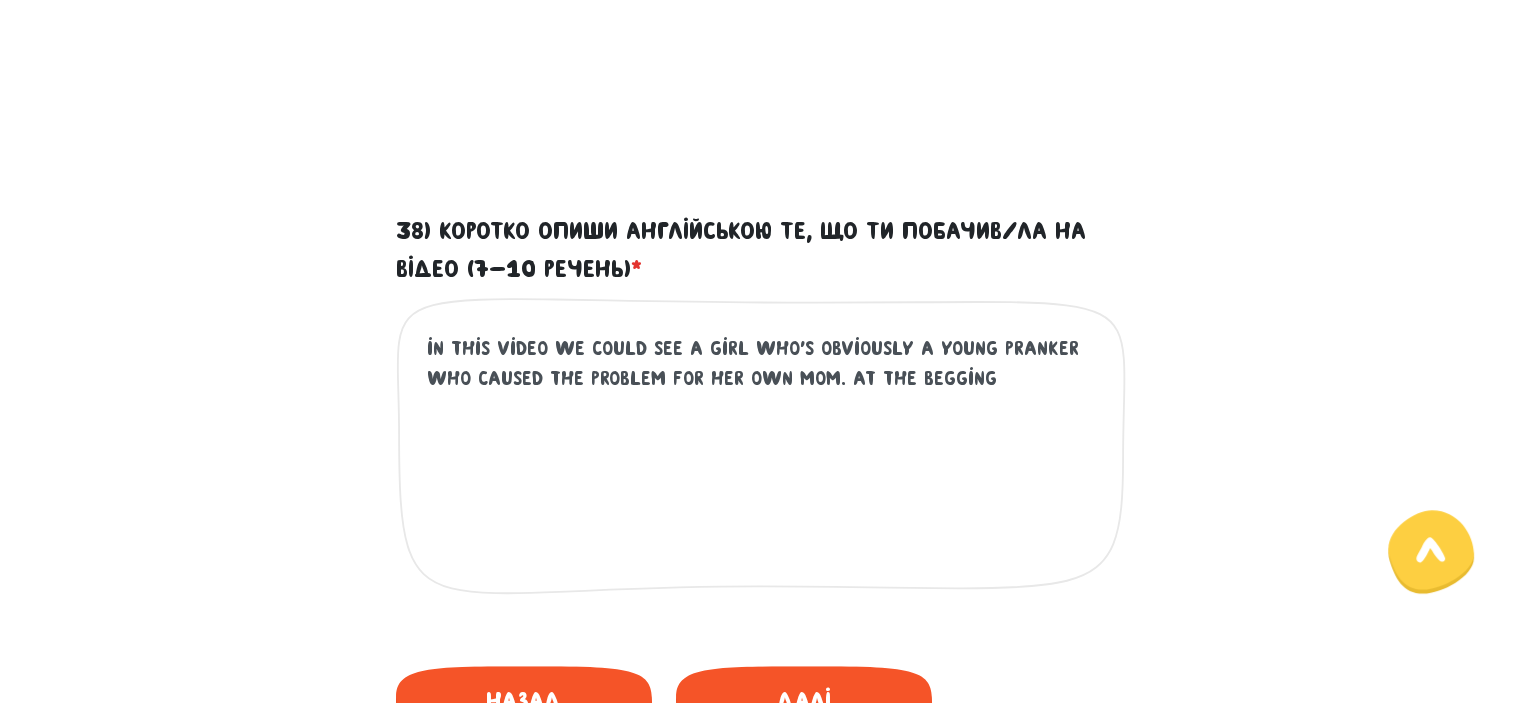 click on "in this video we could see a girl who's obviously a young pranker who caused the problem for her own mom. at the begging" at bounding box center [762, 456] 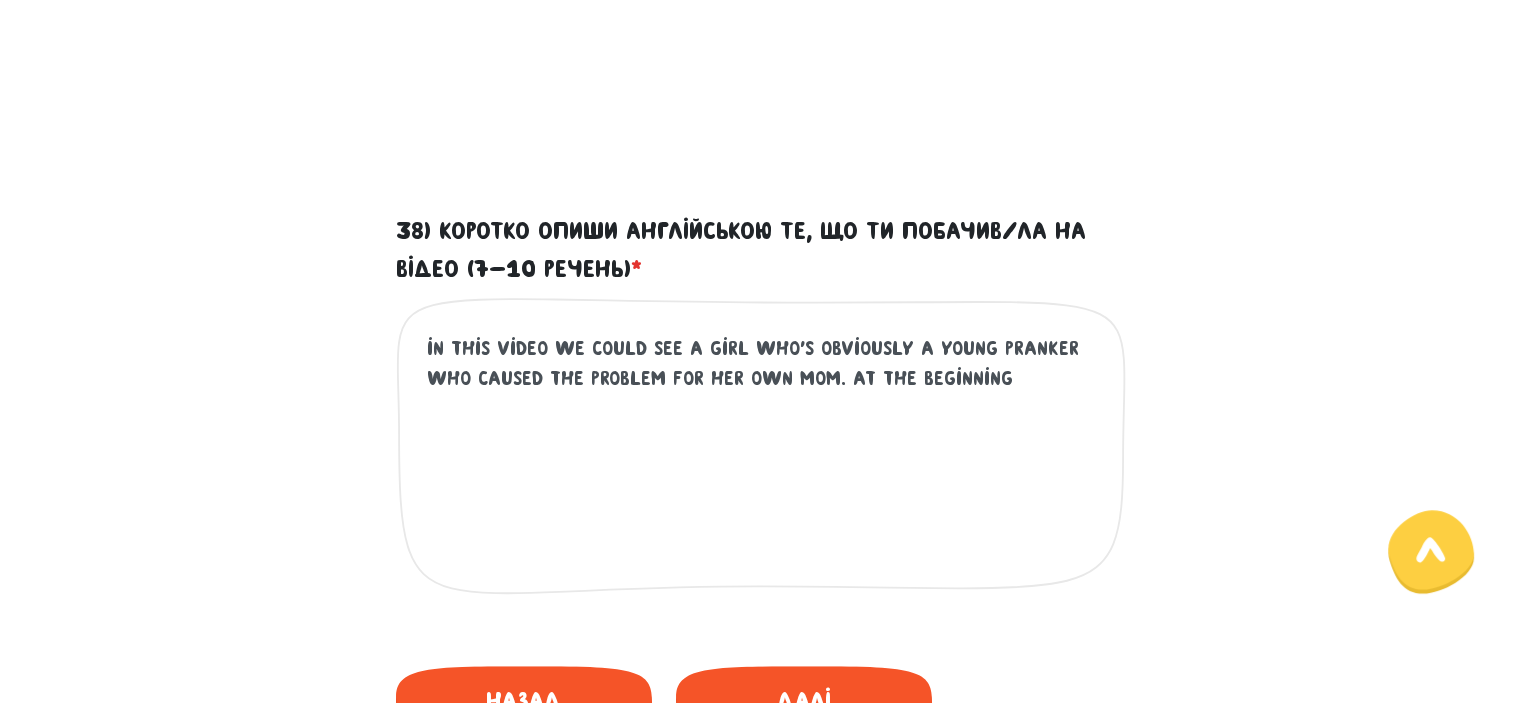 click on "in this video we could see a girl who's obviously a young pranker who caused the problem for her own mom. at the beginning" at bounding box center (762, 456) 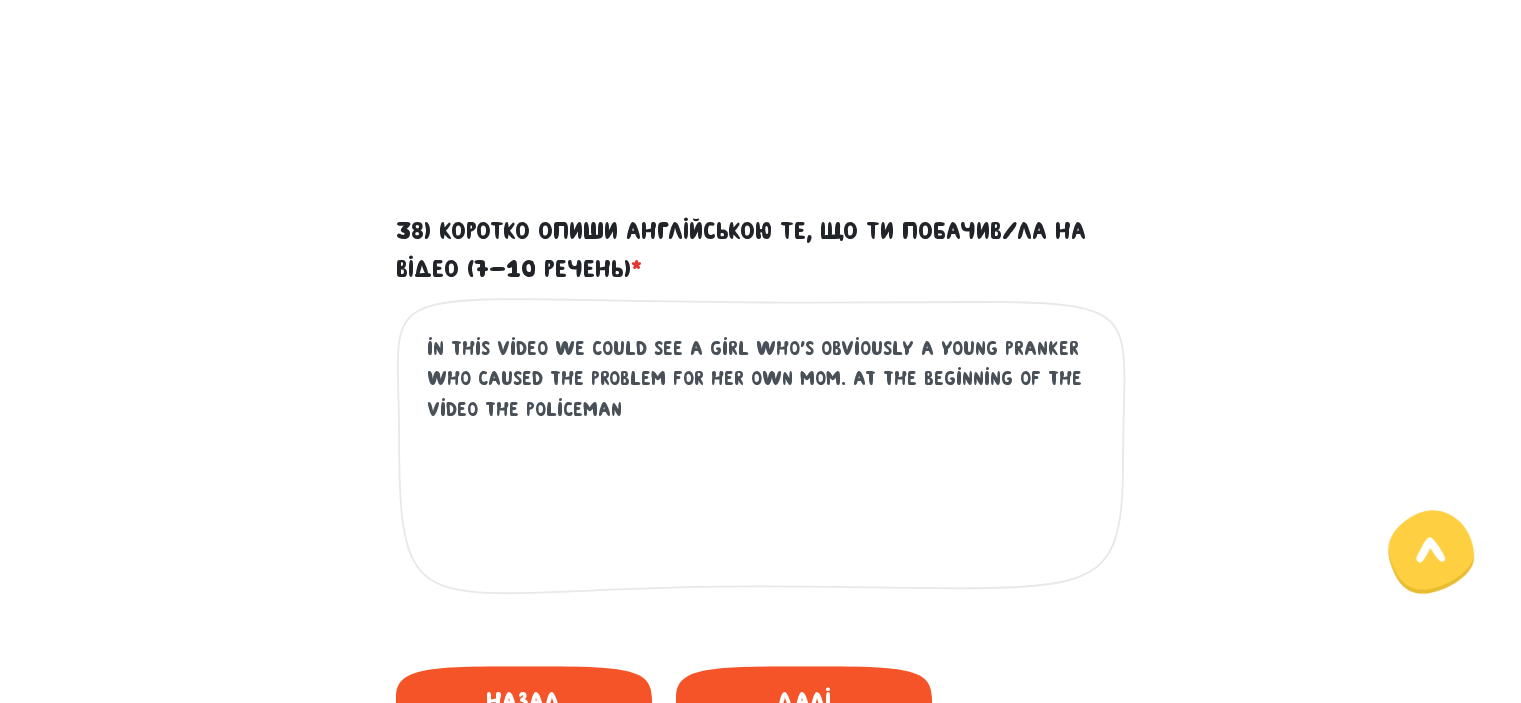 click on "in this video we could see a girl who's obviously a young pranker who caused the problem for her own mom. at the beginning of the video the policeman" at bounding box center [762, 456] 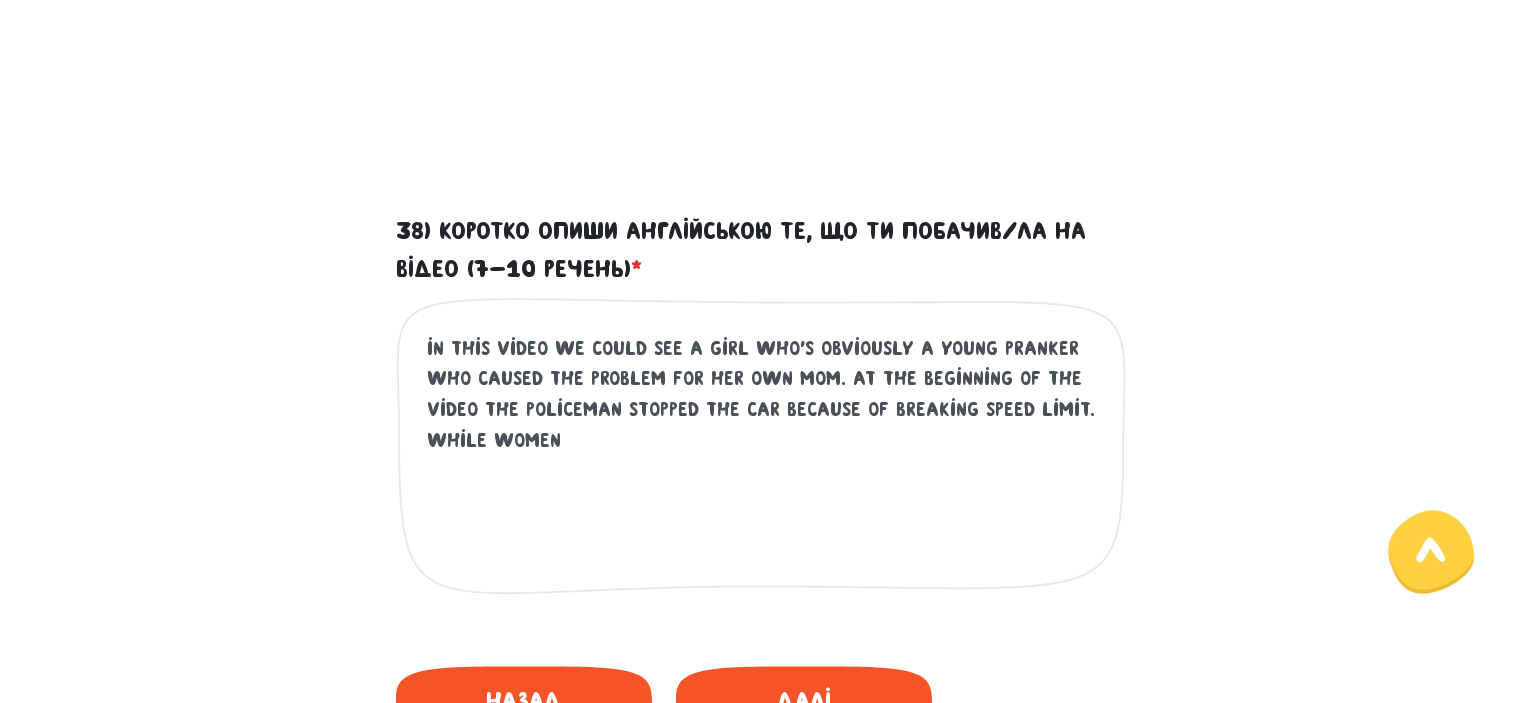 click on "in this video we could see a girl who's obviously a young pranker who caused the problem for her own mom. at the beginning of the video the policeman stopped the car because of breaking speed limit. while women" at bounding box center [762, 456] 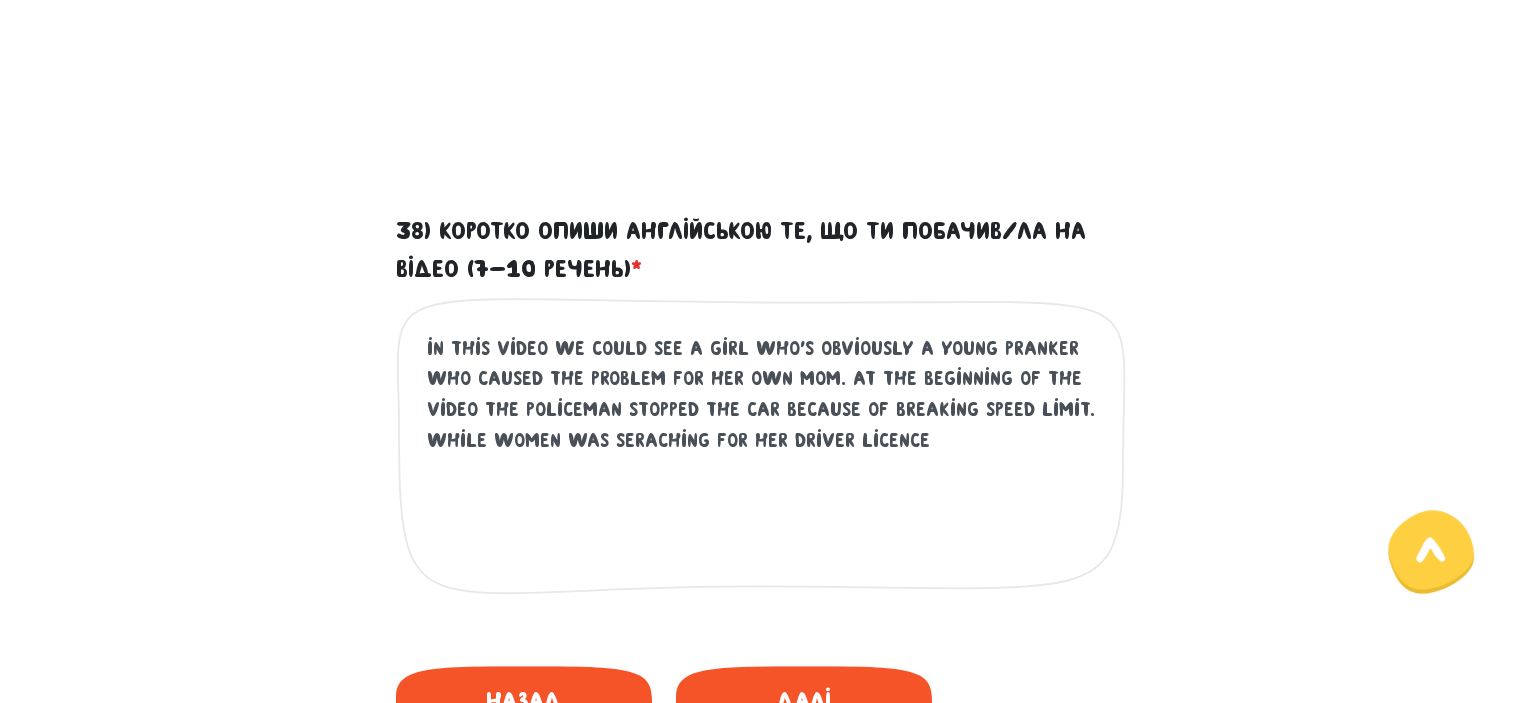 click on "in this video we could see a girl who's obviously a young pranker who caused the problem for her own mom. at the beginning of the video the policeman stopped the car because of breaking speed limit. while women was seraching for her driver licence" at bounding box center (762, 456) 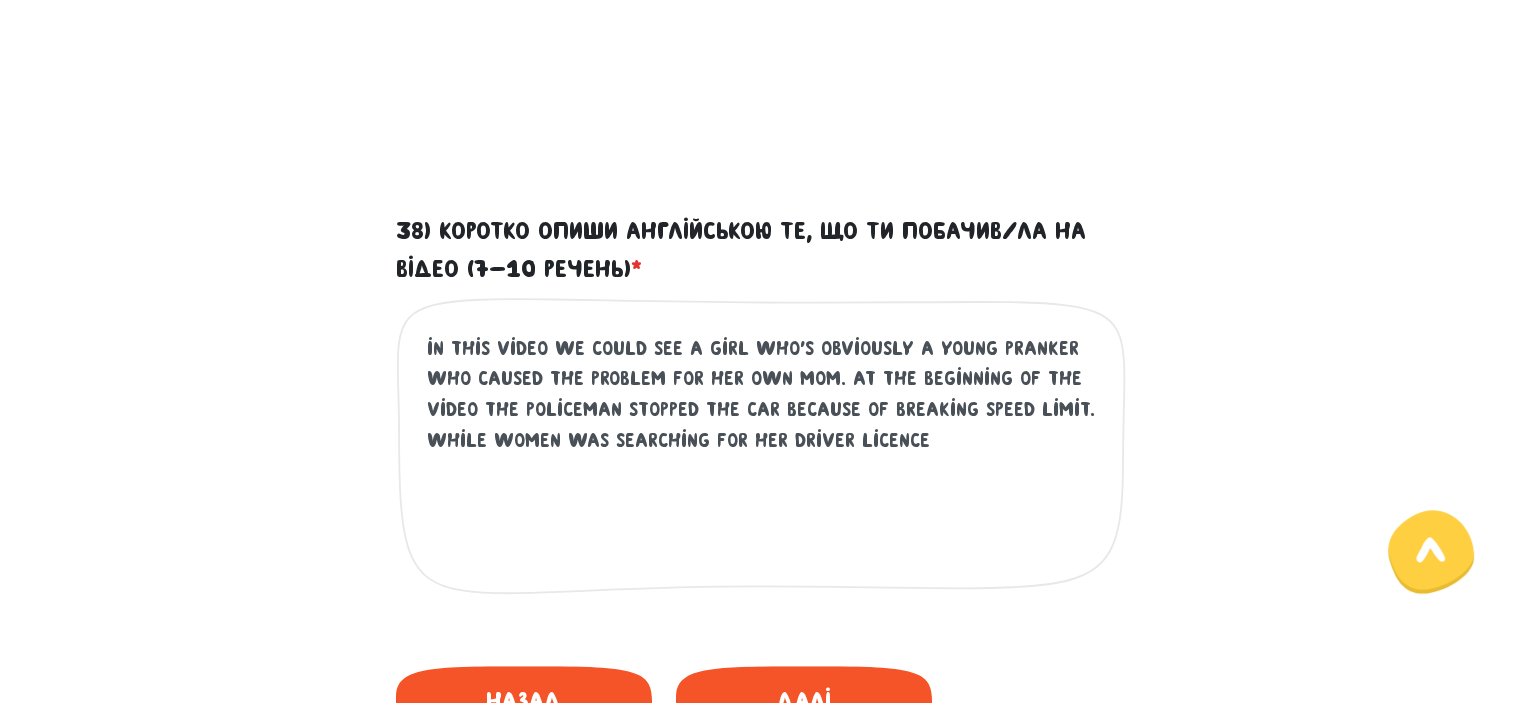 click on "in this video we could see a girl who's obviously a young pranker who caused the problem for her own mom. at the beginning of the video the policeman stopped the car because of breaking speed limit. while women was searching for her driver licence" at bounding box center (762, 456) 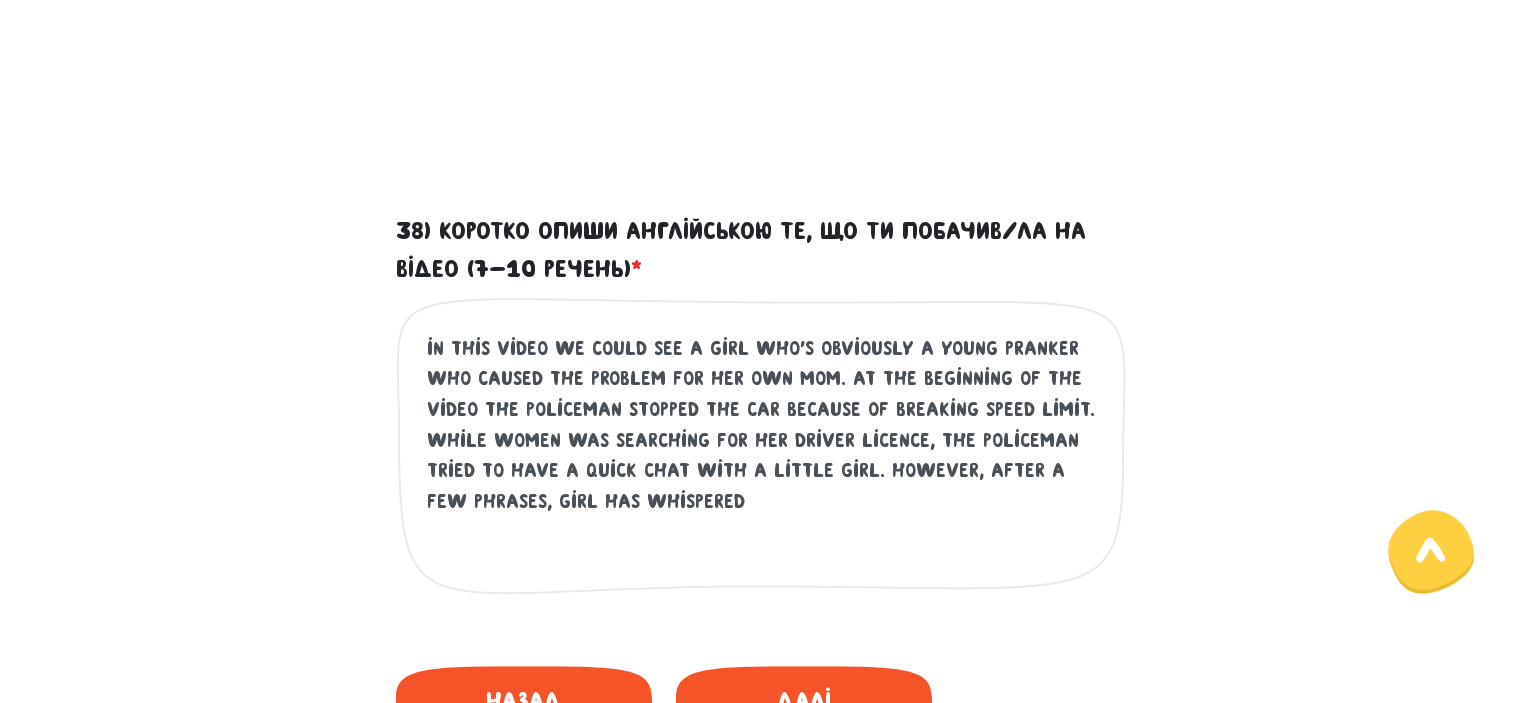 click on "in this video we could see a girl who's obviously a young pranker who caused the problem for her own mom. at the beginning of the video the policeman stopped the car because of breaking speed limit. while women was searching for her driver licence, the policeman tried to have a quick chat with a little girl. however, after a few phrases, girl has whispered" at bounding box center [762, 456] 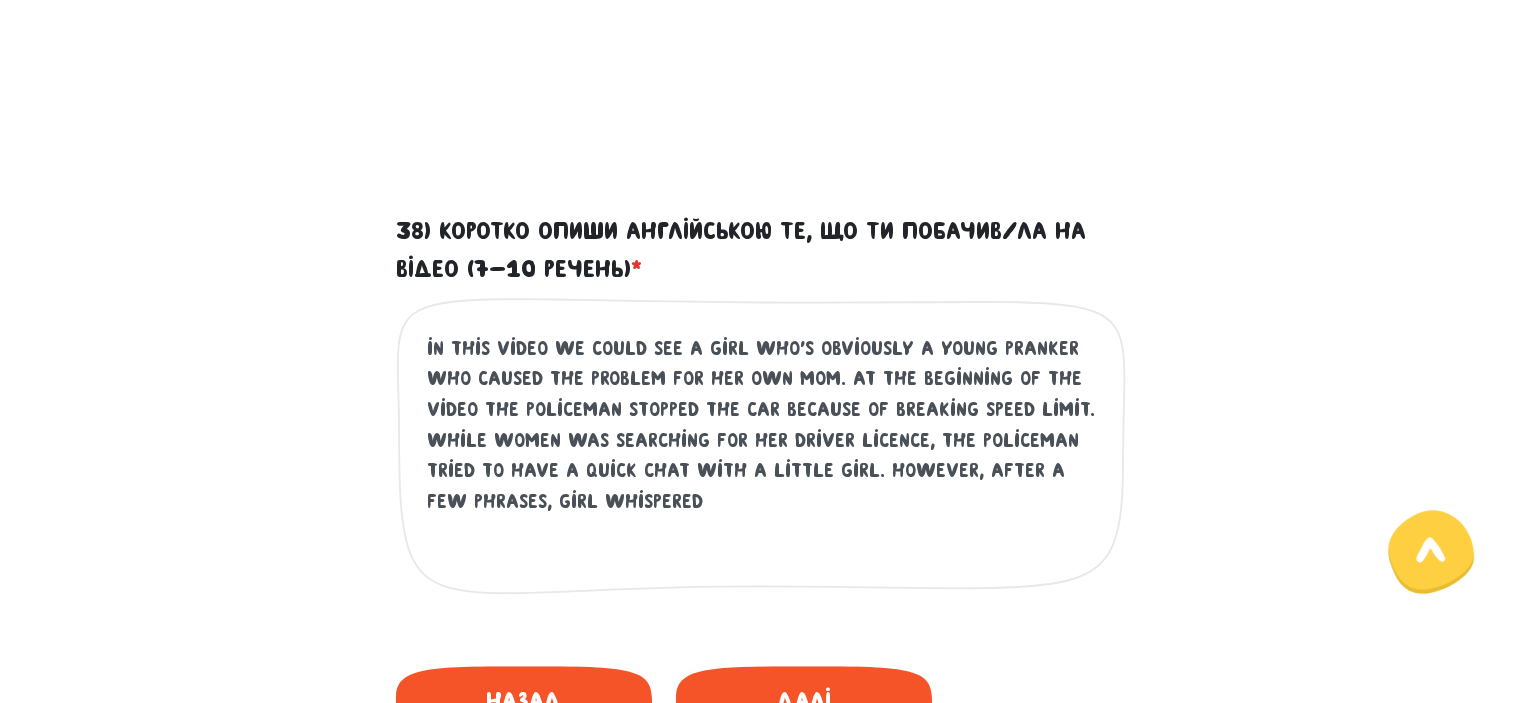 click on "in this video we could see a girl who's obviously a young pranker who caused the problem for her own mom. at the beginning of the video the policeman stopped the car because of breaking speed limit. while women was searching for her driver licence, the policeman tried to have a quick chat with a little girl. however, after a few phrases, girl whispered" at bounding box center (762, 456) 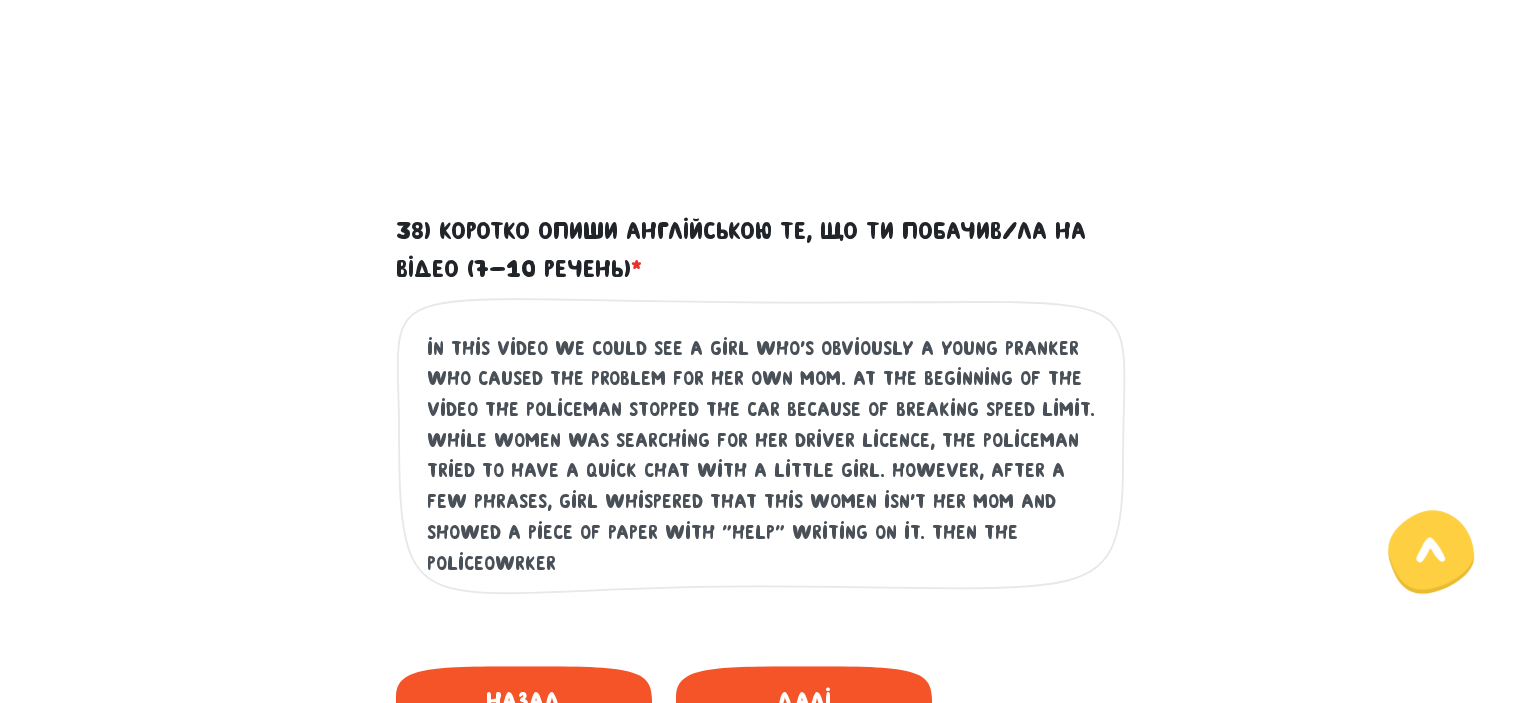 click on "in this video we could see a girl who's obviously a young pranker who caused the problem for her own mom. at the beginning of the video the policeman stopped the car because of breaking speed limit. while women was searching for her driver licence, the policeman tried to have a quick chat with a little girl. however, after a few phrases, girl whispered that this women isn't her mom and showed a piece of paper with "help" writing on it. then the policeowrker" at bounding box center [762, 456] 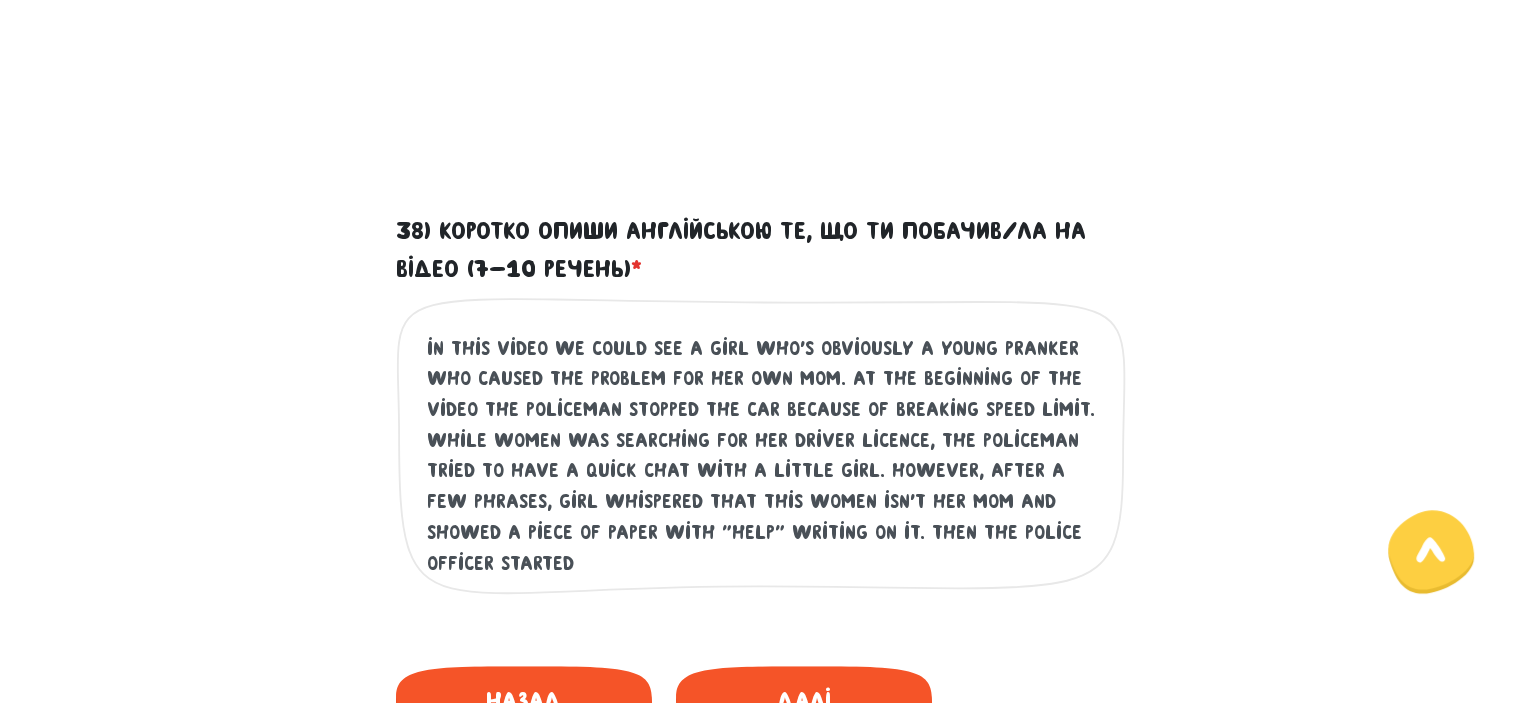 click on "in this video we could see a girl who's obviously a young pranker who caused the problem for her own mom. at the beginning of the video the policeman stopped the car because of breaking speed limit. while women was searching for her driver licence, the policeman tried to have a quick chat with a little girl. however, after a few phrases, girl whispered that this women isn't her mom and showed a piece of paper with "help" writing on it. then the police officer started" at bounding box center [762, 456] 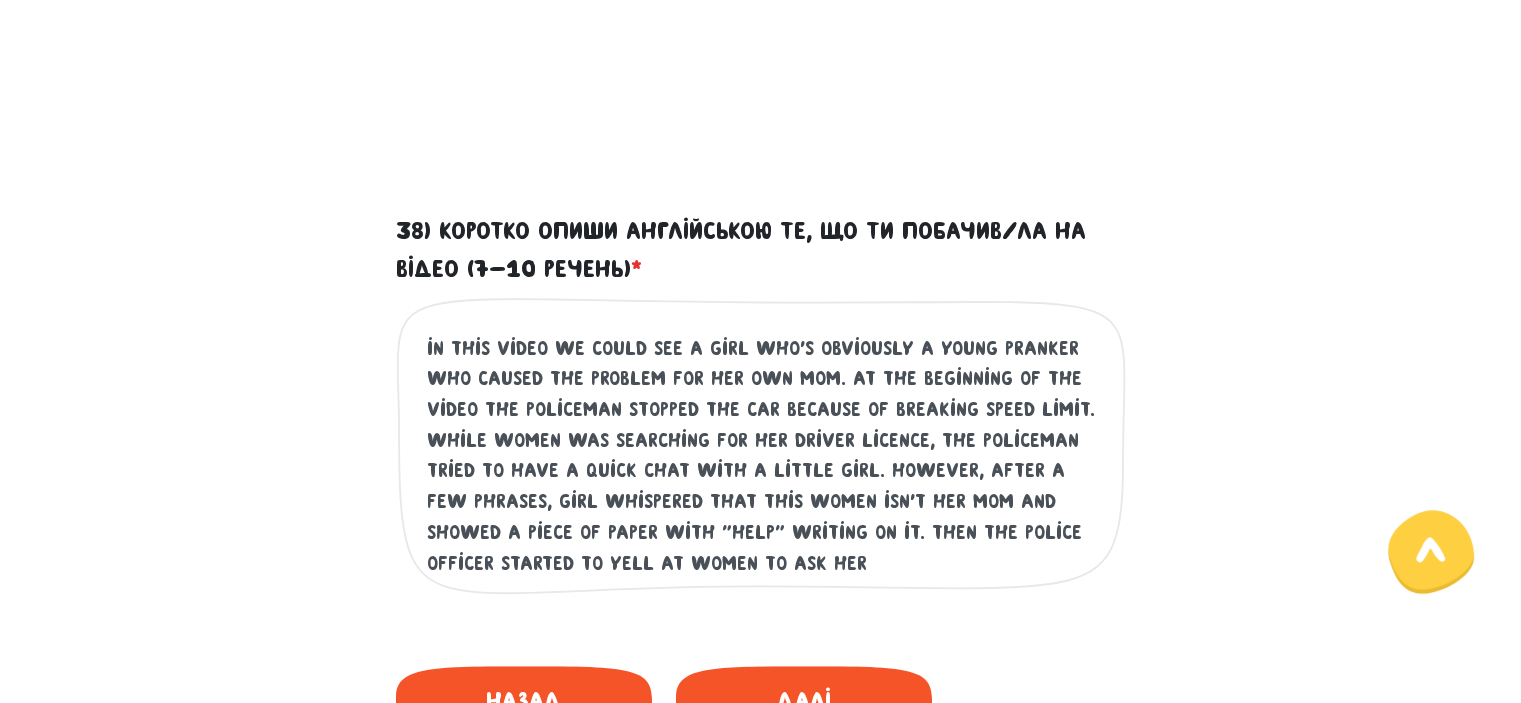 click on "in this video we could see a girl who's obviously a young pranker who caused the problem for her own mom. at the beginning of the video the policeman stopped the car because of breaking speed limit. while women was searching for her driver licence, the policeman tried to have a quick chat with a little girl. however, after a few phrases, girl whispered that this women isn't her mom and showed a piece of paper with "help" writing on it. then the police officer started to yell at women to ask her" at bounding box center [762, 456] 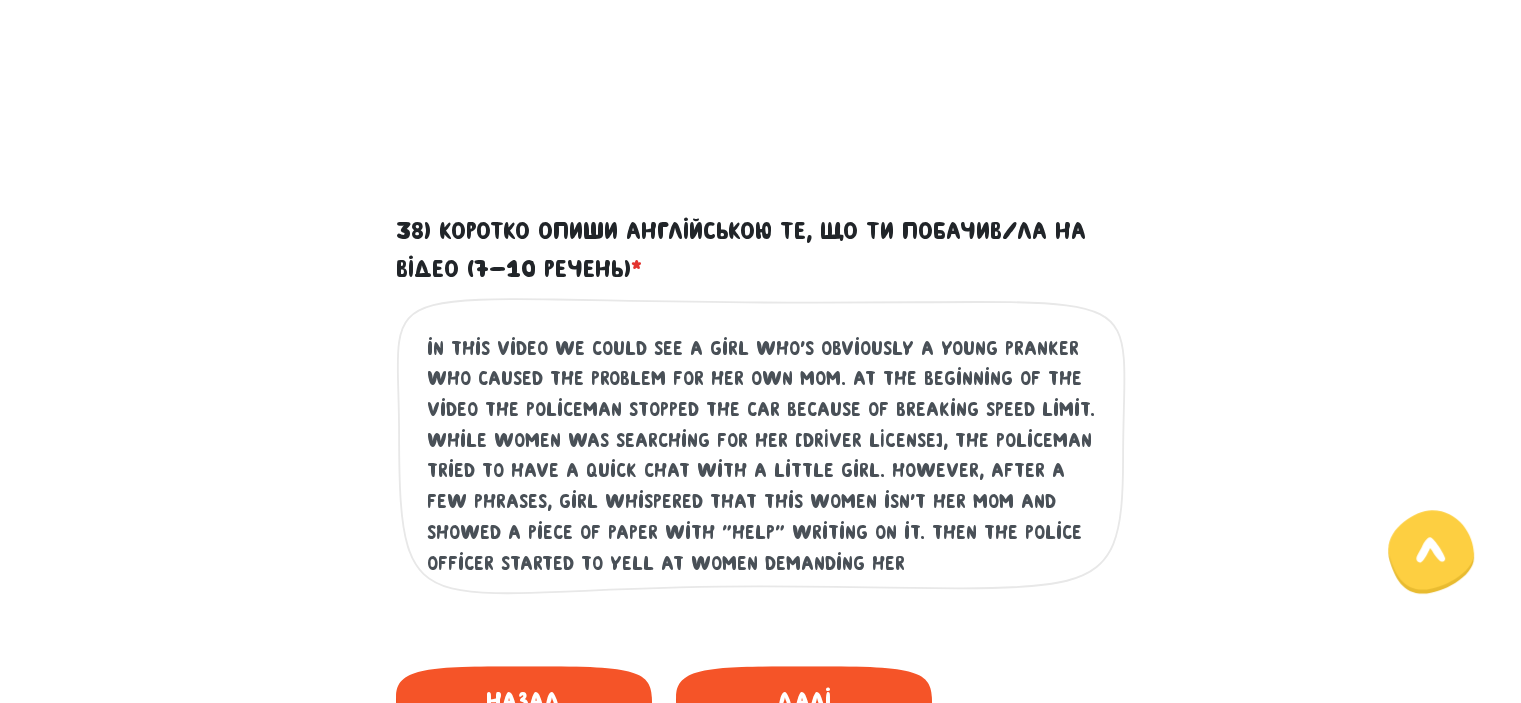 click on "in this video we could see a girl who's obviously a young pranker who caused the problem for her own mom. at the beginning of the video the policeman stopped the car because of breaking speed limit. while women was searching for her [DRIVER LICENSE], the policeman tried to have a quick chat with a little girl. however, after a few phrases, girl whispered that this women isn't her mom and showed a piece of paper with "help" writing on it. then the police officer started to yell at women demanding her" at bounding box center (762, 456) 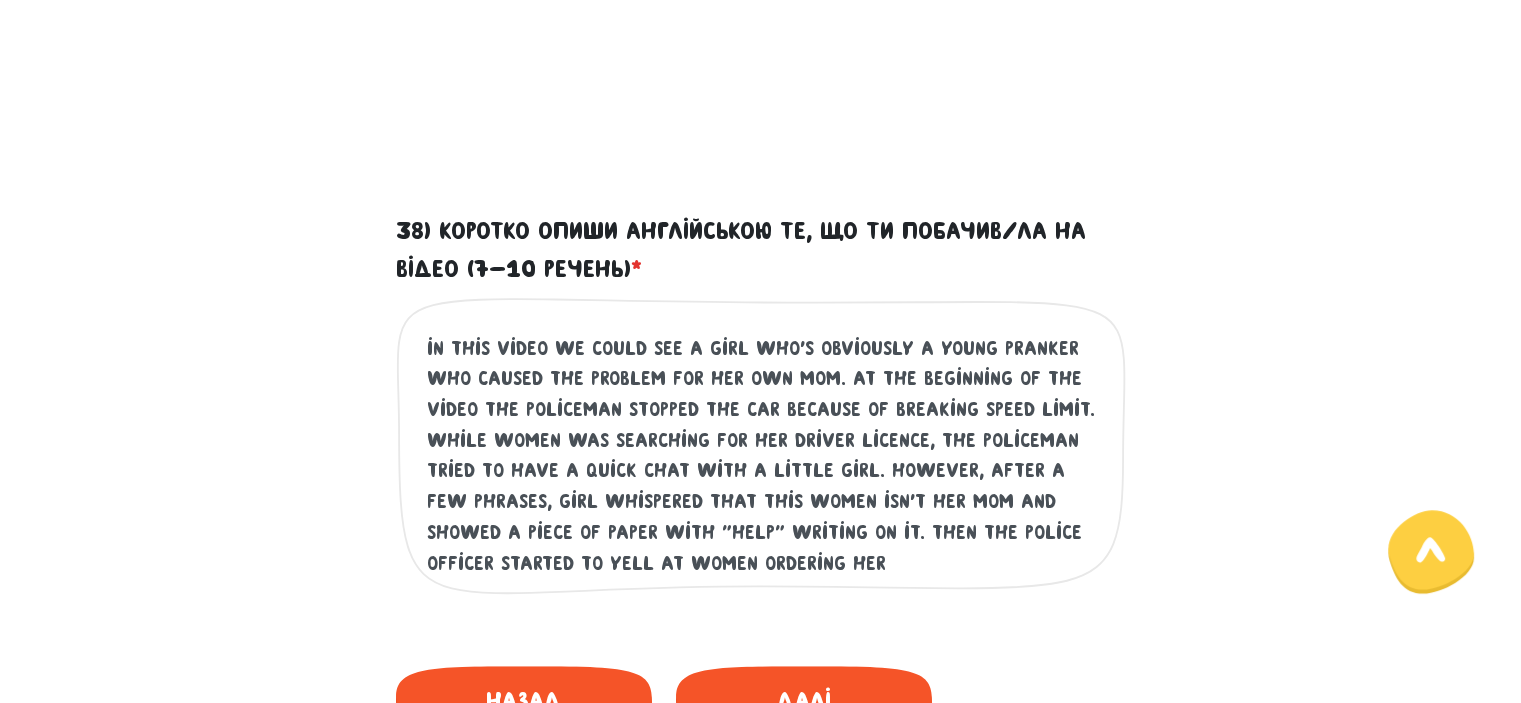 click on "in this video we could see a girl who's obviously a young pranker who caused the problem for her own mom. at the beginning of the video the policeman stopped the car because of breaking speed limit. while women was searching for her driver licence, the policeman tried to have a quick chat with a little girl. however, after a few phrases, girl whispered that this women isn't her mom and showed a piece of paper with "help" writing on it. then the police officer started to yell at women ordering her" at bounding box center [762, 456] 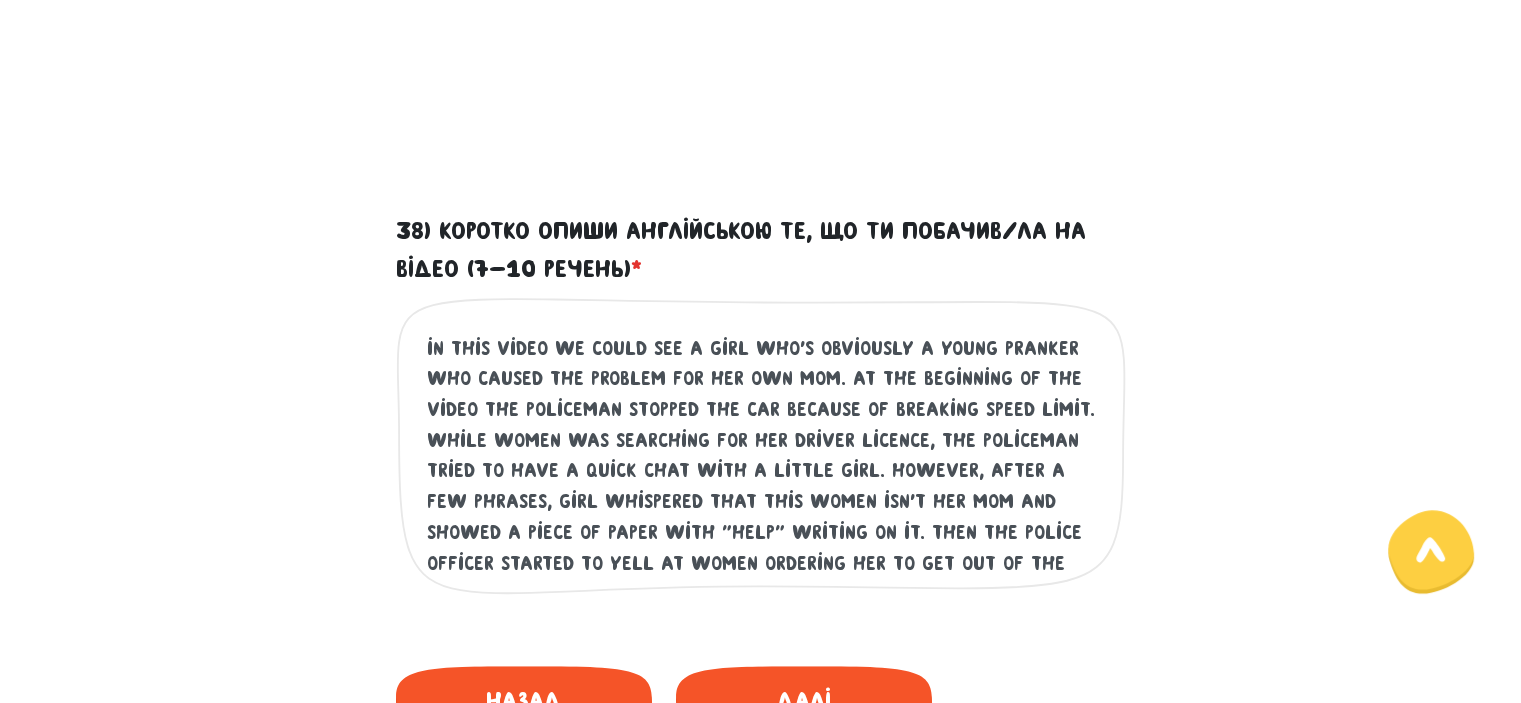 click on "in this video we could see a girl who's obviously a young pranker who caused the problem for her own mom. at the beginning of the video the policeman stopped the car because of breaking speed limit. while women was searching for her driver licence, the policeman tried to have a quick chat with a little girl. however, after a few phrases, girl whispered that this women isn't her mom and showed a piece of paper with "help" writing on it. then the police officer started to yell at women ordering her to get out of the car." at bounding box center [762, 456] 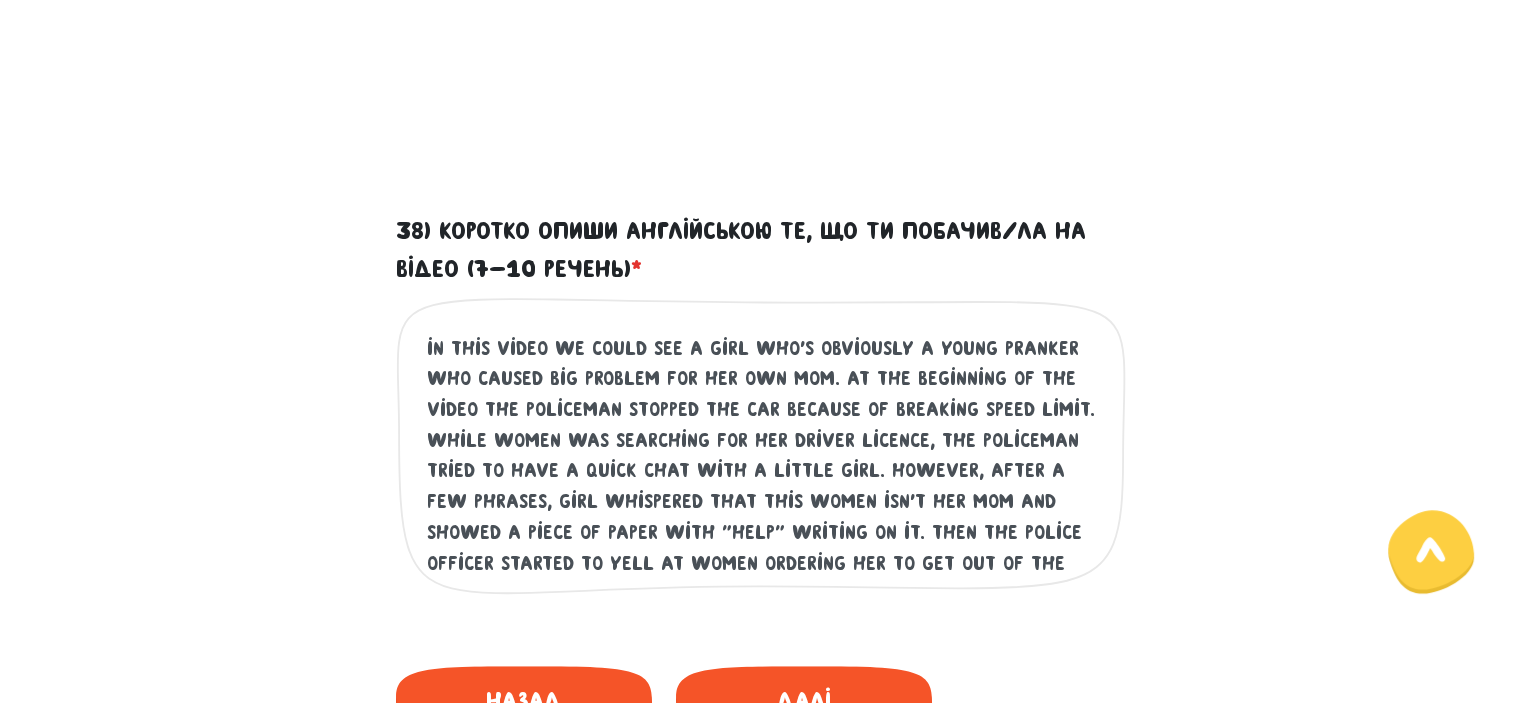 click on "in this video we could see a girl who's obviously a young pranker who caused big problem for her own mom. at the beginning of the video the policeman stopped the car because of breaking speed limit. while women was searching for her driver licence, the policeman tried to have a quick chat with a little girl. however, after a few phrases, girl whispered that this women isn't her mom and showed a piece of paper with "help" writing on it. then the police officer started to yell at women ordering her to get out of the car." at bounding box center (762, 456) 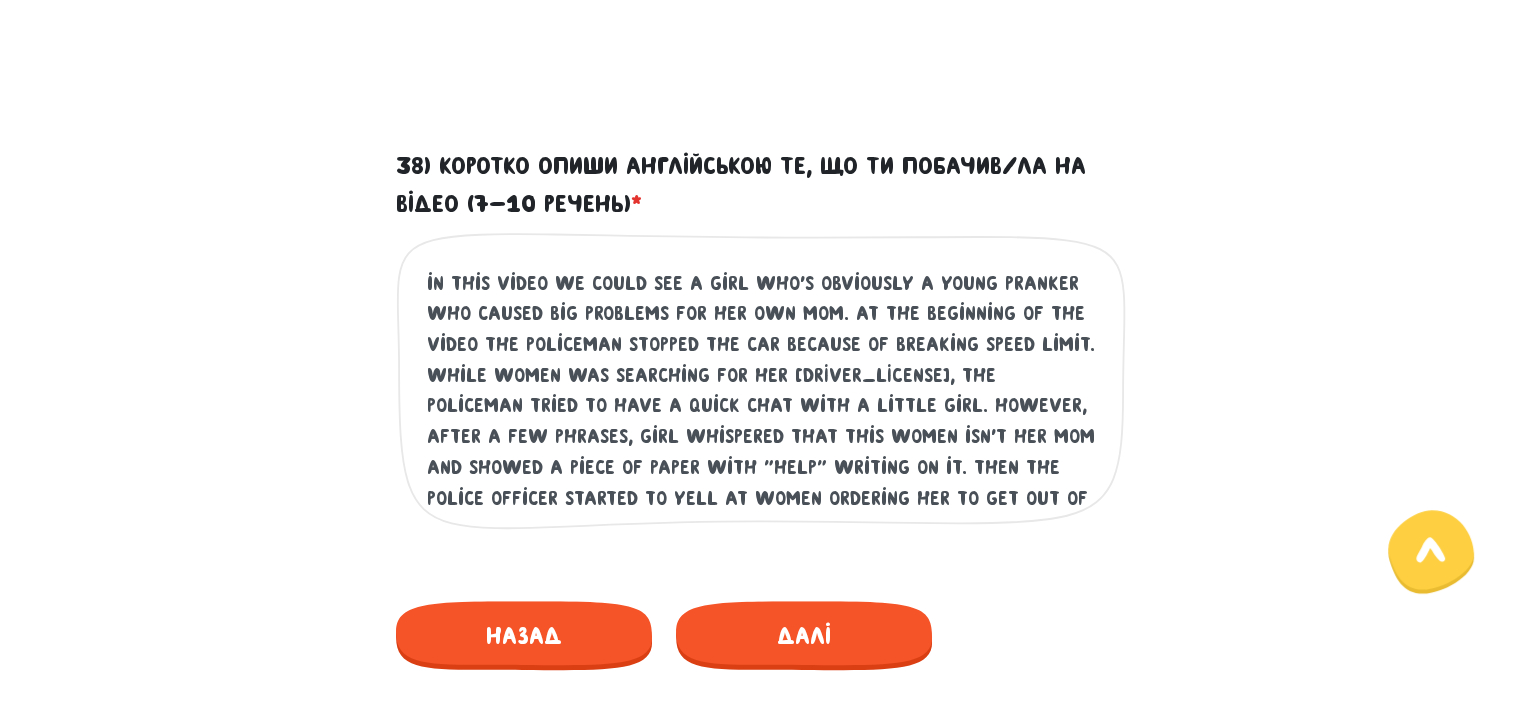 scroll, scrollTop: 1073, scrollLeft: 0, axis: vertical 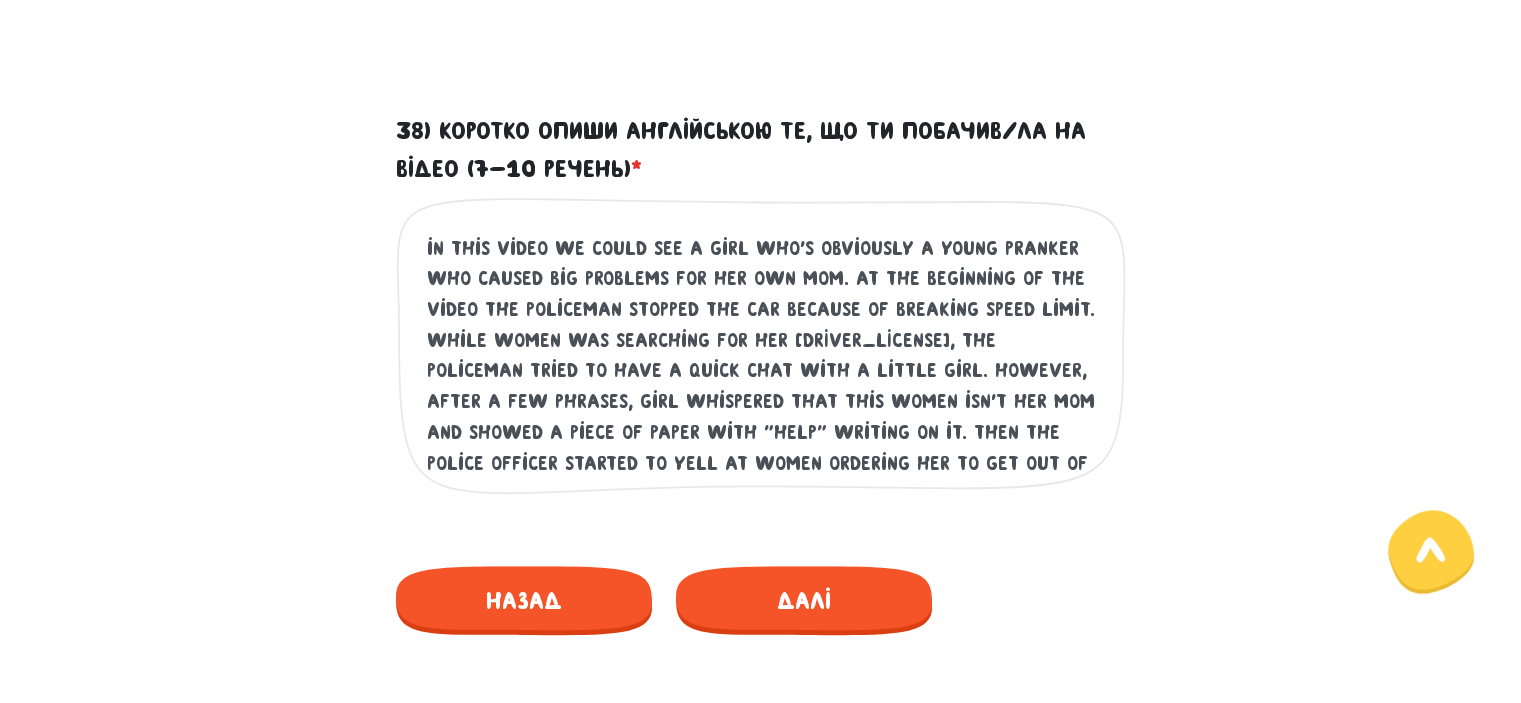 click on "in this video we could see a girl who's obviously a young pranker who caused big problems for her own mom. at the beginning of the video the policeman stopped the car because of breaking speed limit. while women was searching for her [DRIVER_LICENSE], the policeman tried to have a quick chat with a little girl. however, after a few phrases, girl whispered that this women isn't her mom and showed a piece of paper with "help" writing on it. then the police officer started to yell at women ordering her to get out of the car." at bounding box center [762, 356] 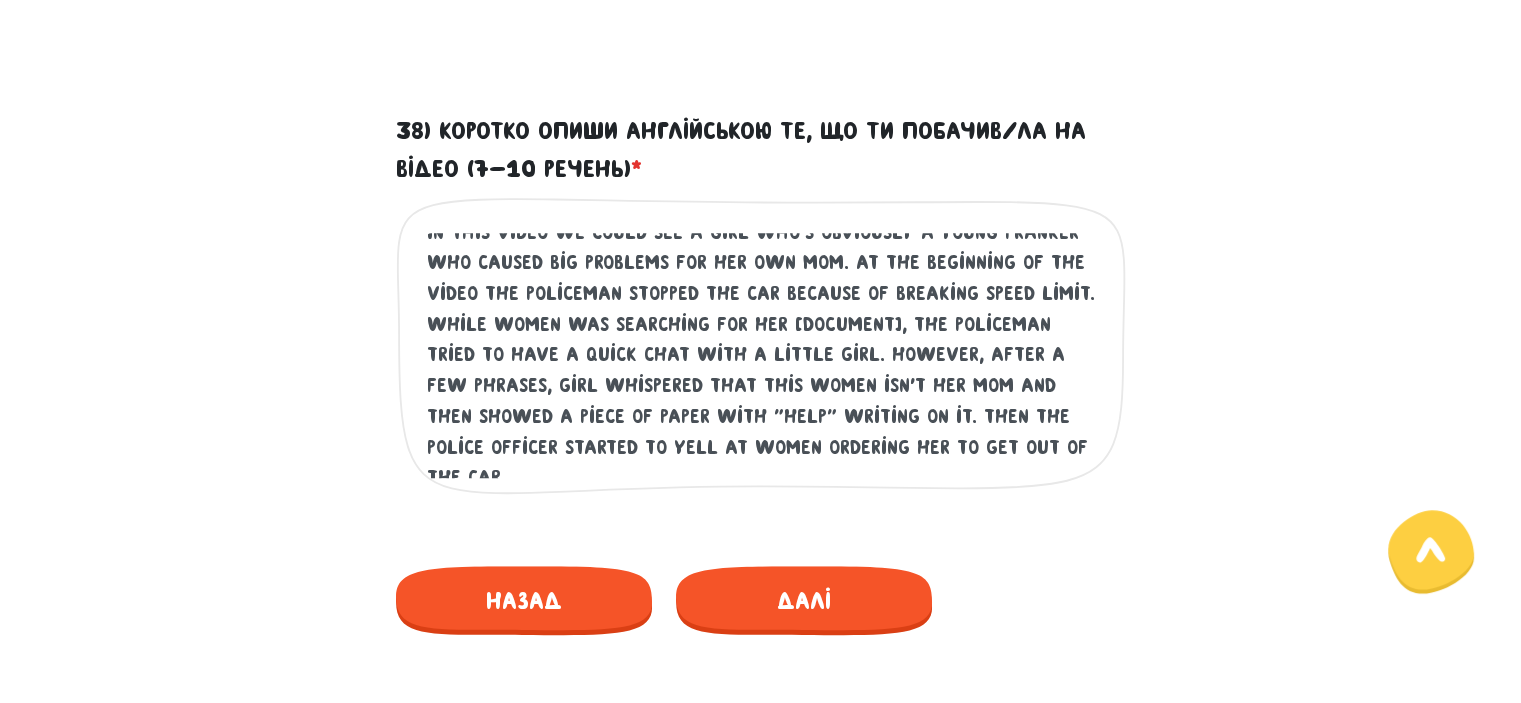 scroll, scrollTop: 31, scrollLeft: 0, axis: vertical 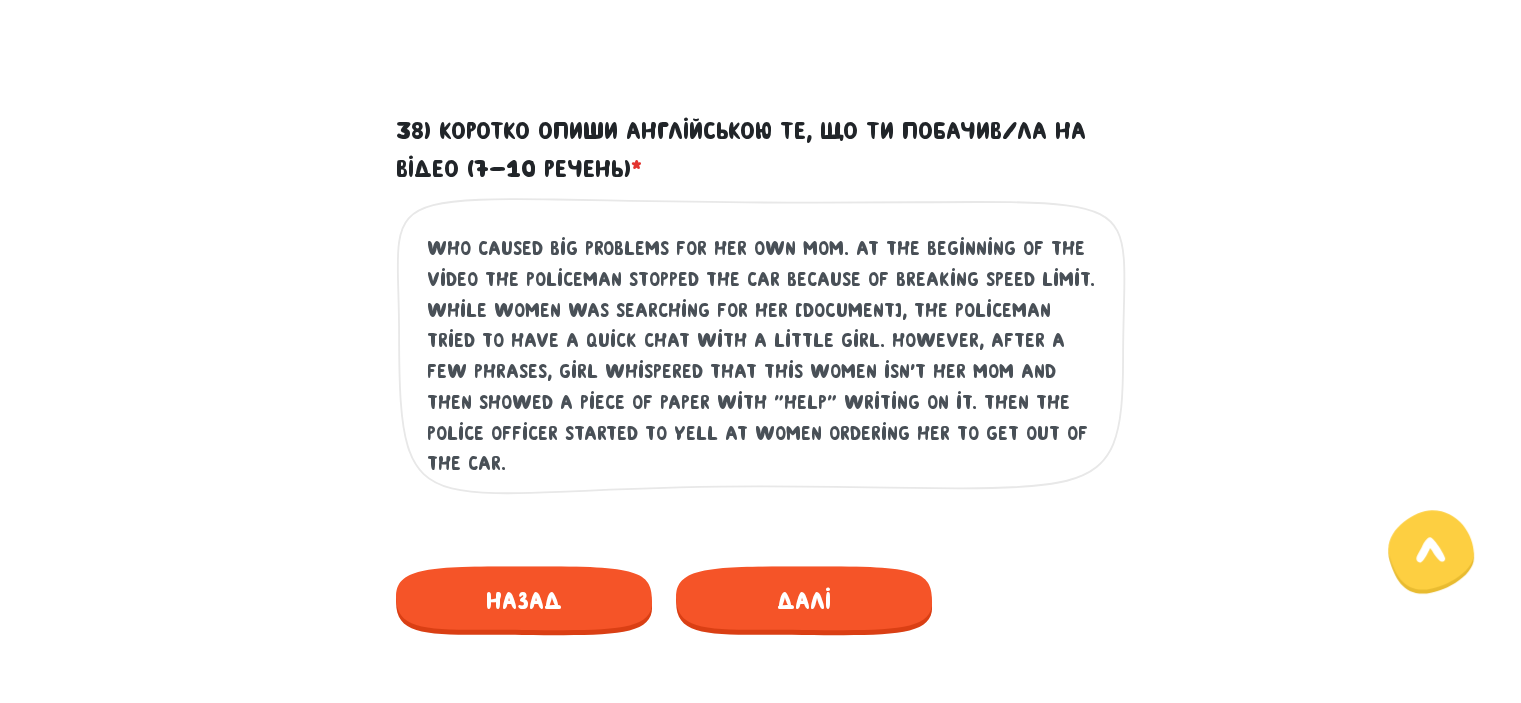click on "in this video we could see a girl who's obviously a young pranker who caused big problems for her own mom. at the beginning of the video the policeman stopped the car because of breaking speed limit. while women was searching for her [DOCUMENT], the policeman tried to have a quick chat with a little girl. however, after a few phrases, girl whispered that this women isn't her mom and then showed a piece of paper with "help" writing on it. then the police officer started to yell at women ordering her to get out of the car." at bounding box center [762, 356] 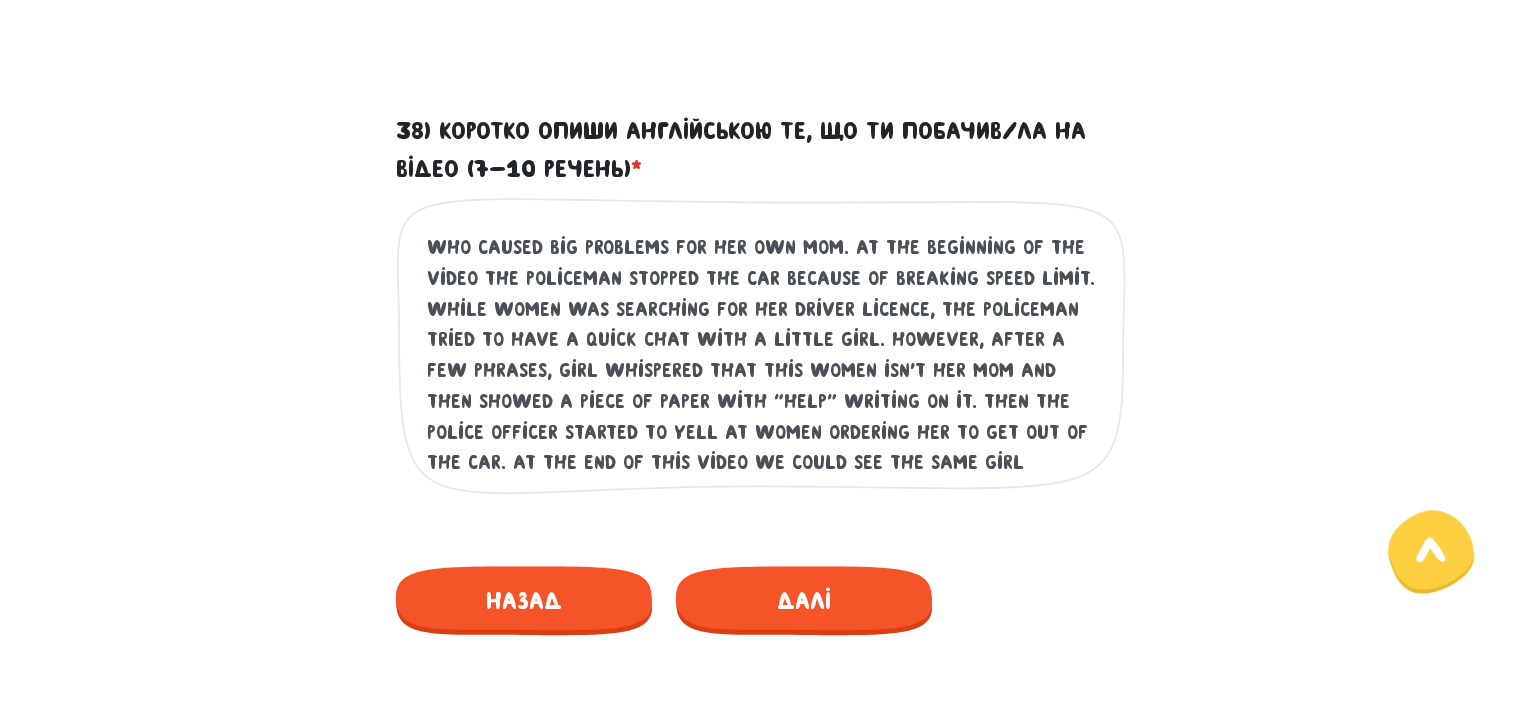 scroll, scrollTop: 56, scrollLeft: 0, axis: vertical 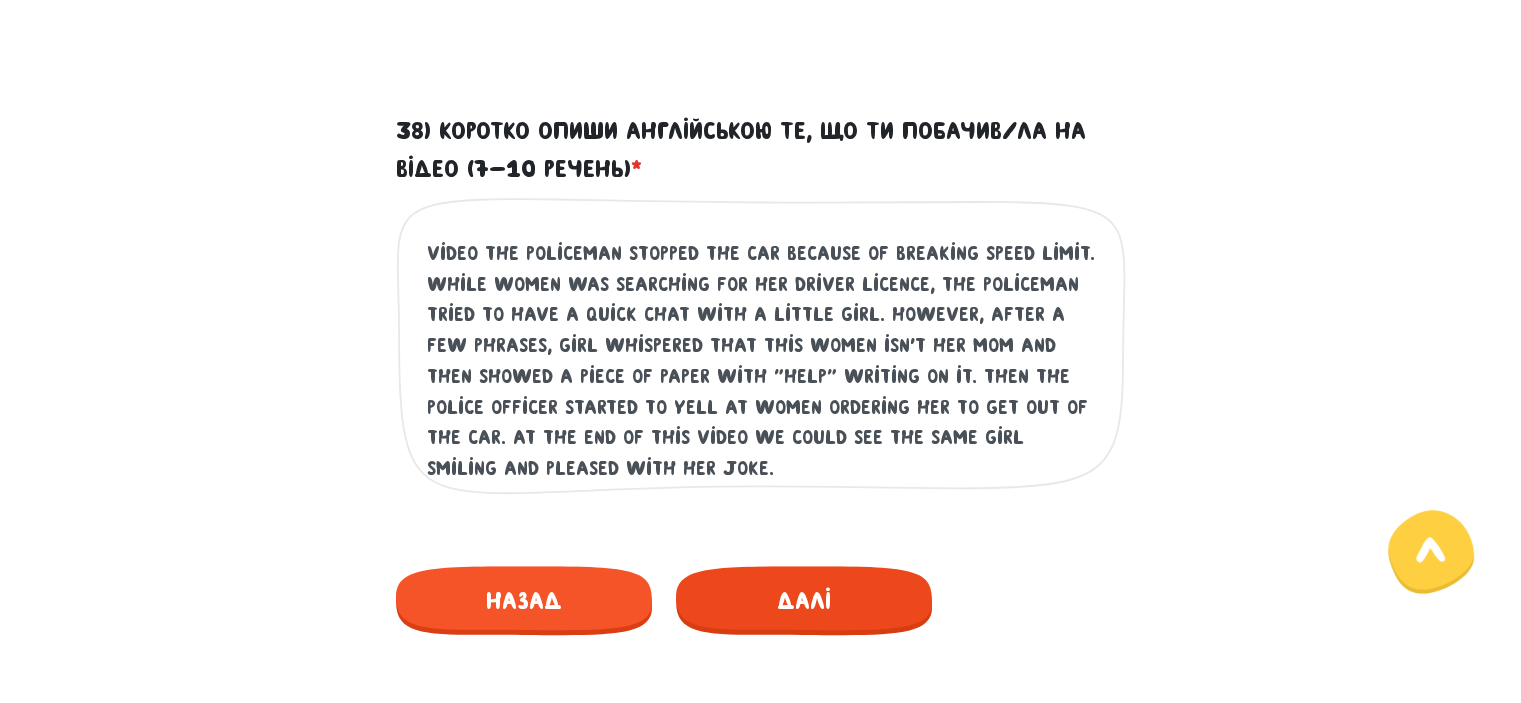 type on "in this video we could see a girl who's obviously a young pranker who caused big problems for her own mom. at the beginning of the video the policeman stopped the car because of breaking speed limit. while women was searching for her driver licence, the policeman tried to have a quick chat with a little girl. however, after a few phrases, girl whispered that this women isn't her mom and then showed a piece of paper with "help" writing on it. then the police officer started to yell at women ordering her to get out of the car. at the end of this video we could see the same girl smiling and pleased with her joke." 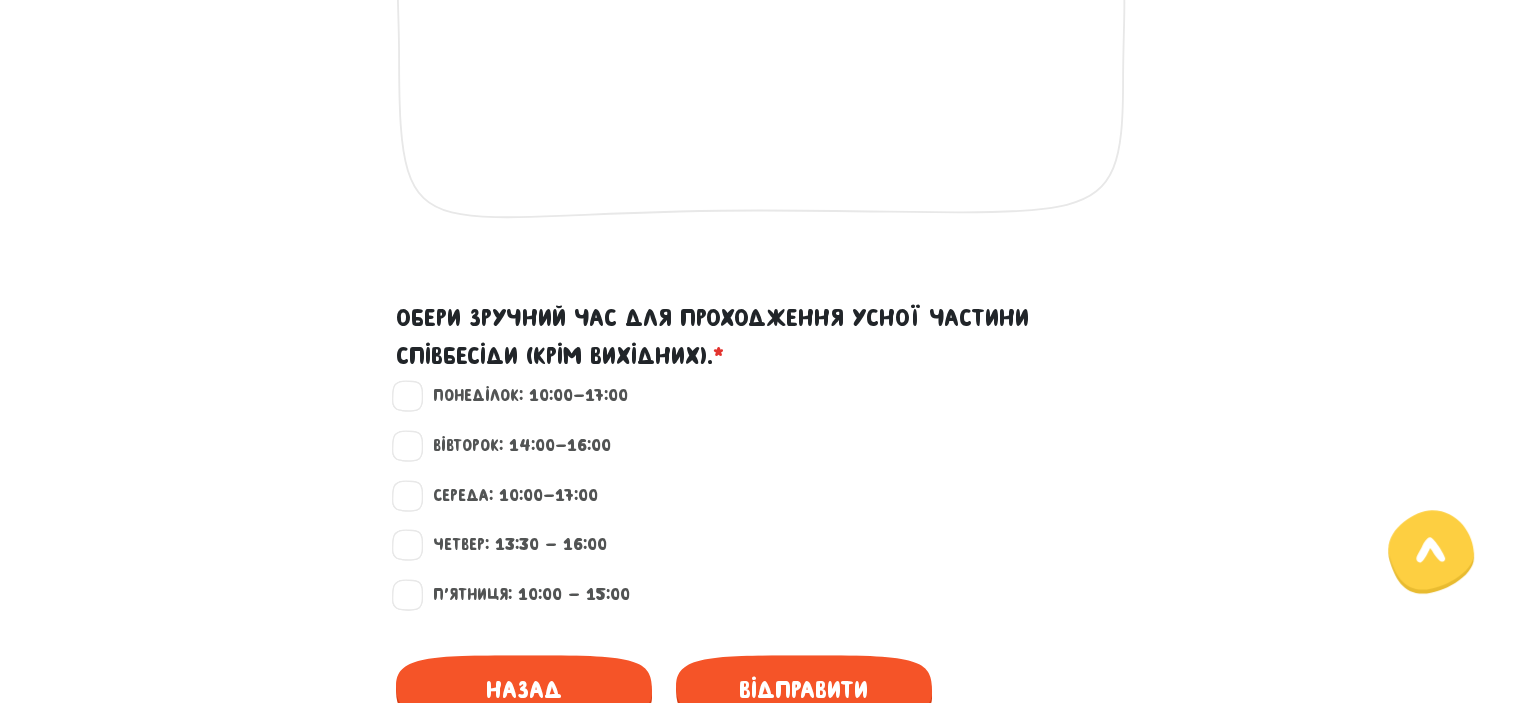 scroll, scrollTop: 1773, scrollLeft: 0, axis: vertical 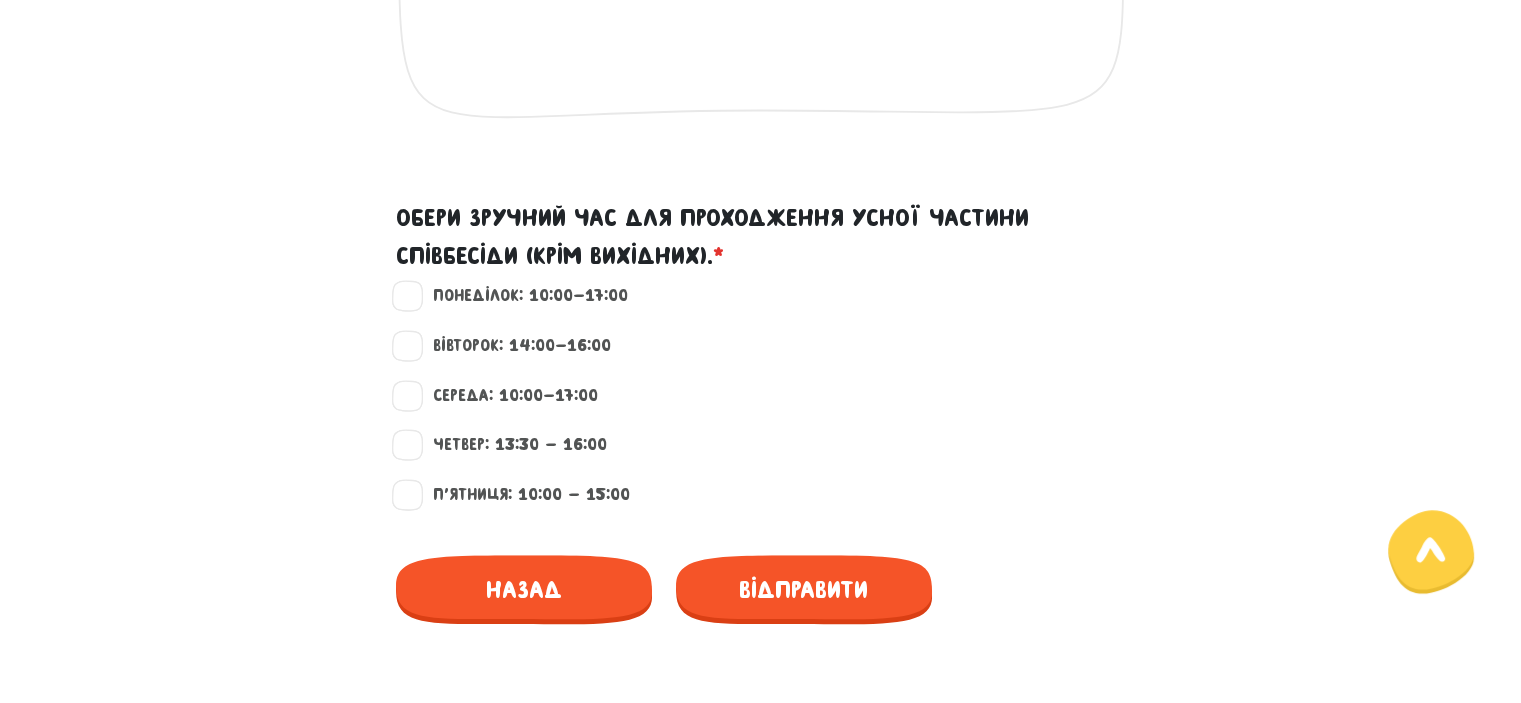 click on "Вівторок: 14:00-16:00" at bounding box center [513, 346] 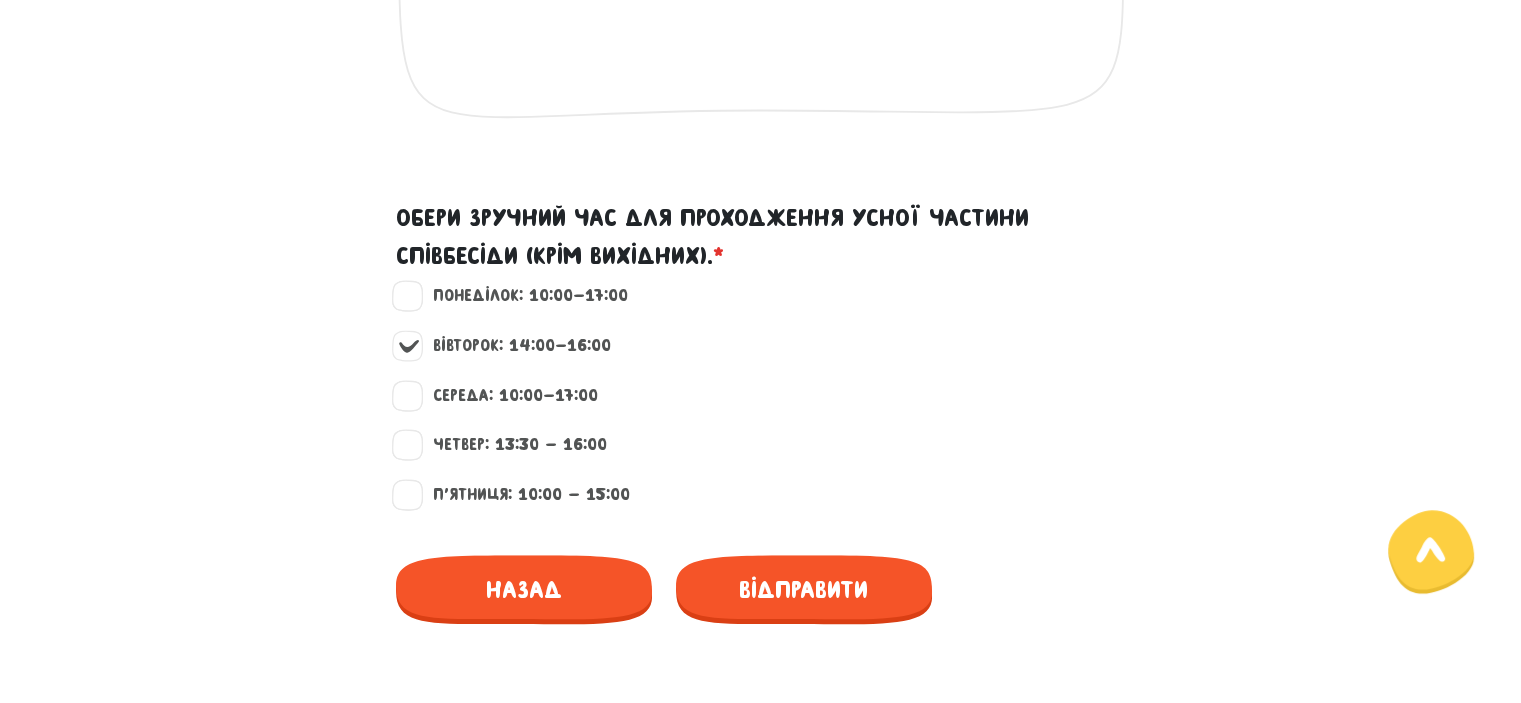click on "Середа: 10:00-17:00" at bounding box center (507, 396) 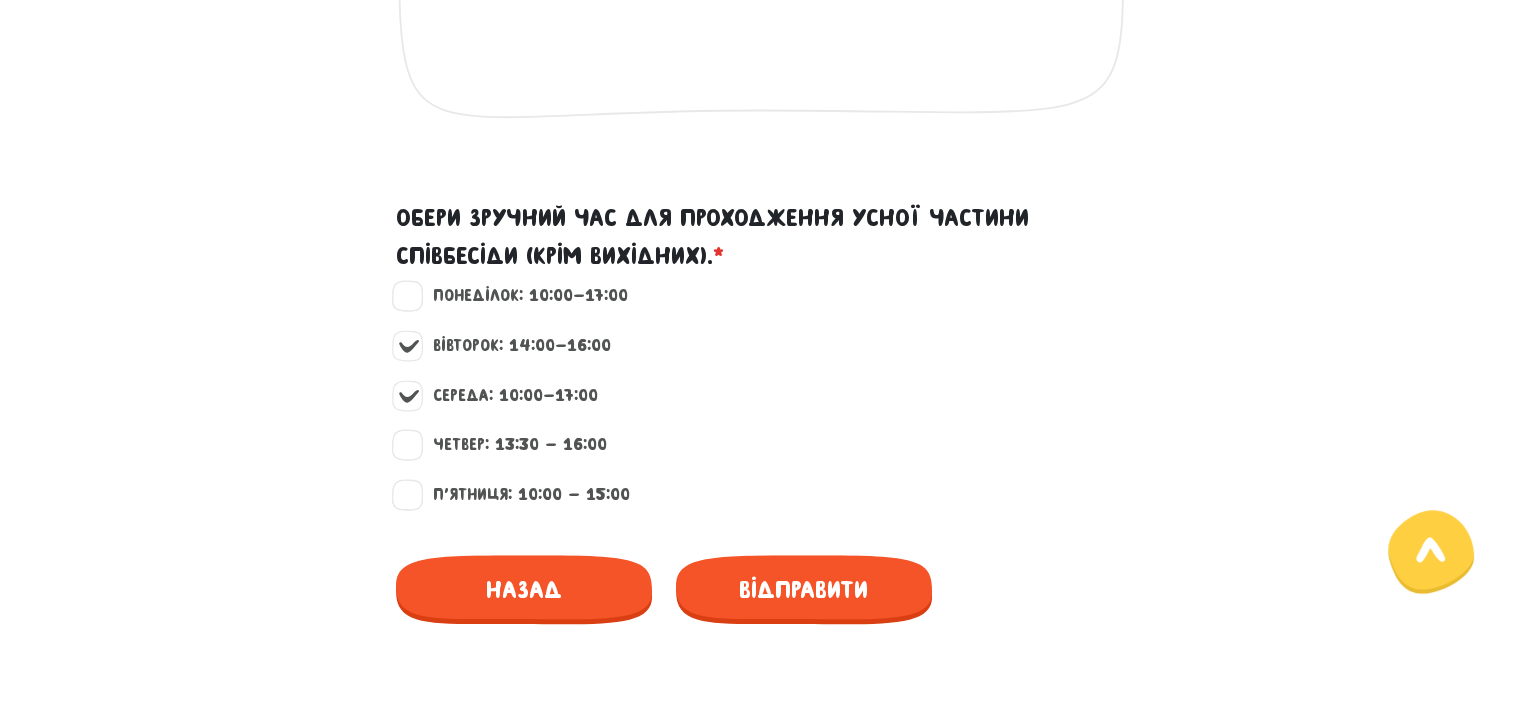 click on "П'ятниця: 10:00 - 15:00" at bounding box center [523, 495] 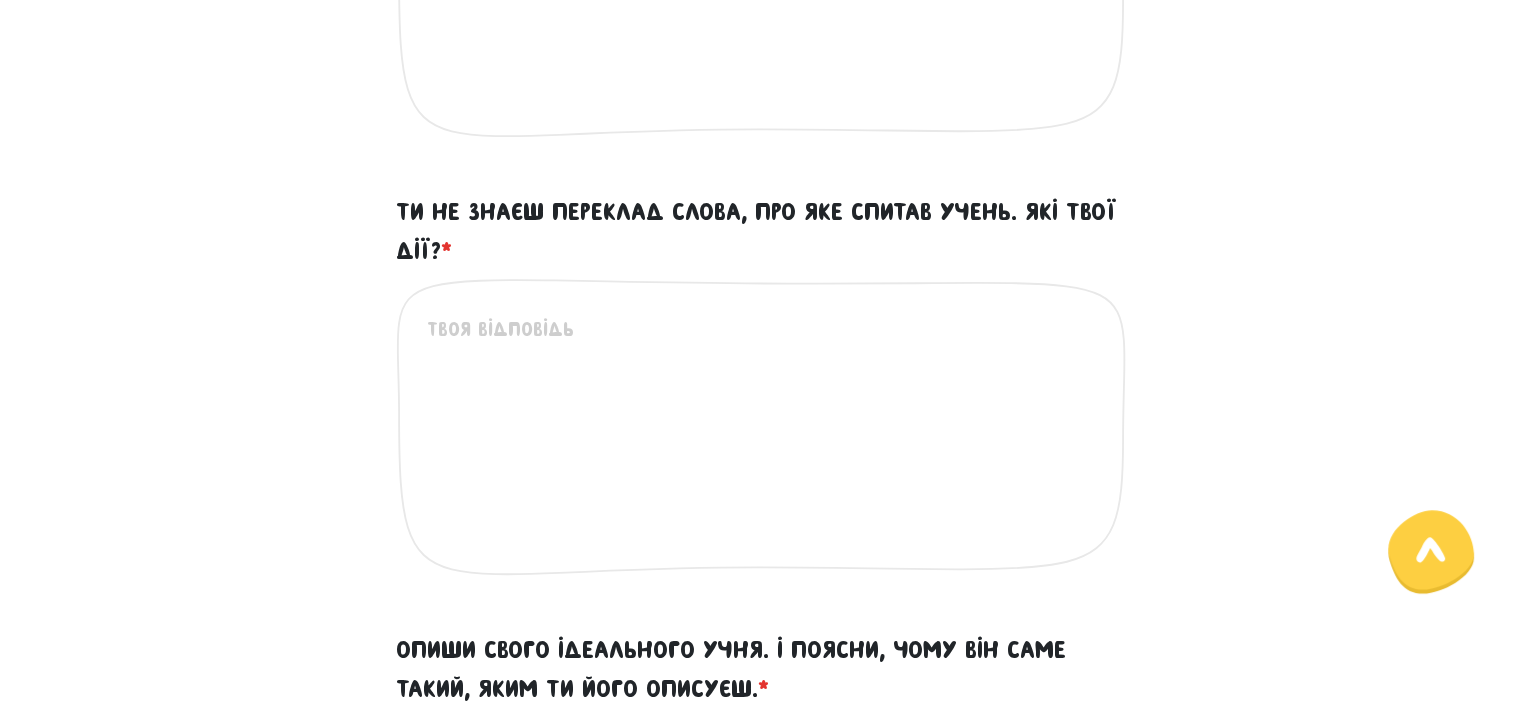 scroll, scrollTop: 473, scrollLeft: 0, axis: vertical 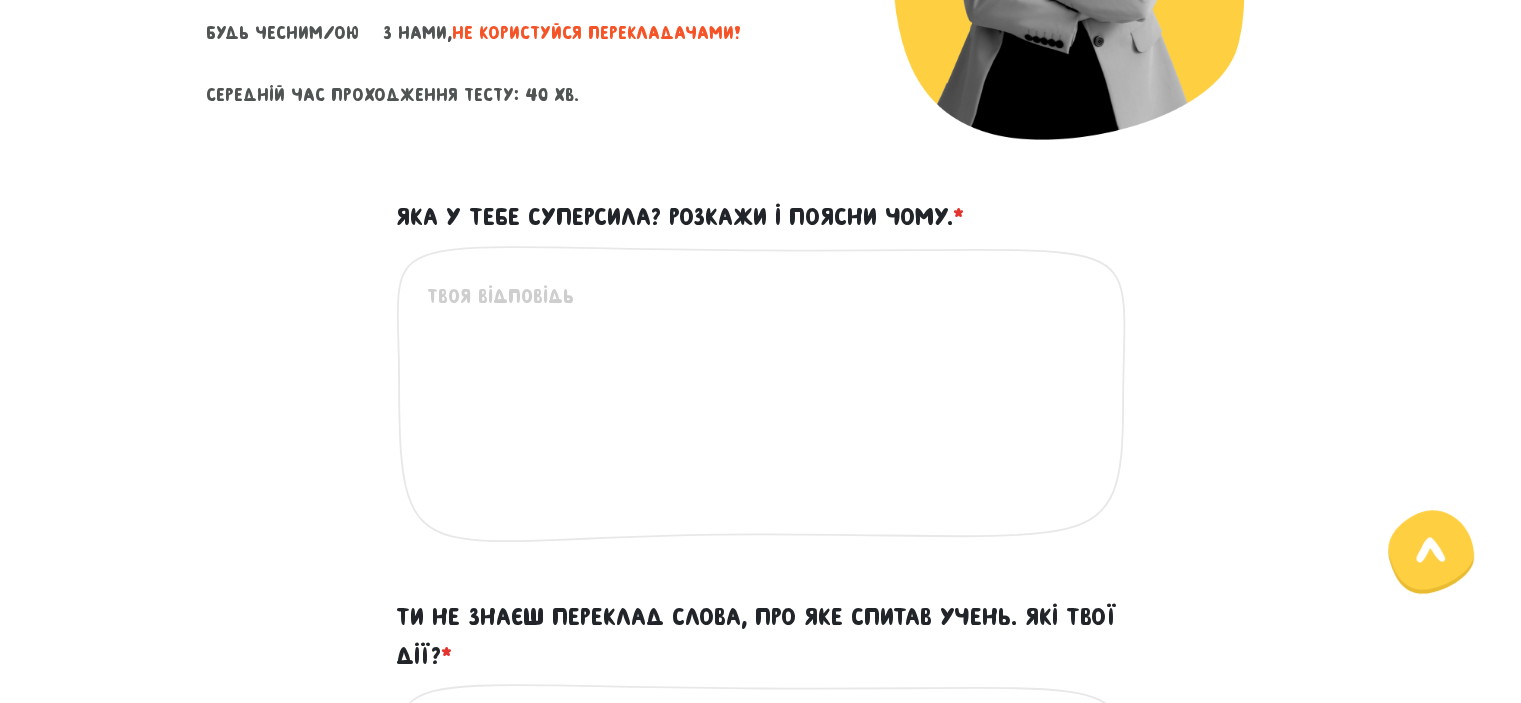 click on "Яка у тебе суперсила? Розкажи і поясни чому.
*" at bounding box center (762, 404) 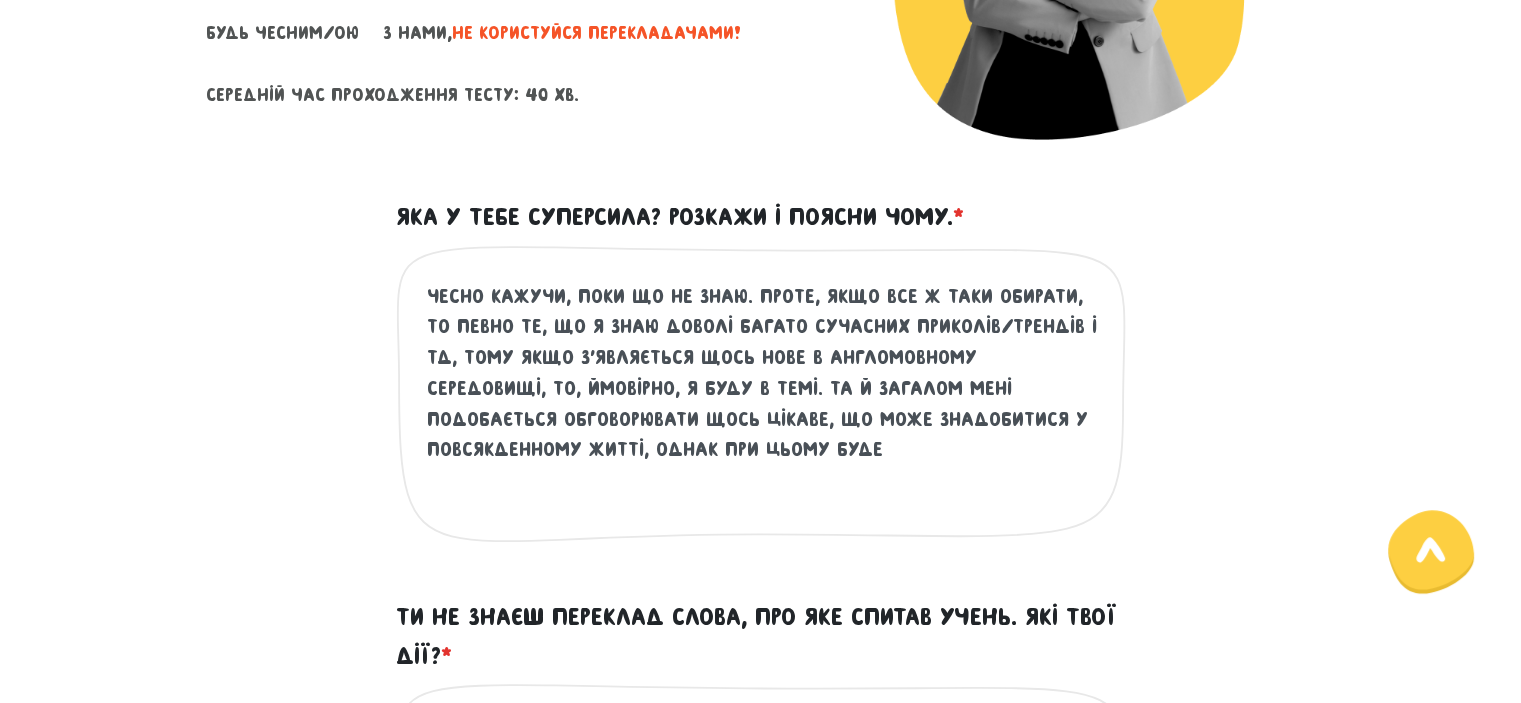 drag, startPoint x: 776, startPoint y: 458, endPoint x: 708, endPoint y: 391, distance: 95.462036 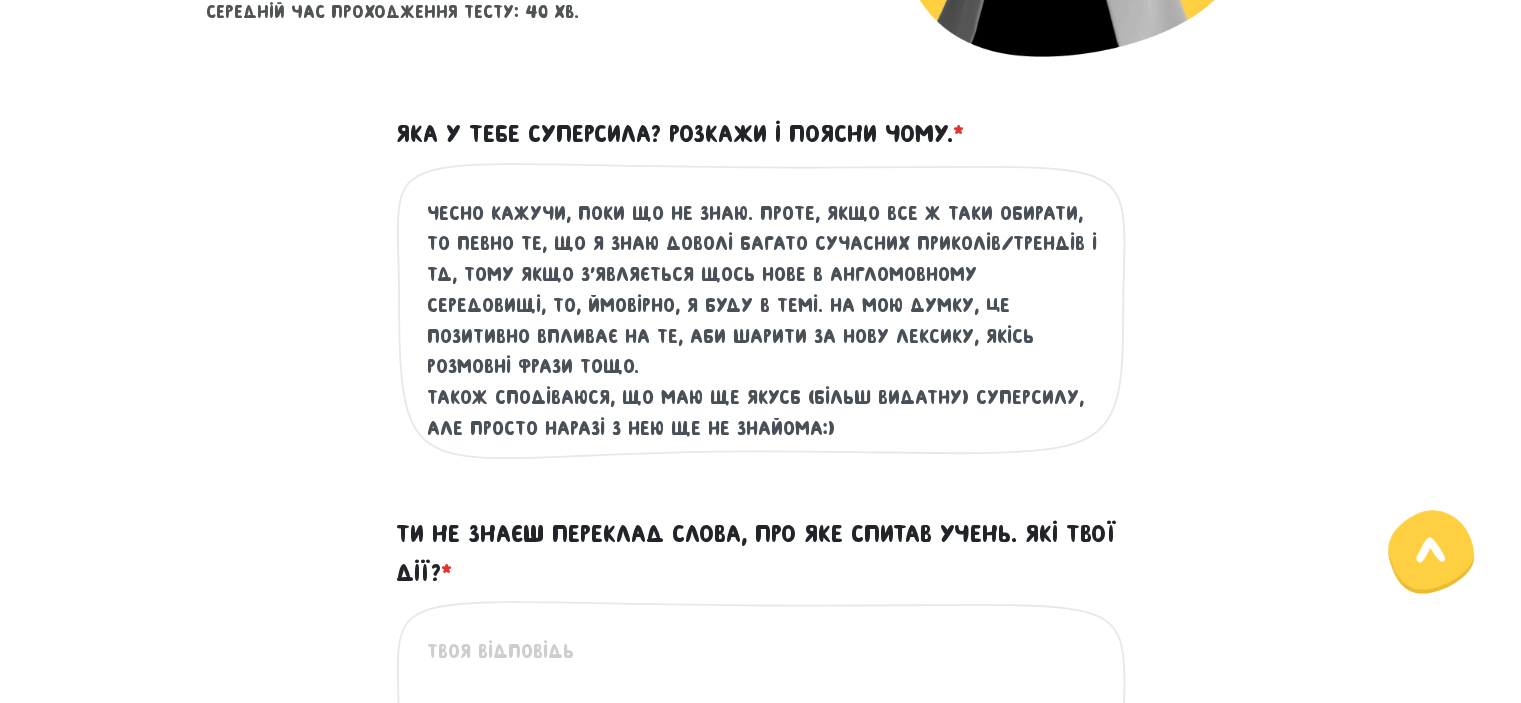 scroll, scrollTop: 673, scrollLeft: 0, axis: vertical 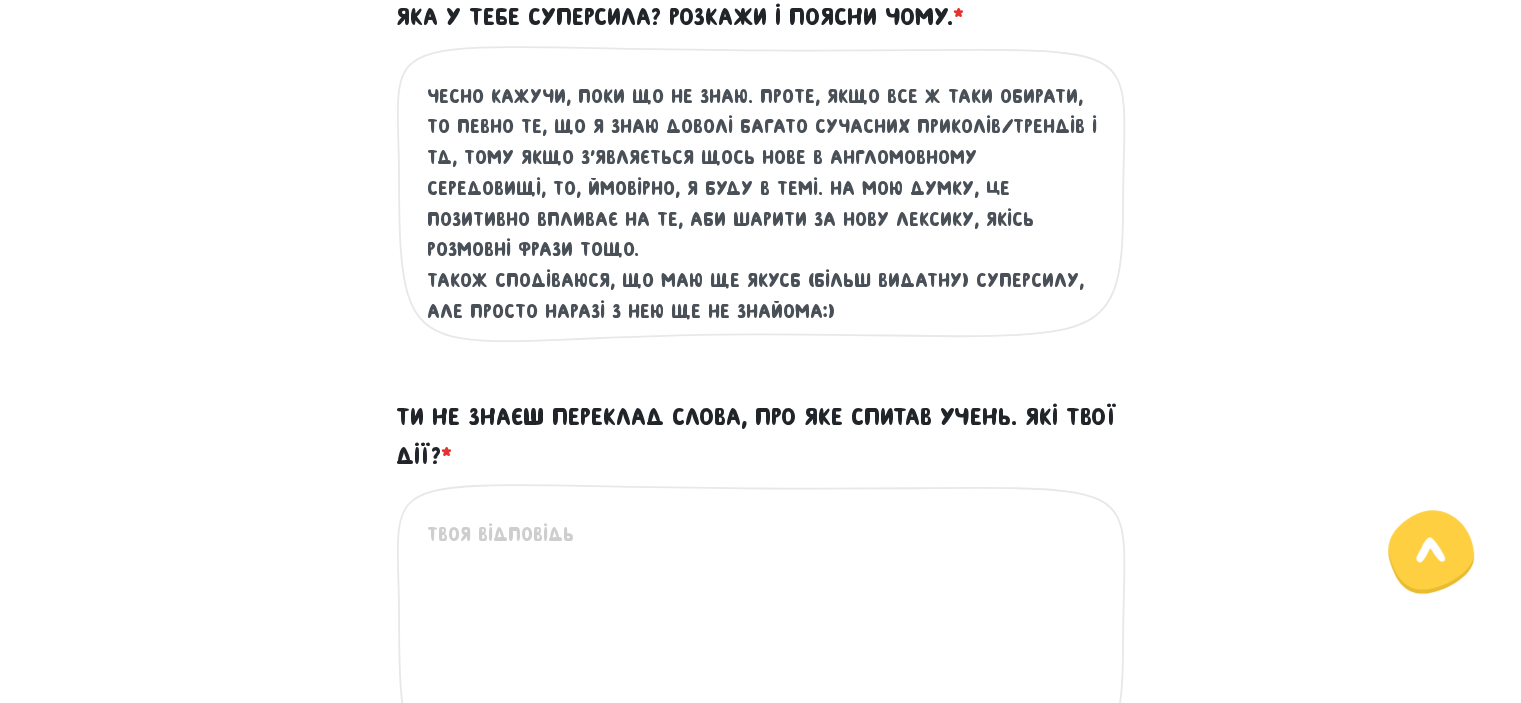 click on "Чесно кажучи, поки що не знаю. проте, якщо все ж таки обирати, то певно те, що я знаю доволі багато сучасних приколів/трендів і тд, тому якщо з'являється щось нове в англомовному середовищі, то, ймовірно, я буду в темі. на мою думку, це позитивно впливає на те, аби шарити за нову лексику, якісь розмовні фрази тощо.
також сподіваюся, що маю ще якусб (більш видатну) суперсилу, але просто наразі з нею ще не знайома:)" at bounding box center [762, 204] 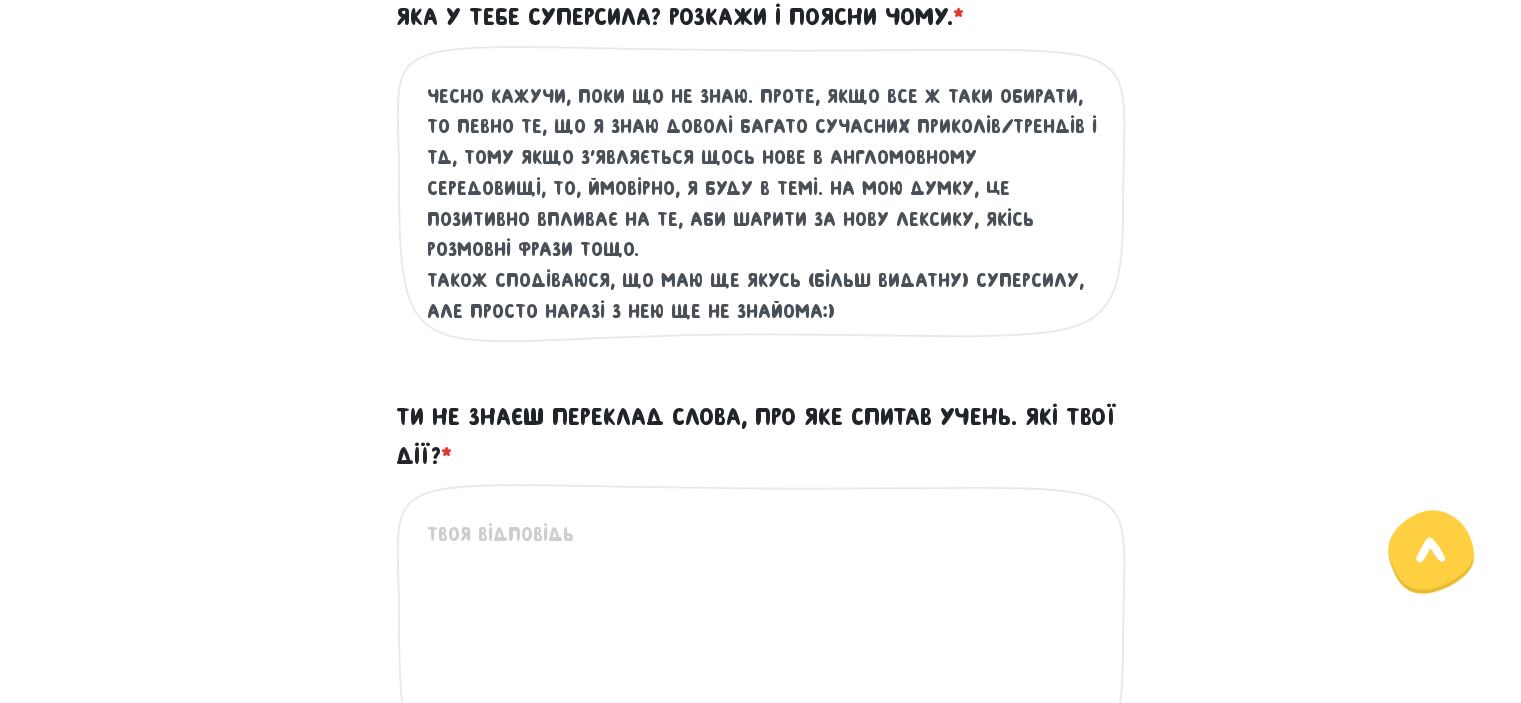 click on "Чесно кажучи, поки що не знаю. проте, якщо все ж таки обирати, то певно те, що я знаю доволі багато сучасних приколів/трендів і тд, тому якщо з'являється щось нове в англомовному середовищі, то, ймовірно, я буду в темі. на мою думку, це позитивно впливає на те, аби шарити за нову лексику, якісь розмовні фрази тощо.
також сподіваюся, що маю ще якусь (більш видатну) суперсилу, але просто наразі з нею ще не знайома:)" at bounding box center [762, 204] 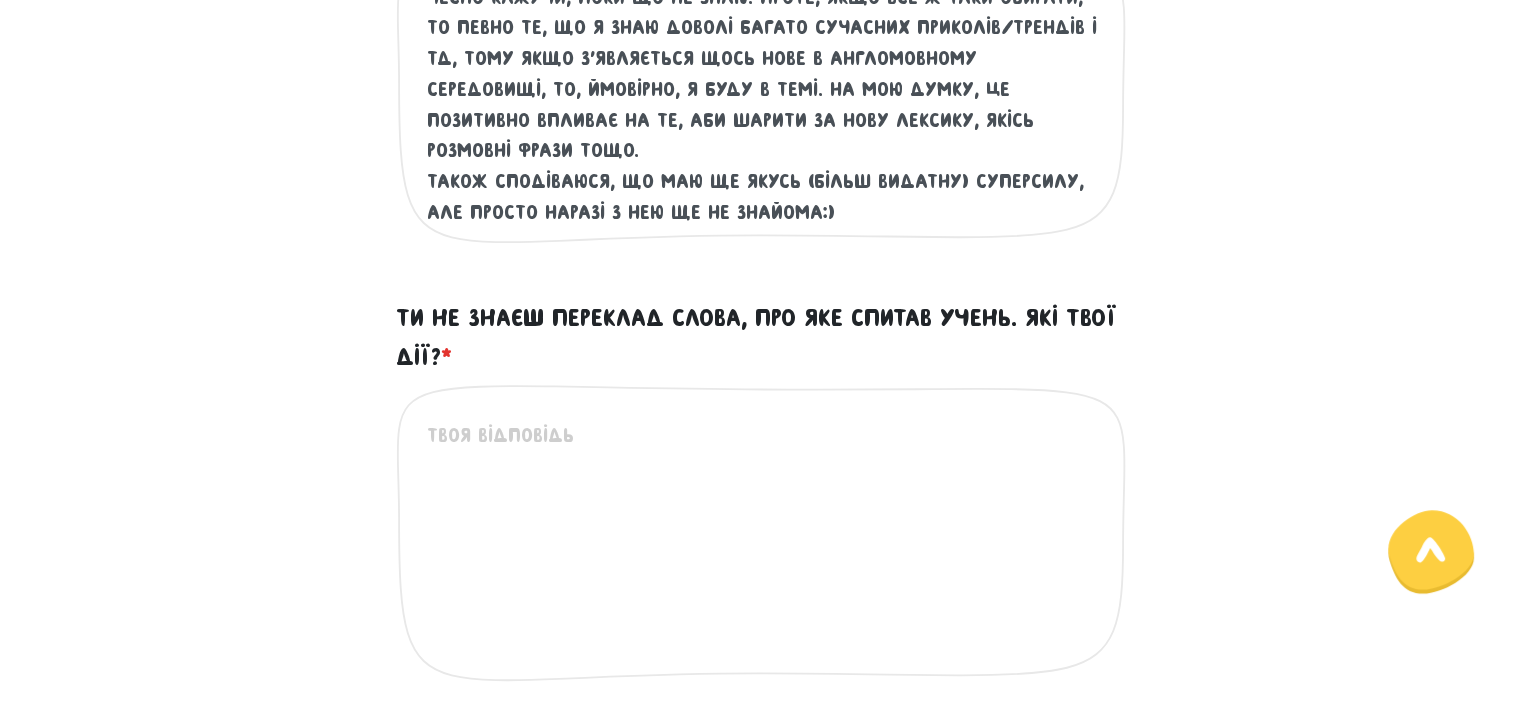 scroll, scrollTop: 773, scrollLeft: 0, axis: vertical 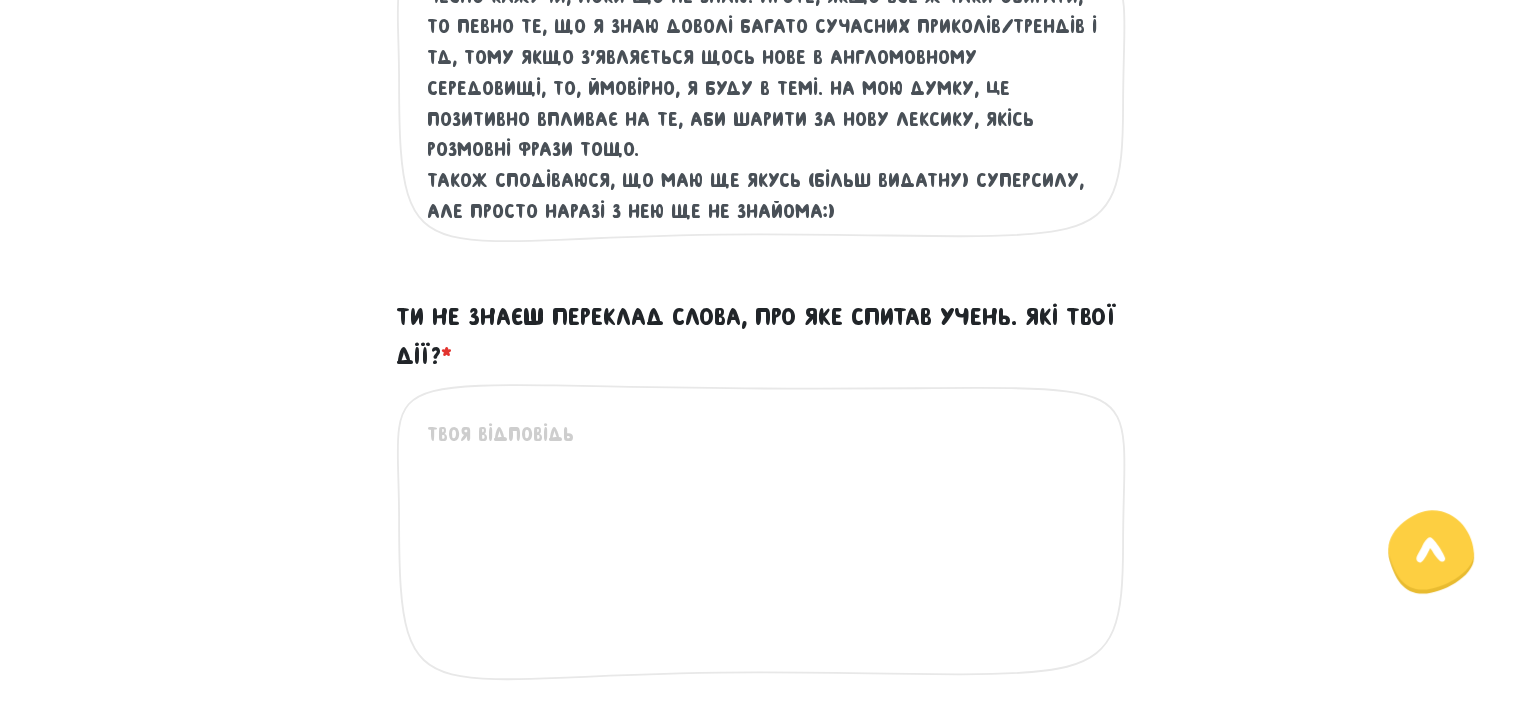 type on "Чесно кажучи, поки що не знаю. проте, якщо все ж таки обирати, то певно те, що я знаю доволі багато сучасних приколів/трендів і тд, тому якщо з'являється щось нове в англомовному середовищі, то, ймовірно, я буду в темі. на мою думку, це позитивно впливає на те, аби шарити за нову лексику, якісь розмовні фрази тощо.
також сподіваюся, що маю ще якусь (більш видатну) суперсилу, але просто наразі з нею ще не знайома:)" 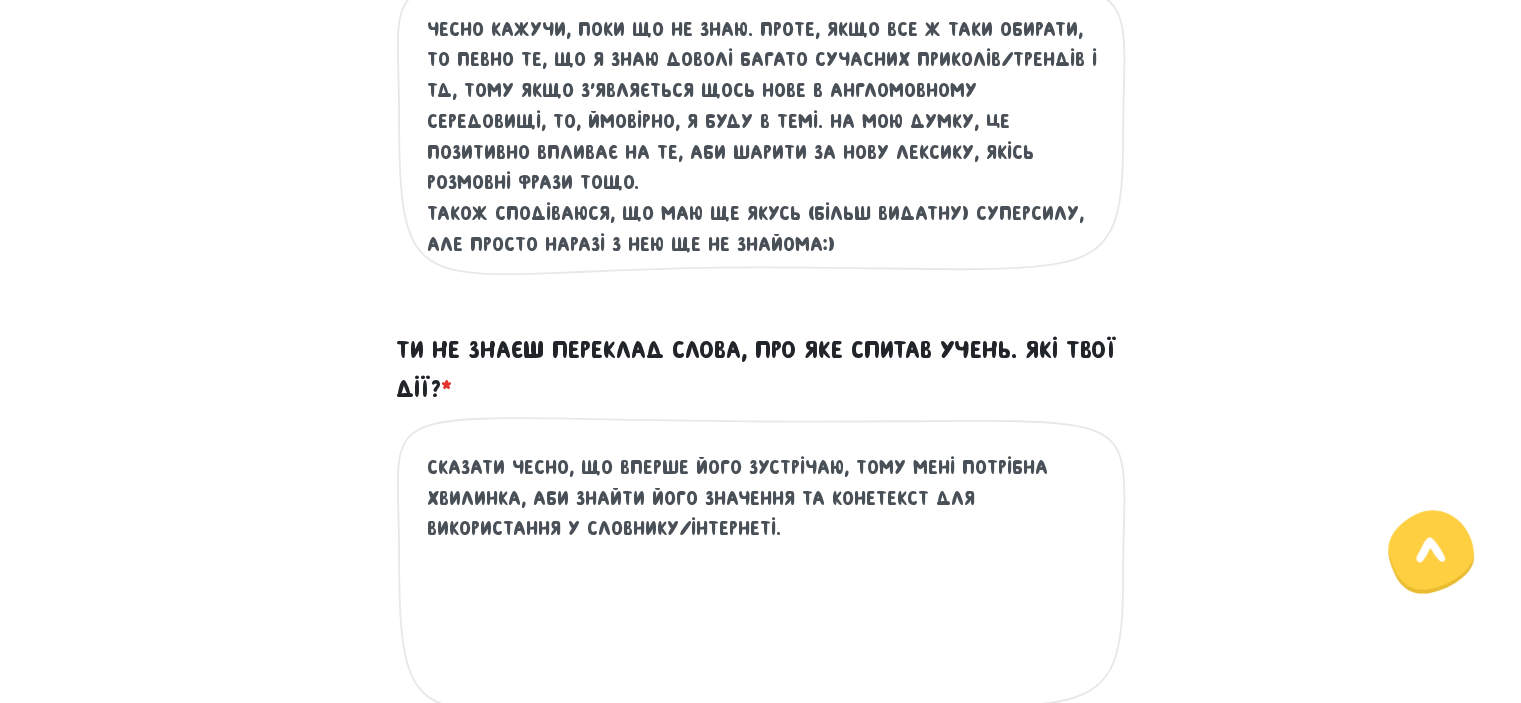 scroll, scrollTop: 773, scrollLeft: 0, axis: vertical 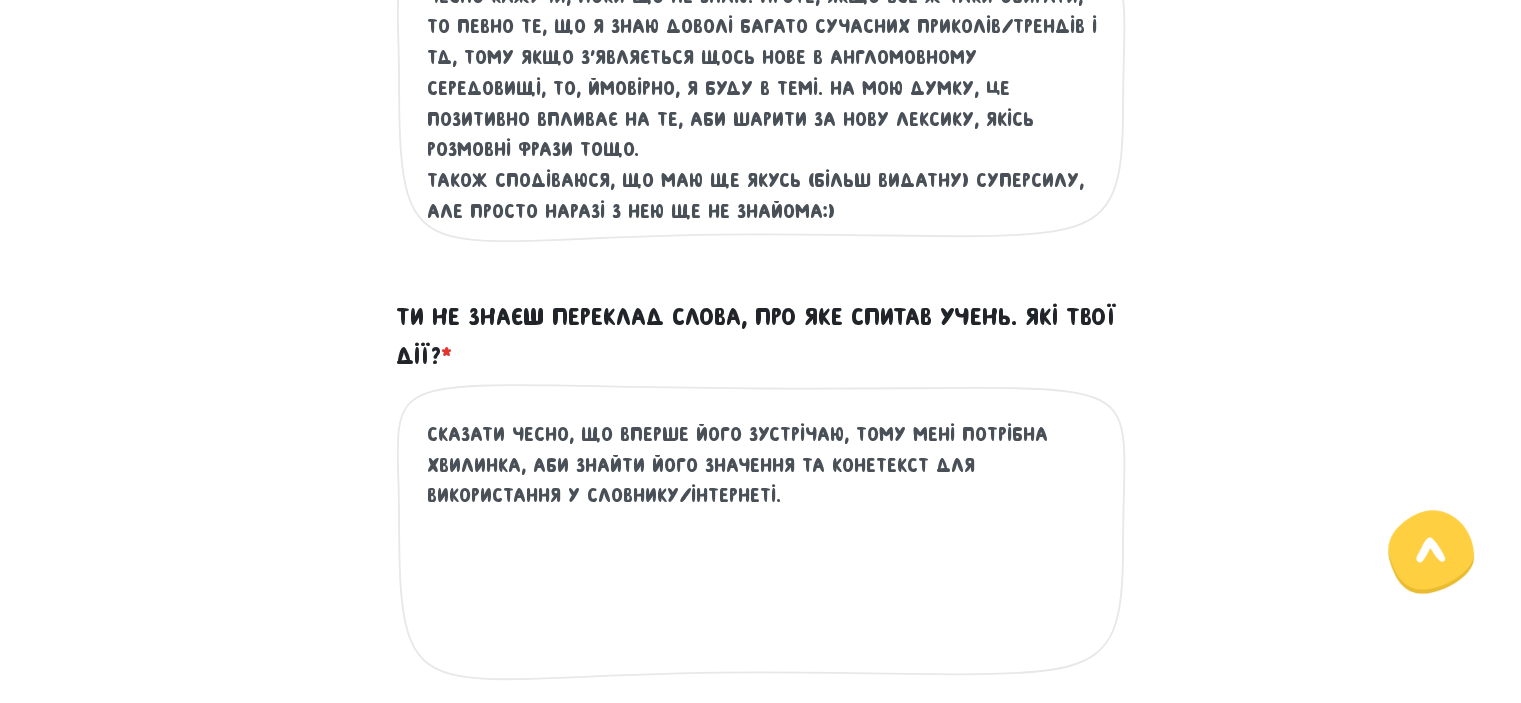 click on "сказати чесно, що вперше його зустрічаю, тому мені потрібна хвилинка, аби знайти його значення та конетекст для використання у словнику/інтернеті." at bounding box center (762, 542) 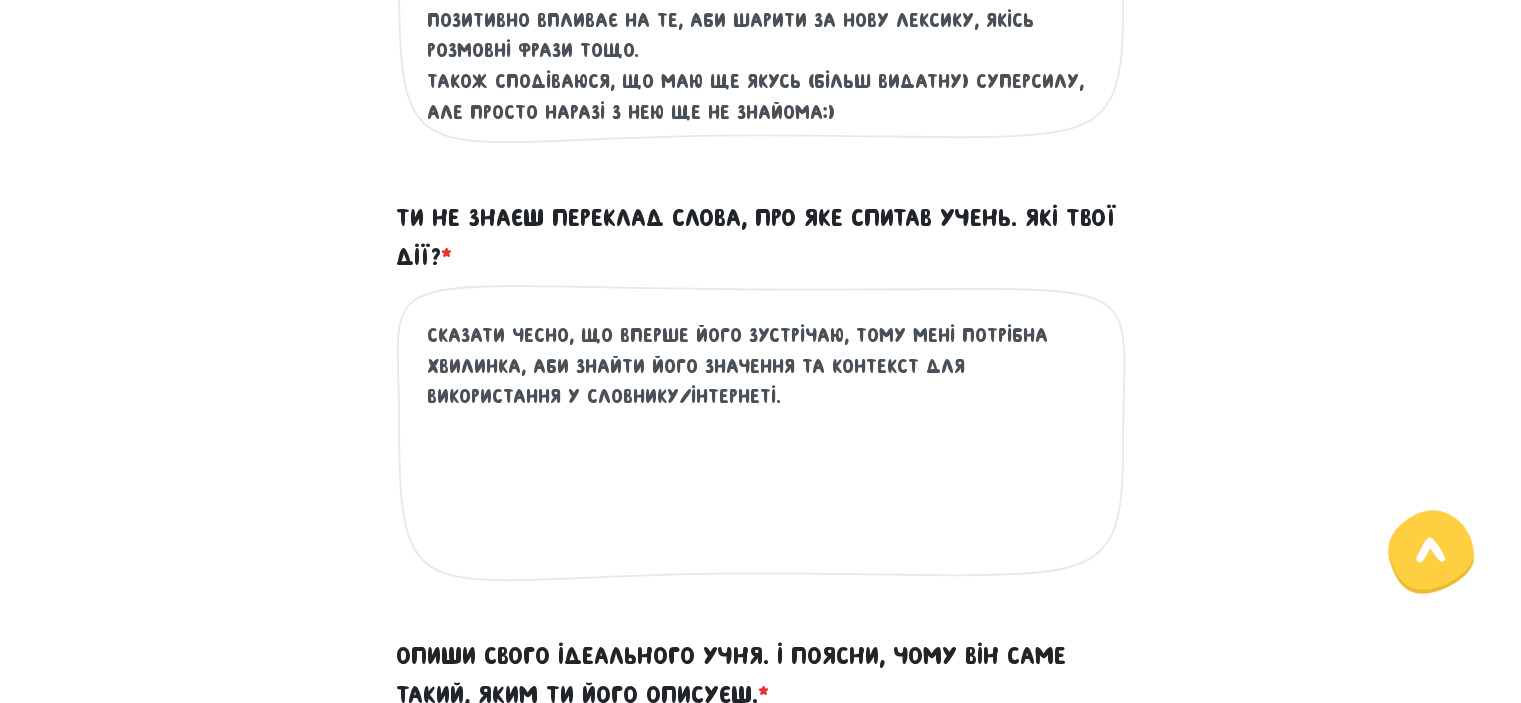scroll, scrollTop: 873, scrollLeft: 0, axis: vertical 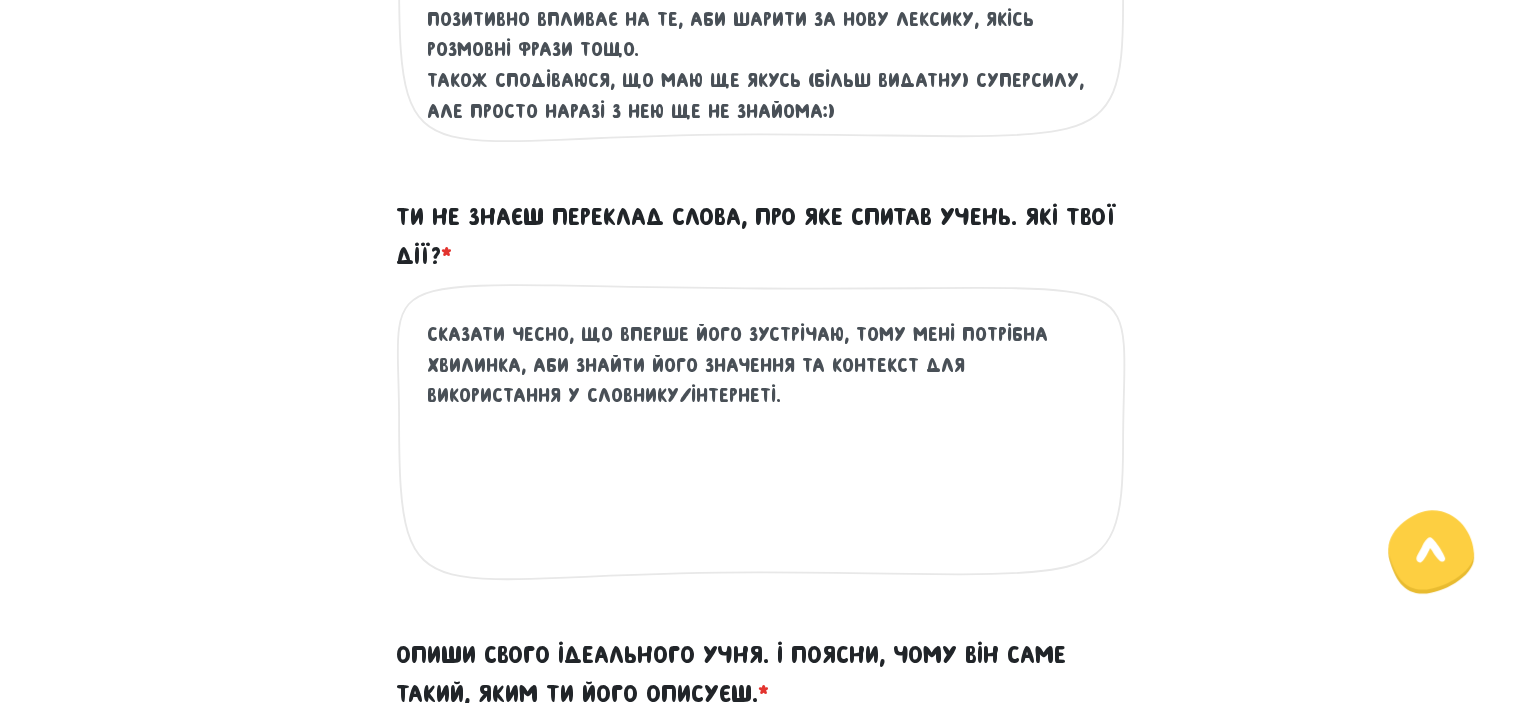 click on "сказати чесно, що вперше його зустрічаю, тому мені потрібна хвилинка, аби знайти його значення та контекст для використання у словнику/інтернеті." at bounding box center (762, 442) 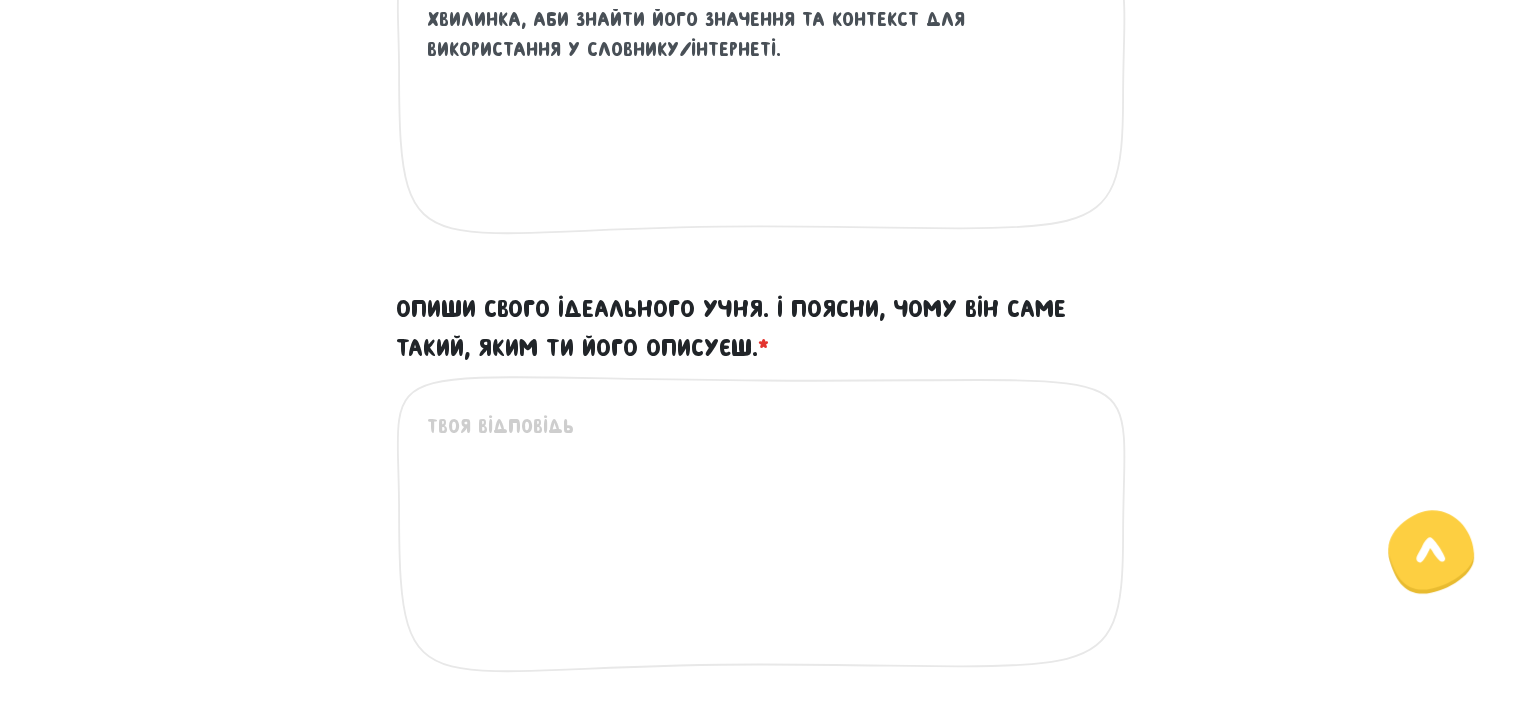 scroll, scrollTop: 1373, scrollLeft: 0, axis: vertical 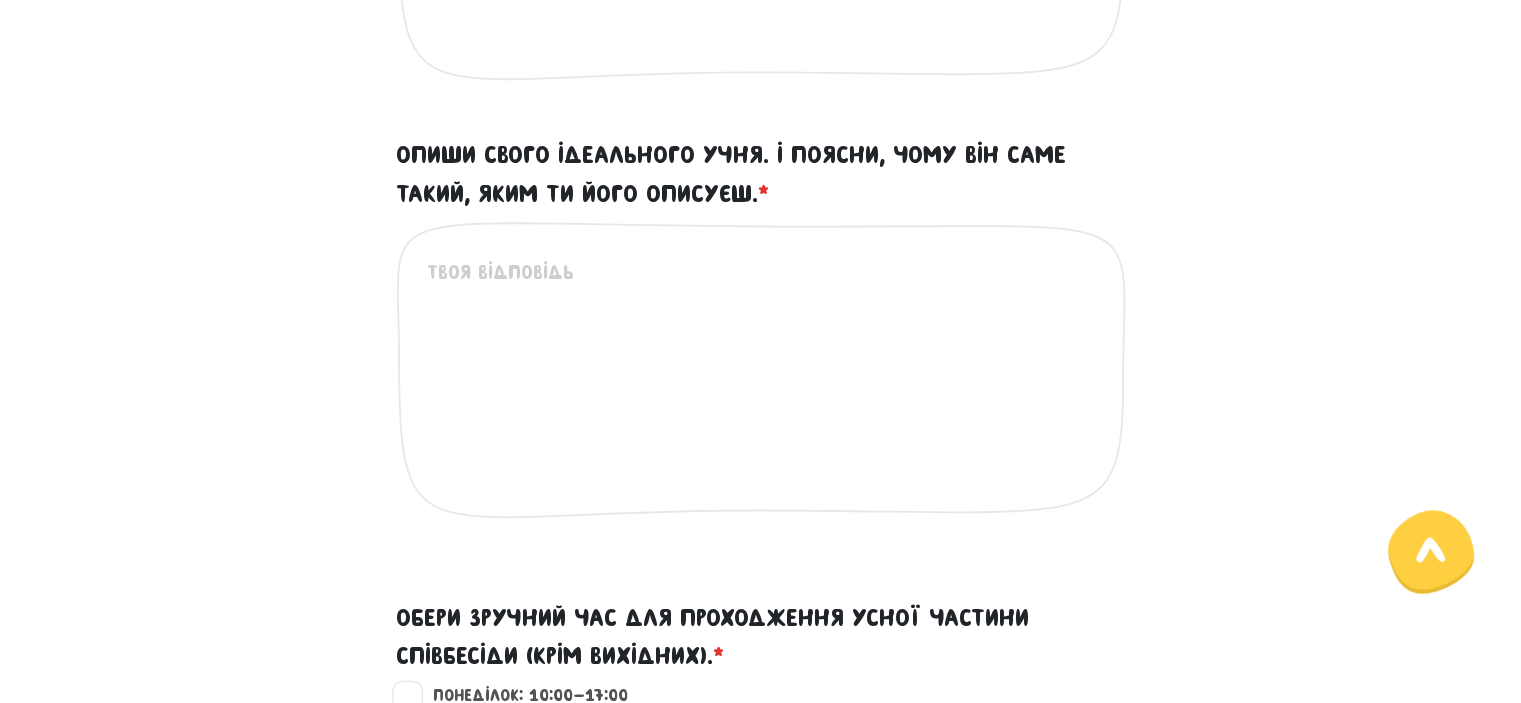 type on "сказати чесно, що вперше його зустрічаю, тому мені потрібна хвилинка, аби знайти його значення та контекст для використання у словнику/інтернеті." 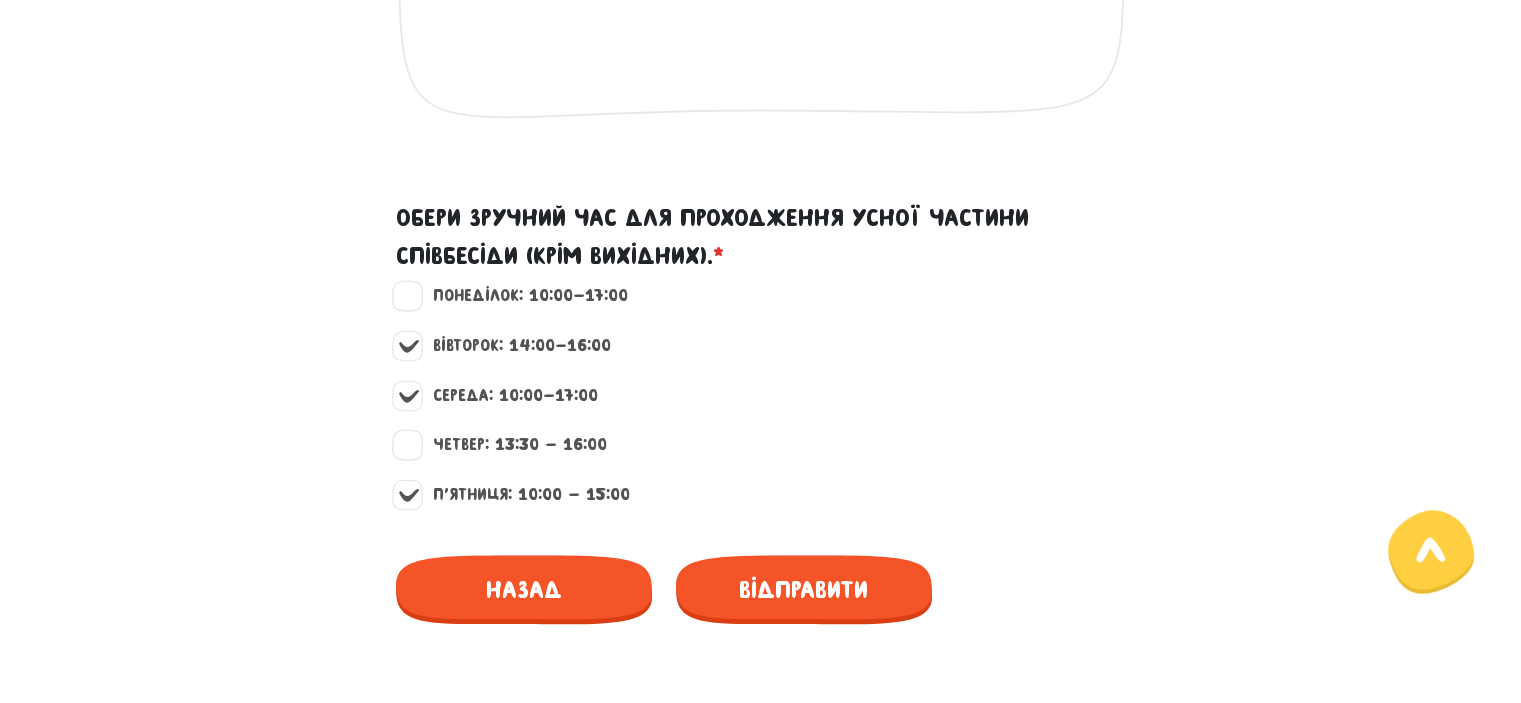 scroll, scrollTop: 1373, scrollLeft: 0, axis: vertical 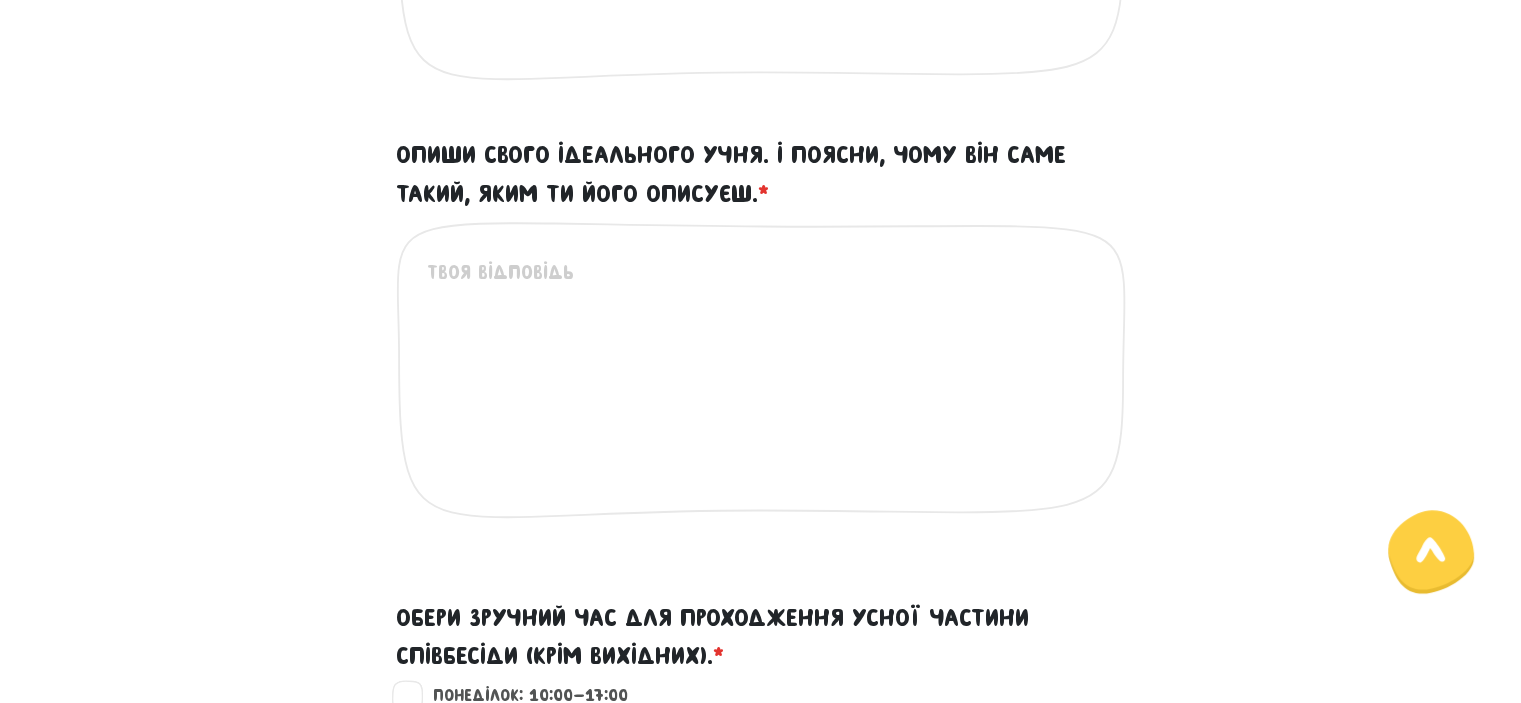click on "Опиши свого ідеального учня. І поясни, чому він саме такий, яким ти його описуєш.
*" at bounding box center (762, 380) 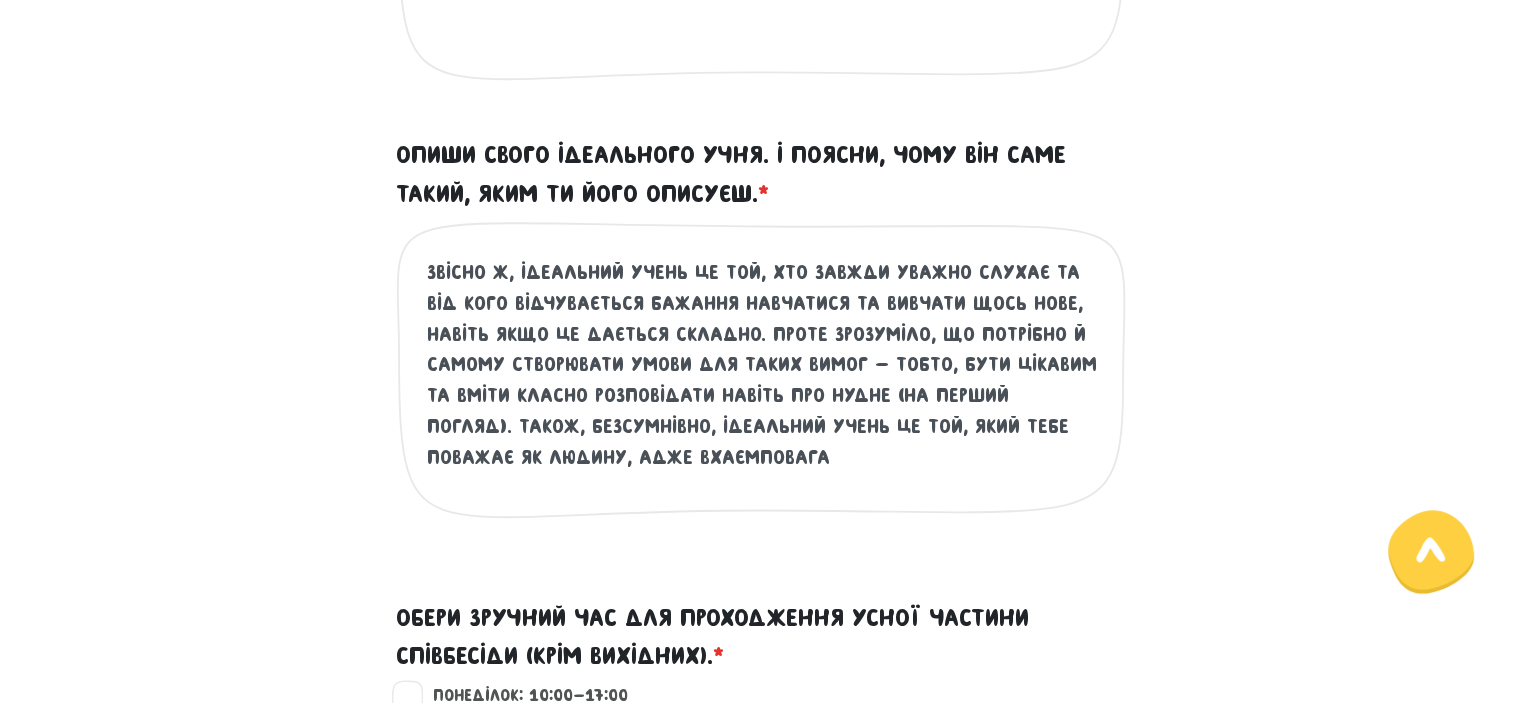 click on "звісно ж, ідеальний учень це той, хто завжди уважно слухає та від кого відчувається бажання навчатися та вивчати щось нове, навіть якщо це дається складно. проте зрозуміло, що потрібно й самому створювати умови для таких вимог - тобто, бути цікавим та вміти класно розповідати навіть про нудне (на перший погляд). також, безсумнівно, ідеальний учень це той, який тебе поважає як людину, адже вхаємповага" at bounding box center [762, 380] 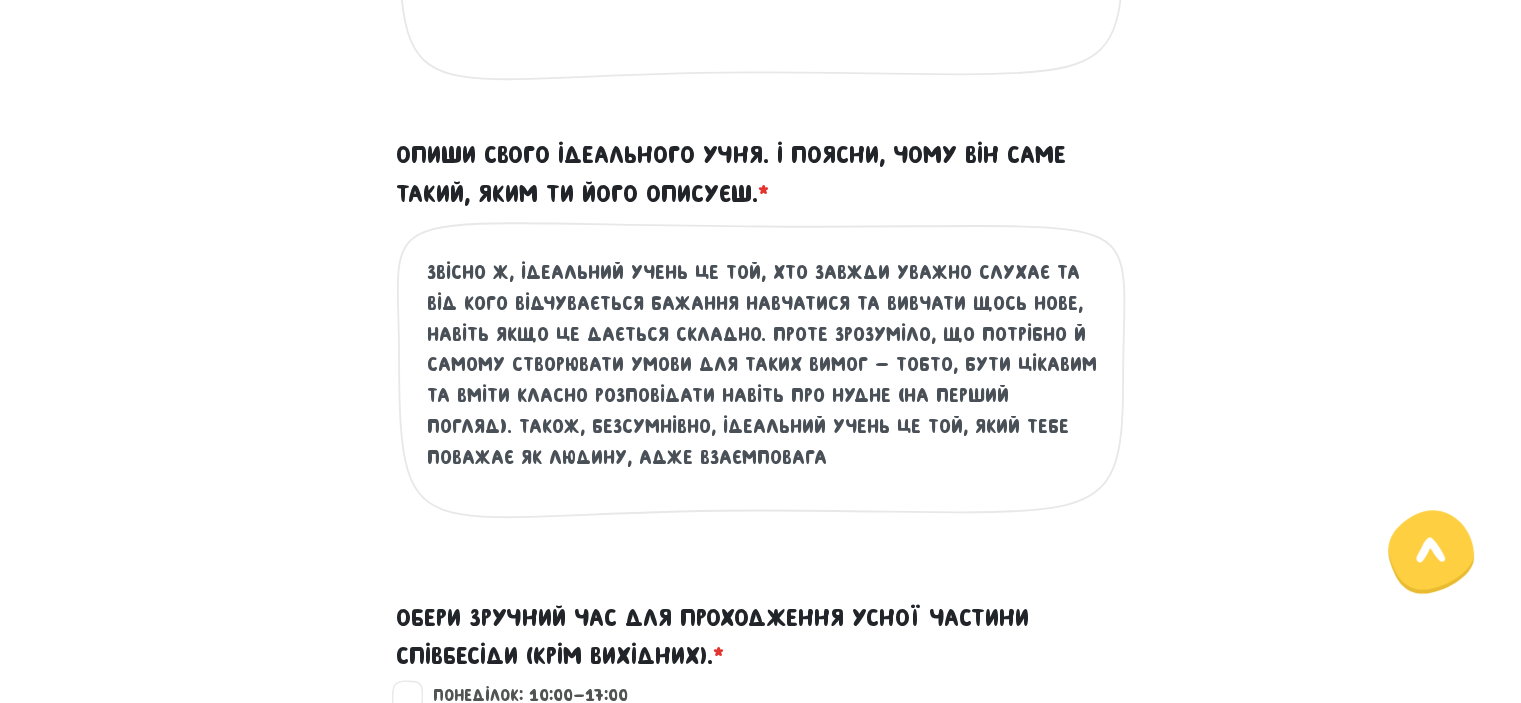 click on "звісно ж, ідеальний учень це той, хто завжди уважно слухає та від кого відчувається бажання навчатися та вивчати щось нове, навіть якщо це дається складно. проте зрозуміло, що потрібно й самому створювати умови для таких вимог - тобто, бути цікавим та вміти класно розповідати навіть про нудне (на перший погляд). також, безсумнівно, ідеальний учень це той, який тебе поважає як людину, адже взаємповага" at bounding box center [762, 380] 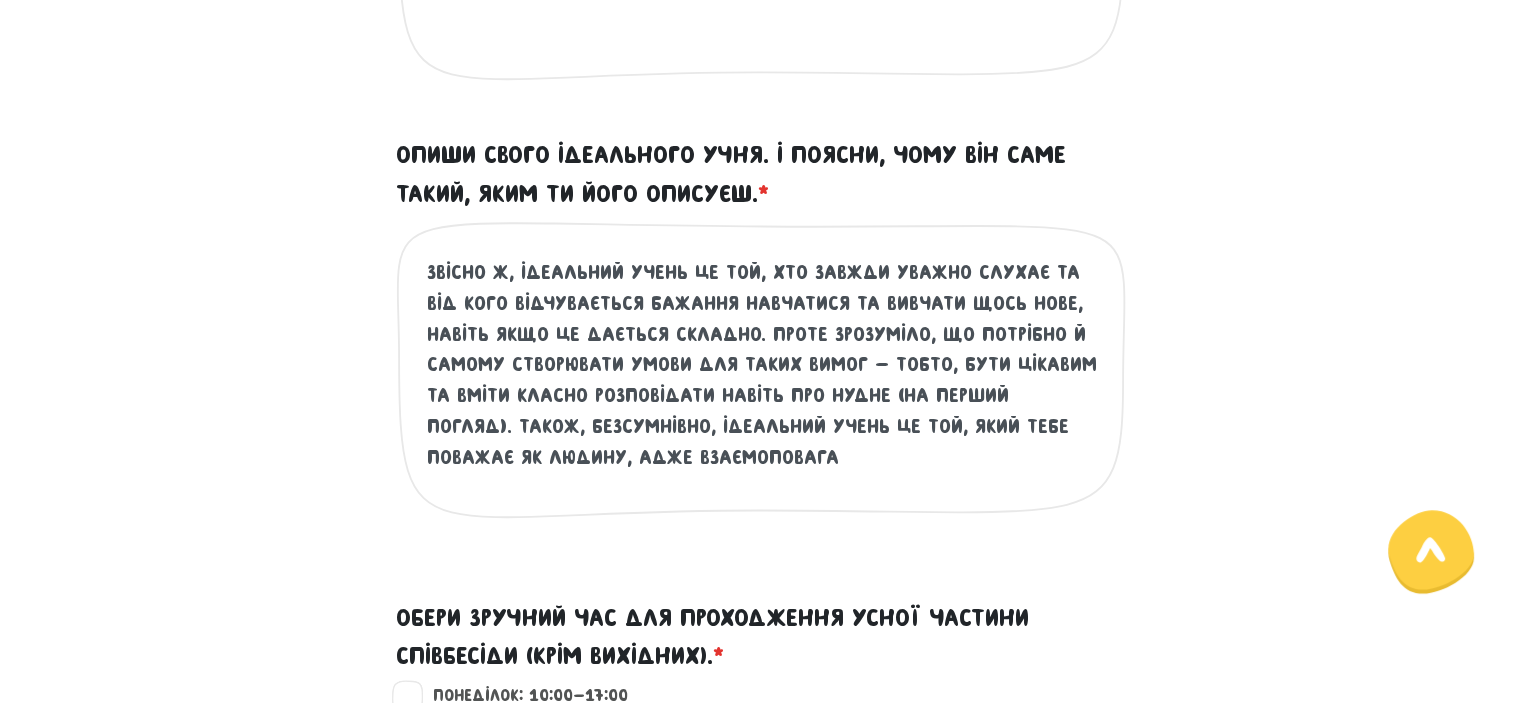 click on "звісно ж, ідеальний учень це той, хто завжди уважно слухає та від кого відчувається бажання навчатися та вивчати щось нове, навіть якщо це дається складно. проте зрозуміло, що потрібно й самому створювати умови для таких вимог - тобто, бути цікавим та вміти класно розповідати навіть про нудне (на перший погляд). також, безсумнівно, ідеальний учень це той, який тебе поважає як людину, адже взаємоповага" at bounding box center [762, 380] 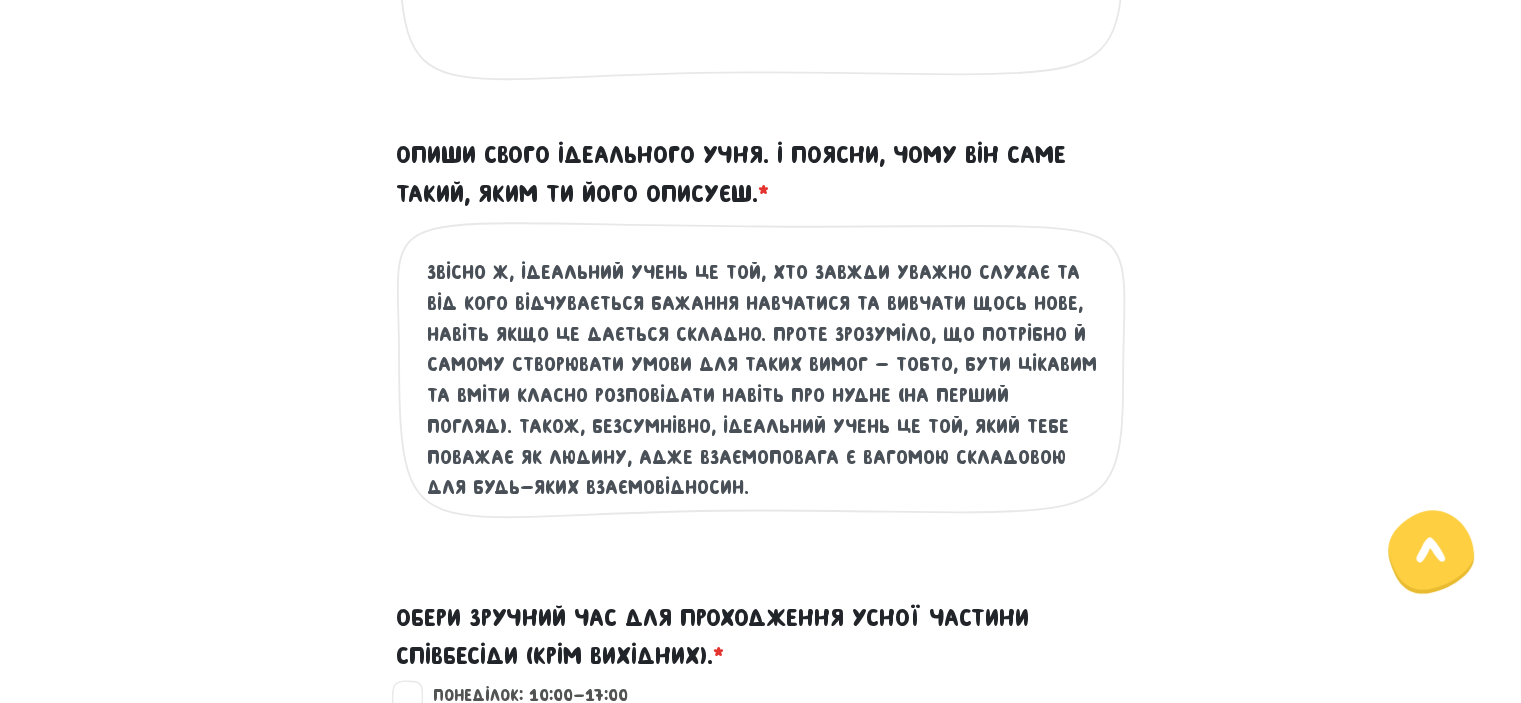 click on "звісно ж, ідеальний учень це той, хто завжди уважно слухає та від кого відчувається бажання навчатися та вивчати щось нове, навіть якщо це дається складно. проте зрозуміло, що потрібно й самому створювати умови для таких вимог - тобто, бути цікавим та вміти класно розповідати навіть про нудне (на перший погляд). також, безсумнівно, ідеальний учень це той, який тебе поважає як людину, адже взаємоповага є вагомою складовою для будь-яких взаємовідносин." at bounding box center [762, 380] 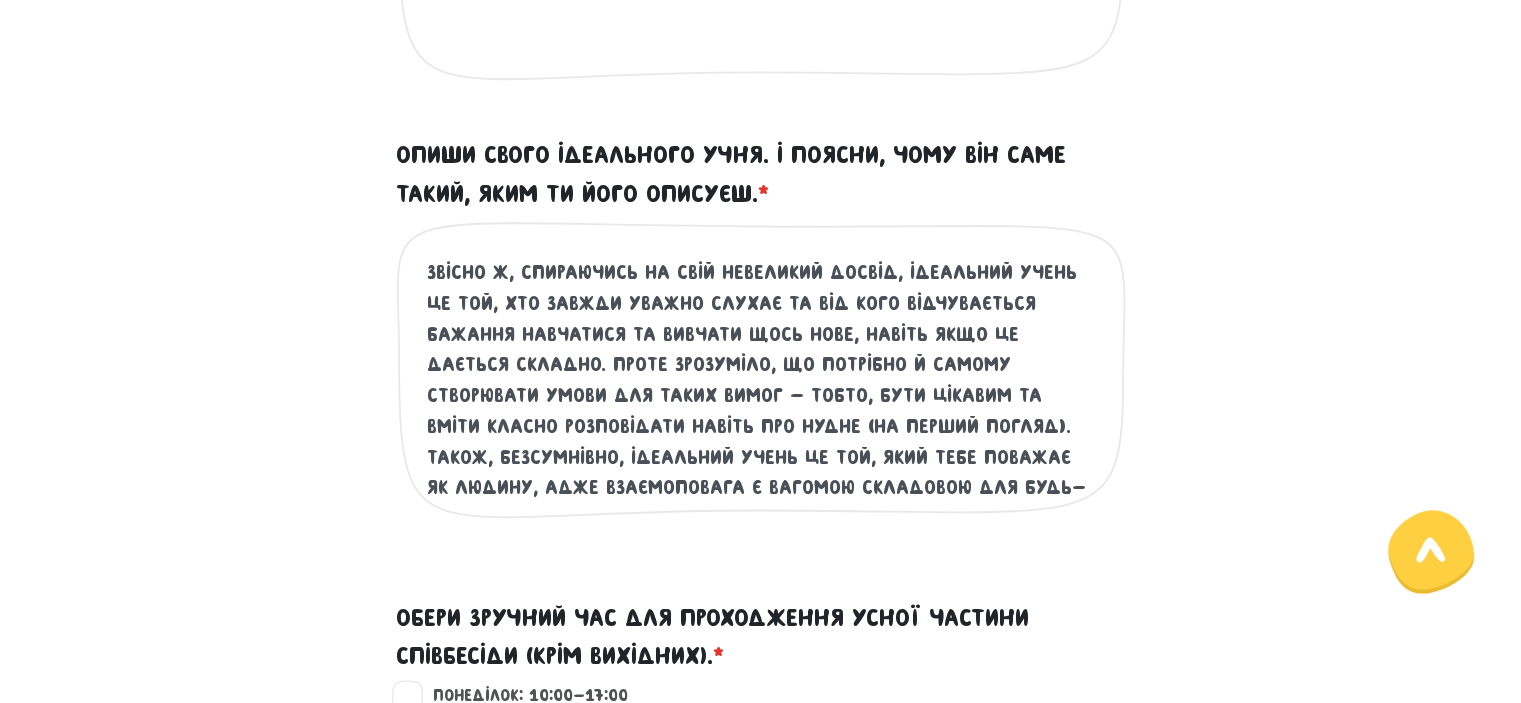 click on "звісно ж, спираючись на свій невеликий досвід, ідеальний учень це той, хто завжди уважно слухає та від кого відчувається бажання навчатися та вивчати щось нове, навіть якщо це дається складно. проте зрозуміло, що потрібно й самому створювати умови для таких вимог - тобто, бути цікавим та вміти класно розповідати навіть про нудне (на перший погляд). також, безсумнівно, ідеальний учень це той, який тебе поважає як людину, адже взаємоповага є вагомою складовою для будь-яких взаємовідносин." at bounding box center (762, 380) 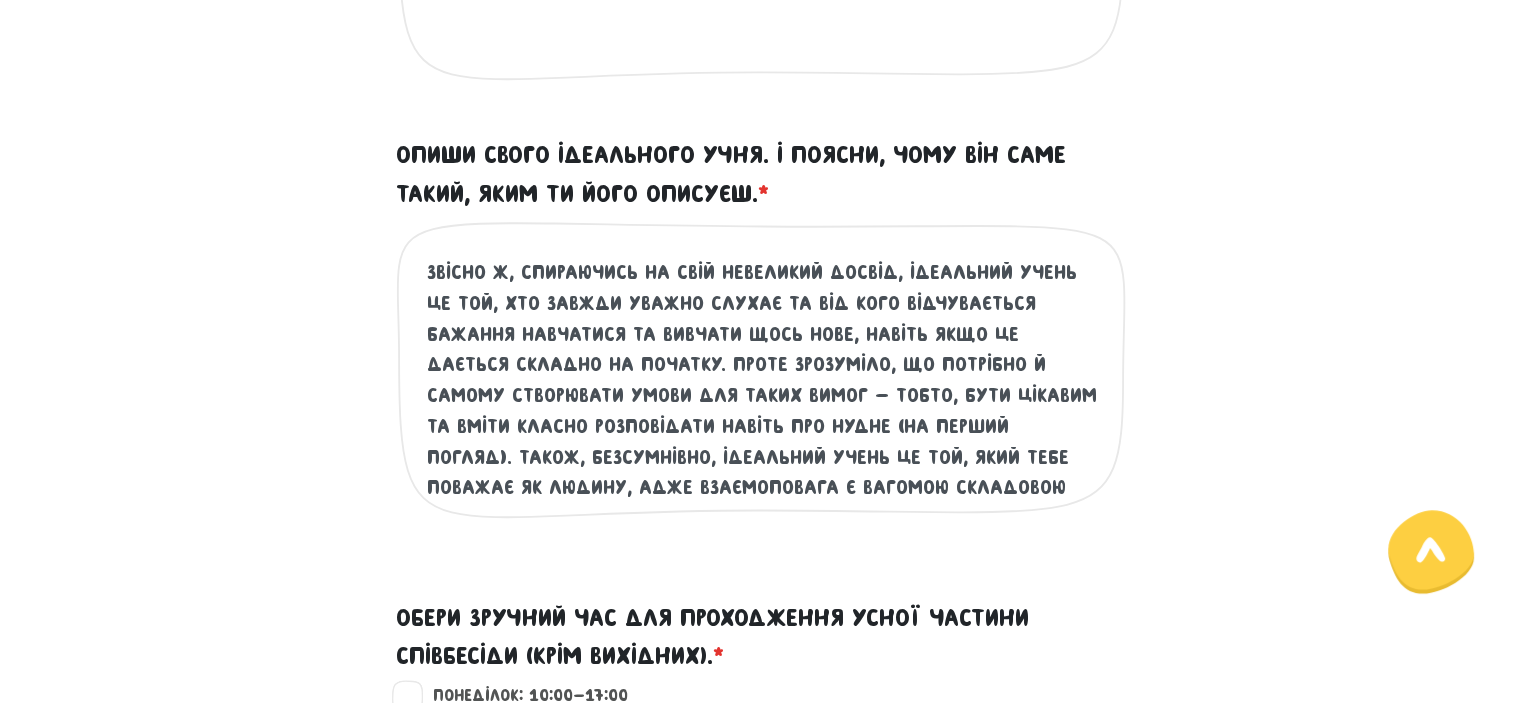 scroll, scrollTop: 31, scrollLeft: 0, axis: vertical 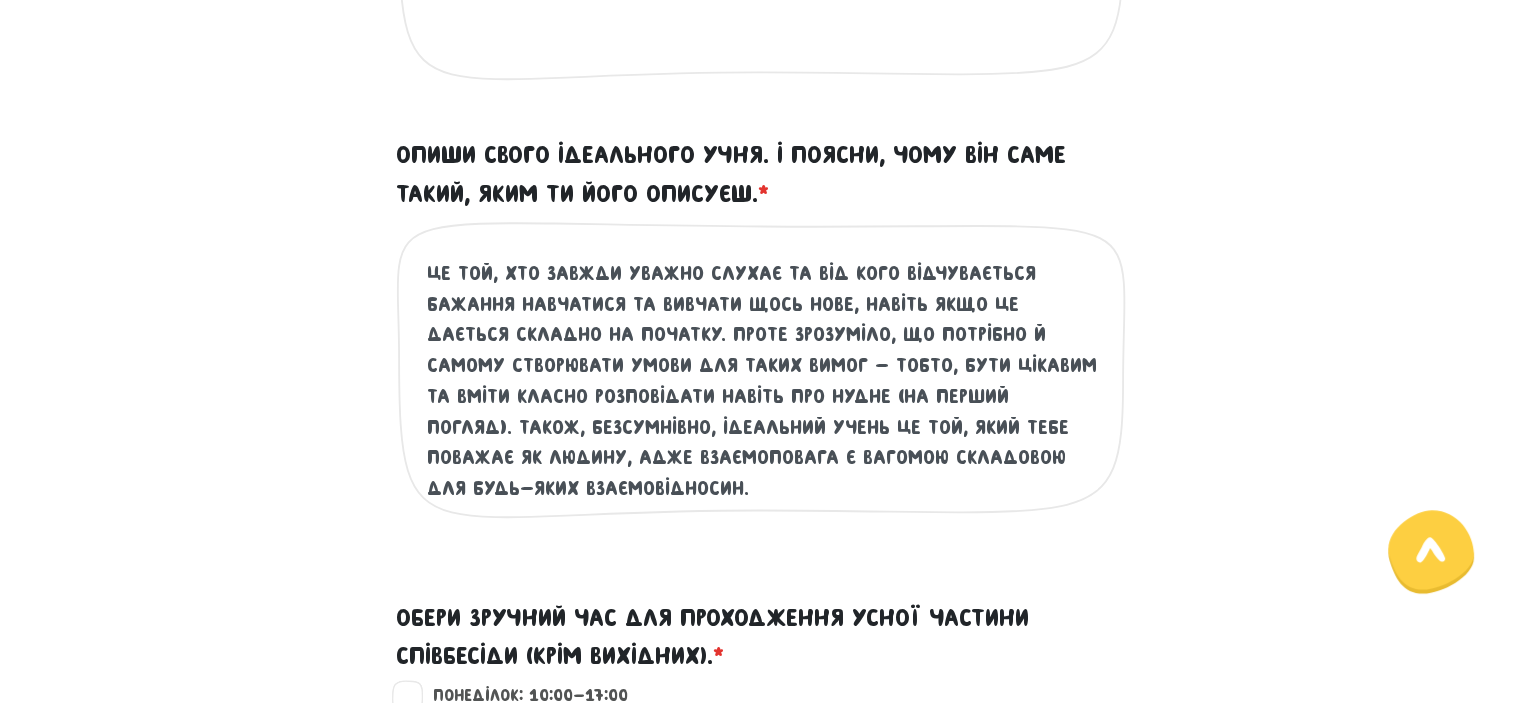 click on "звісно ж, спираючись на свій невеликий досвід, ідеальний учень це той, хто завжди уважно слухає та від кого відчувається бажання навчатися та вивчати щось нове, навіть якщо це дається складно на початку. проте зрозуміло, що потрібно й самому створювати умови для таких вимог - тобто, бути цікавим та вміти класно розповідати навіть про нудне (на перший погляд). також, безсумнівно, ідеальний учень це той, який тебе поважає як людину, адже взаємоповага є вагомою складовою для будь-яких взаємовідносин." at bounding box center [762, 380] 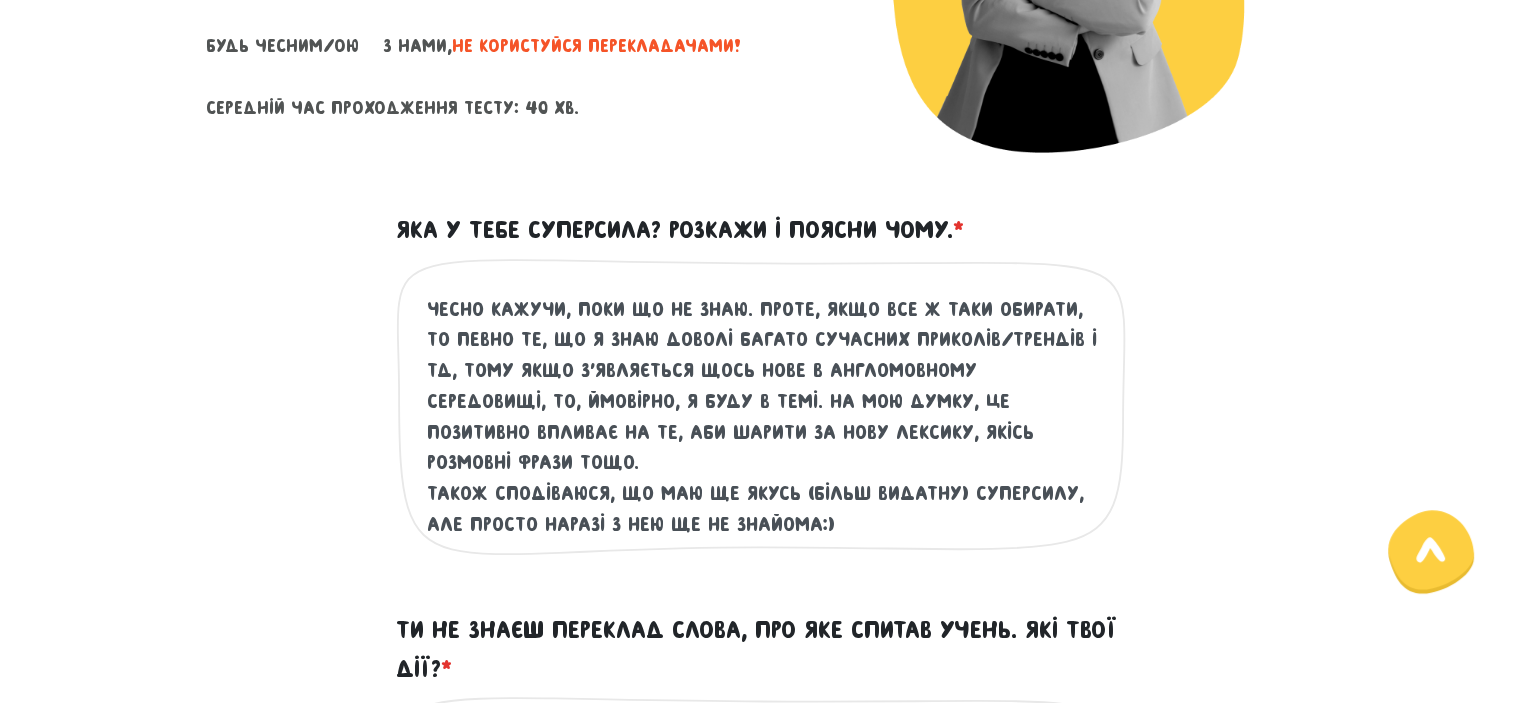 scroll, scrollTop: 473, scrollLeft: 0, axis: vertical 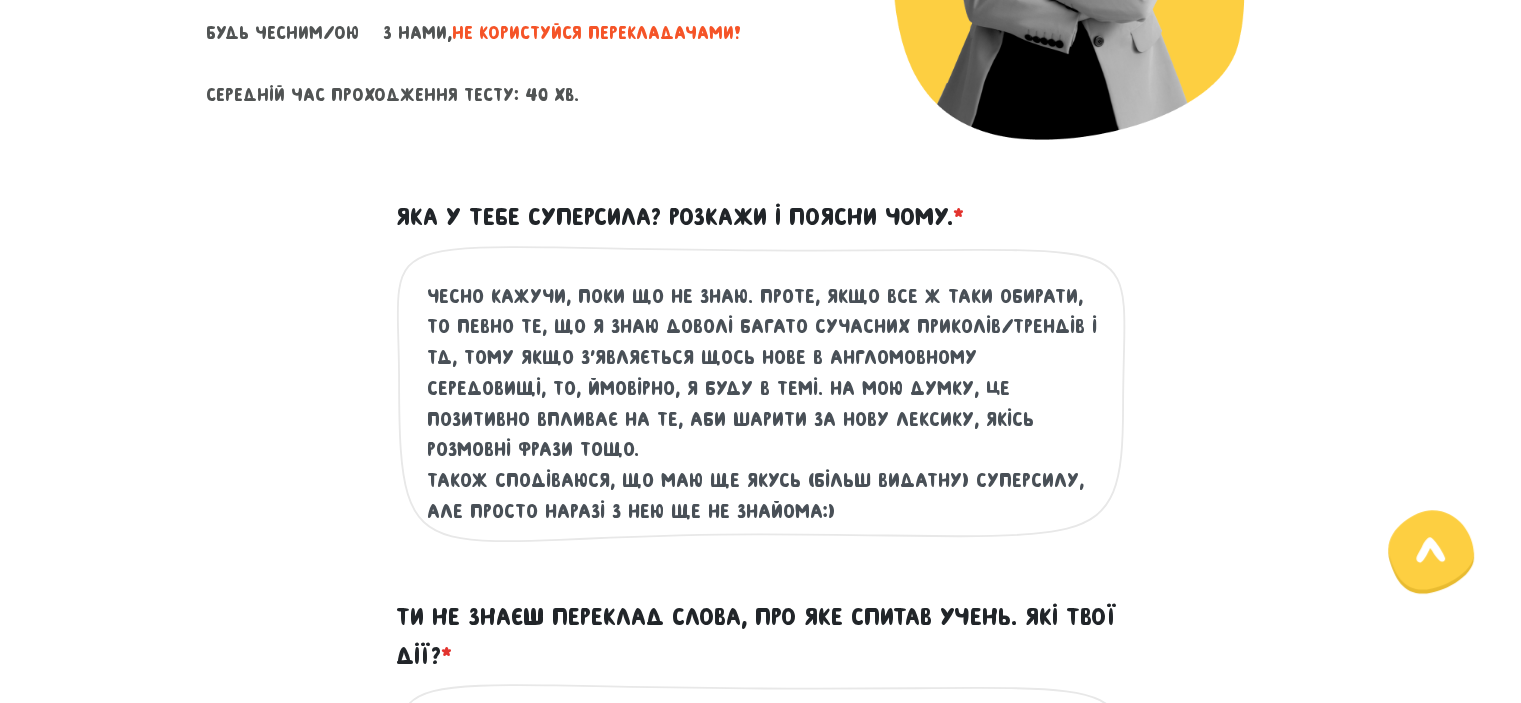type on "звісно ж, спираючись на свій невеликий досвід, ідеальний учень це той, хто завжди уважно слухає та від кого відчувається бажання навчатися та вивчати щось нове, навіть якщо це дається складно на початку. проте зрозуміло, що потрібно й самому створювати умови для таких вимог - тобто, бути цікавим та вміти класно розповідати навіть про нудне (на перший погляд). також, безсумнівно, ідеальний учень це той, який тебе поважає як людину, адже взаємоповага є вагомою складовою для будь-яких взаємовідносин." 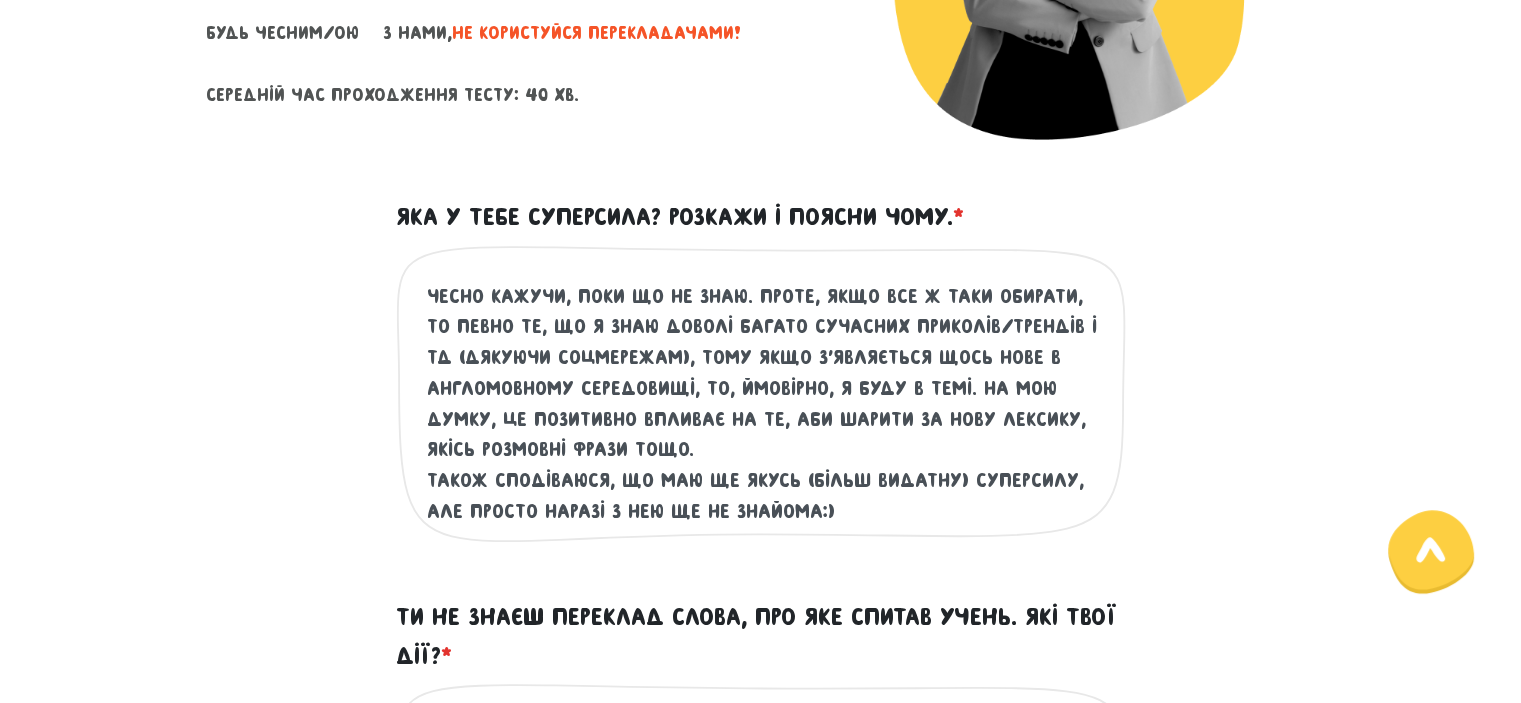 click on "Чесно кажучи, поки що не знаю. проте, якщо все ж таки обирати, то певно те, що я знаю доволі багато сучасних приколів/трендів і тд (дякуючи соцмережам), тому якщо з'являється щось нове в англомовному середовищі, то, ймовірно, я буду в темі. на мою думку, це позитивно впливає на те, аби шарити за нову лексику, якісь розмовні фрази тощо.
також сподіваюся, що маю ще якусь (більш видатну) суперсилу, але просто наразі з нею ще не знайома:)" at bounding box center (762, 404) 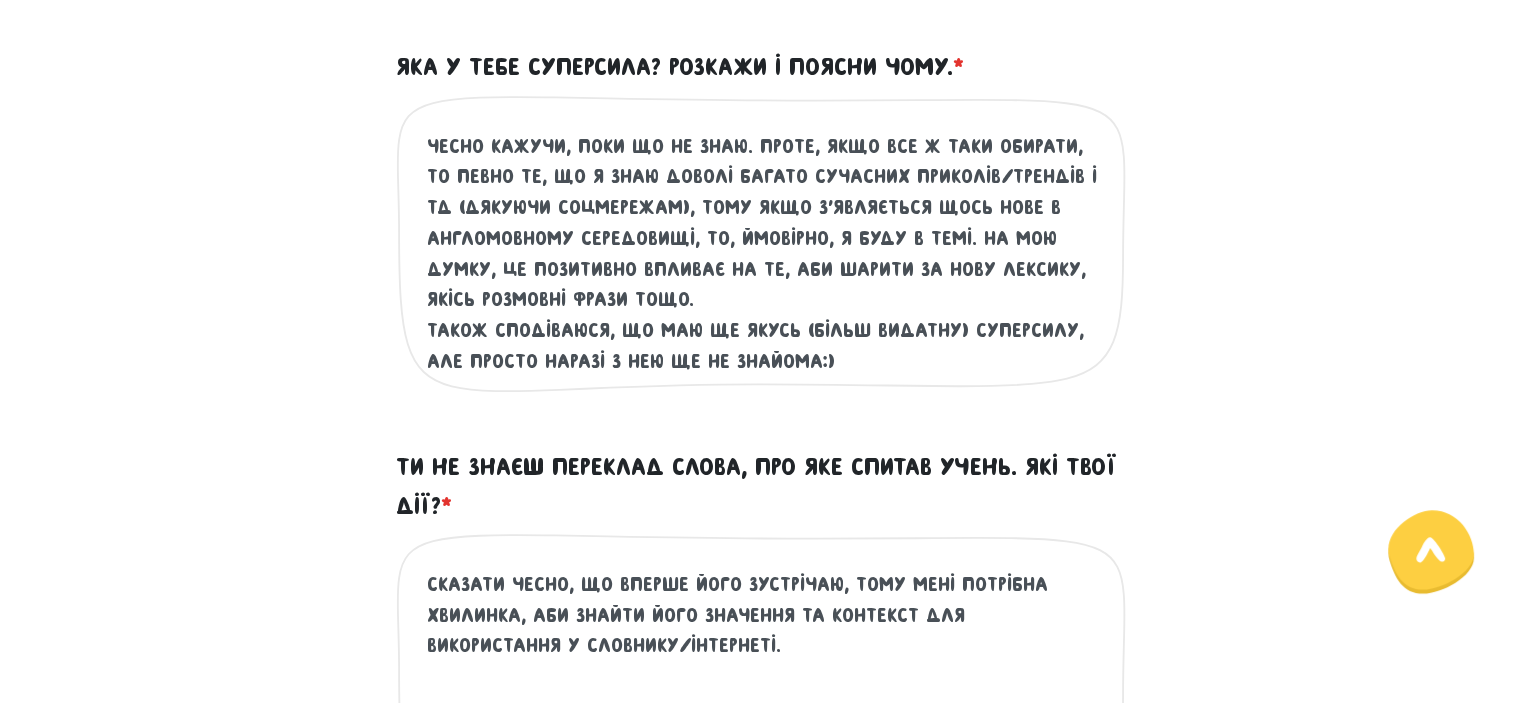 scroll, scrollTop: 573, scrollLeft: 0, axis: vertical 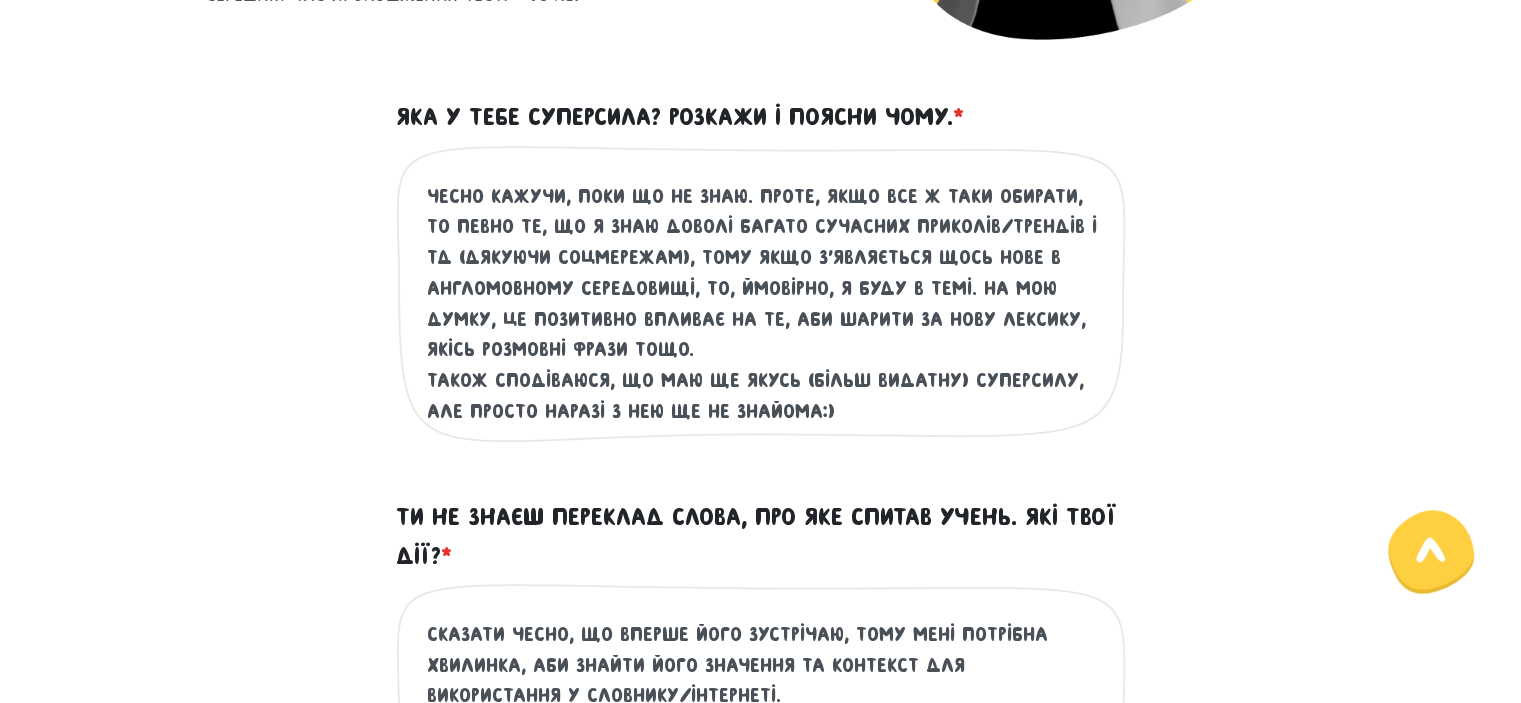 click on "Чесно кажучи, поки що не знаю. проте, якщо все ж таки обирати, то певно те, що я знаю доволі багато сучасних приколів/трендів і тд (дякуючи соцмережам), тому якщо з'являється щось нове в англомовному середовищі, то, ймовірно, я буду в темі. на мою думку, це позитивно впливає на те, аби шарити за нову лексику, якісь розмовні фрази тощо.
також сподіваюся, що маю ще якусь (більш видатну) суперсилу, але просто наразі з нею ще не знайома:)" at bounding box center (762, 304) 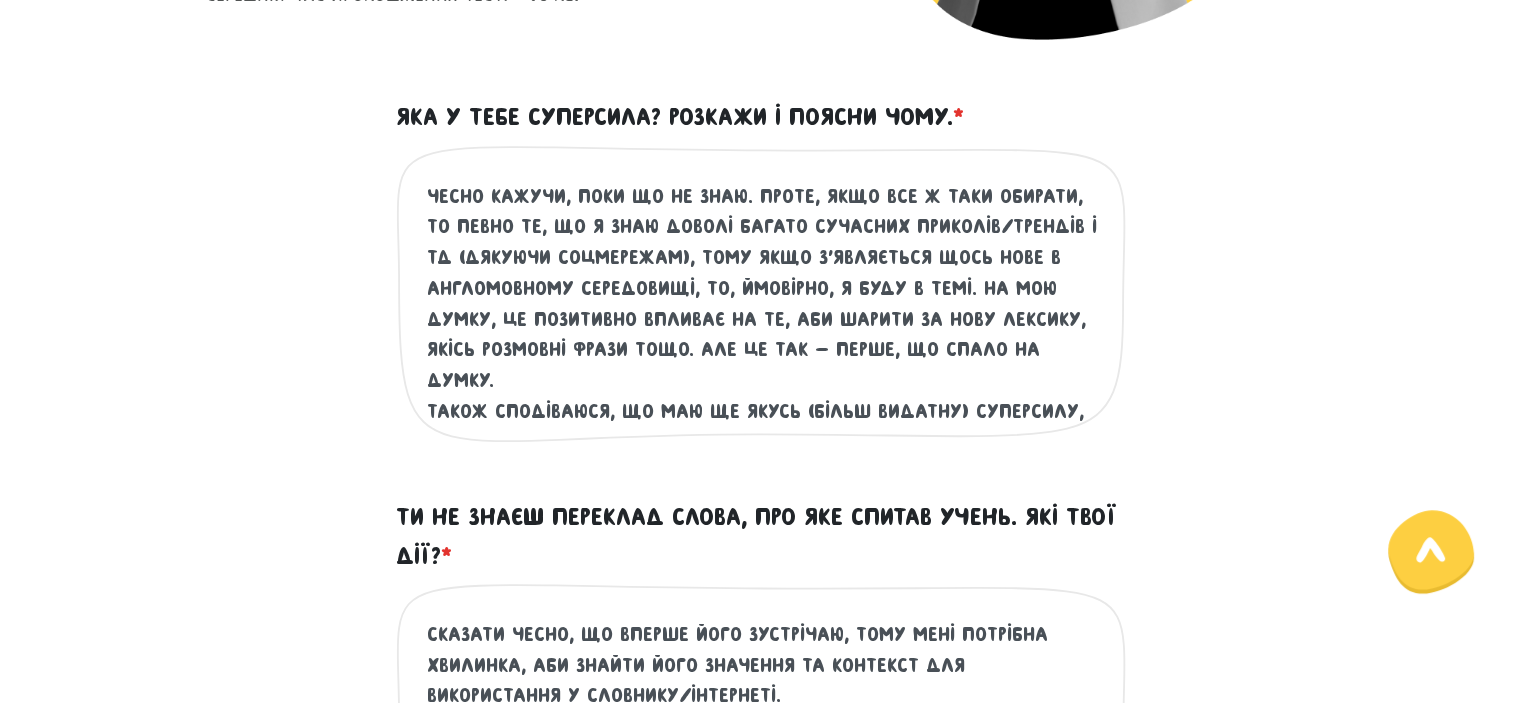 click on "Чесно кажучи, поки що не знаю. проте, якщо все ж таки обирати, то певно те, що я знаю доволі багато сучасних приколів/трендів і тд (дякуючи соцмережам), тому якщо з'являється щось нове в англомовному середовищі, то, ймовірно, я буду в темі. на мою думку, це позитивно впливає на те, аби шарити за нову лексику, якісь розмовні фрази тощо. але це так - перше, що спало на думку.
також сподіваюся, що маю ще якусь (більш видатну) суперсилу, але просто наразі з нею ще не знайома:)" at bounding box center [762, 304] 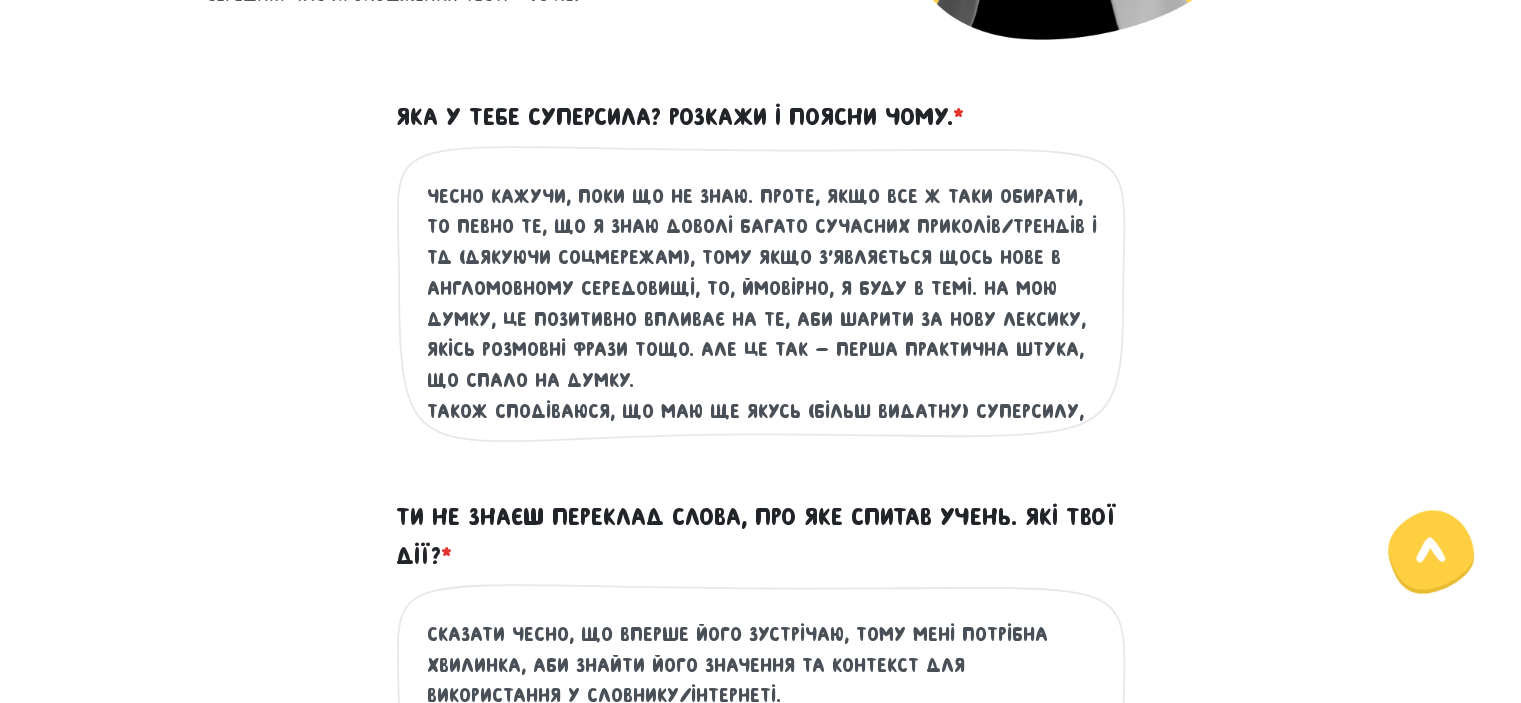 click on "Чесно кажучи, поки що не знаю. проте, якщо все ж таки обирати, то певно те, що я знаю доволі багато сучасних приколів/трендів і тд (дякуючи соцмережам), тому якщо з'являється щось нове в англомовному середовищі, то, ймовірно, я буду в темі. на мою думку, це позитивно впливає на те, аби шарити за нову лексику, якісь розмовні фрази тощо. але це так - перша практична штука, що спало на думку.
також сподіваюся, що маю ще якусь (більш видатну) суперсилу, але просто наразі з нею ще не знайома:)" at bounding box center [762, 304] 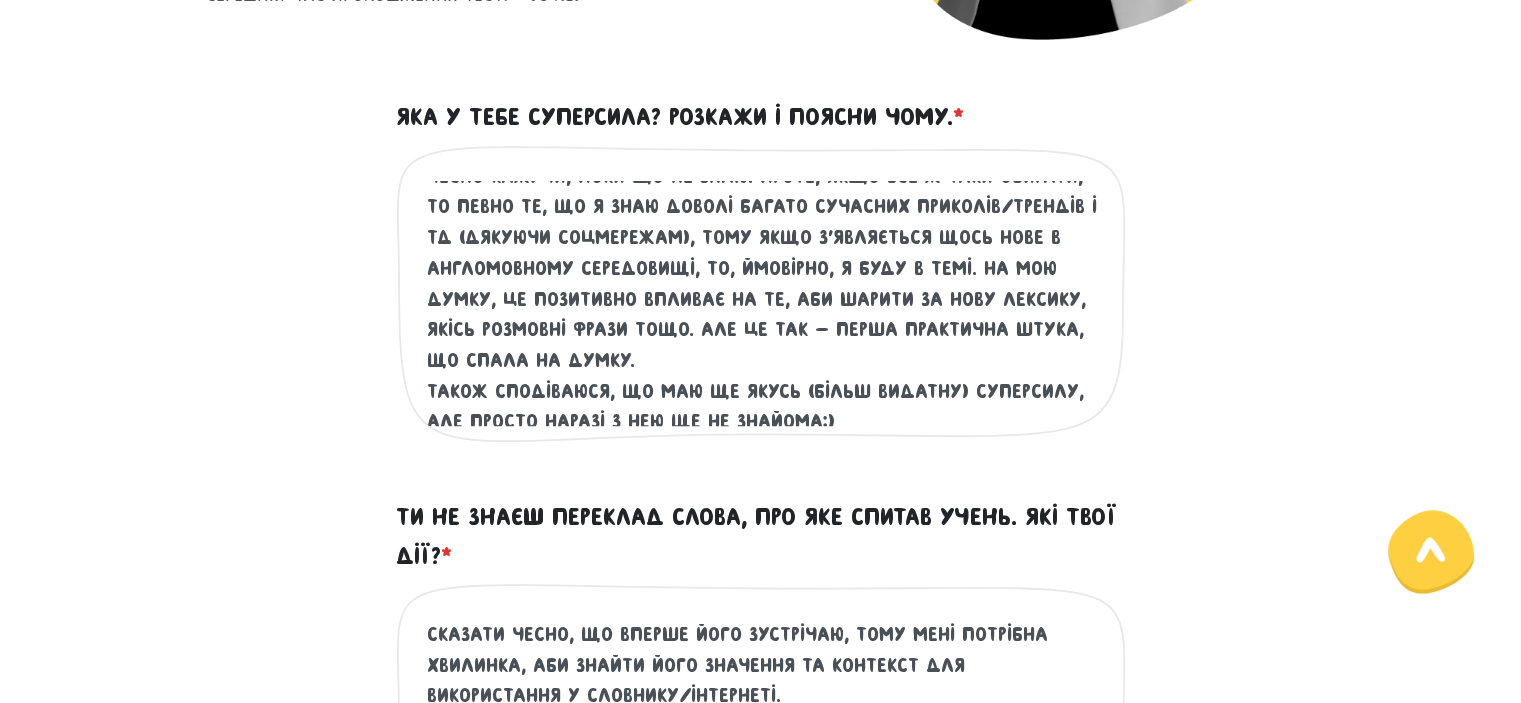 scroll, scrollTop: 31, scrollLeft: 0, axis: vertical 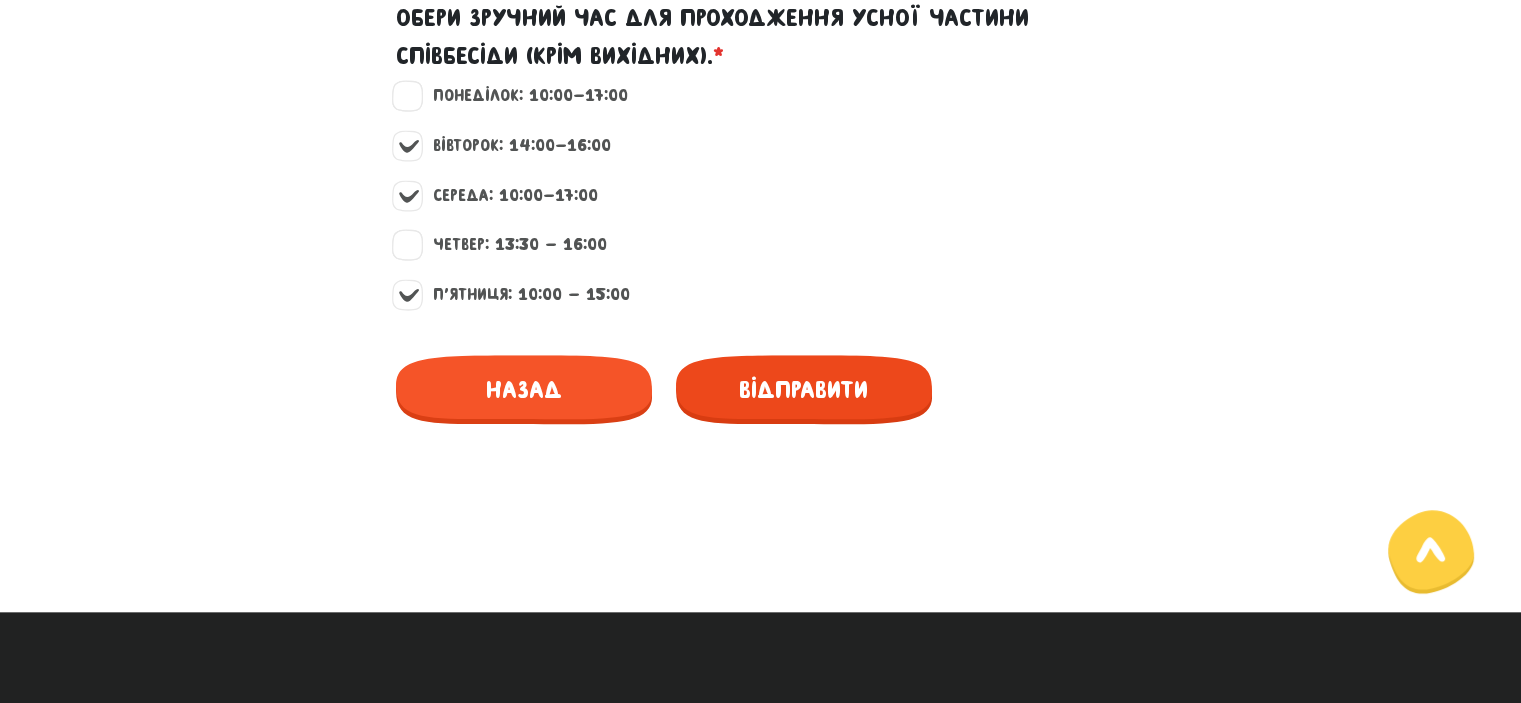 type on "Чесно кажучи, поки що не знаю. проте, якщо все ж таки обирати, то певно те, що я знаю доволі багато сучасних приколів/трендів і тд (дякуючи соцмережам), тому якщо з'являється щось нове в англомовному середовищі, то, ймовірно, я буду в темі. на мою думку, це позитивно впливає на те, аби шарити за нову лексику, якісь розмовні фрази тощо. але це так - перша практична штука, що спала на думку.
також сподіваюся, що маю ще якусь (більш видатну) суперсилу, але просто наразі з нею ще не знайома:)" 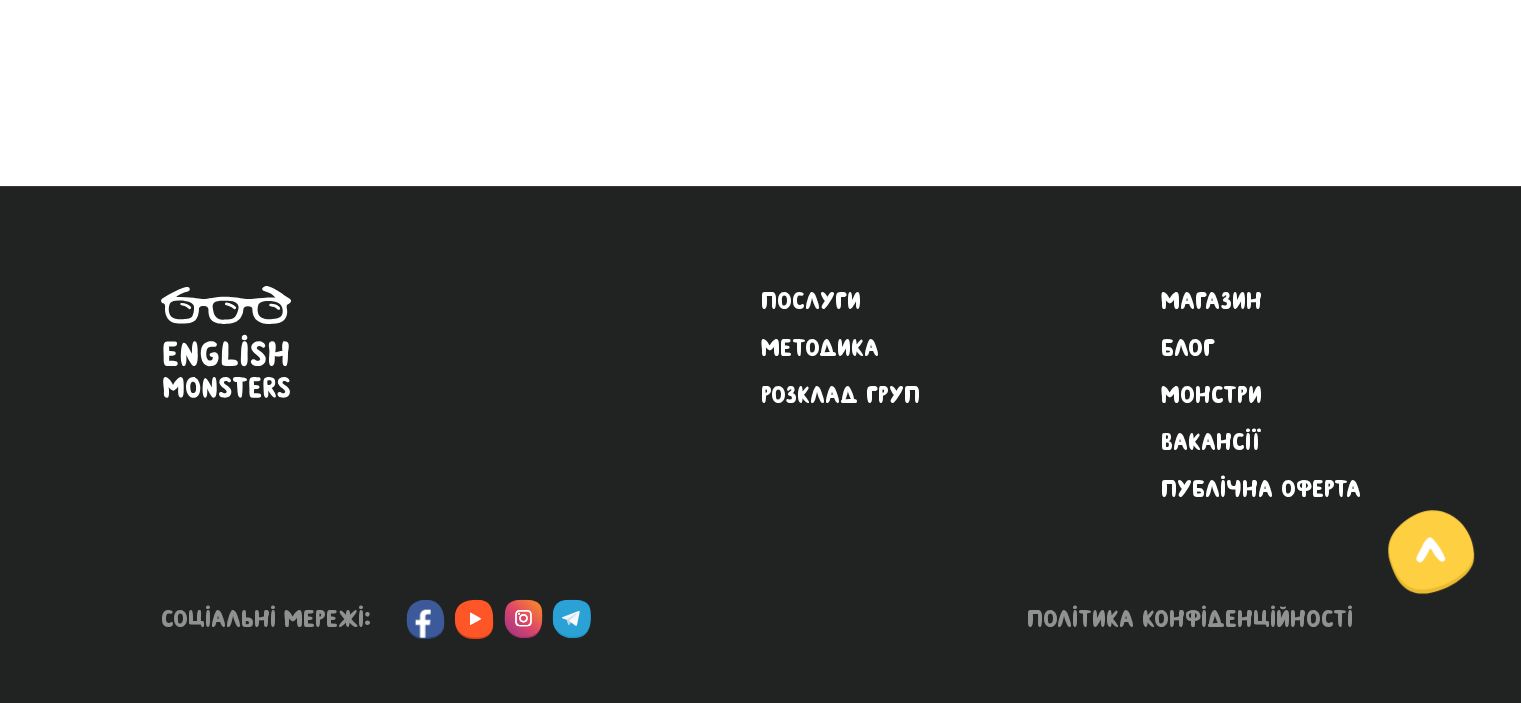 scroll, scrollTop: 648, scrollLeft: 0, axis: vertical 